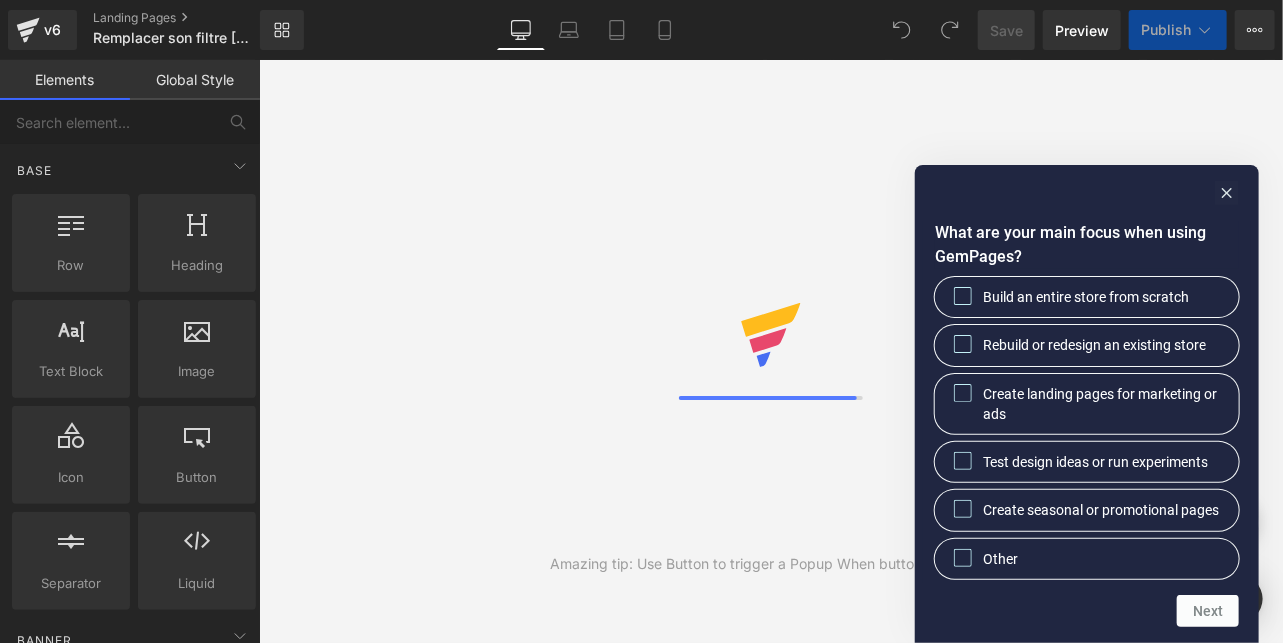 scroll, scrollTop: 0, scrollLeft: 0, axis: both 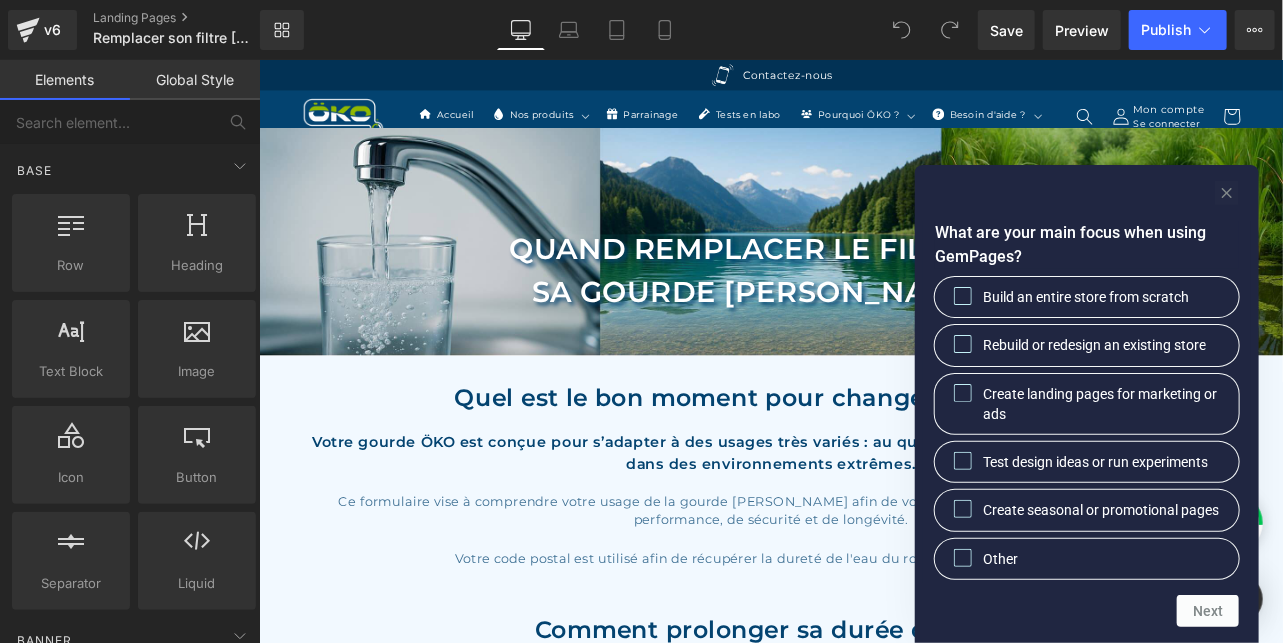 drag, startPoint x: 1228, startPoint y: 190, endPoint x: 1144, endPoint y: 154, distance: 91.389275 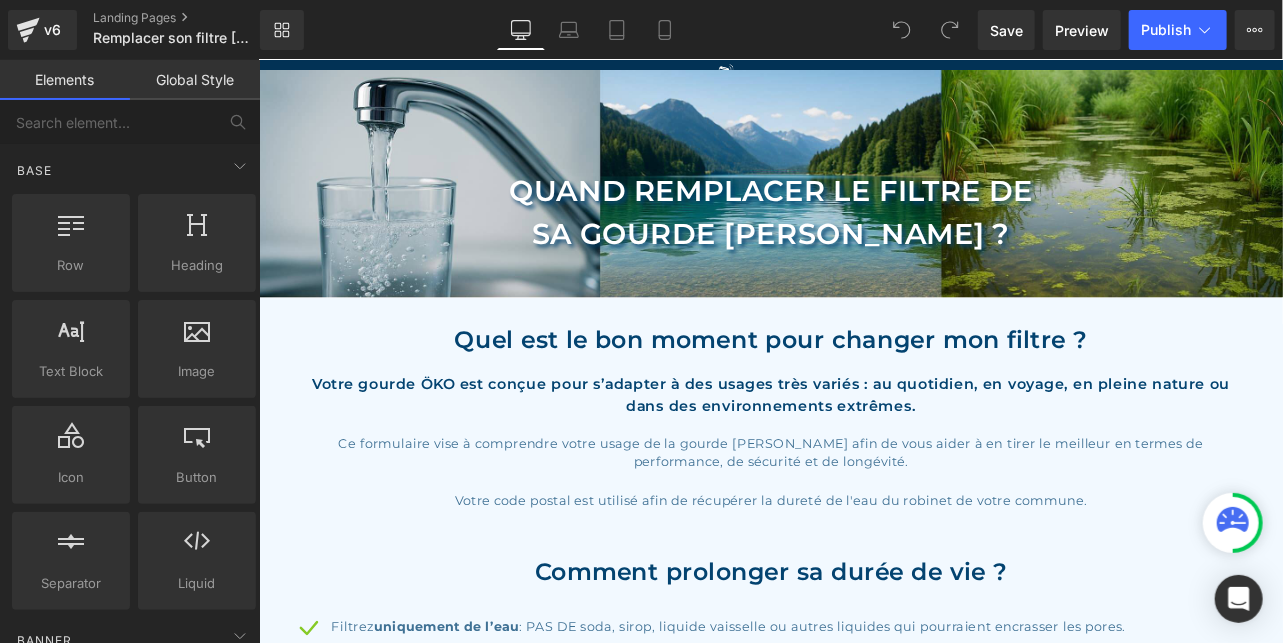 scroll, scrollTop: 0, scrollLeft: 0, axis: both 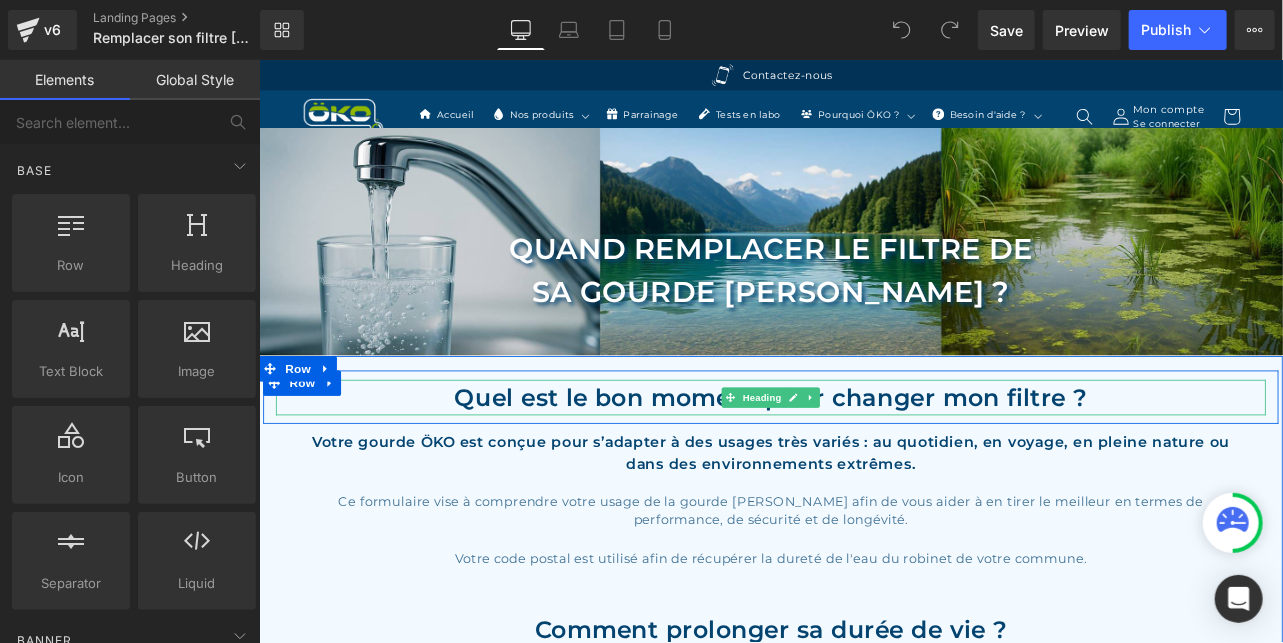 click on "Quel est le bon moment pour changer mon filtre ?" at bounding box center [863, 458] 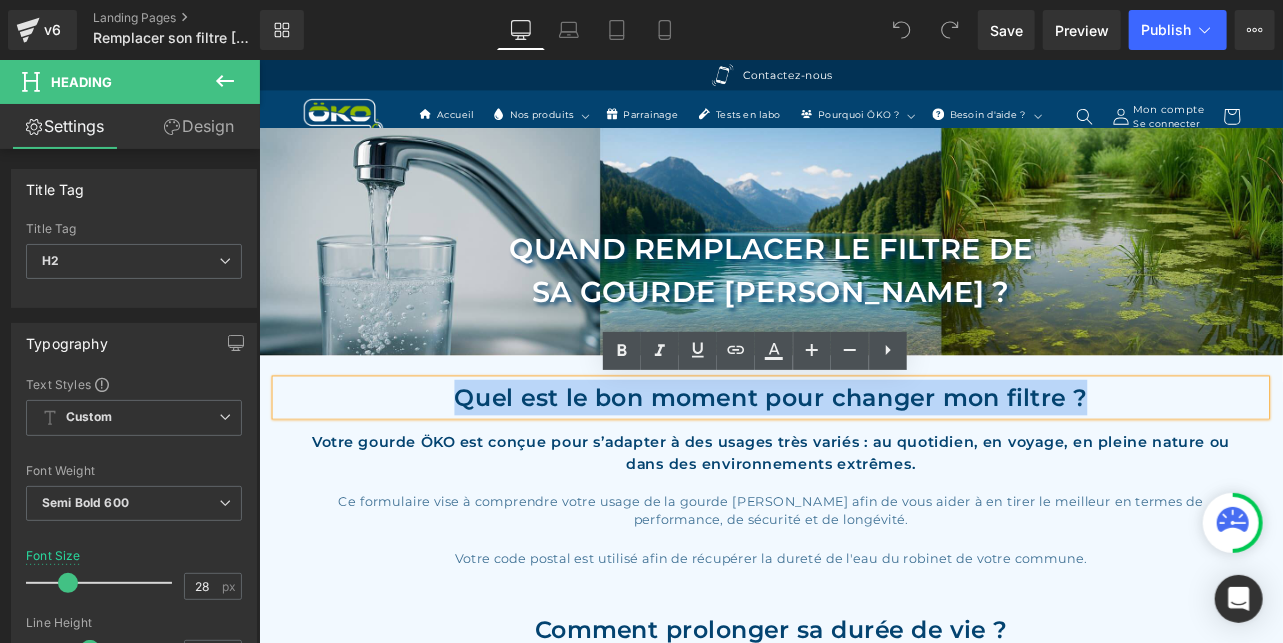 drag, startPoint x: 1263, startPoint y: 457, endPoint x: 494, endPoint y: 451, distance: 769.0234 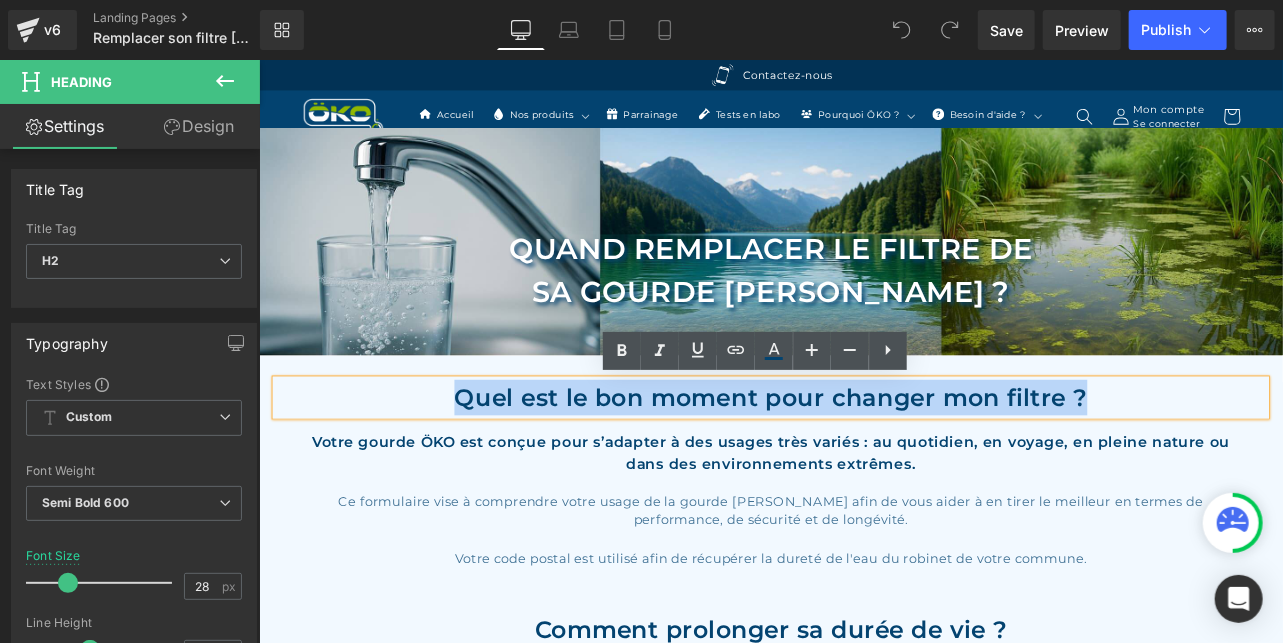 type 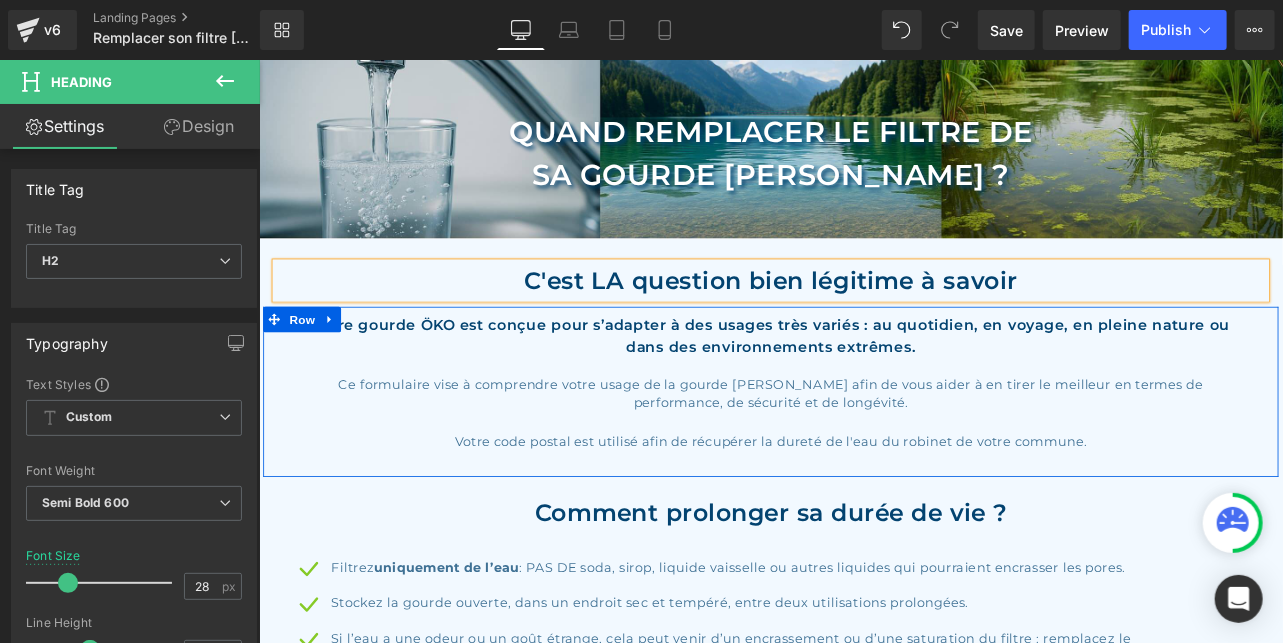 scroll, scrollTop: 215, scrollLeft: 0, axis: vertical 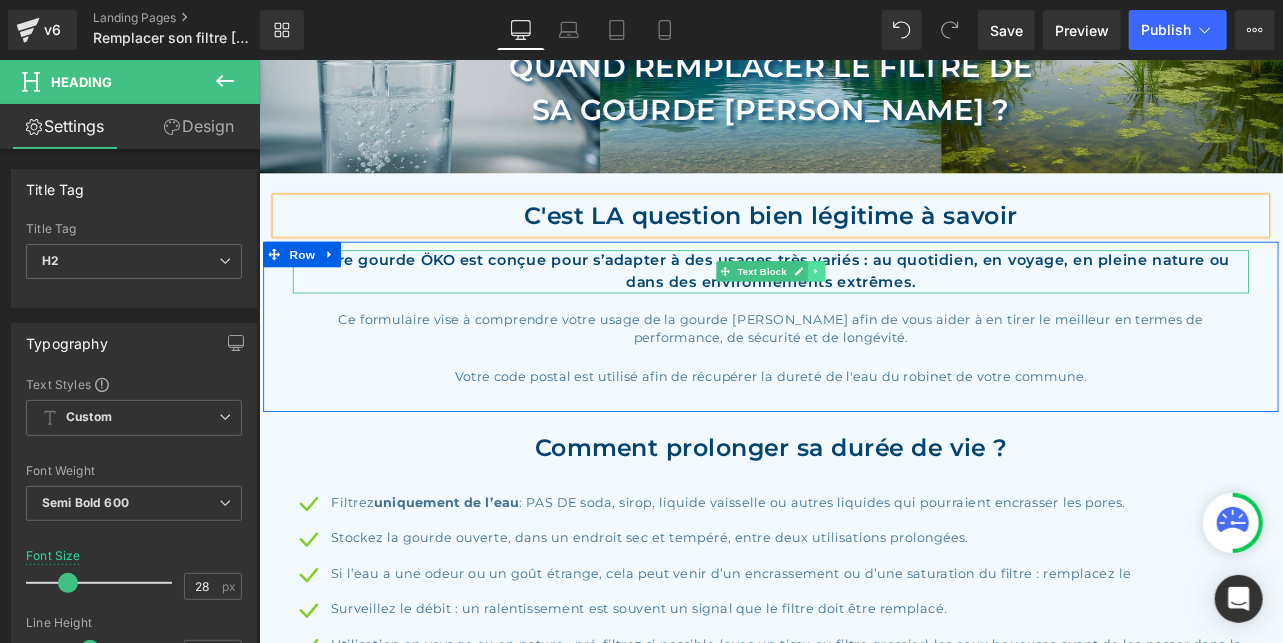 click 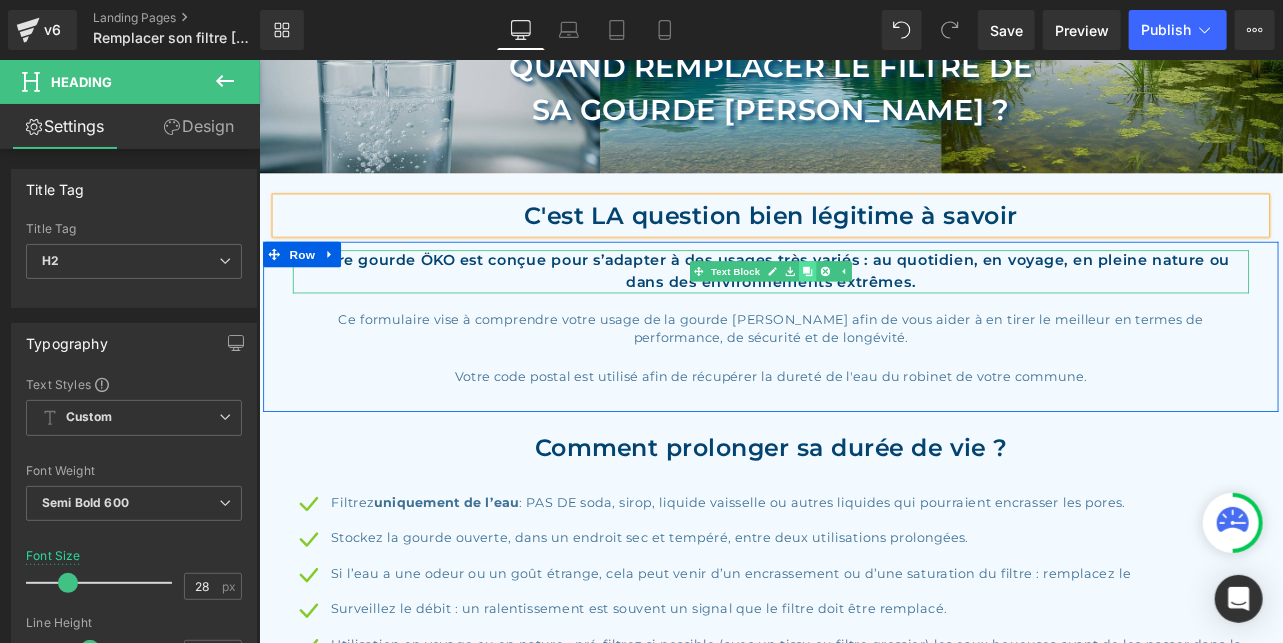click 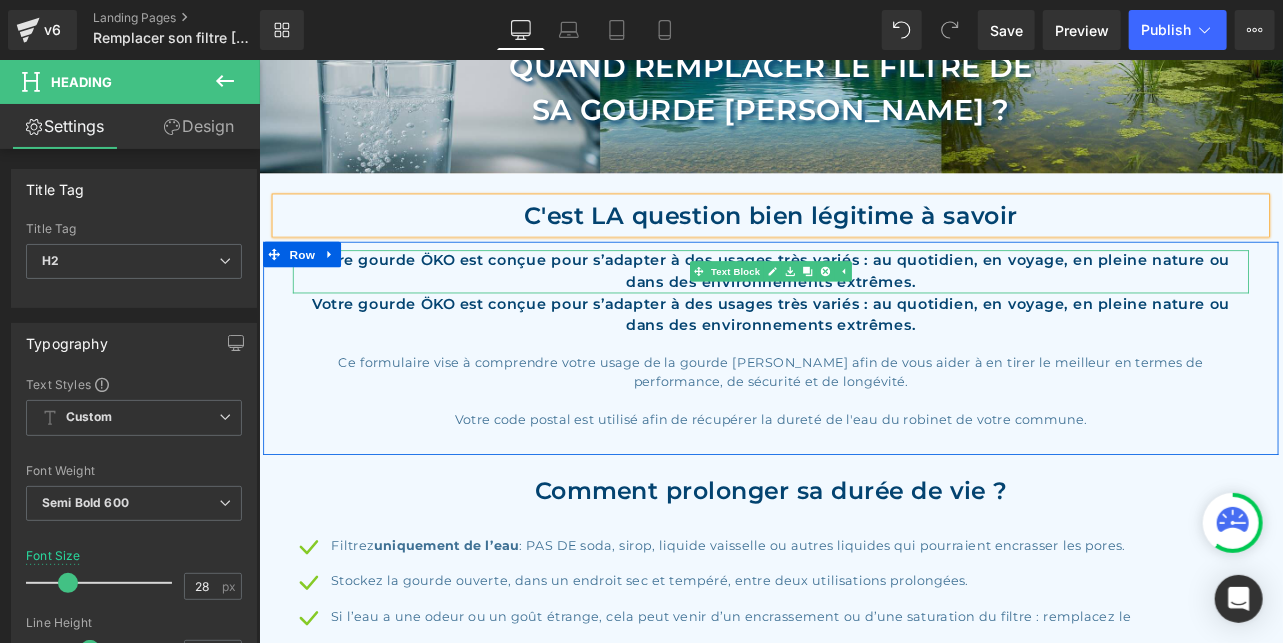 click on "Votre gourde ÖKO est conçue pour s’adapter à des usages très variés : au quotidien, en voyage, en pleine nature ou dans des environnements extrêmes." at bounding box center (863, 309) 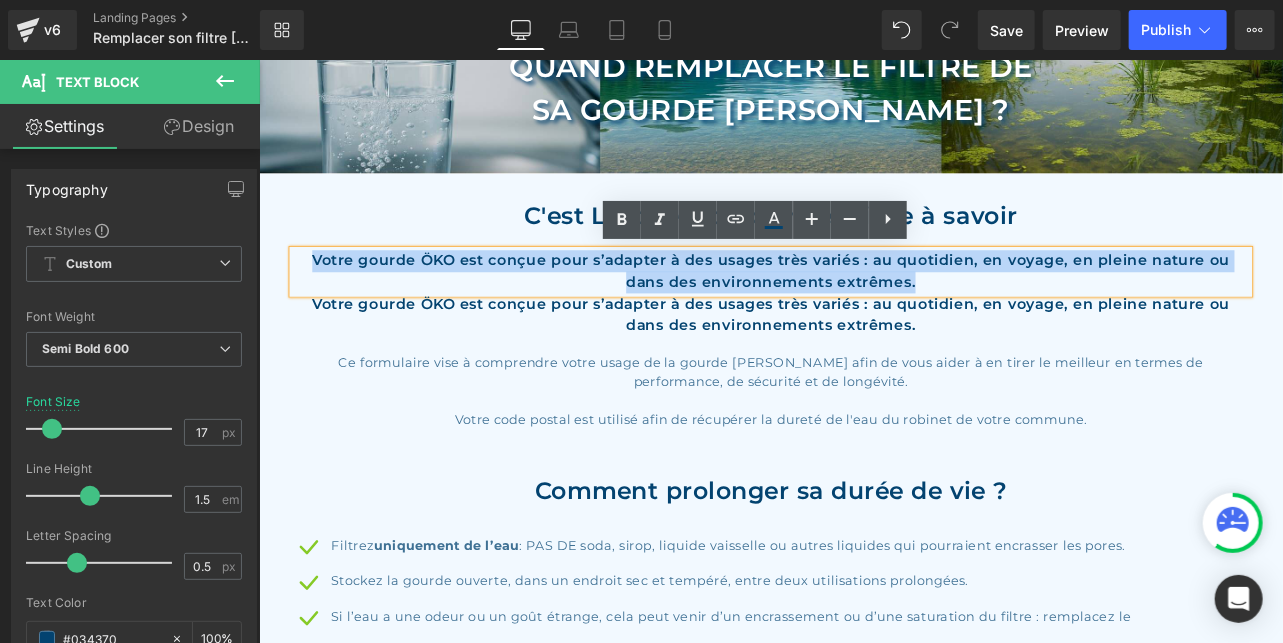 drag, startPoint x: 1041, startPoint y: 324, endPoint x: 518, endPoint y: 311, distance: 523.16156 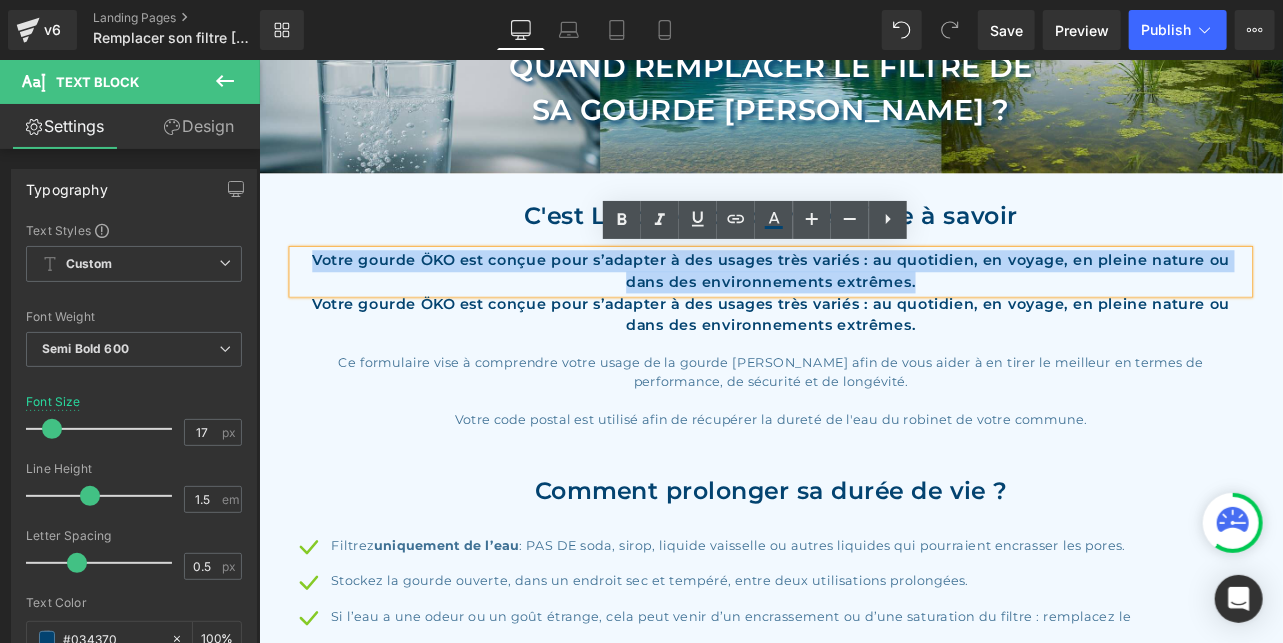 click on "Ignorer et passer au contenu
Contactez-nous
Livraison OFFERTE* dès 75 €
Livraison en 2 à 5 jours
Paiement sécurisé
Distributeur officiel
Contactez-nous
Livraison OFFERTE* dès 75 €
Livraison en 2 à 5 jours
Paiement sécurisé
Distributeur officiel" at bounding box center (863, 188) 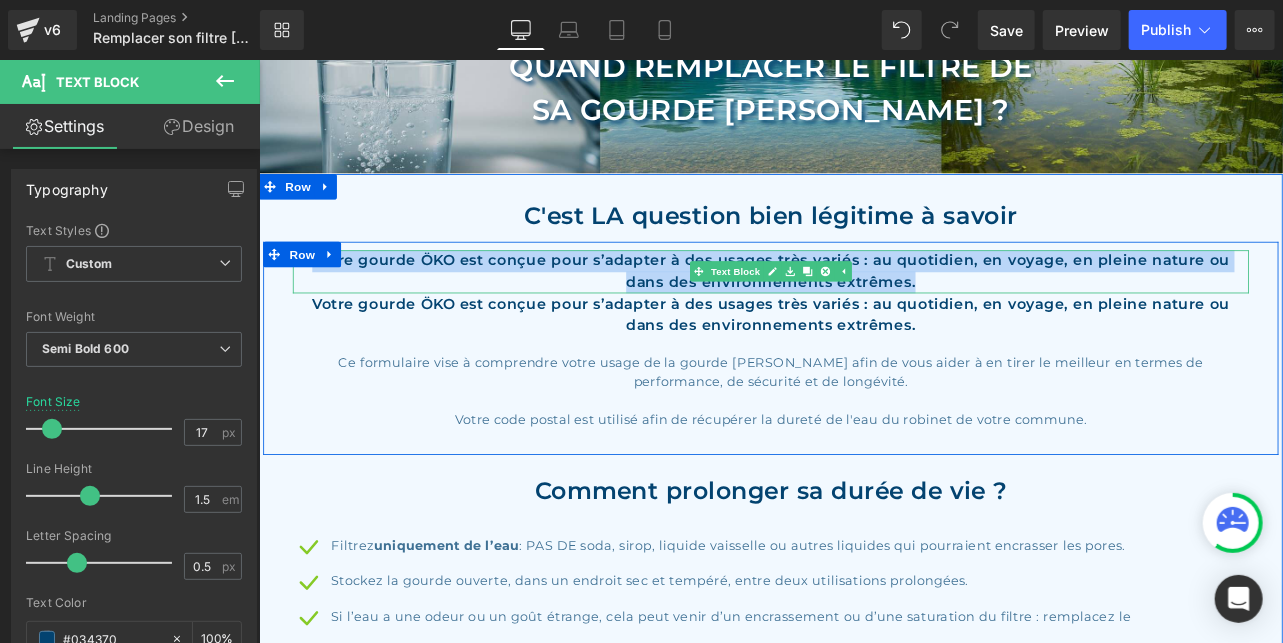 click on "Votre gourde ÖKO est conçue pour s’adapter à des usages très variés : au quotidien, en voyage, en pleine nature ou dans des environnements extrêmes." at bounding box center (863, 309) 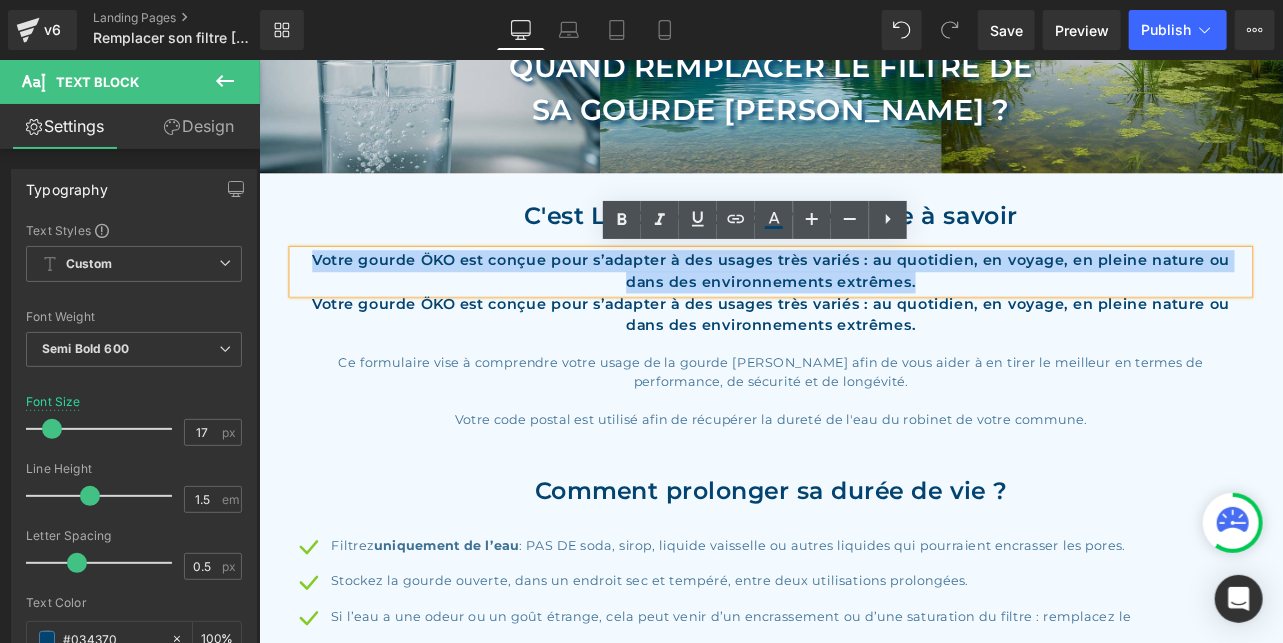 drag, startPoint x: 1024, startPoint y: 318, endPoint x: 304, endPoint y: 287, distance: 720.66705 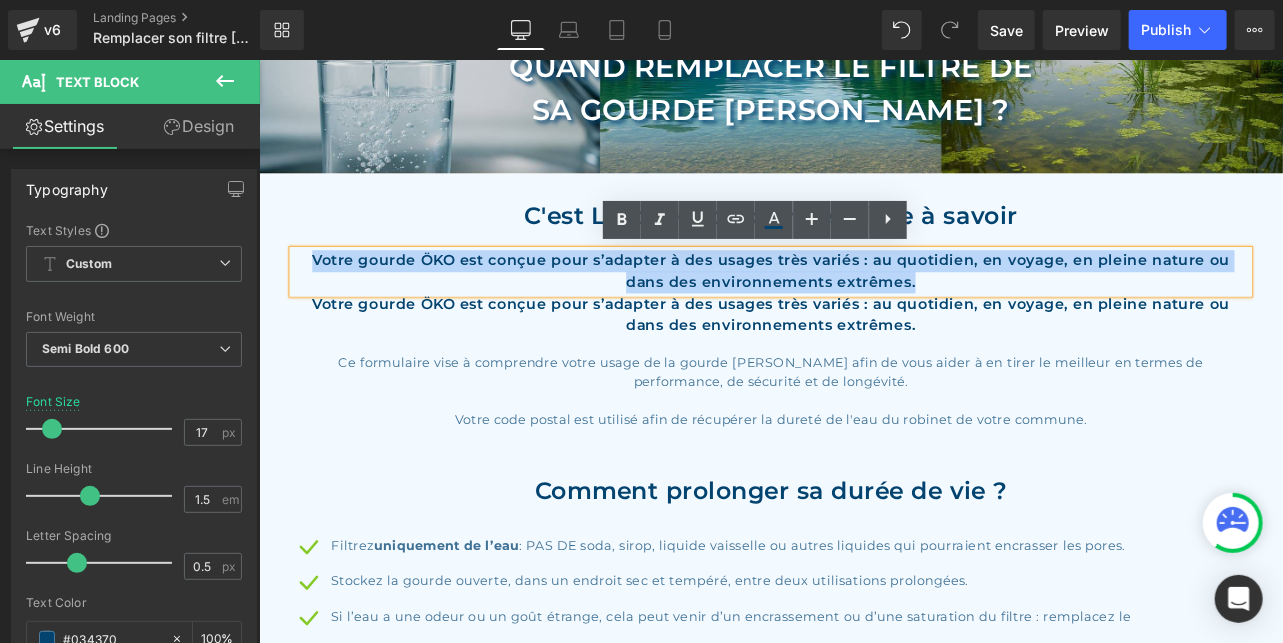 click on "Votre gourde ÖKO est conçue pour s’adapter à des usages très variés : au quotidien, en voyage, en pleine nature ou dans des environnements extrêmes." at bounding box center [863, 309] 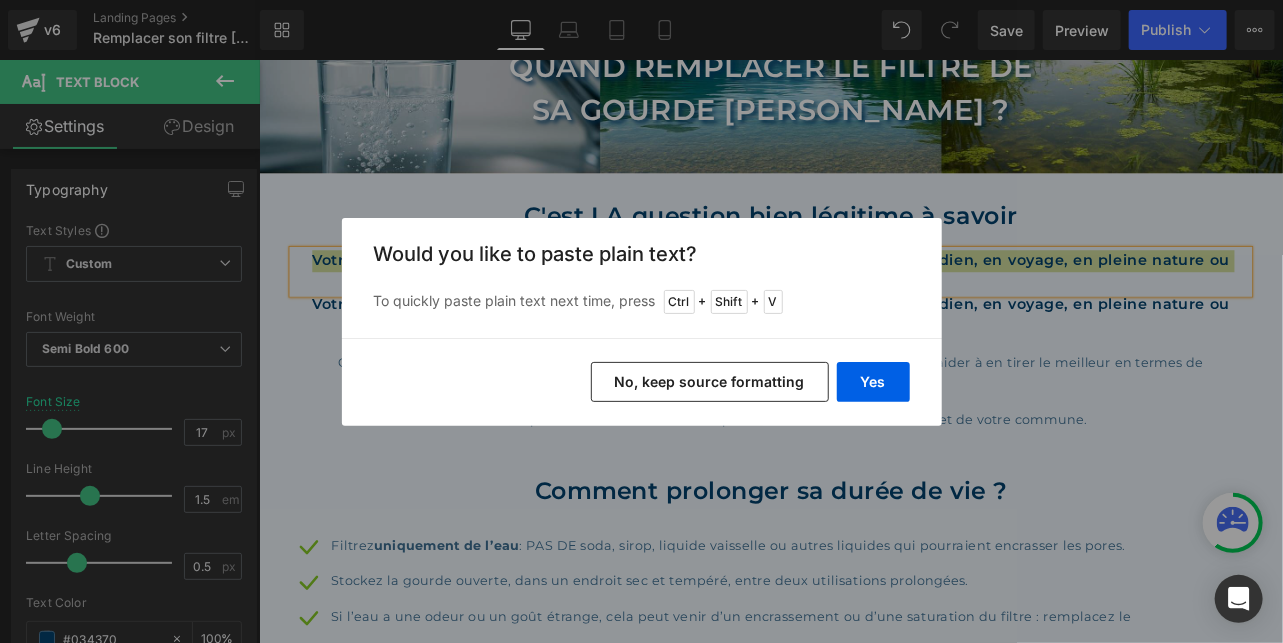 click on "No, keep source formatting" at bounding box center (710, 382) 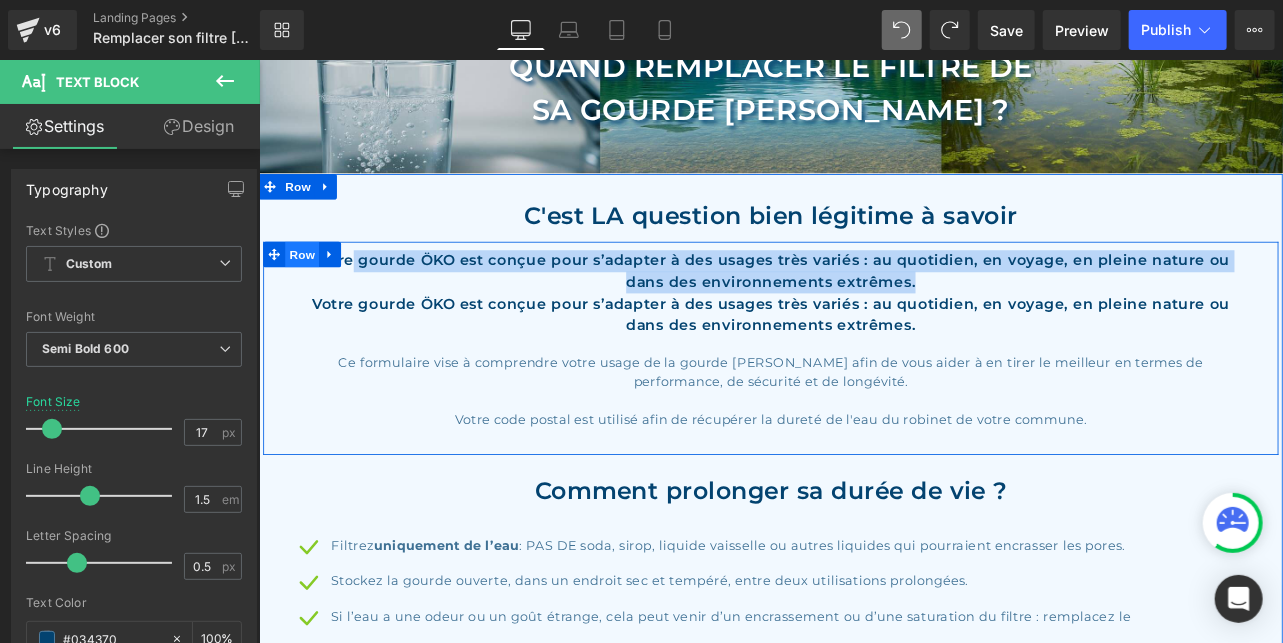 drag, startPoint x: 1011, startPoint y: 320, endPoint x: 317, endPoint y: 290, distance: 694.64813 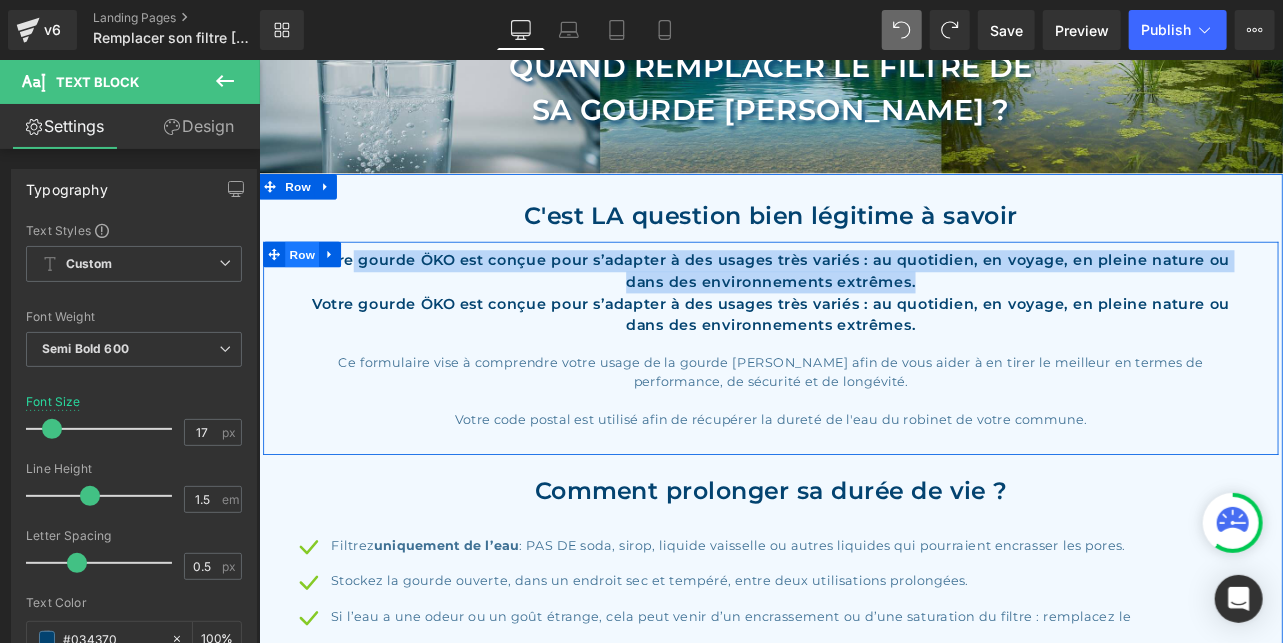 click on "Votre gourde ÖKO est conçue pour s’adapter à des usages très variés : au quotidien, en voyage, en pleine nature ou dans des environnements extrêmes. Text Block         Votre gourde ÖKO est conçue pour s’adapter à des usages très variés : au quotidien, en voyage, en pleine nature ou dans des environnements extrêmes. Text Block         Ce formulaire vise à comprendre votre usage de la gourde [PERSON_NAME] afin de vous aider à en tirer le meilleur en termes de performance, de sécurité et de longévité. Votre code postal est utilisé afin de récupérer la dureté de l'eau du robinet de votre commune. Text Block         Row" at bounding box center [863, 400] 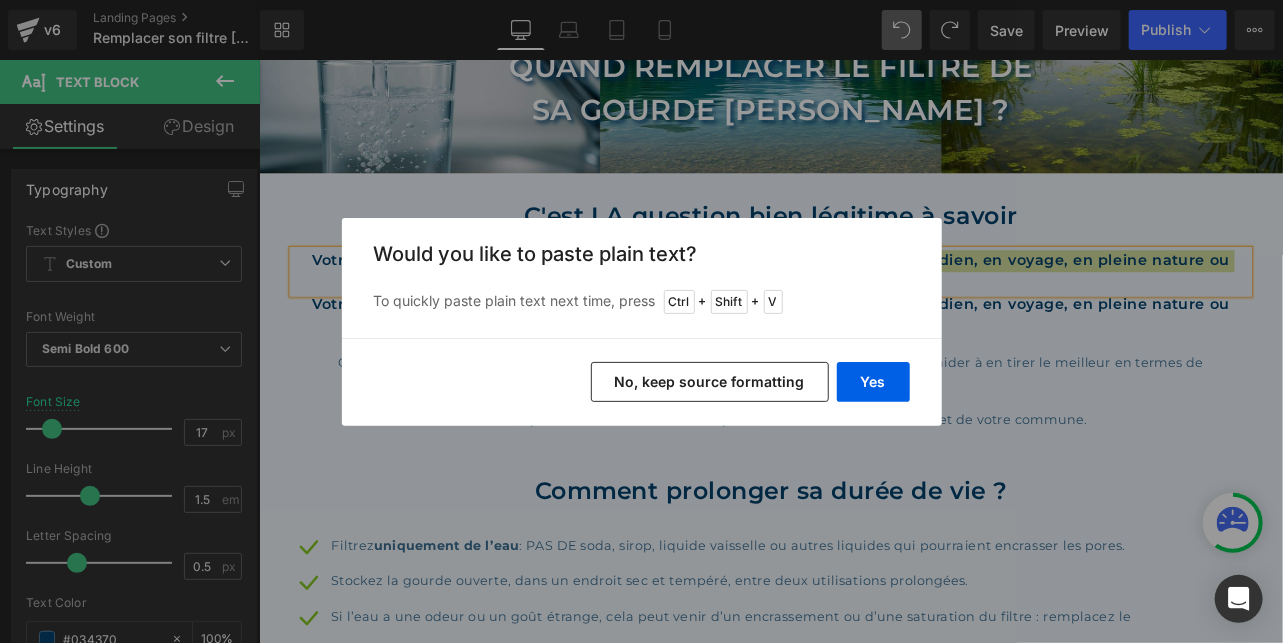 click on "No, keep source formatting" at bounding box center (710, 382) 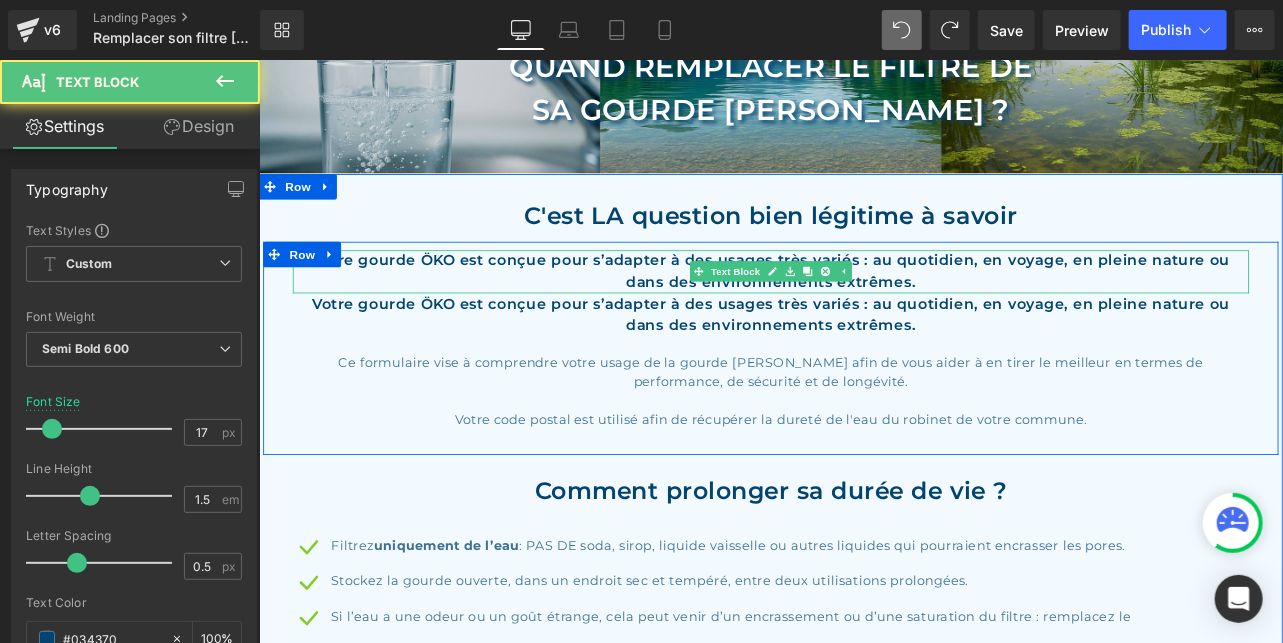 click on "Votre gourde ÖKO est conçue pour s’adapter à des usages très variés : au quotidien, en voyage, en pleine nature ou dans des environnements extrêmes." at bounding box center [863, 309] 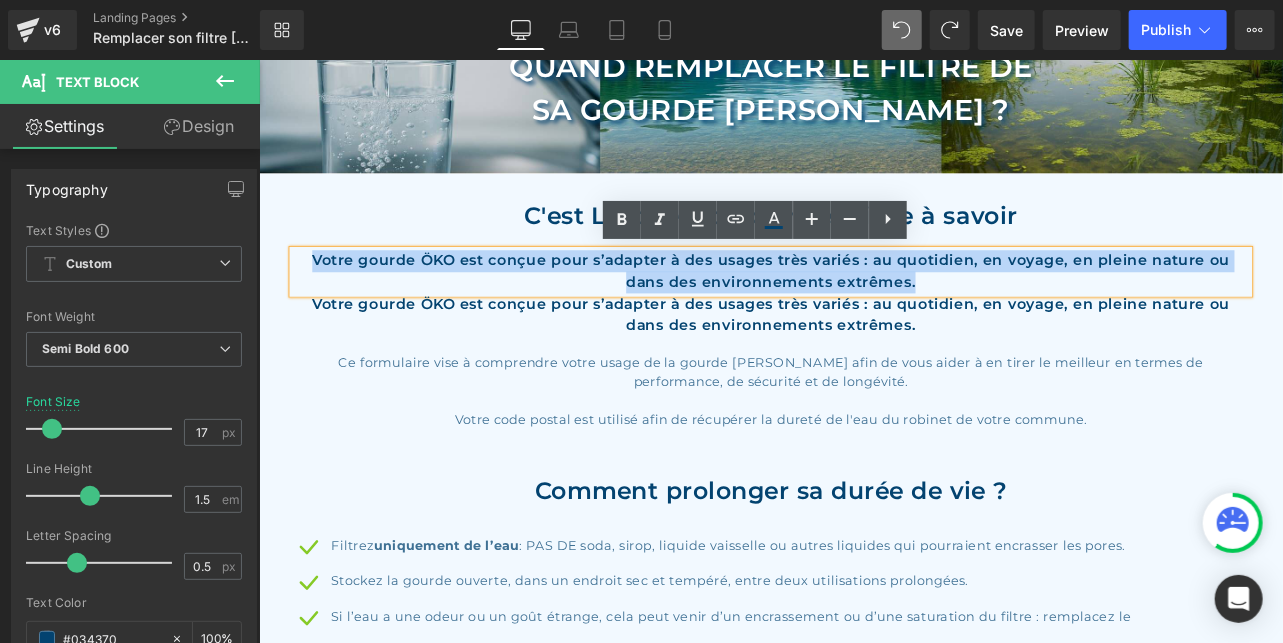 drag, startPoint x: 876, startPoint y: 317, endPoint x: 240, endPoint y: 289, distance: 636.616 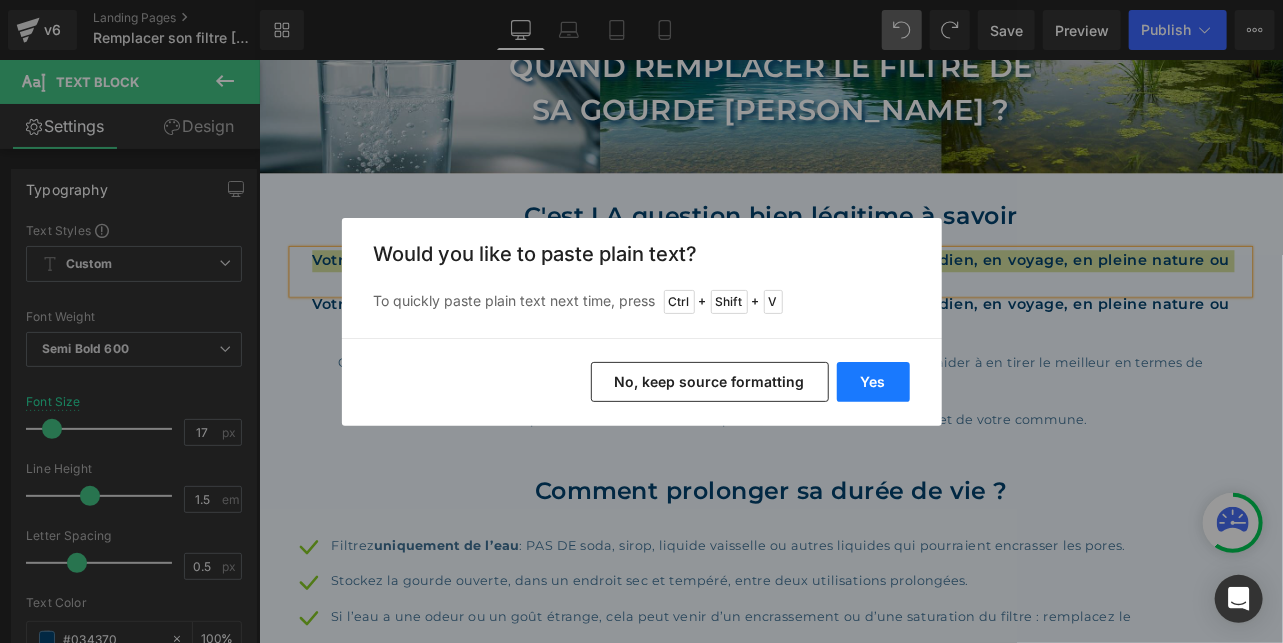 click on "Yes" at bounding box center (873, 382) 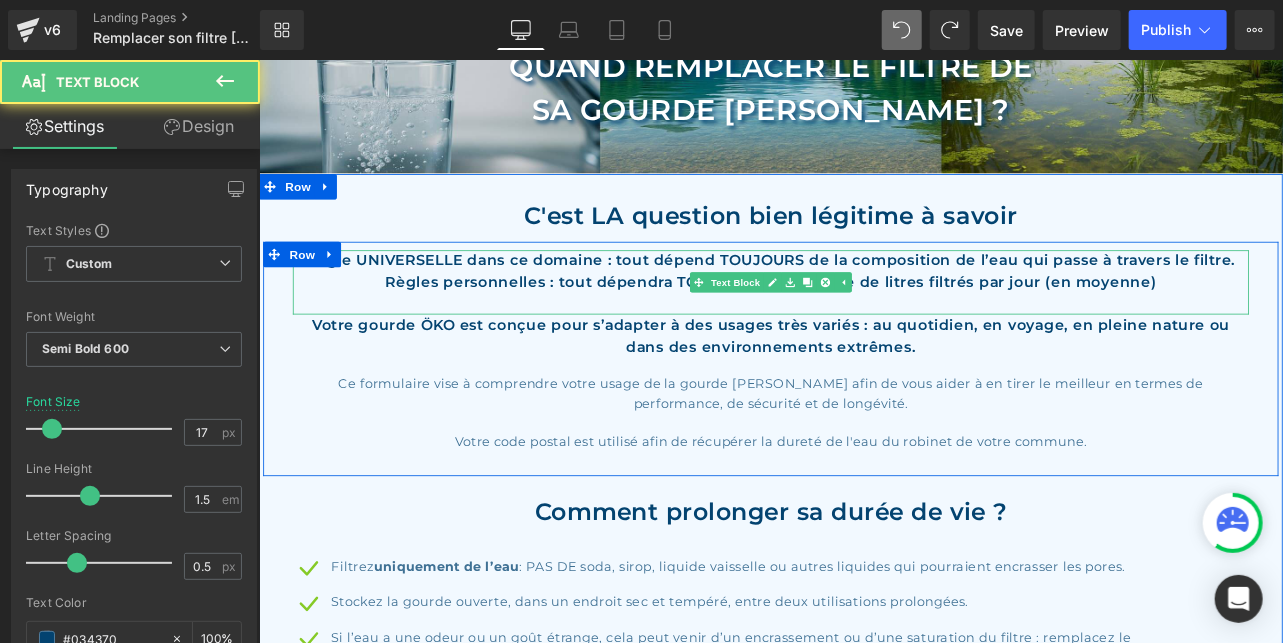 click on "Règle UNIVERSELLE dans ce domaine : tout dépend TOUJOURS de la composition de l’eau qui passe à travers le filtre. Règles personnelles : tout dépendra TOUJOURS du nombre de litres filtrés par jour (en moyenne)" at bounding box center (863, 322) 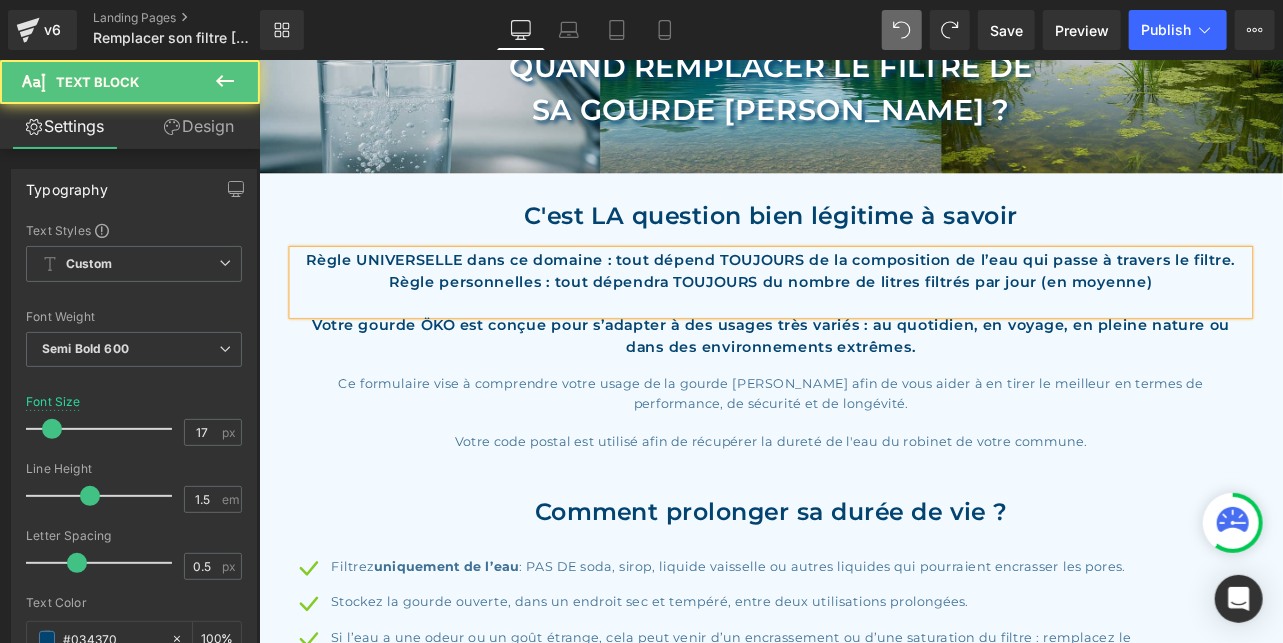 click on "Règle UNIVERSELLE dans ce domaine : tout dépend TOUJOURS de la composition de l’eau qui passe à travers le filtre. Règle personnelles : tout dépendra TOUJOURS du nombre de litres filtrés par jour (en moyenne)" at bounding box center [863, 322] 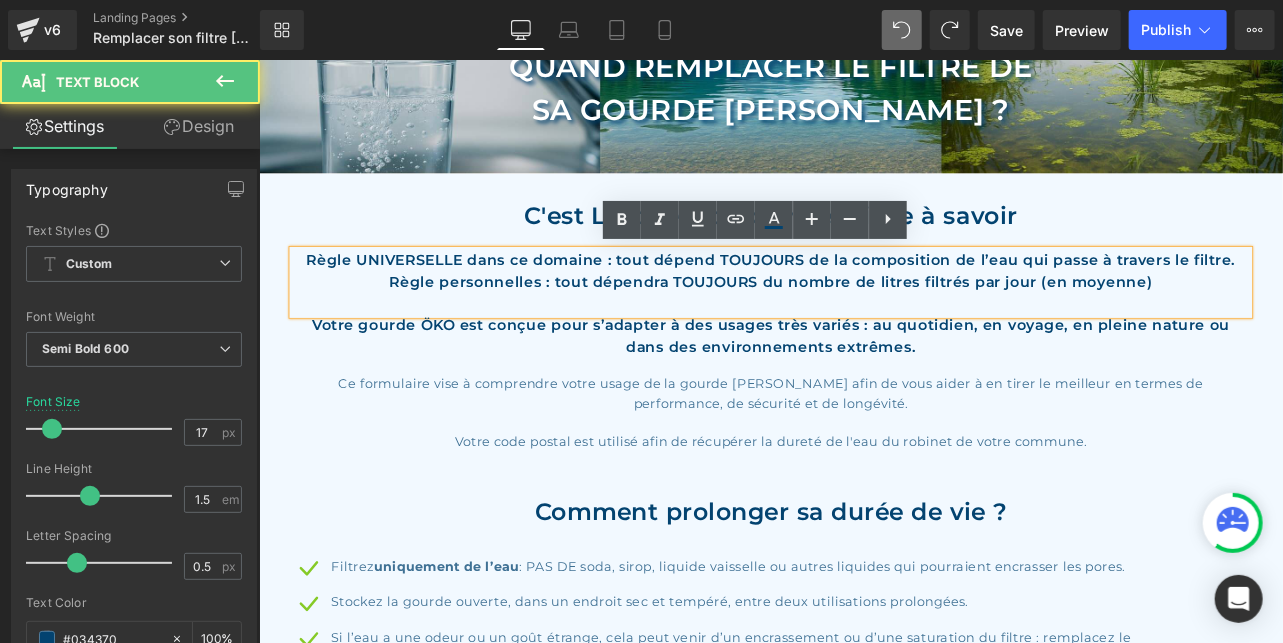 click on "Règle UNIVERSELLE dans ce domaine : tout dépend TOUJOURS de la composition de l’eau qui passe à travers le filtre. Règle personnelles : tout dépendra TOUJOURS du nombre de litres filtrés par jour (en moyenne)" at bounding box center [863, 322] 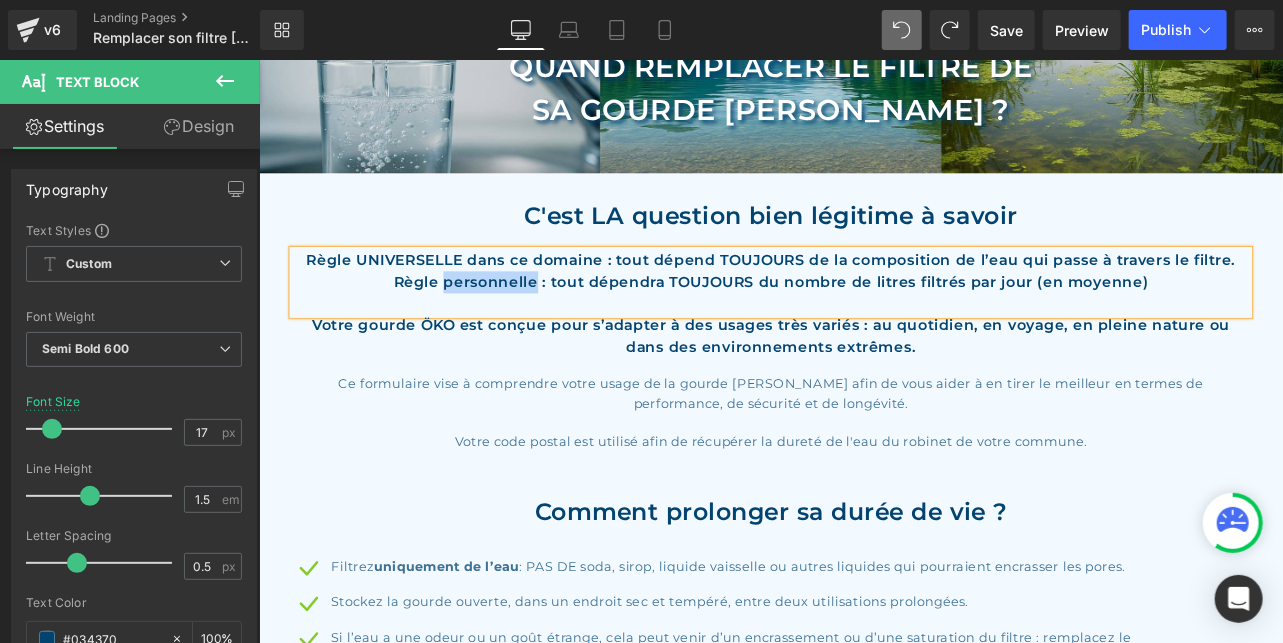 drag, startPoint x: 588, startPoint y: 319, endPoint x: 485, endPoint y: 323, distance: 103.077644 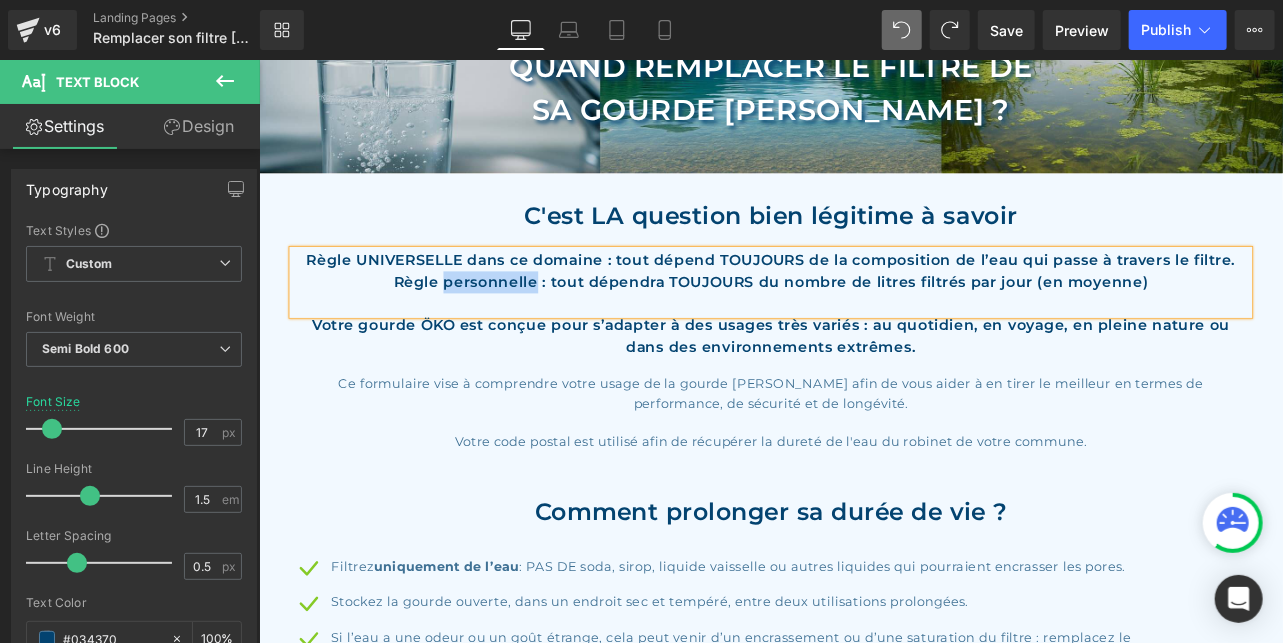 click on "Règle UNIVERSELLE dans ce domaine : tout dépend TOUJOURS de la composition de l’eau qui passe à travers le filtre. Règle personnelle : tout dépendra TOUJOURS du nombre de litres filtrés par jour (en moyenne)" at bounding box center (863, 322) 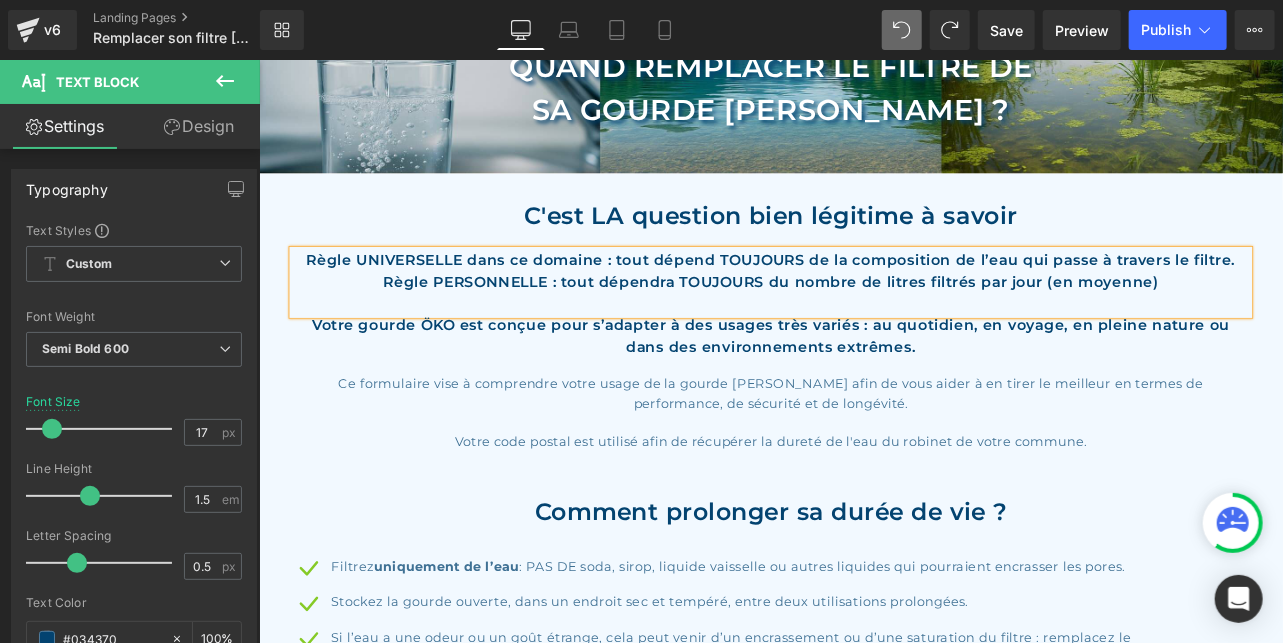 click on "Règle UNIVERSELLE dans ce domaine : tout dépend TOUJOURS de la composition de l’eau qui passe à travers le filtre. Règle PERSONNELLE : tout dépendra TOUJOURS du nombre de litres filtrés par jour (en moyenne)" at bounding box center [863, 322] 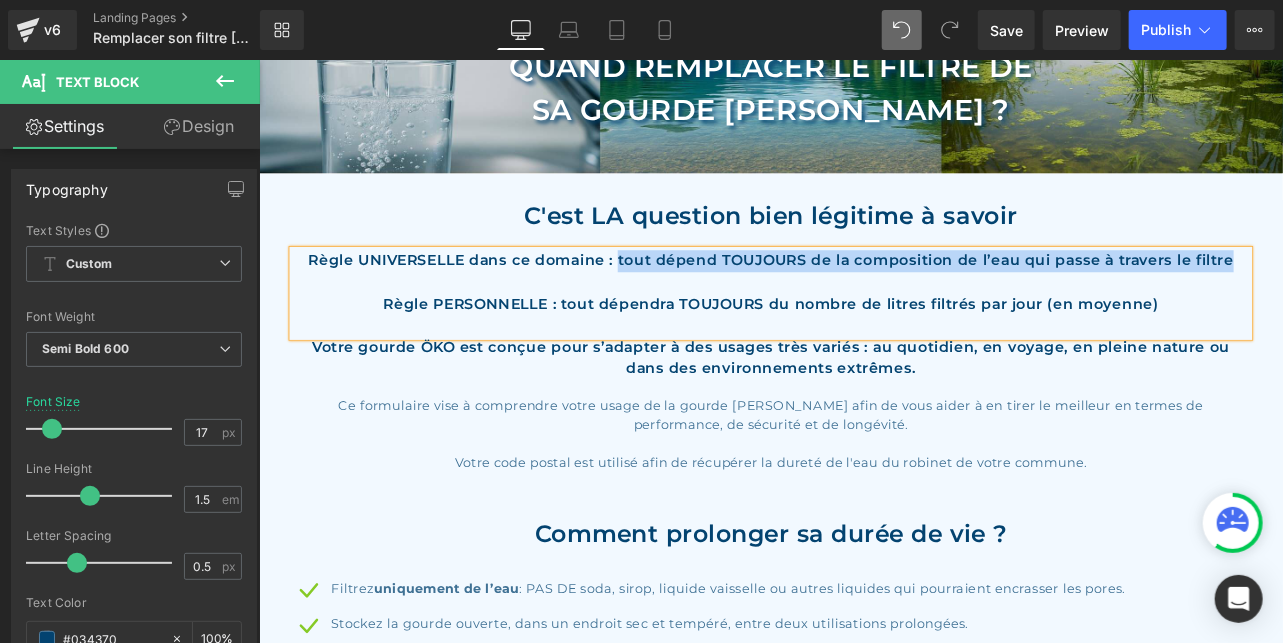drag, startPoint x: 685, startPoint y: 297, endPoint x: 1405, endPoint y: 295, distance: 720.0028 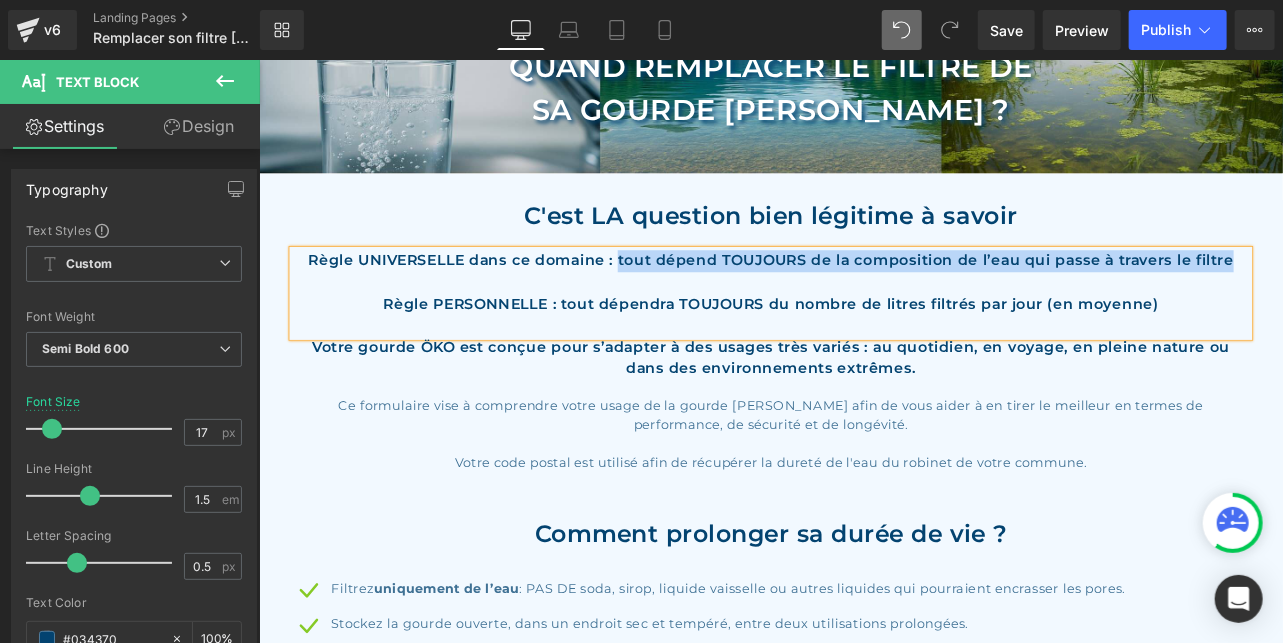 click on "Règle UNIVERSELLE dans ce domaine : tout dépend TOUJOURS de la composition de l’eau qui passe à travers le filtre" at bounding box center (863, 297) 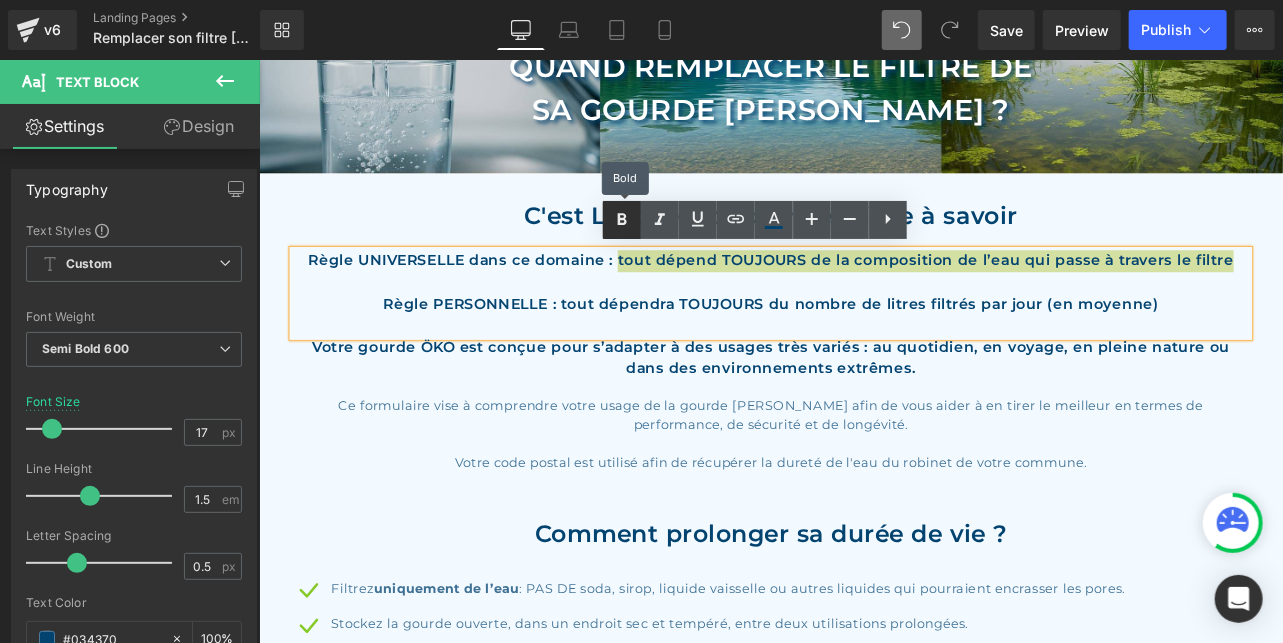 click 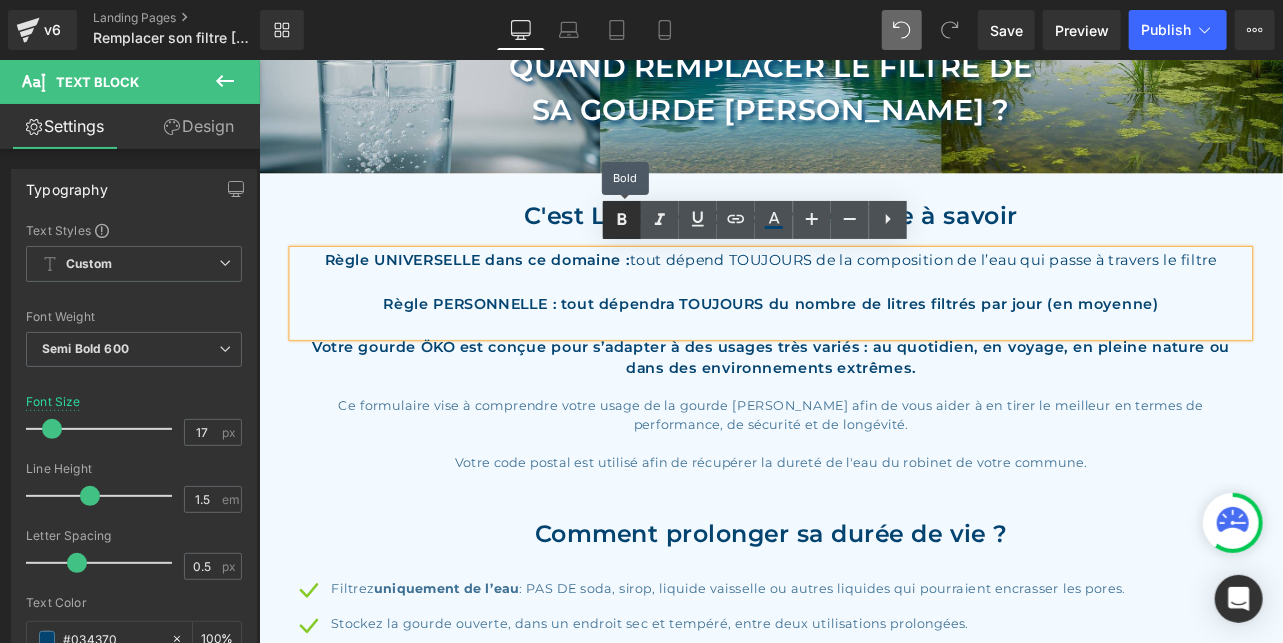 scroll, scrollTop: 214, scrollLeft: 0, axis: vertical 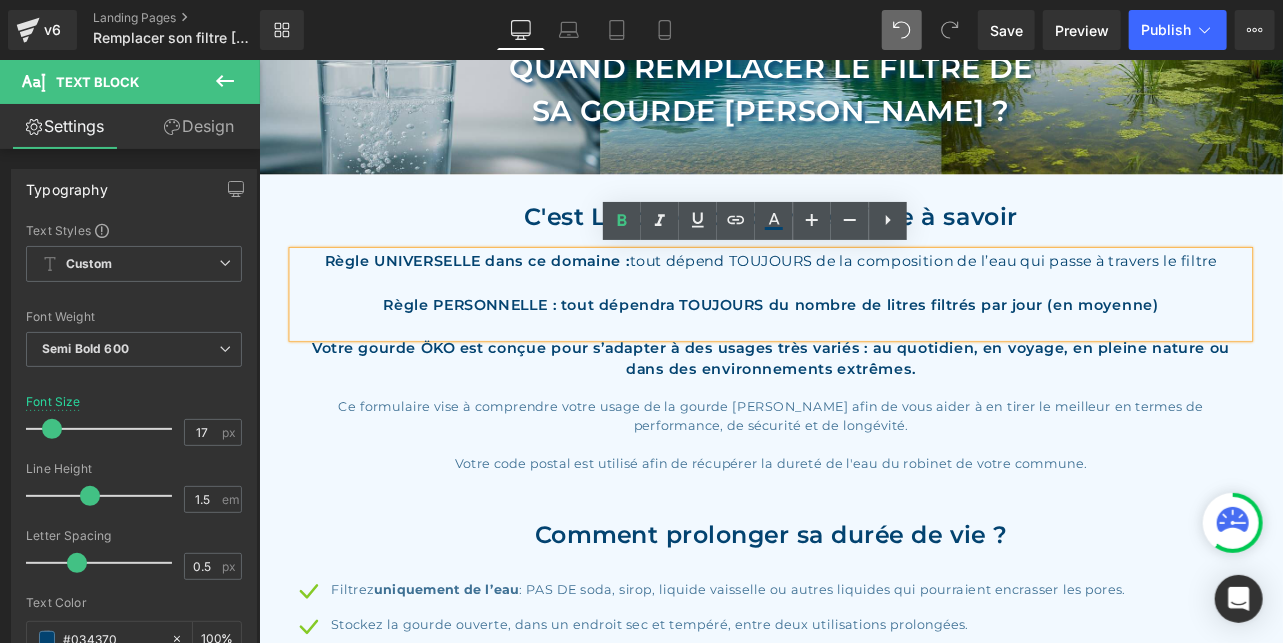 click on "tout dépend TOUJOURS de la composition de l’eau qui passe à travers le filtre" at bounding box center [1043, 297] 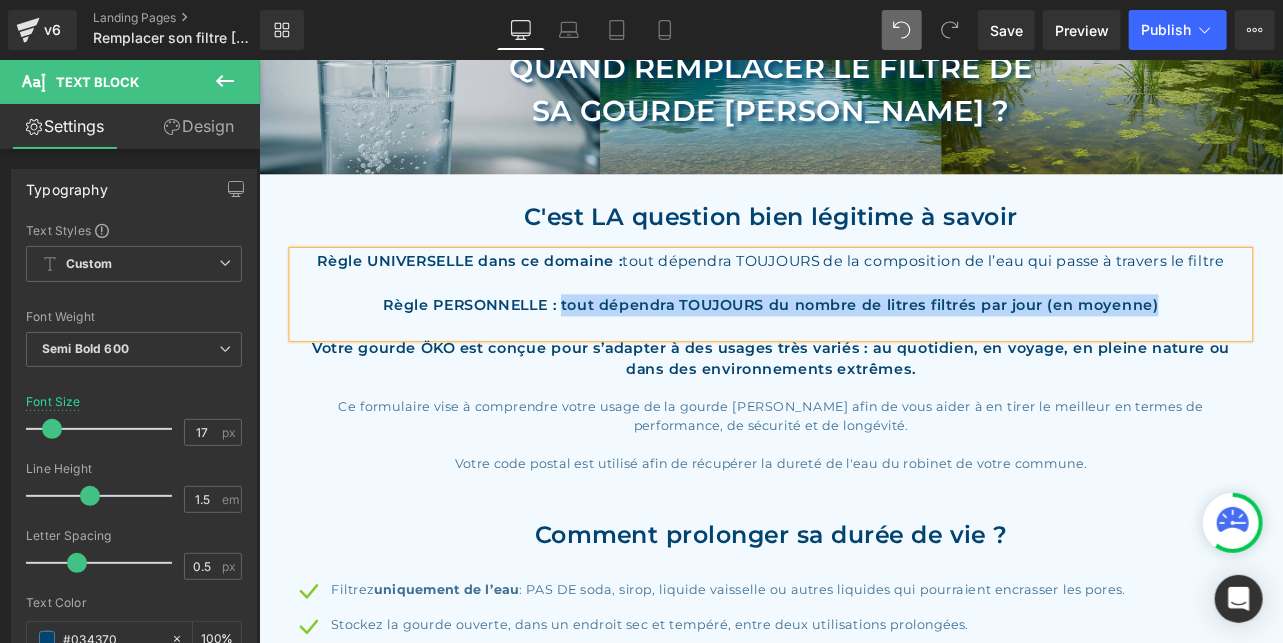 drag, startPoint x: 638, startPoint y: 346, endPoint x: 1325, endPoint y: 346, distance: 687 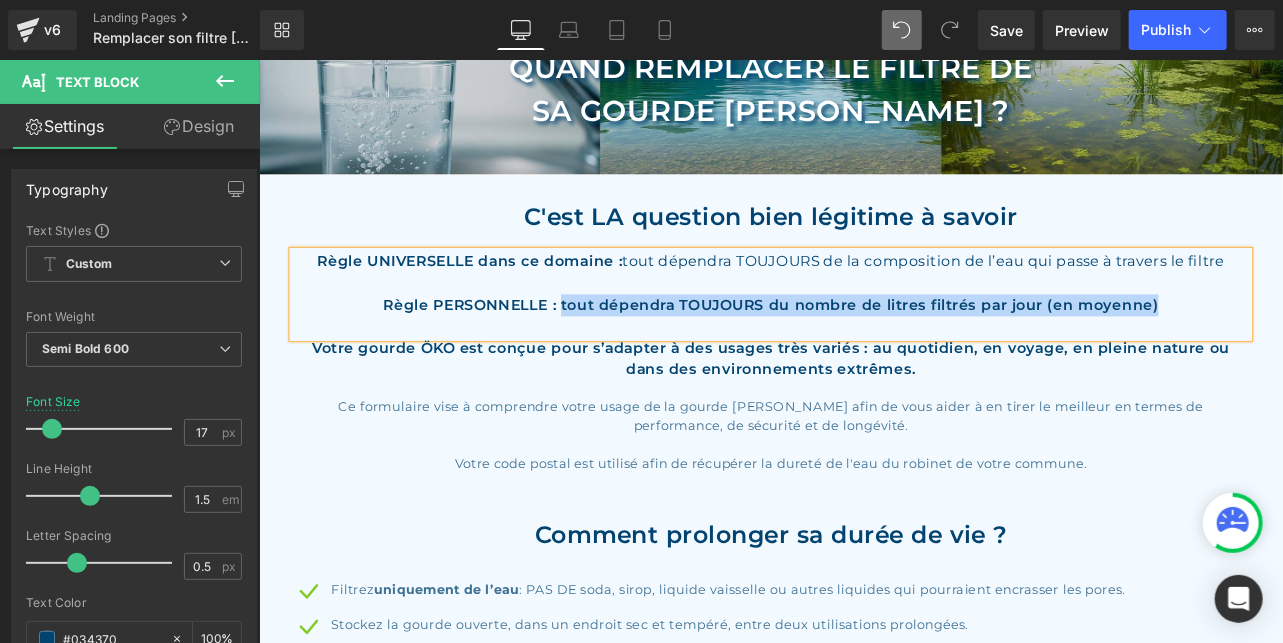 click on "Règle PERSONNELLE : tout dépendra TOUJOURS du nombre de litres filtrés par jour (en moyenne)" at bounding box center [863, 361] 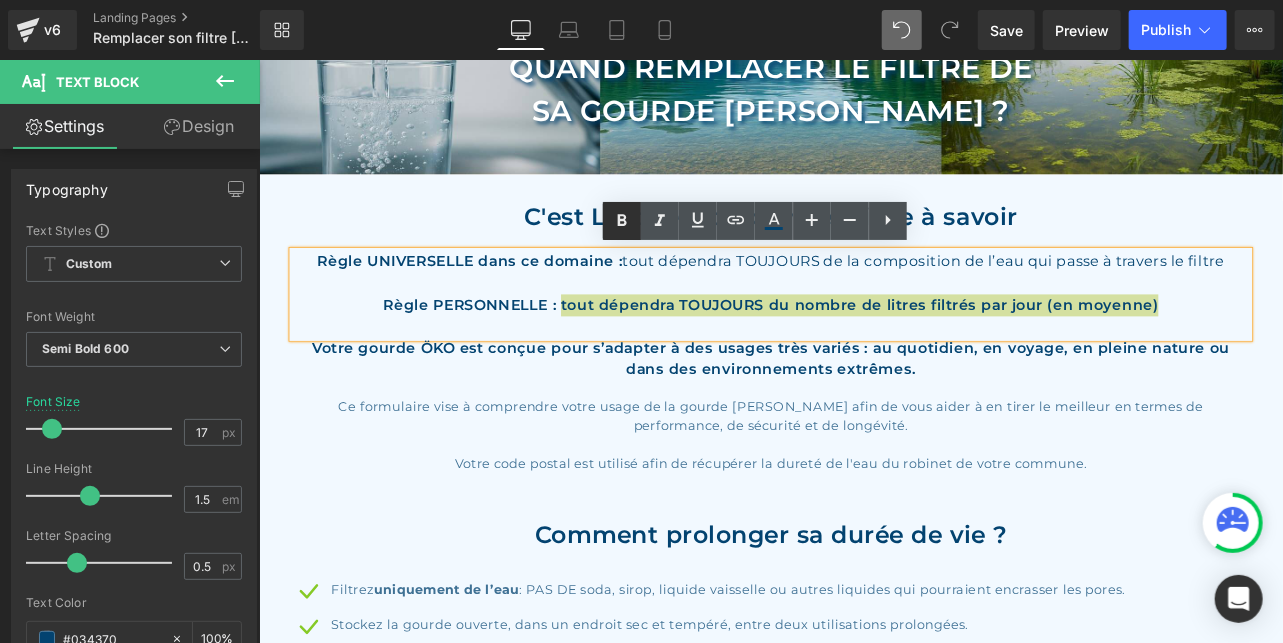 click 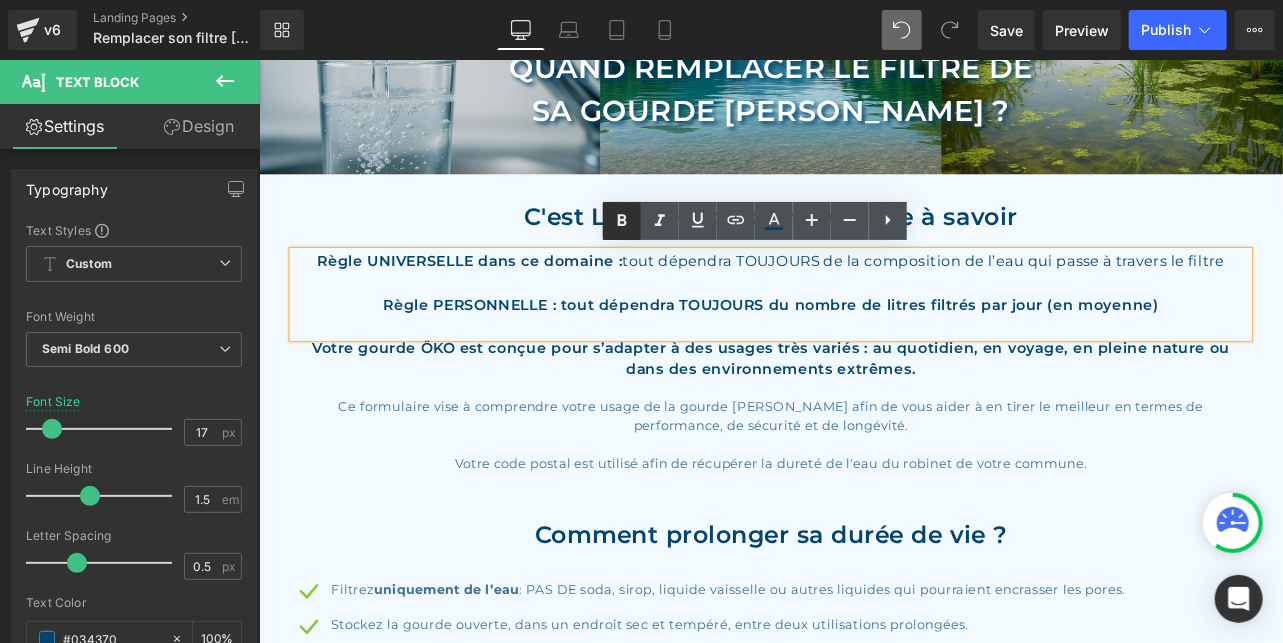 scroll, scrollTop: 213, scrollLeft: 0, axis: vertical 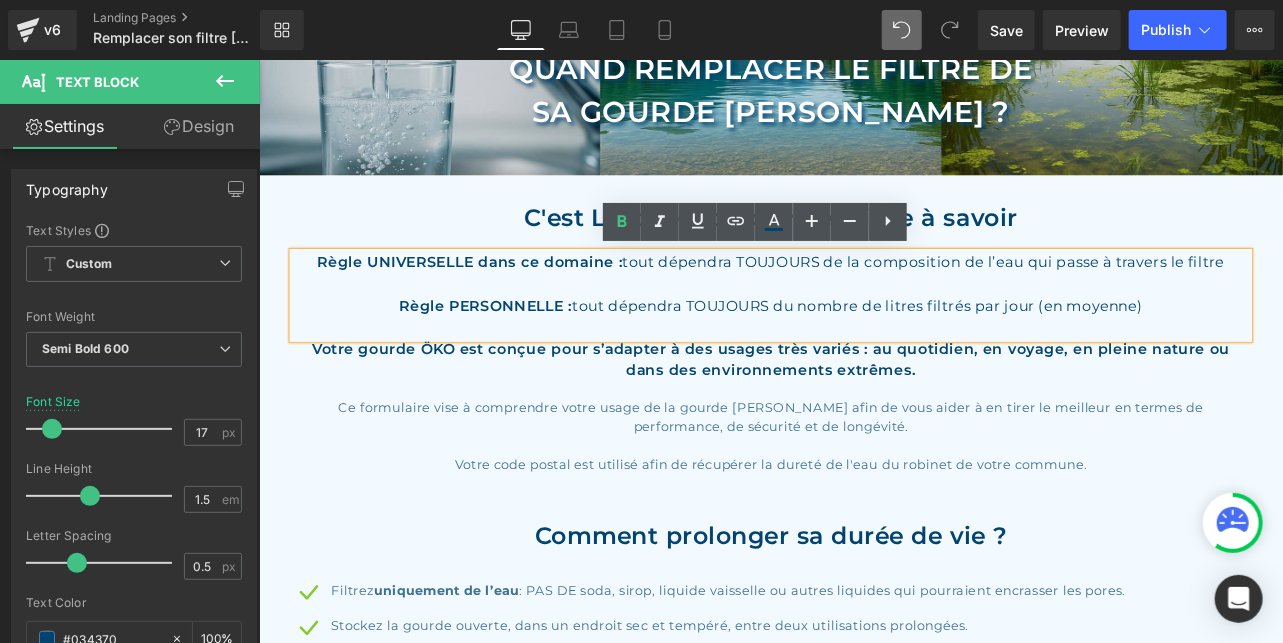 click at bounding box center [863, 324] 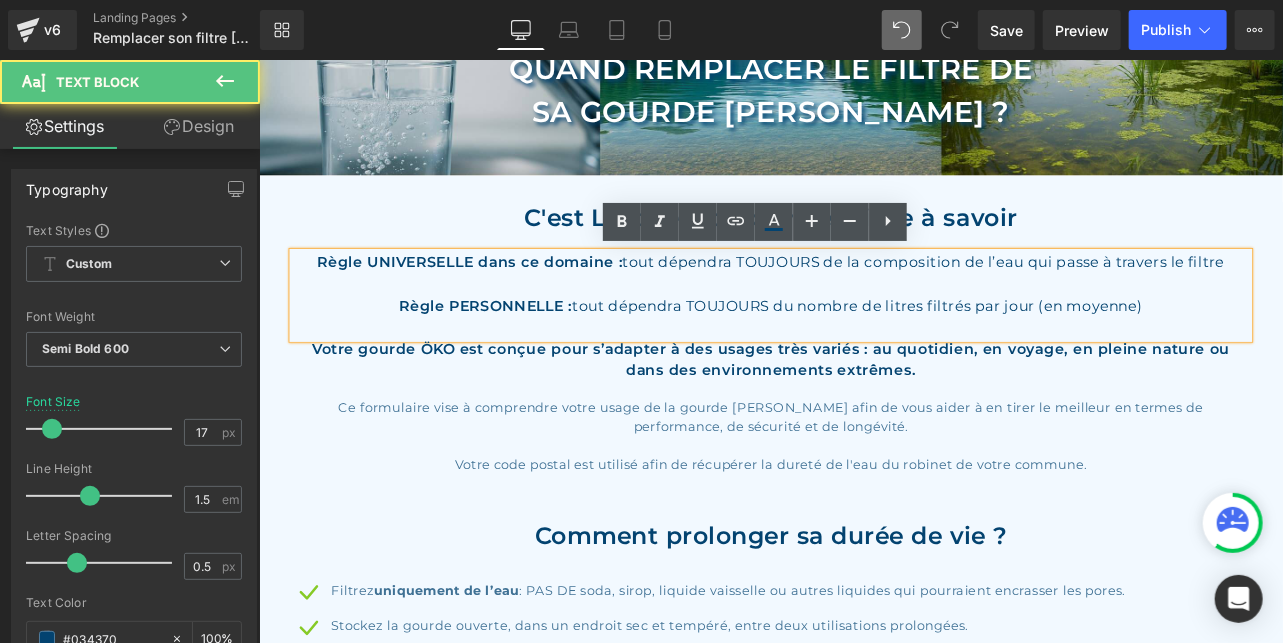 click on "Règle PERSONNELLE :  tout dépendra TOUJOURS du nombre de litres filtrés par jour (en moyenne)" at bounding box center (863, 362) 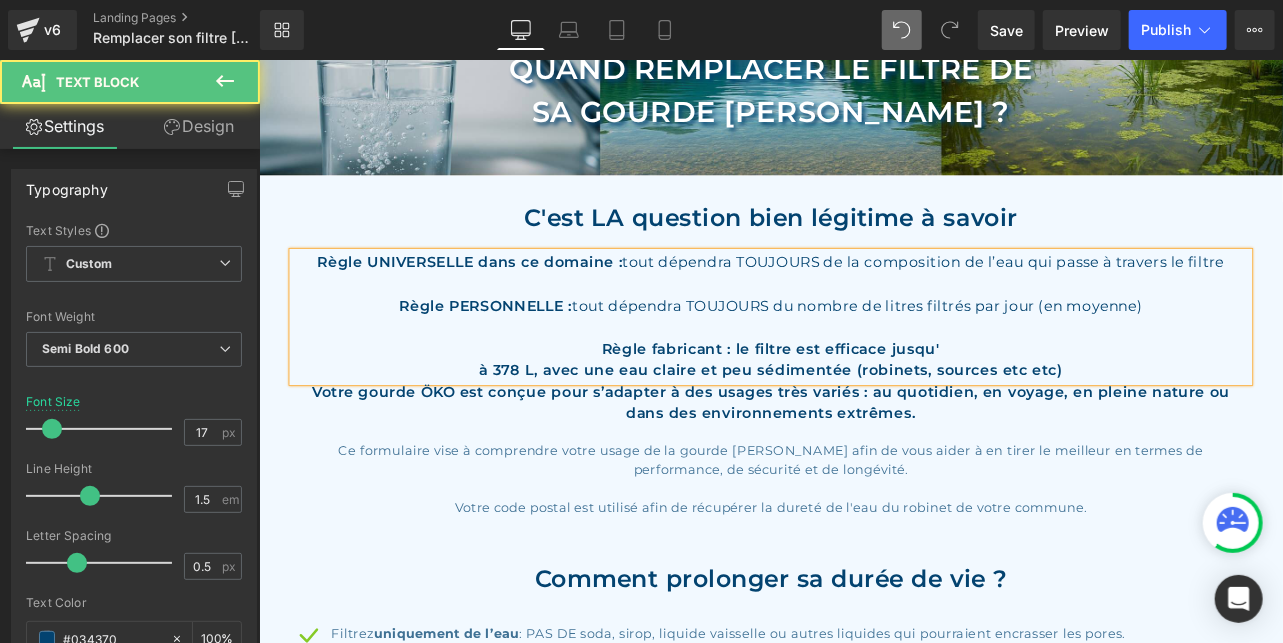 click on "à 378 L, avec une eau claire et peu sédimentée (robinets, sources etc etc)" at bounding box center (863, 426) 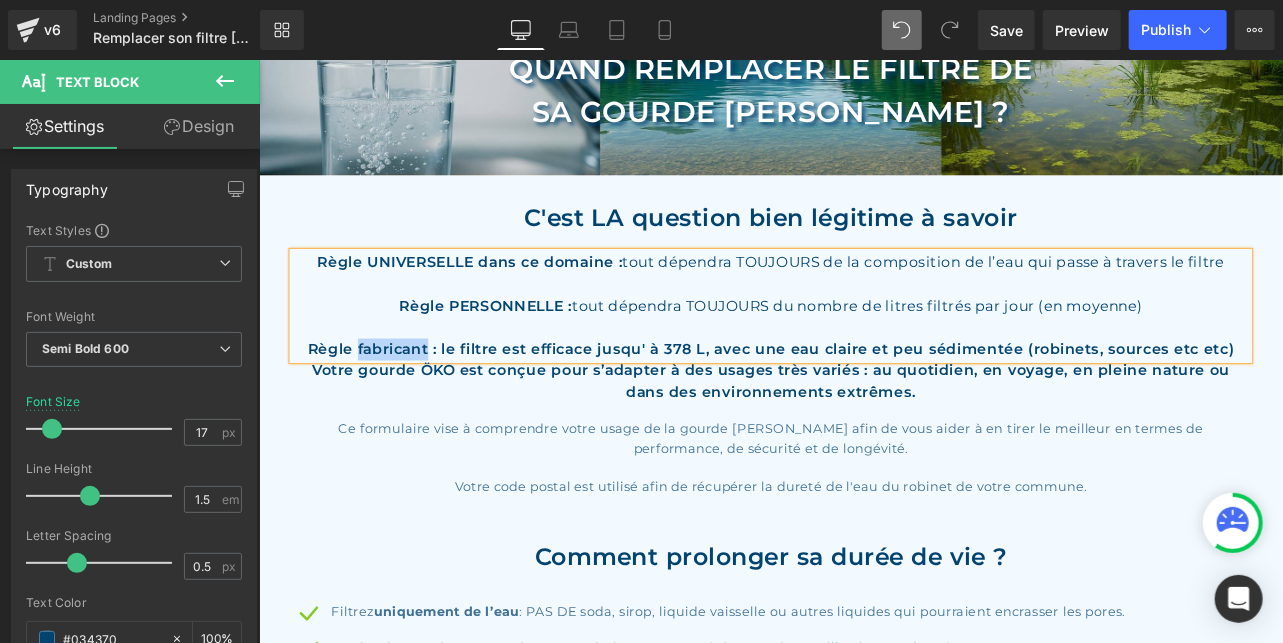 drag, startPoint x: 465, startPoint y: 401, endPoint x: 386, endPoint y: 401, distance: 79 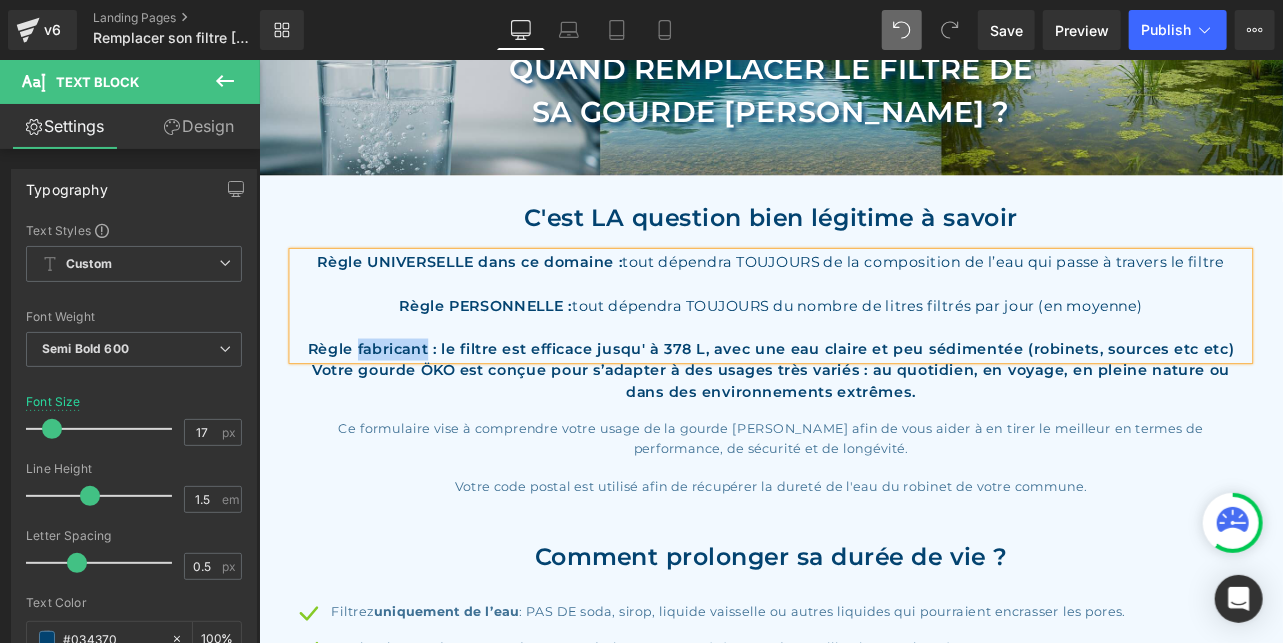 click on "Règle fabricant : le filtre est efficace jusqu' à 378 L, avec une eau claire et peu sédimentée (robinets, sources etc etc)" at bounding box center (863, 401) 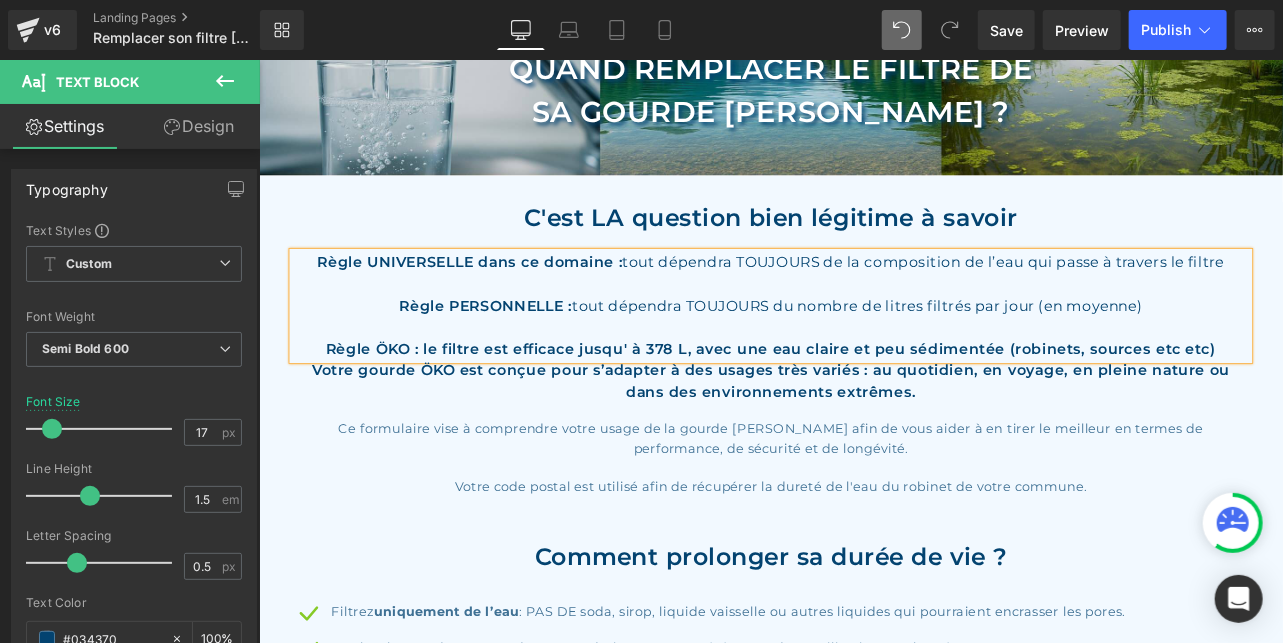 click at bounding box center [863, 375] 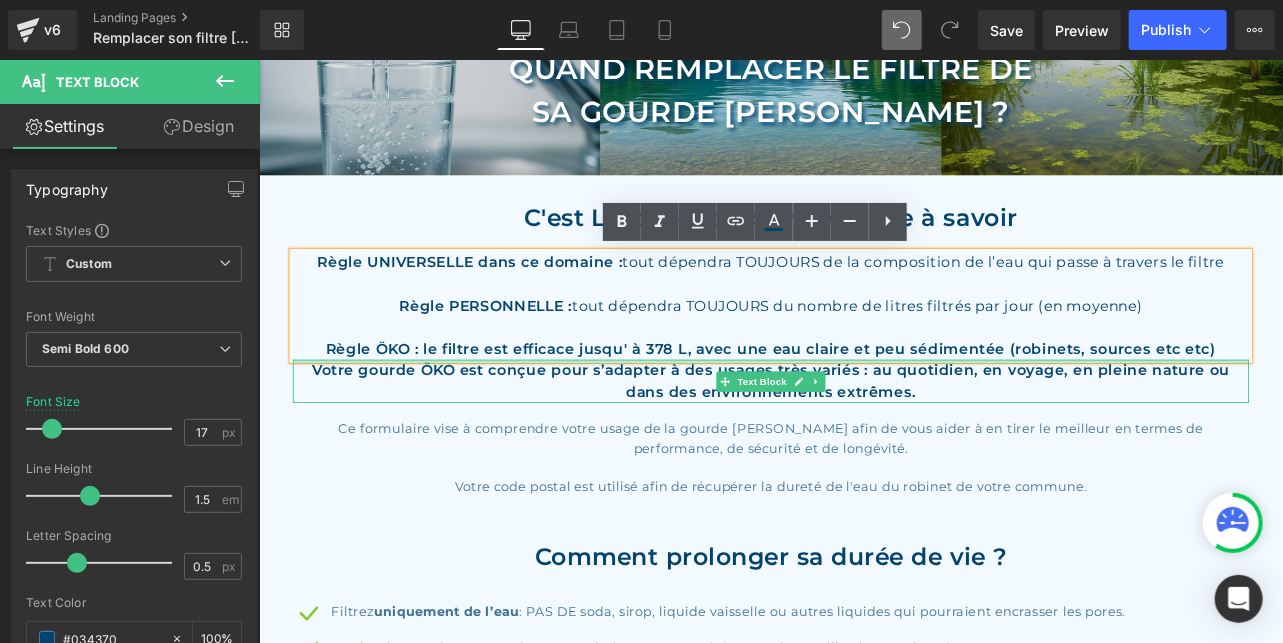 click at bounding box center [863, 415] 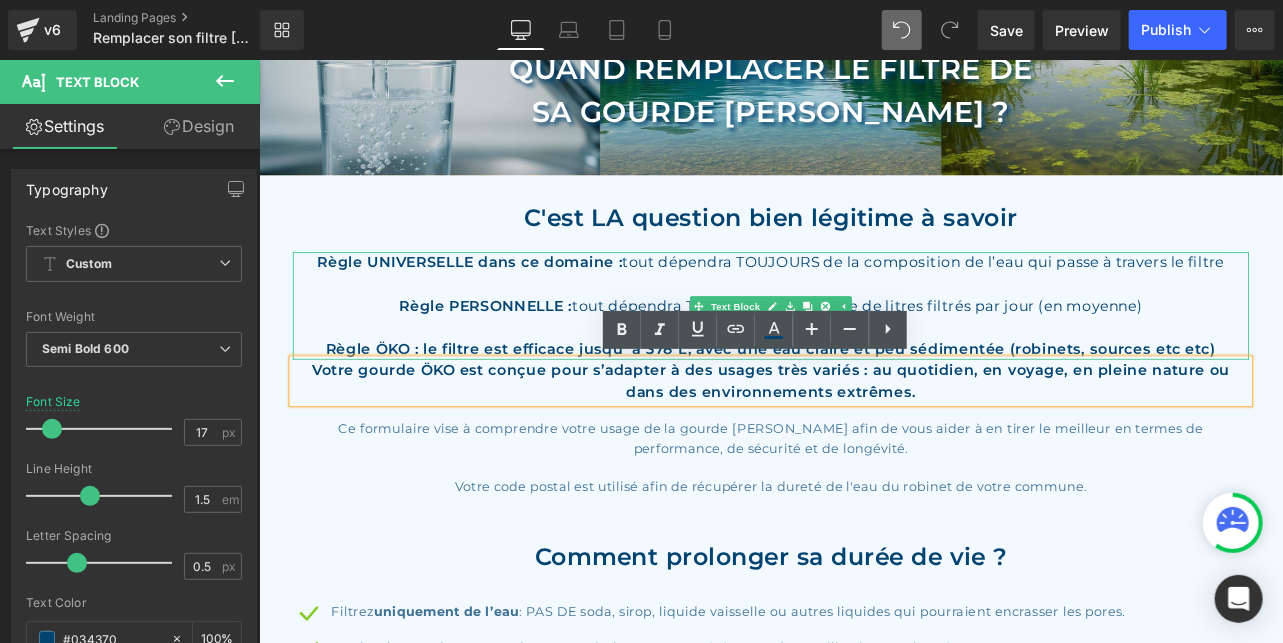click on "tout dépendra TOUJOURS du nombre de litres filtrés par jour (en moyenne)" at bounding box center (965, 349) 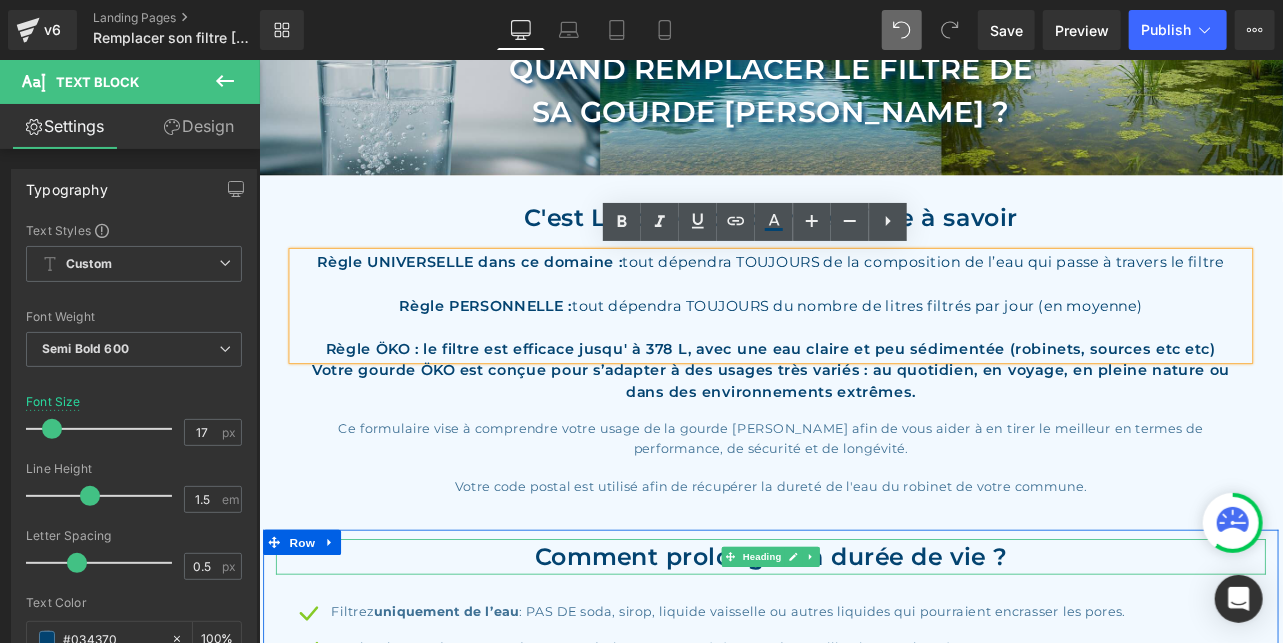 click on "Comment prolonger sa durée de vie ?" at bounding box center [863, 646] 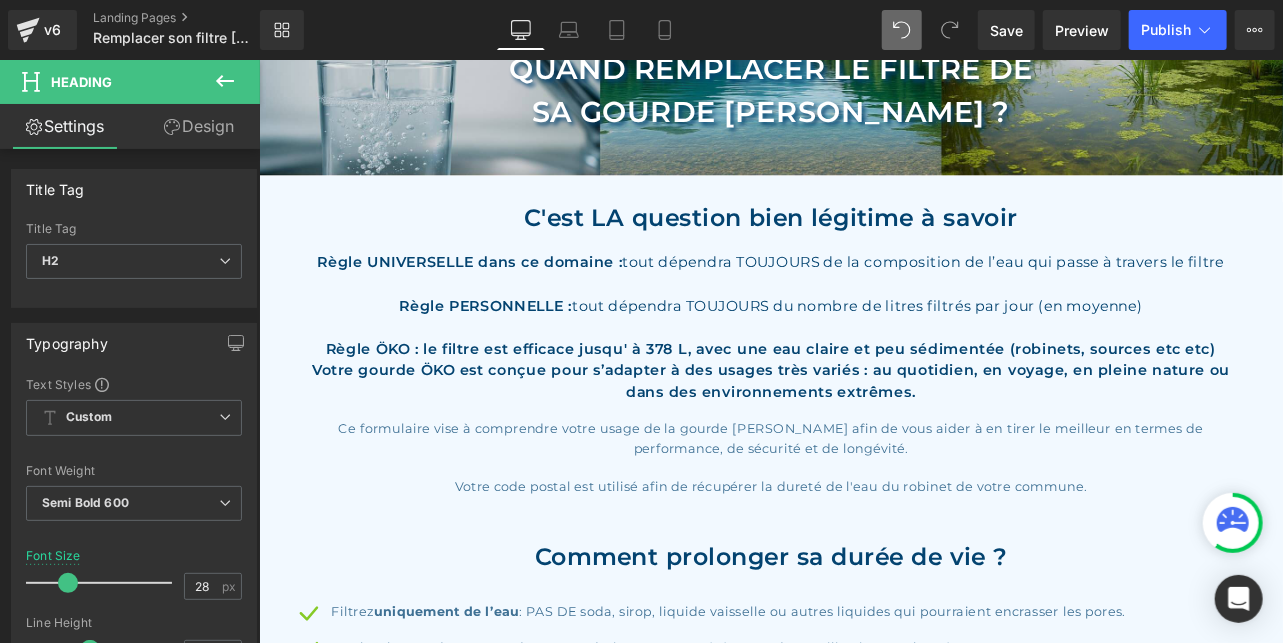 click 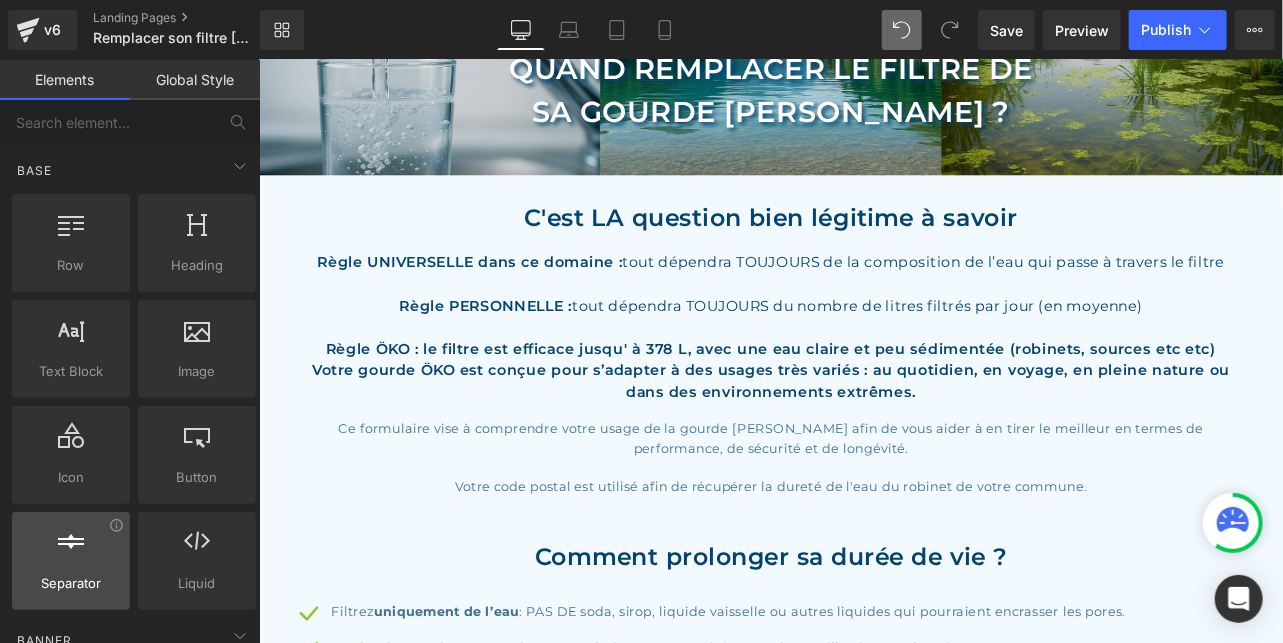 click at bounding box center (71, 550) 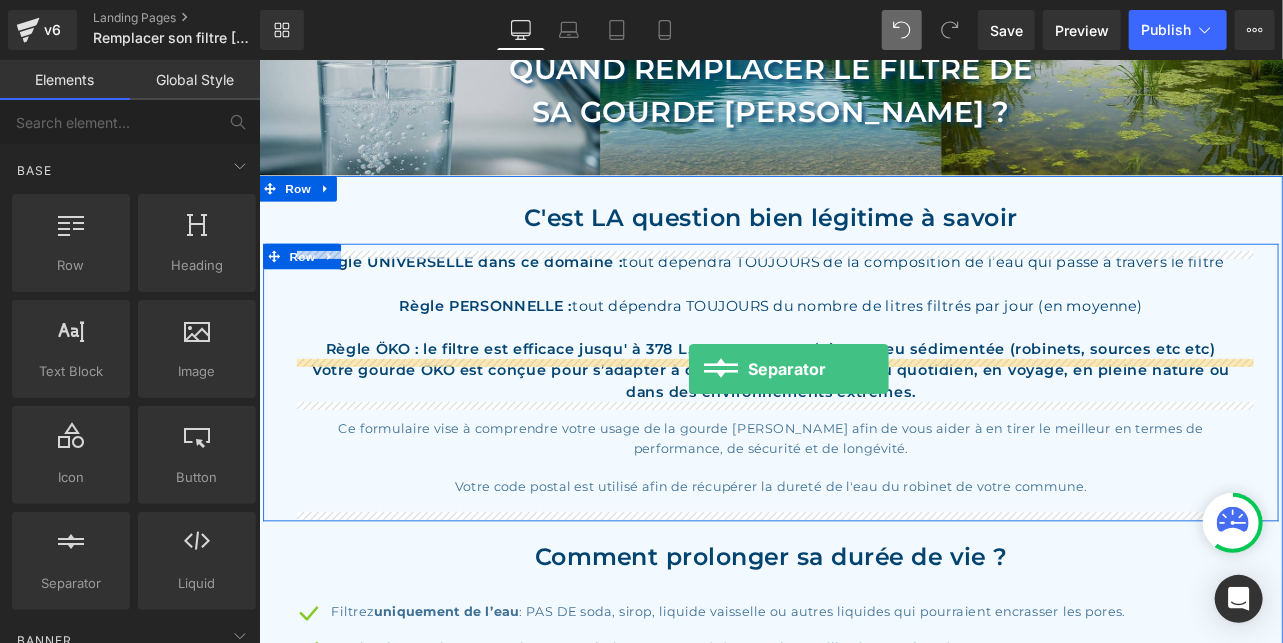 drag, startPoint x: 337, startPoint y: 605, endPoint x: 766, endPoint y: 424, distance: 465.62003 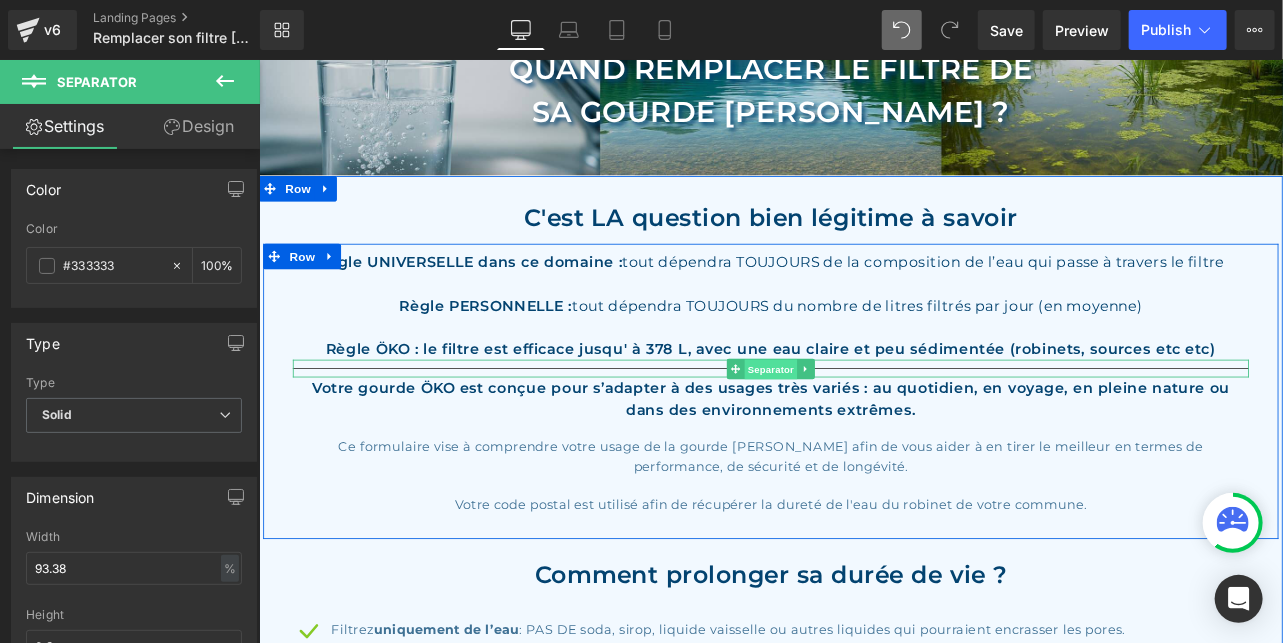 click on "Separator" at bounding box center (863, 425) 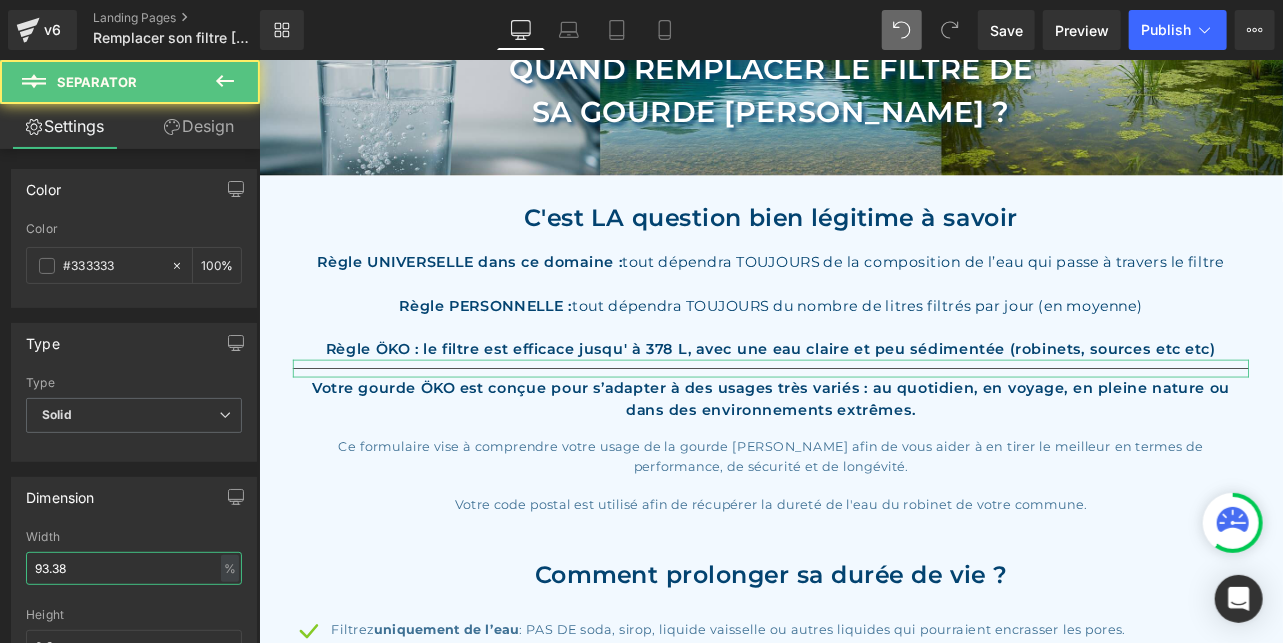 drag, startPoint x: 123, startPoint y: 554, endPoint x: -81, endPoint y: 390, distance: 261.74796 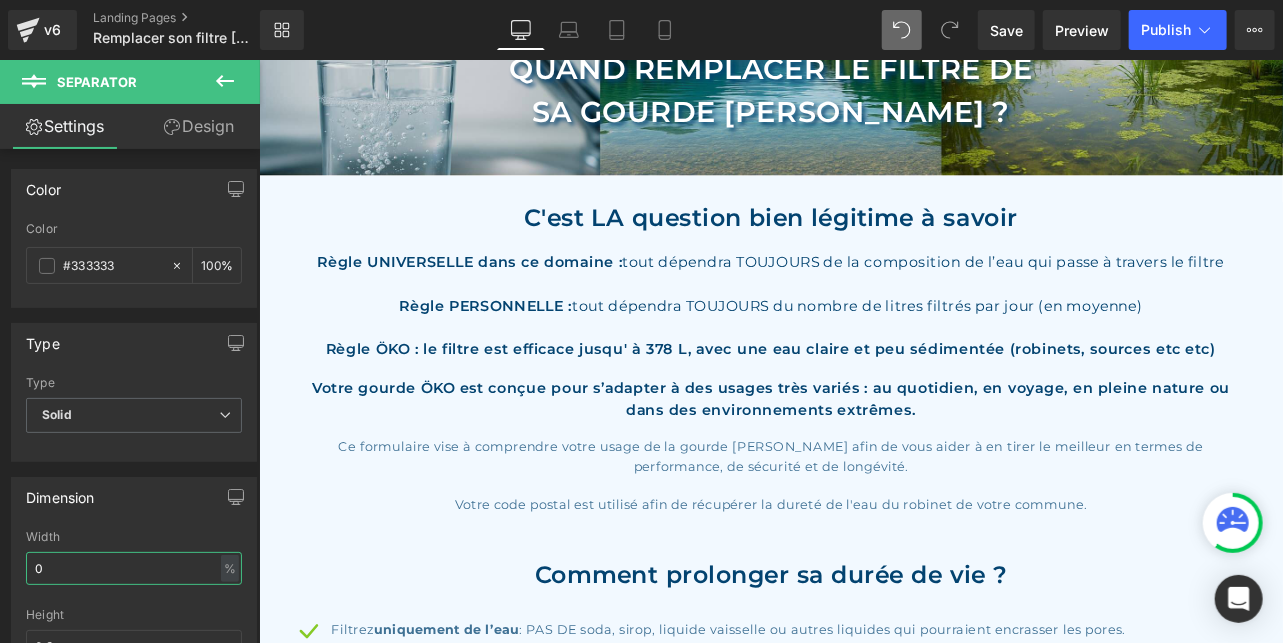 type on "0" 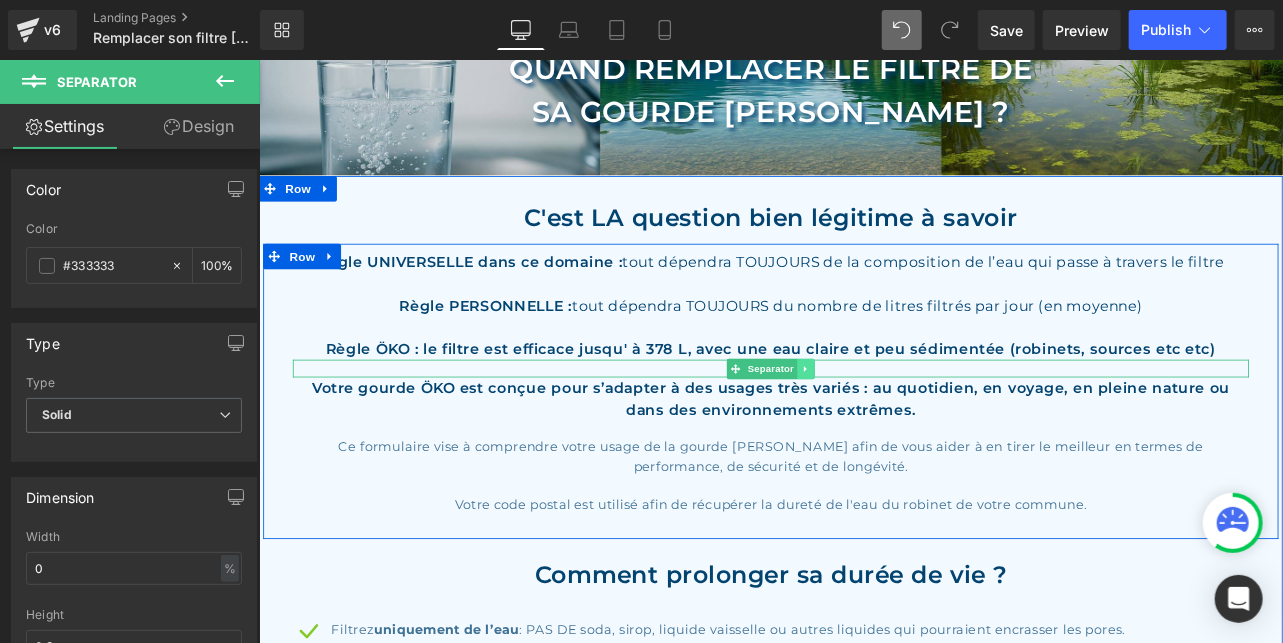 click 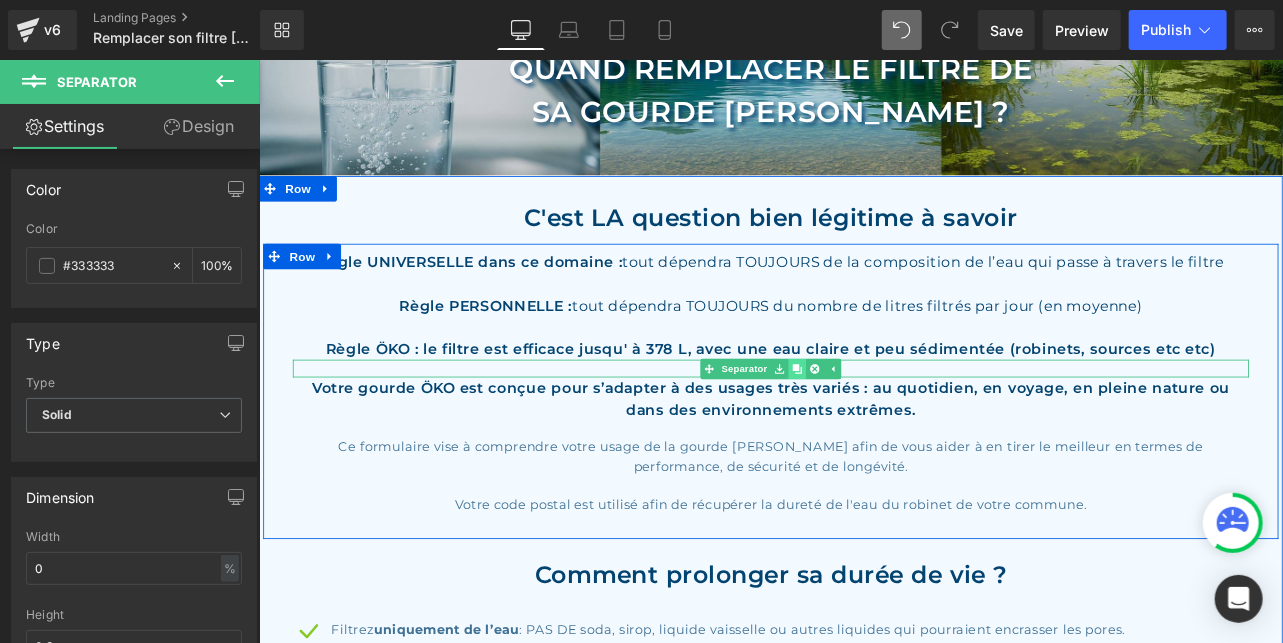 click 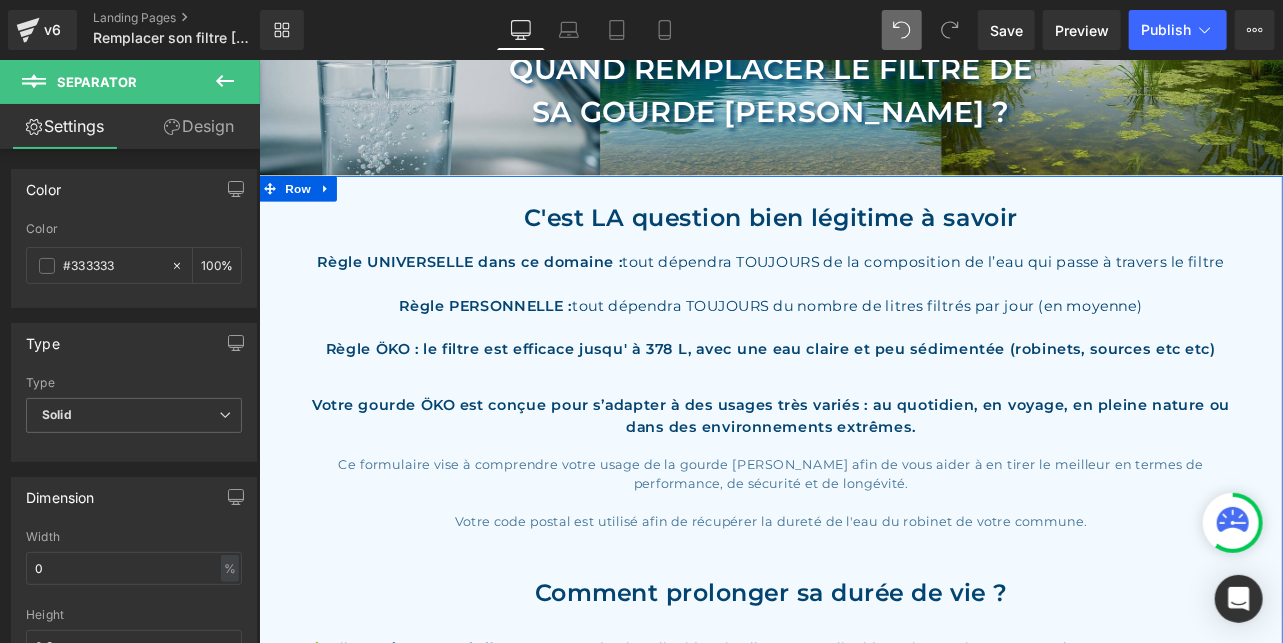 scroll, scrollTop: 215, scrollLeft: 0, axis: vertical 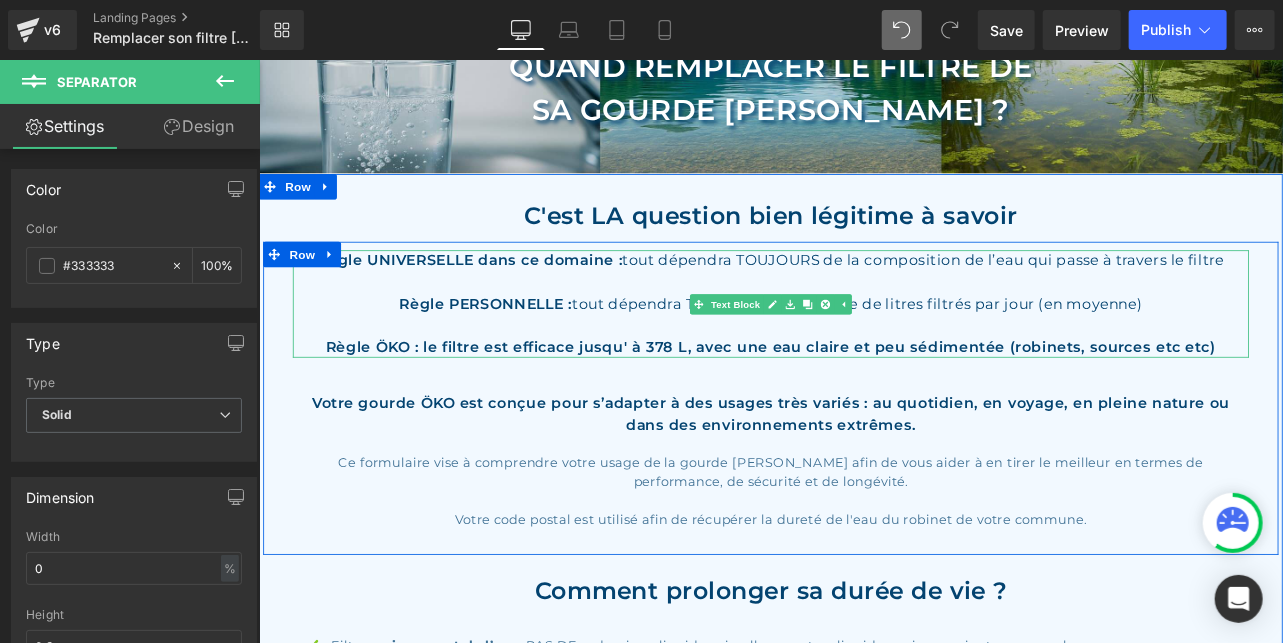 click on "Règle UNIVERSELLE dans ce domaine :  tout dépendra TOUJOURS de la composition de l’eau qui passe à travers le filtre Règle PERSONNELLE :  tout dépendra TOUJOURS du nombre de litres filtrés par jour (en moyenne) Règle ÖKO : le filtre est efficace jusqu' à 378 L, avec une eau claire et peu sédimentée (robinets, sources etc etc)" at bounding box center (863, 348) 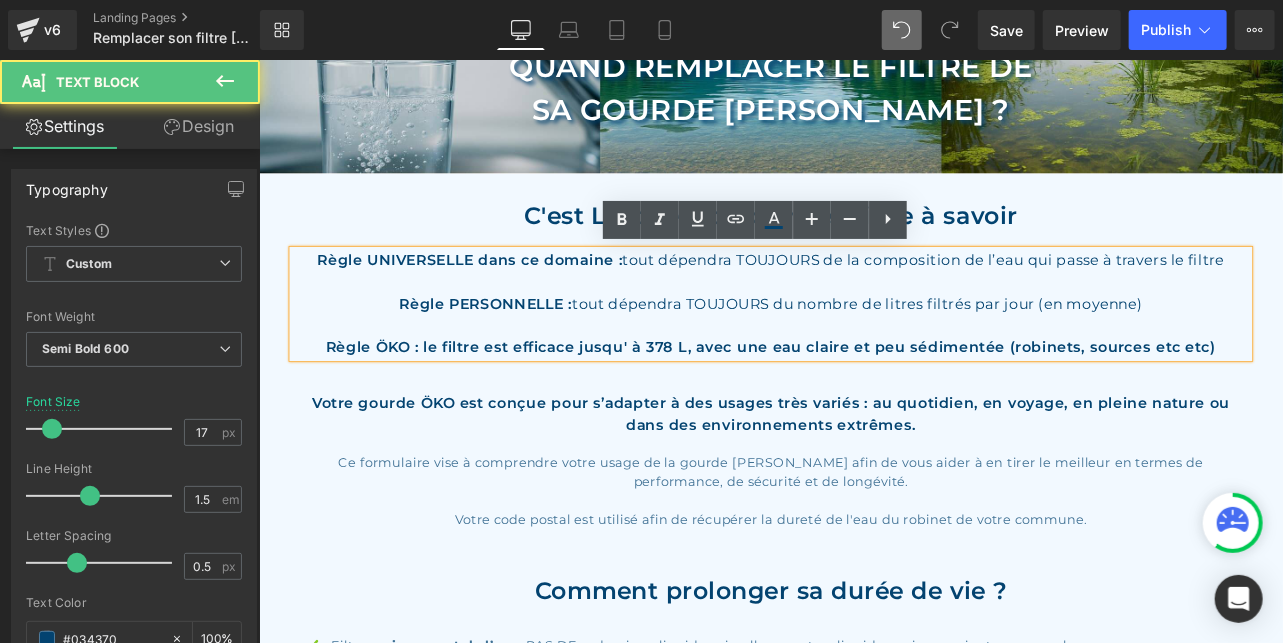 click on "Règle UNIVERSELLE dans ce domaine :  tout dépendra TOUJOURS de la composition de l’eau qui passe à travers le filtre" at bounding box center (863, 297) 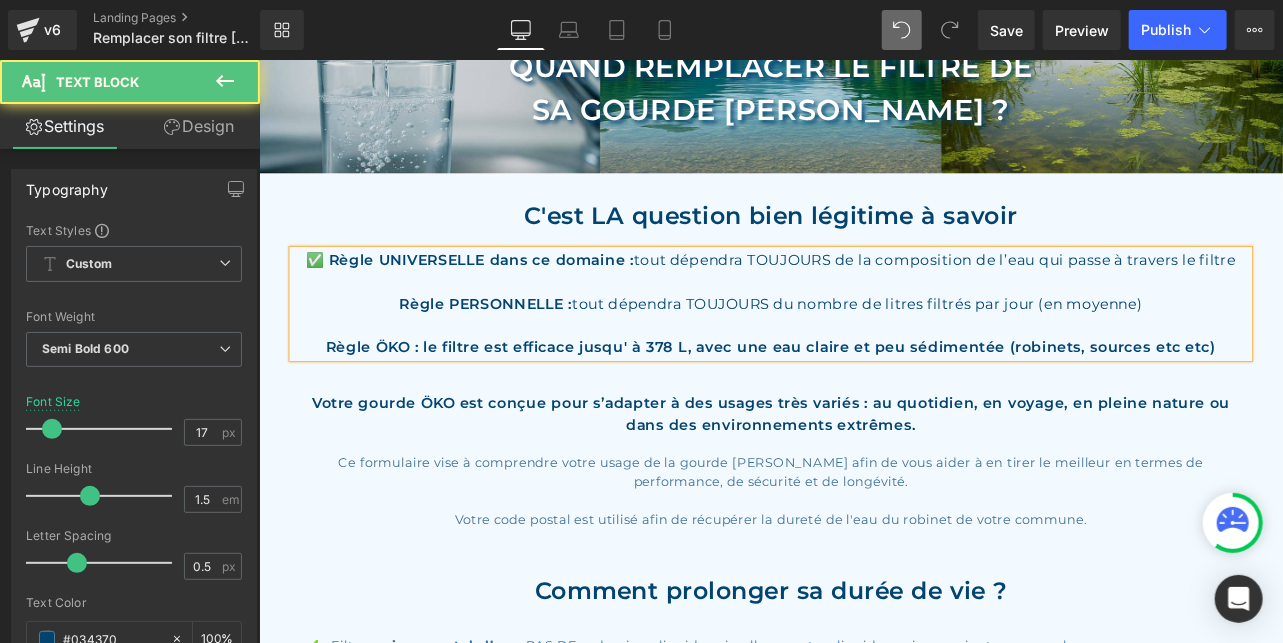 click on "Règle PERSONNELLE :  tout dépendra TOUJOURS du nombre de litres filtrés par jour (en moyenne)" at bounding box center [863, 348] 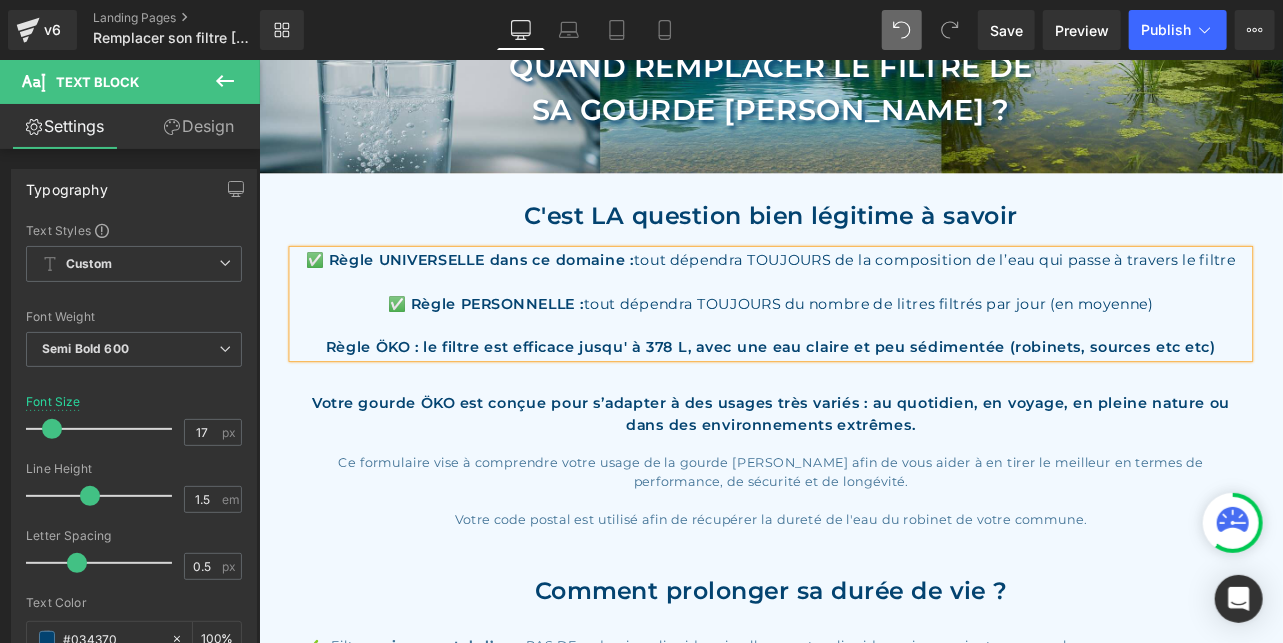 click on "Règle ÖKO : le filtre est efficace jusqu' à 378 L, avec une eau claire et peu sédimentée (robinets, sources etc etc)" at bounding box center (863, 399) 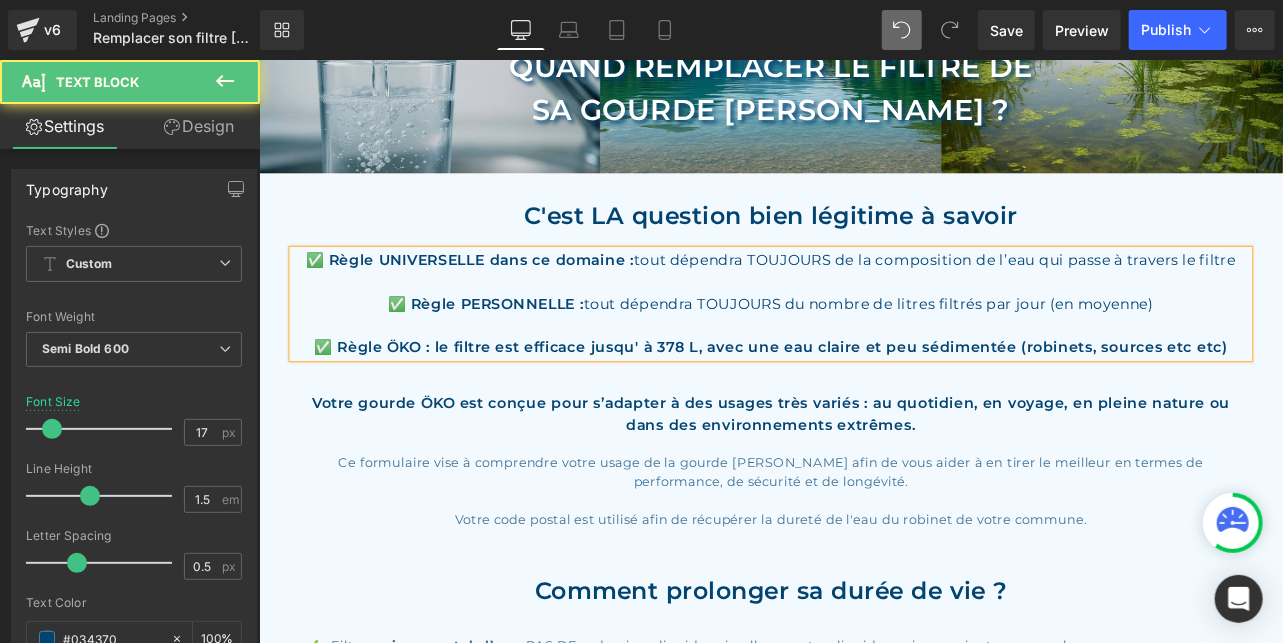 click on "✅ Règle ÖKO : le filtre est efficace jusqu' à 378 L, avec une eau claire et peu sédimentée (robinets, sources etc etc)" at bounding box center (863, 399) 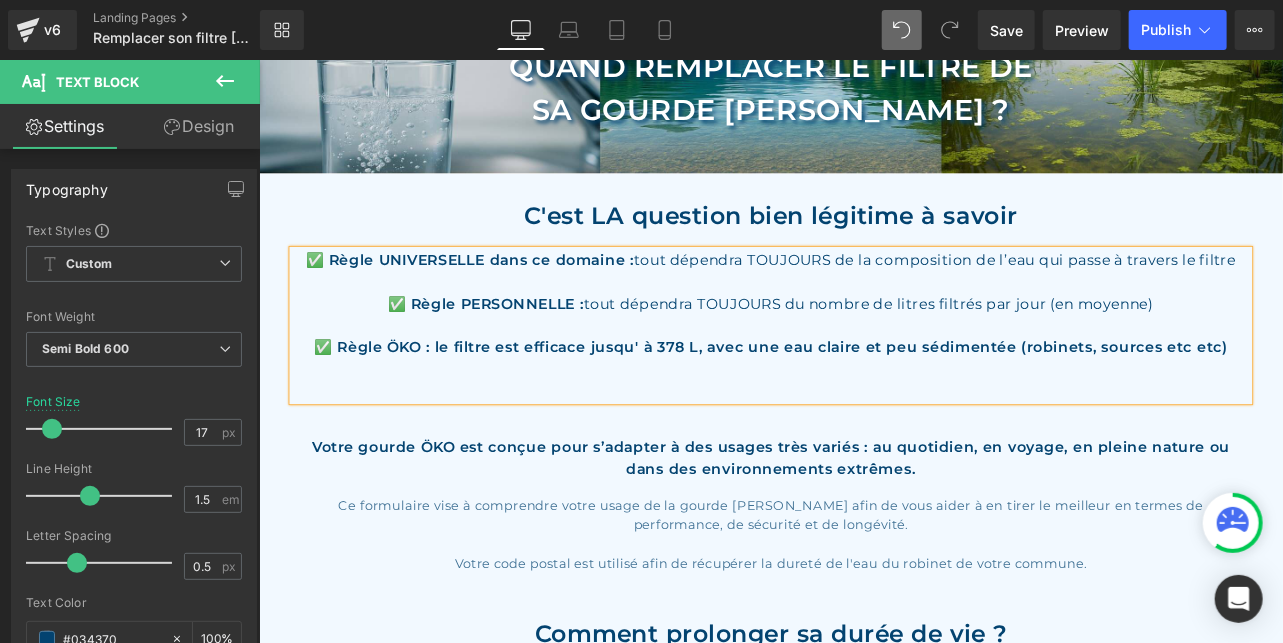 click at bounding box center (863, 424) 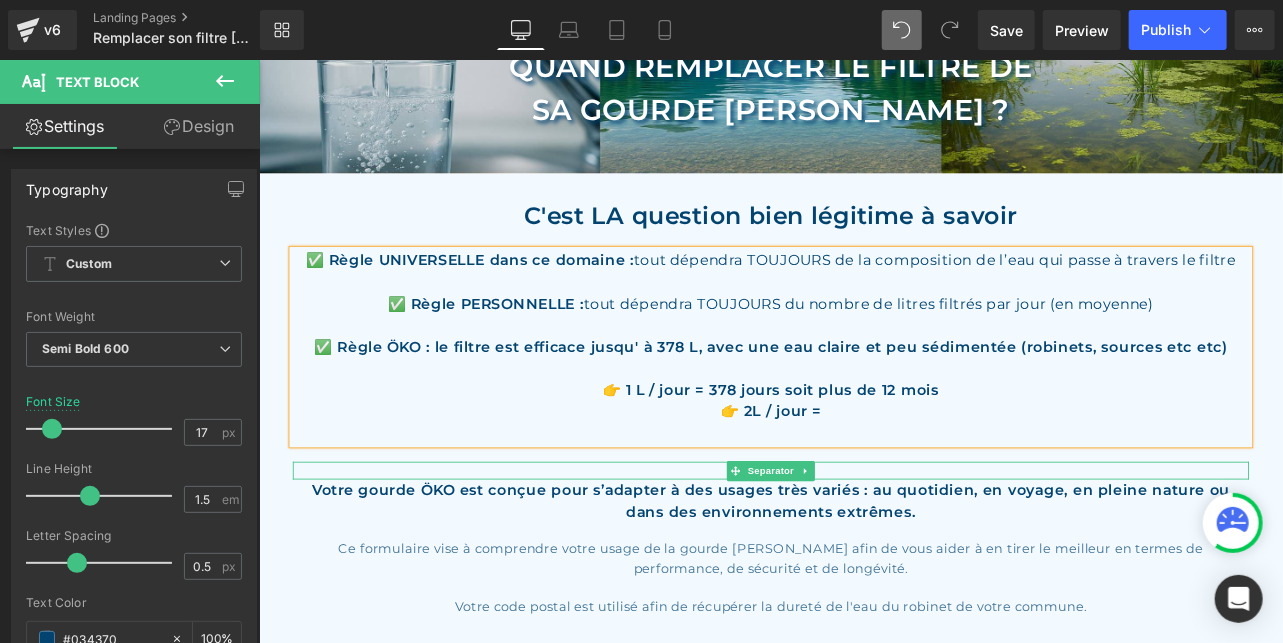 click at bounding box center (863, 544) 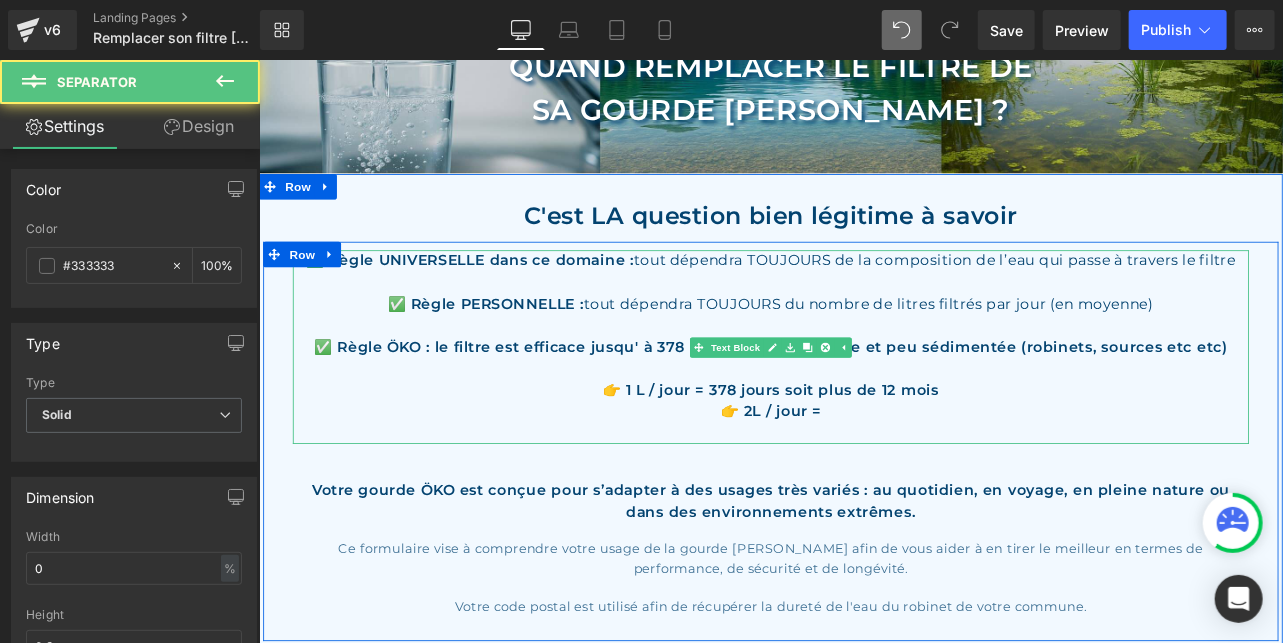 click on "👉 2L / jour =" at bounding box center (863, 475) 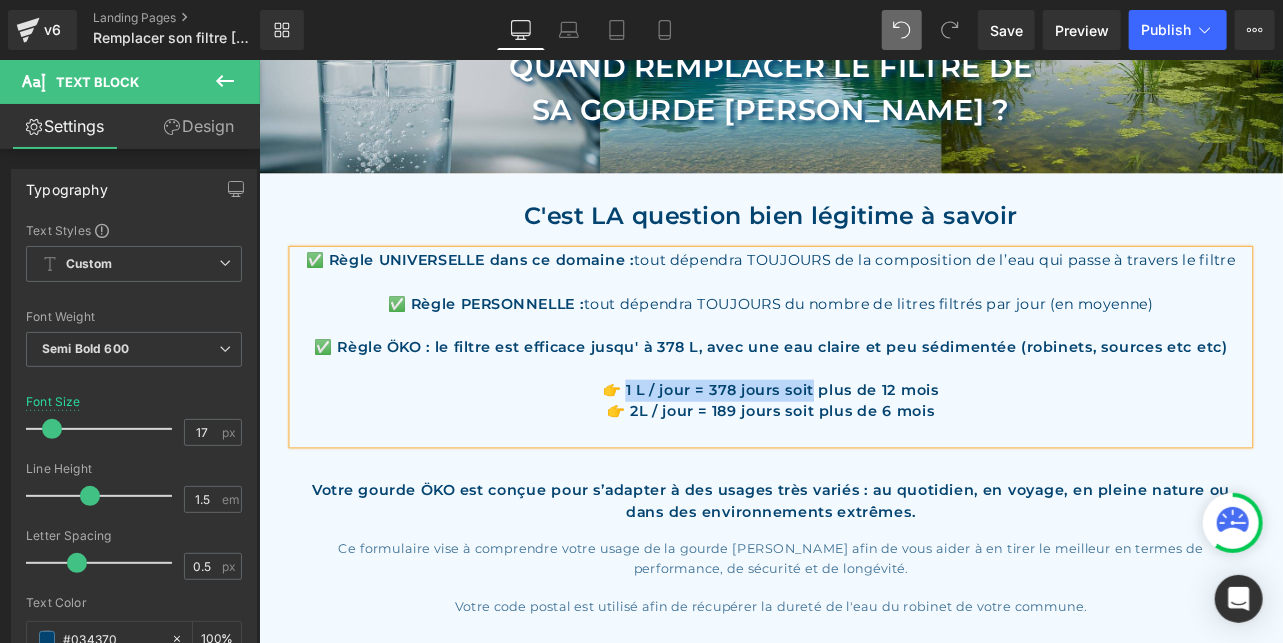 drag, startPoint x: 897, startPoint y: 442, endPoint x: 693, endPoint y: 443, distance: 204.00246 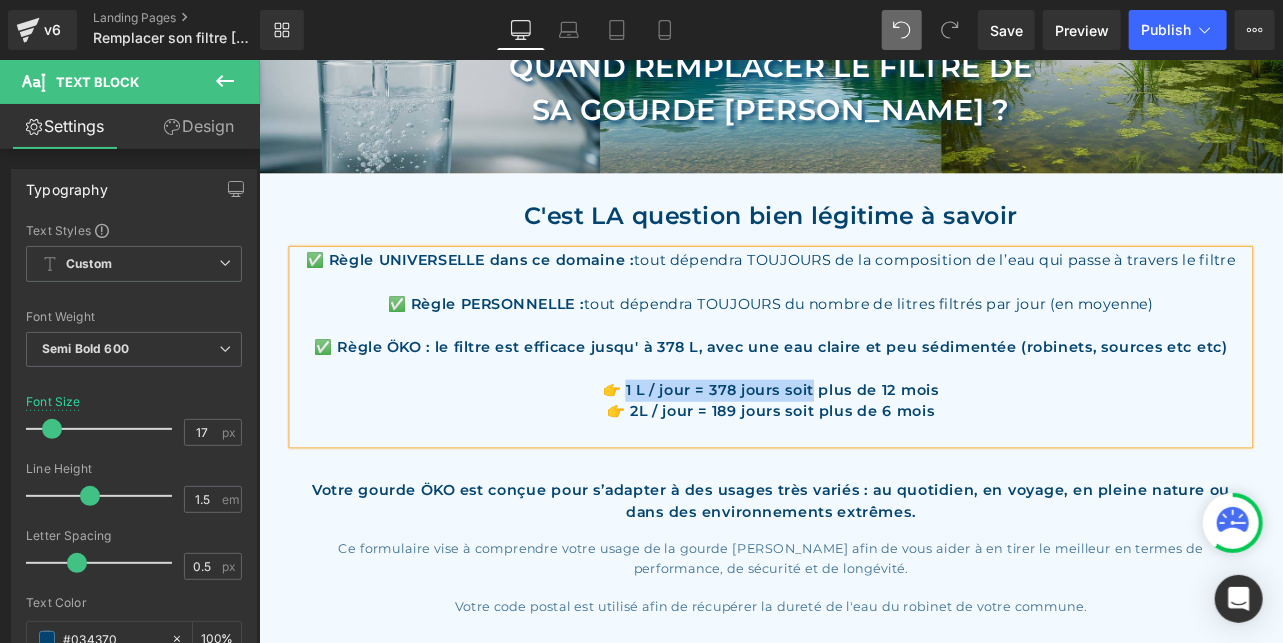 click on "👉 1 L / jour = 378 jours soit plus de 12 mois" at bounding box center [863, 450] 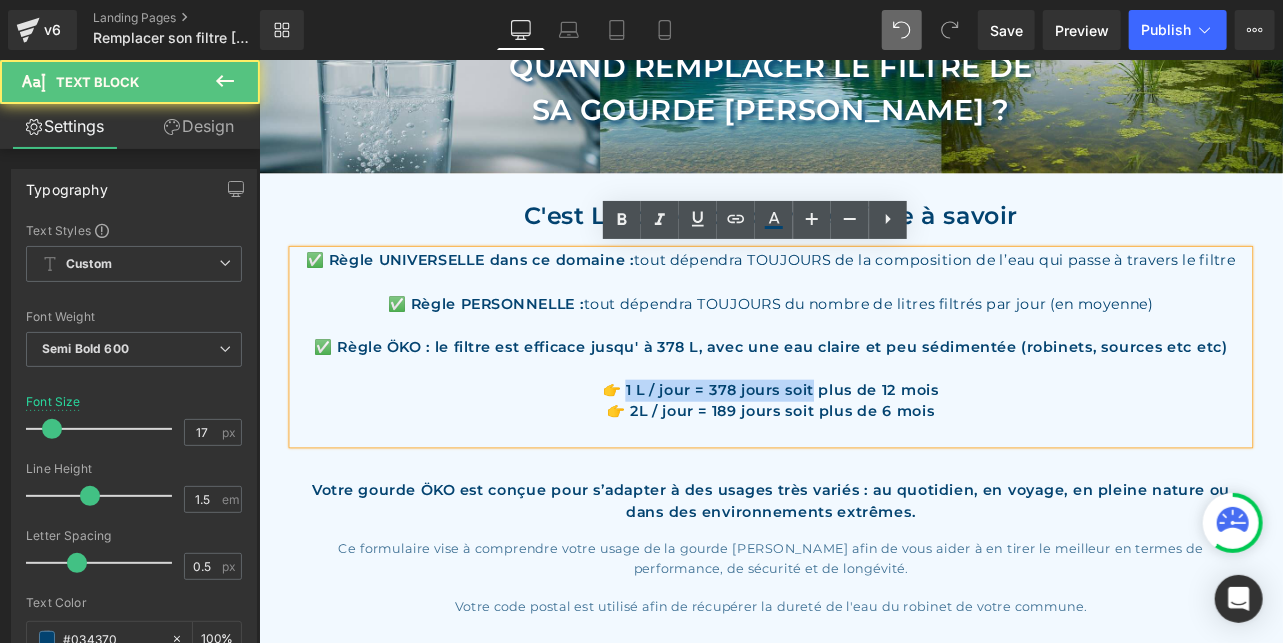 click on "👉 1 L / jour = 378 jours soit plus de 12 mois" at bounding box center (863, 450) 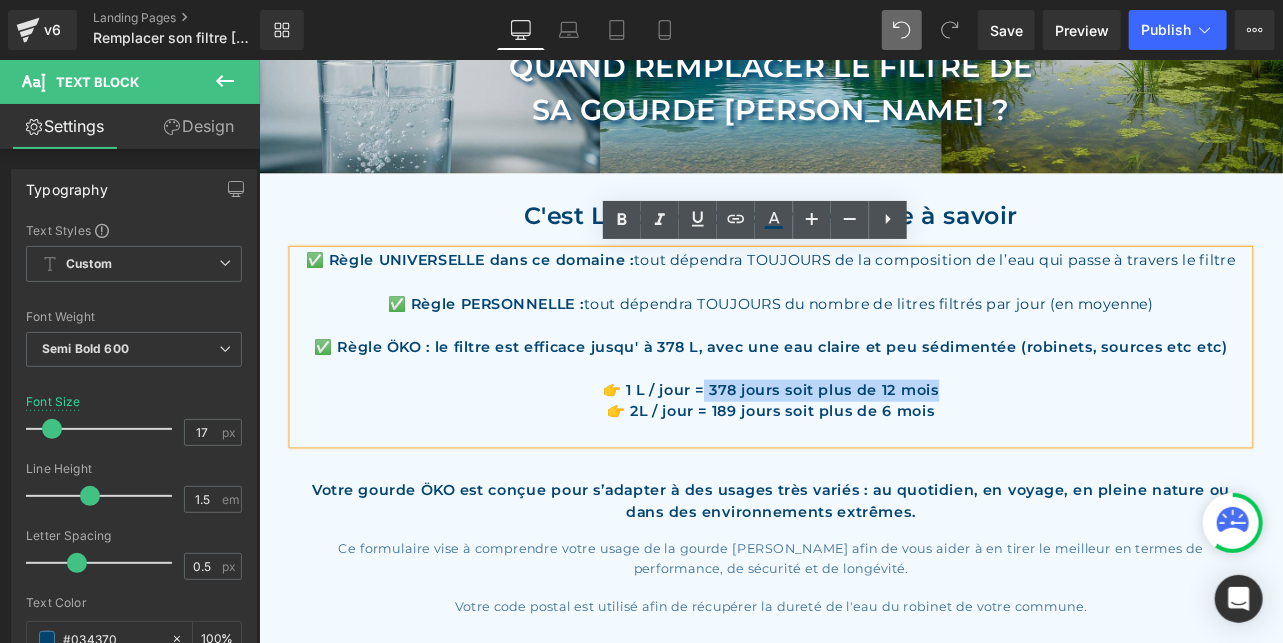 drag, startPoint x: 807, startPoint y: 452, endPoint x: 1061, endPoint y: 446, distance: 254.07086 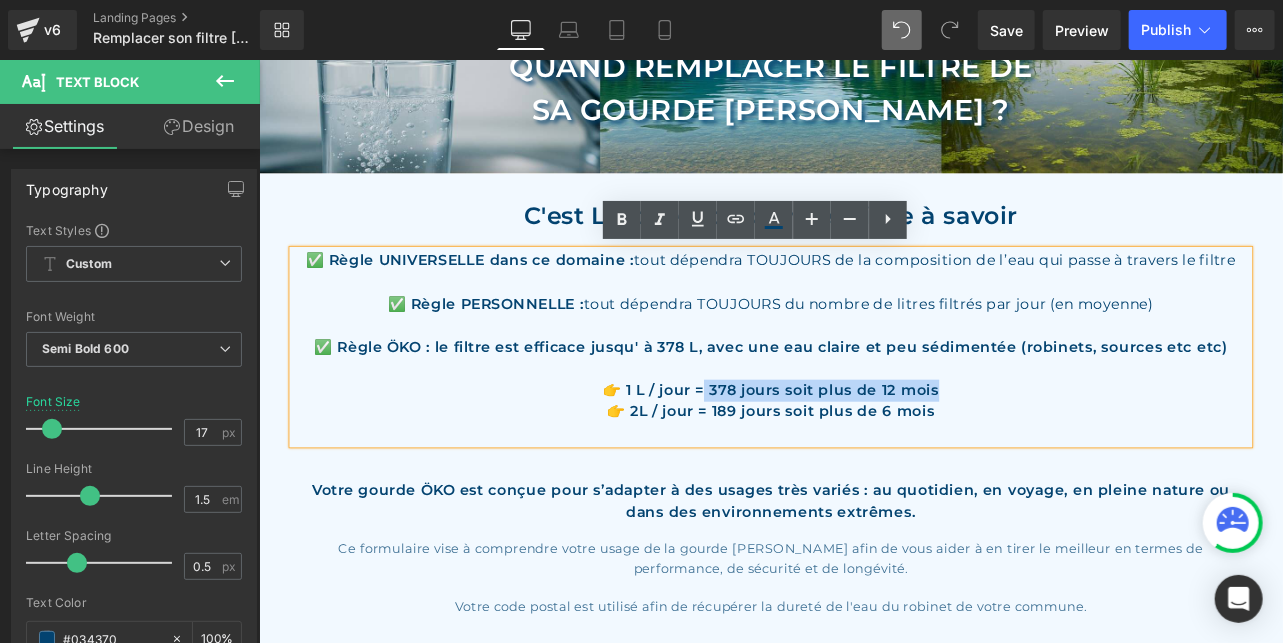 click on "👉 1 L / jour = 378 jours soit plus de 12 mois" at bounding box center [863, 450] 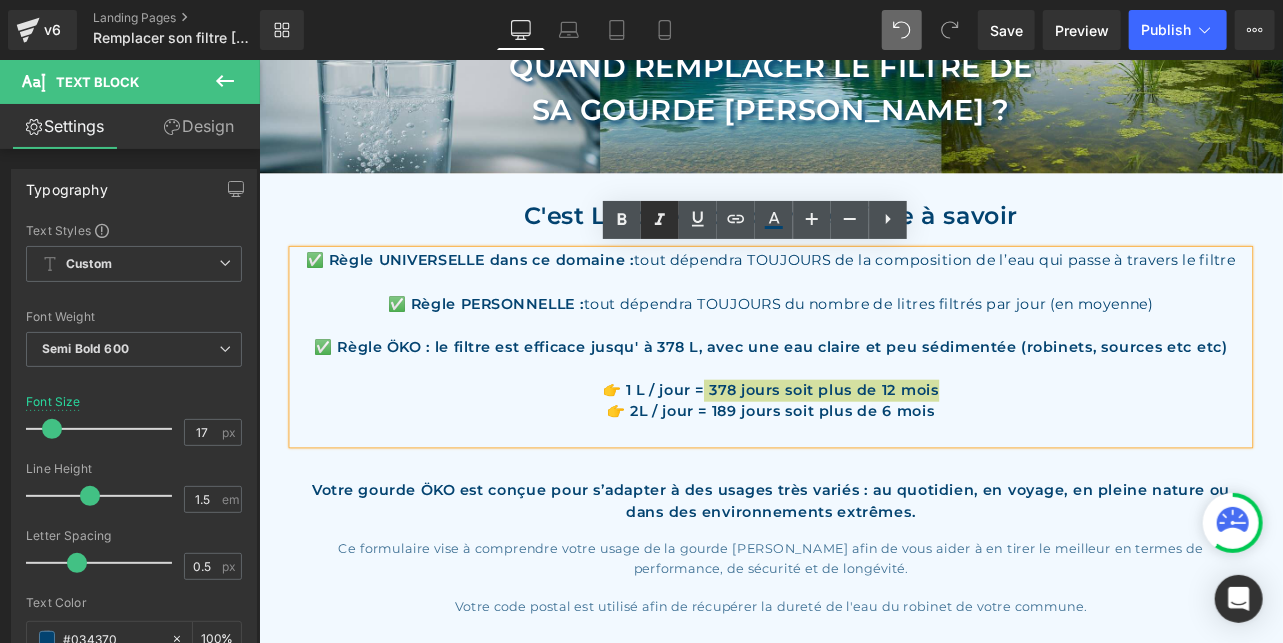 drag, startPoint x: 624, startPoint y: 219, endPoint x: 649, endPoint y: 224, distance: 25.495098 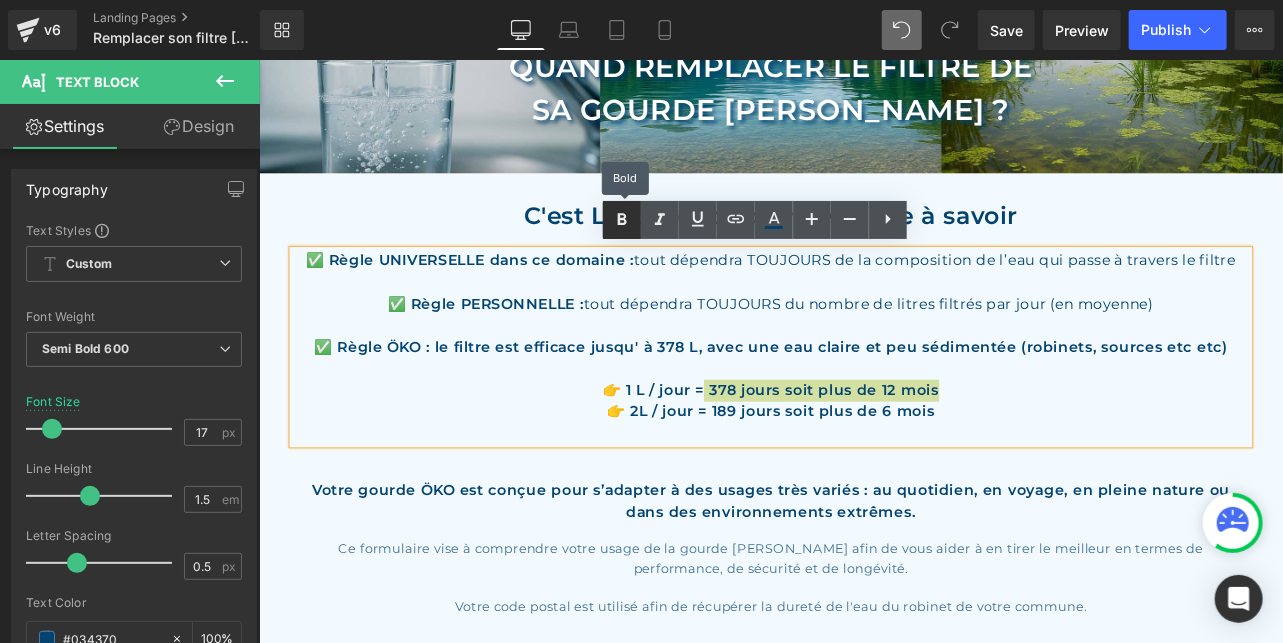 click 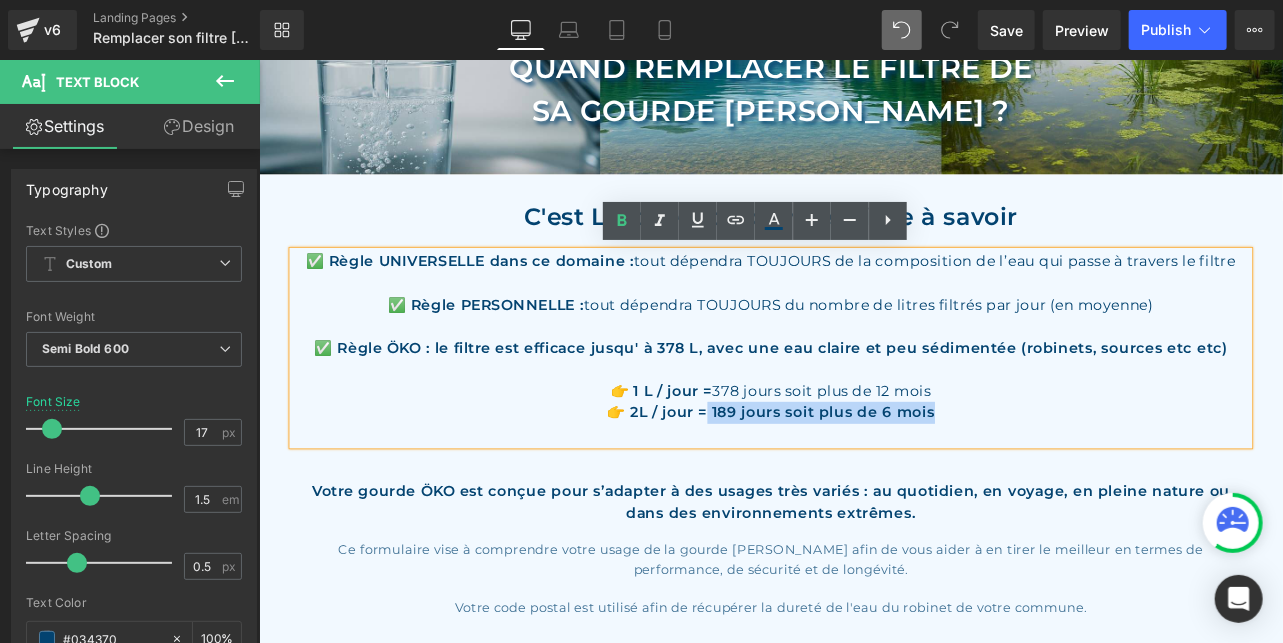 drag, startPoint x: 1065, startPoint y: 481, endPoint x: 794, endPoint y: 469, distance: 271.26556 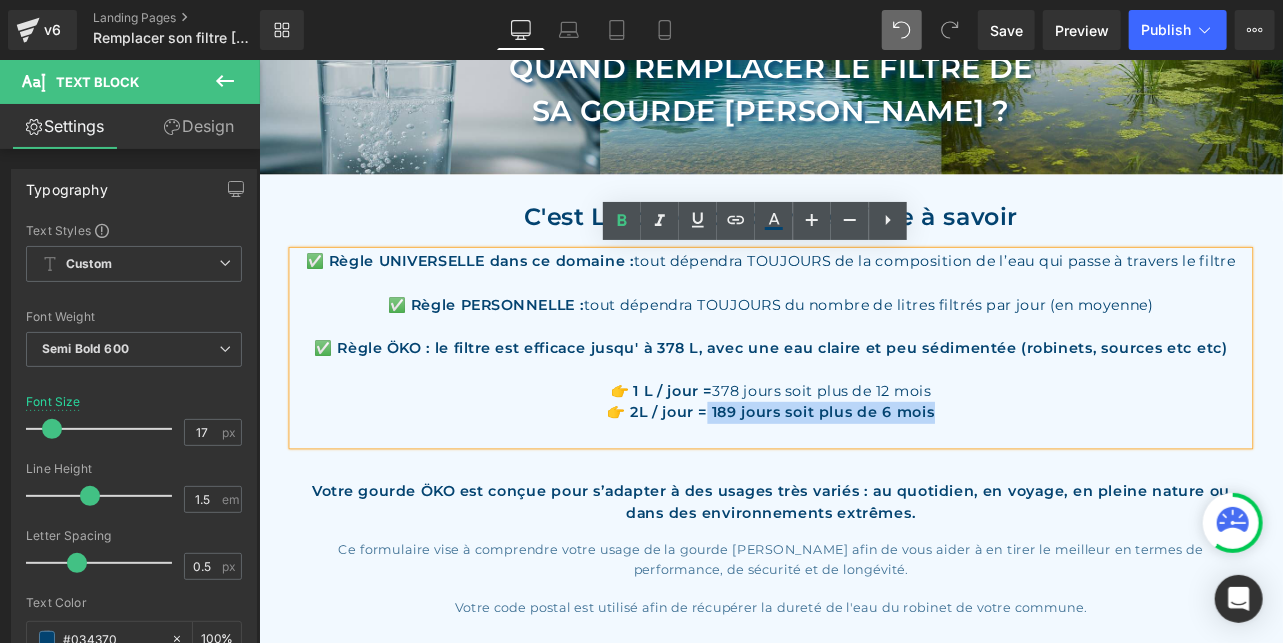 click on "👉 2L / jour = 189 jours soit plus de 6 mois" at bounding box center (863, 476) 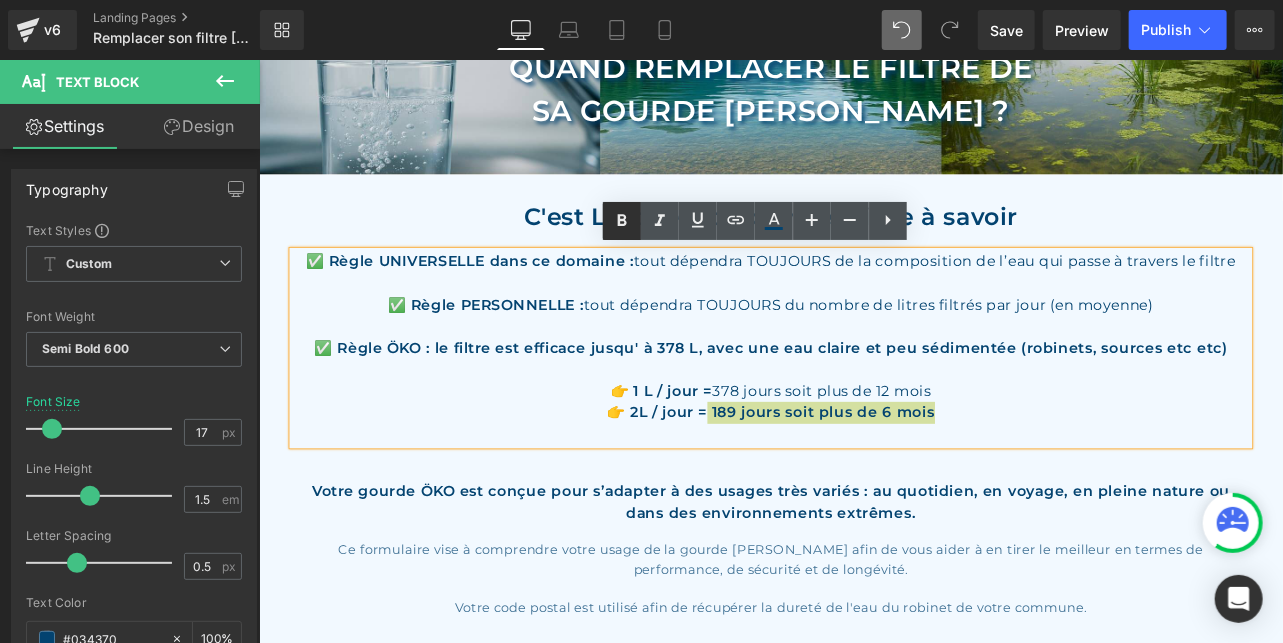 click 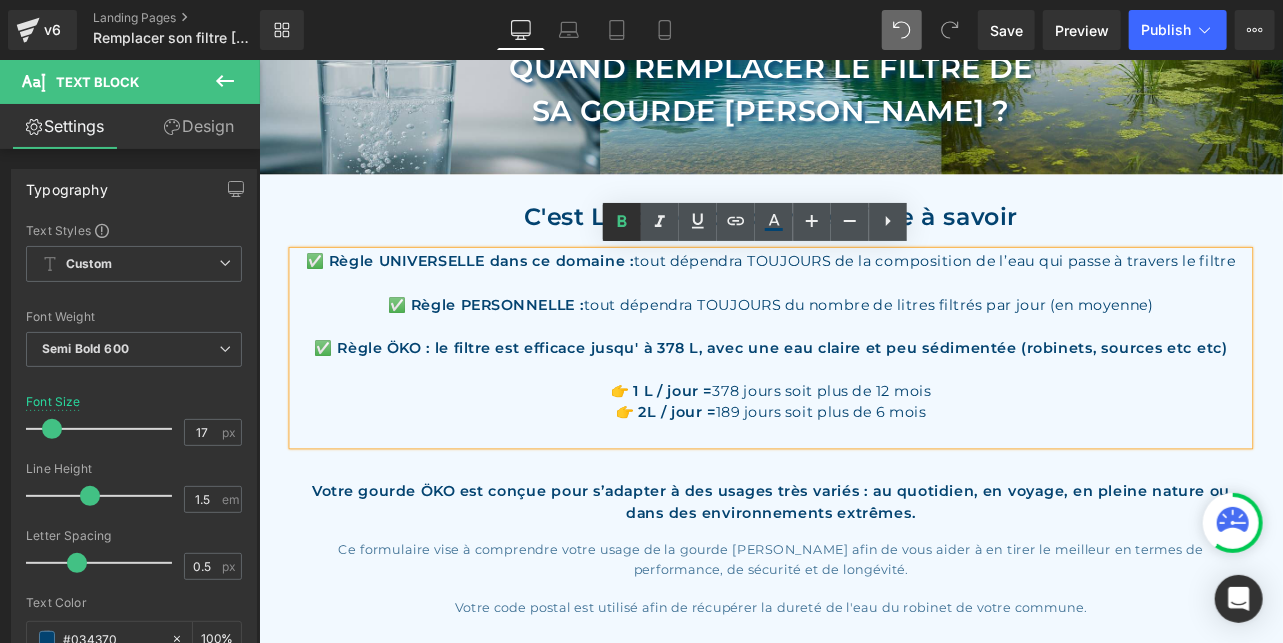 scroll, scrollTop: 213, scrollLeft: 0, axis: vertical 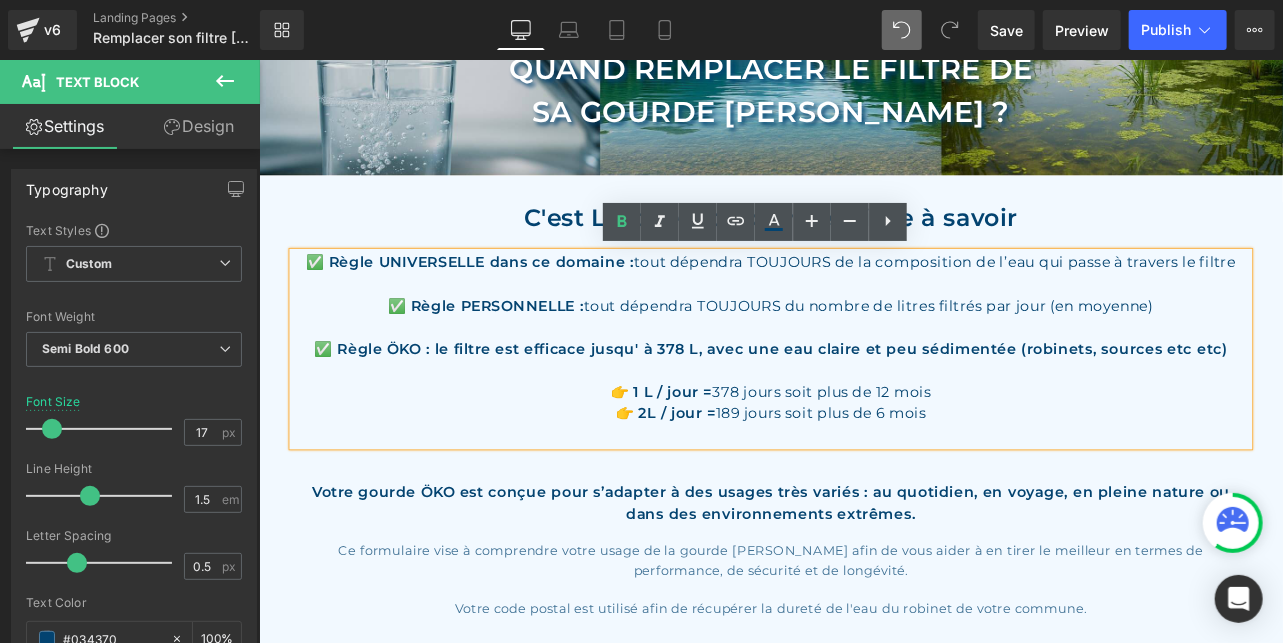 drag, startPoint x: 796, startPoint y: 450, endPoint x: 1059, endPoint y: 454, distance: 263.03043 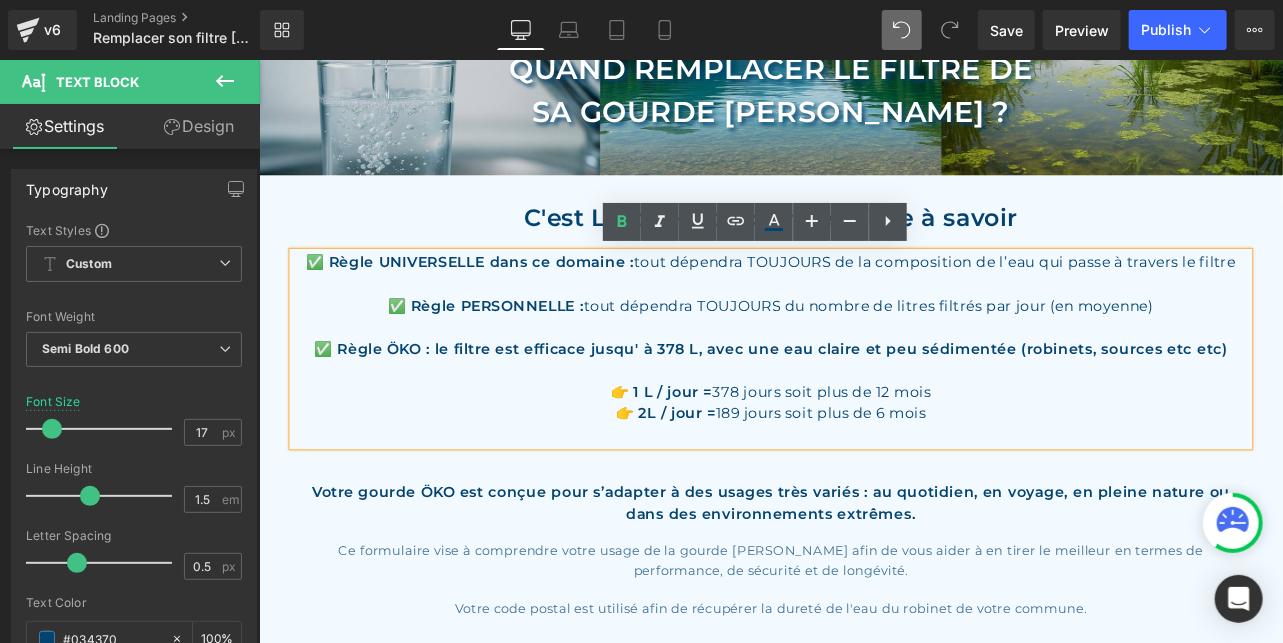 click on "👉 1 L / jour =  378 jours soit plus de 12 mois" at bounding box center (863, 452) 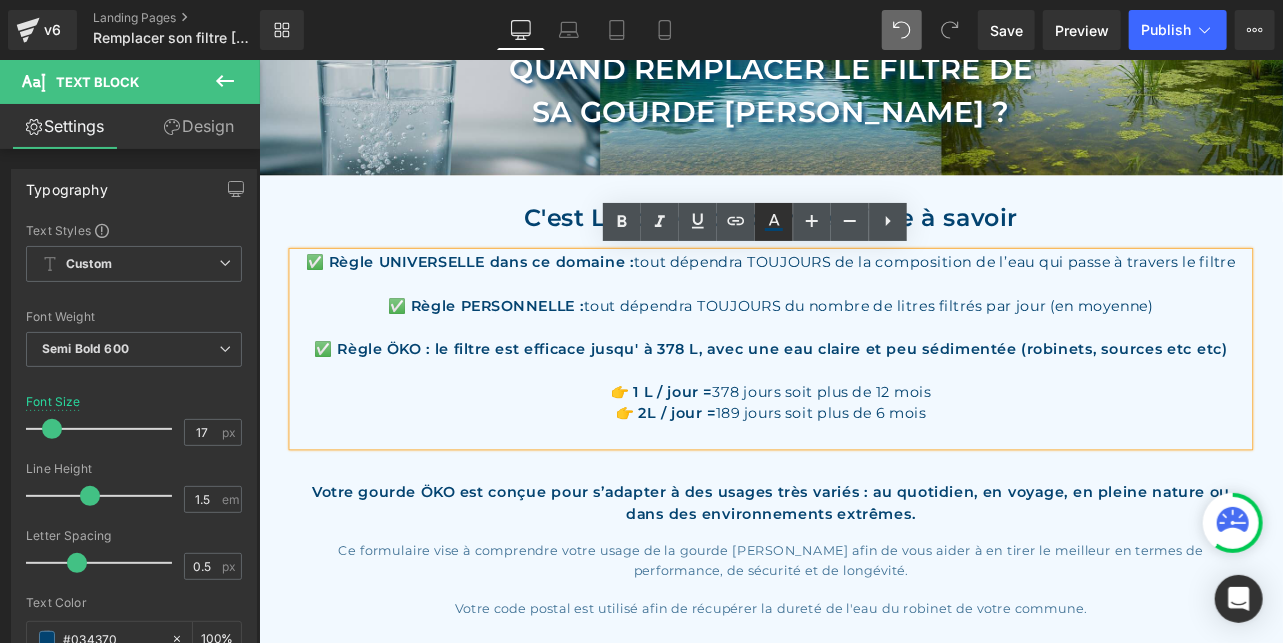 click 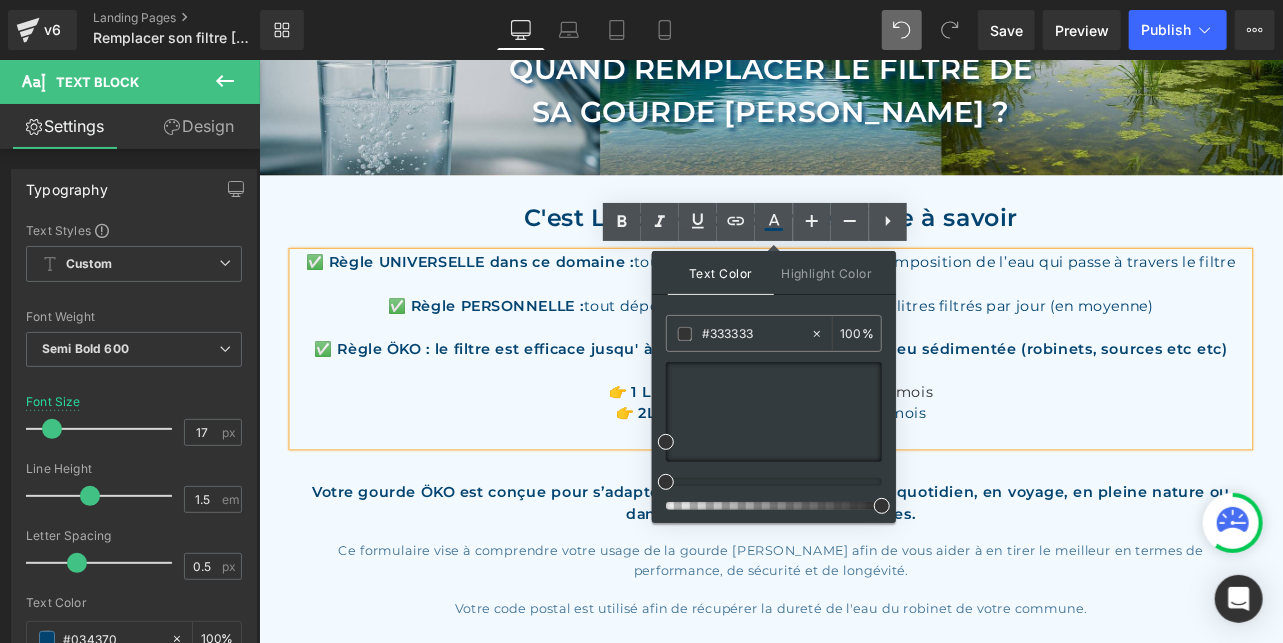 click at bounding box center (766, 482) 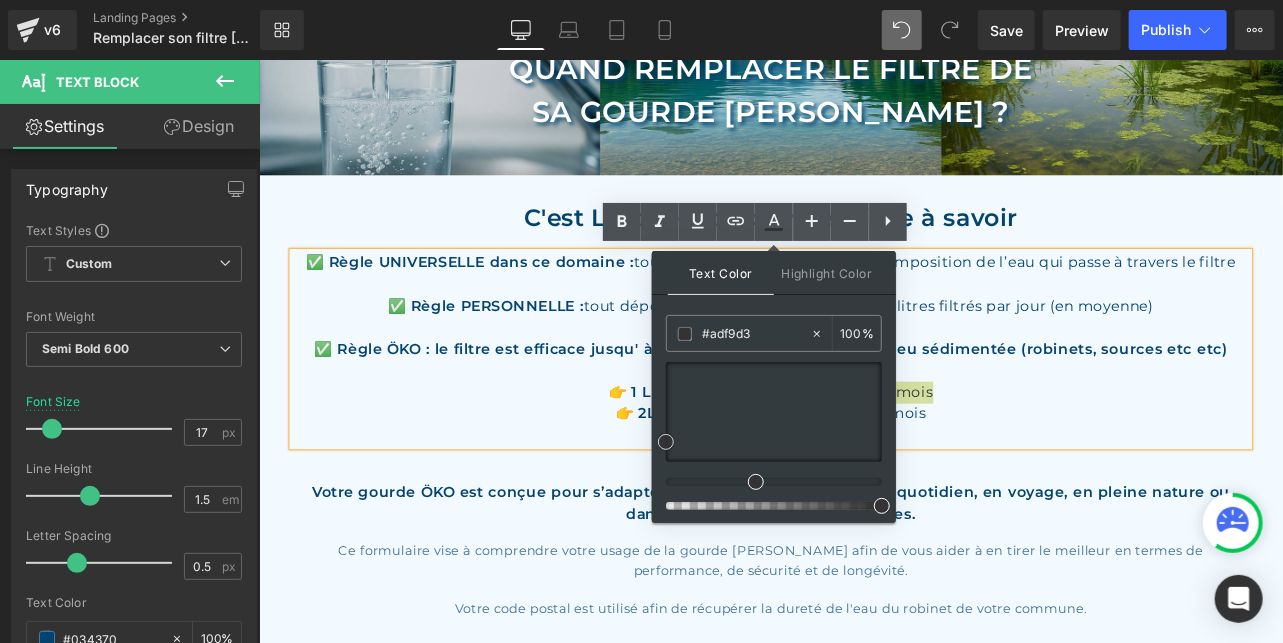 click at bounding box center (774, 412) 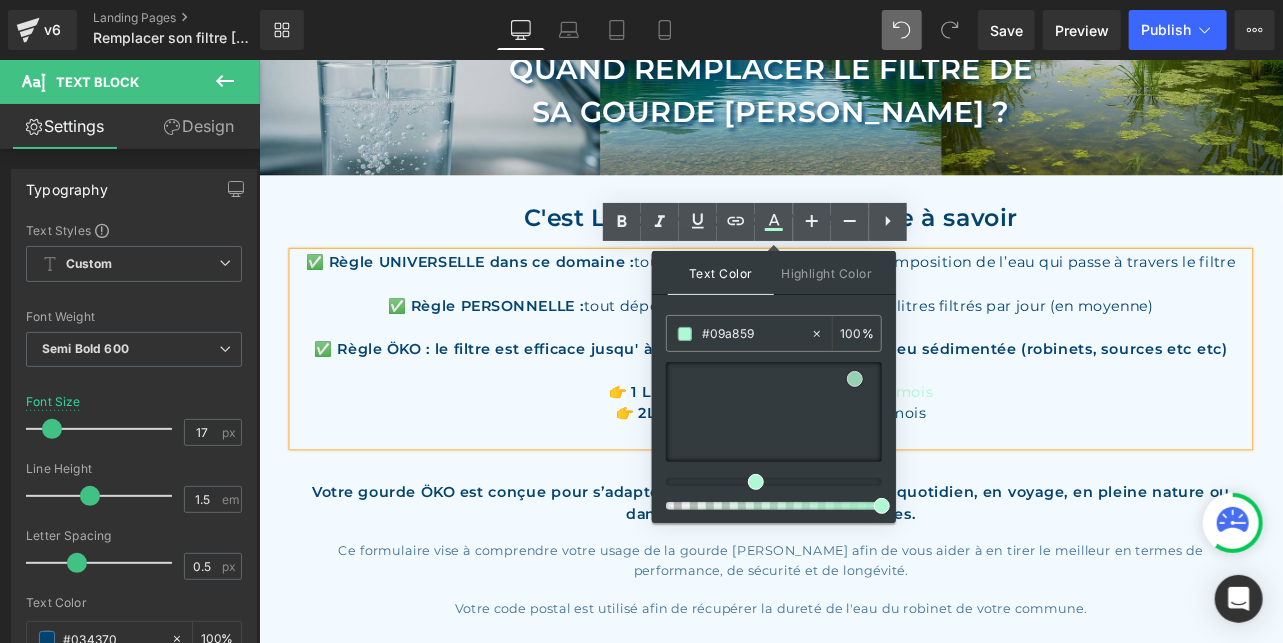 click at bounding box center (774, 412) 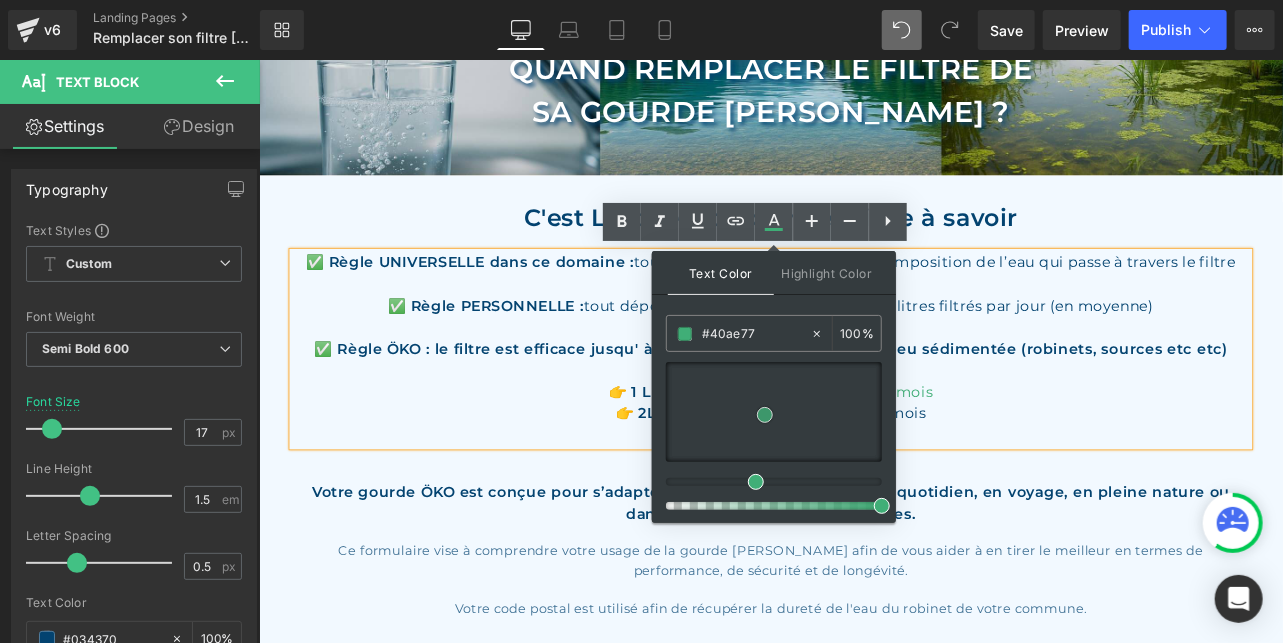 drag, startPoint x: 864, startPoint y: 425, endPoint x: 769, endPoint y: 413, distance: 95.7549 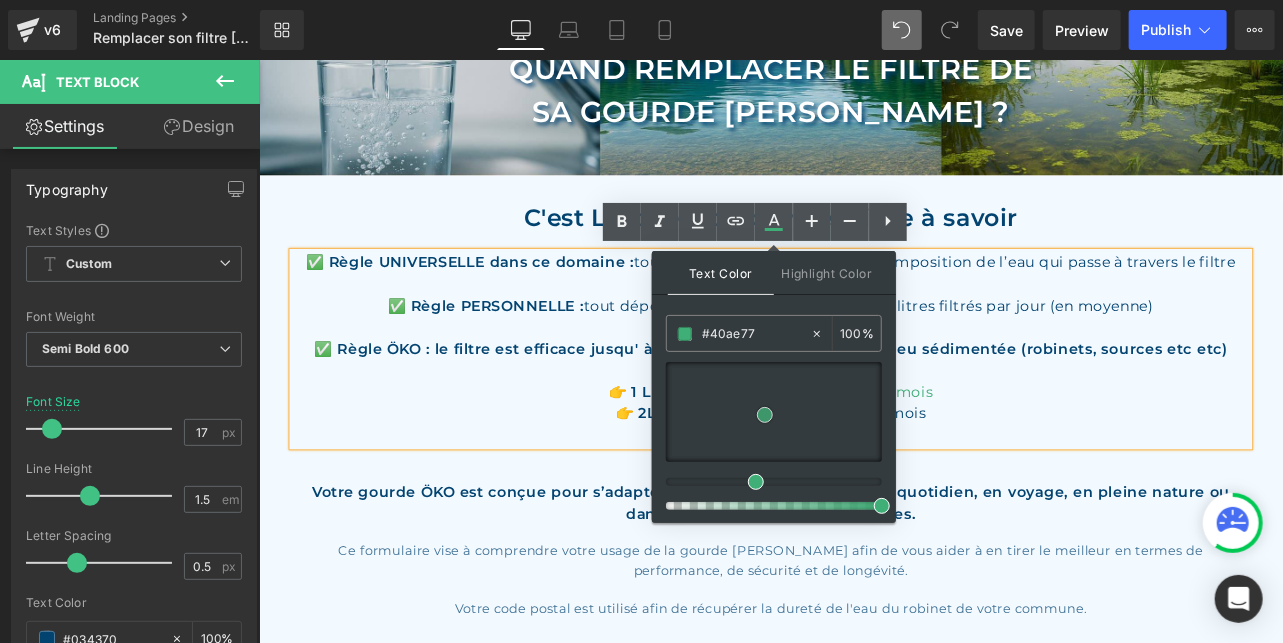 click at bounding box center (765, 415) 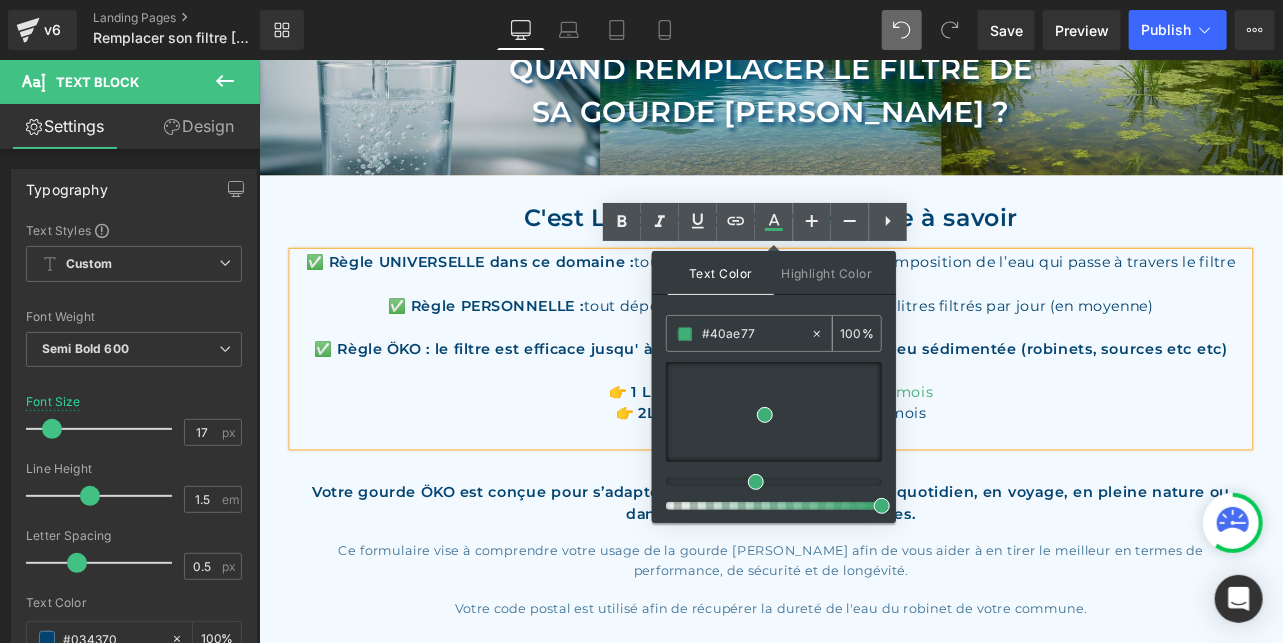 drag, startPoint x: 770, startPoint y: 331, endPoint x: 642, endPoint y: 327, distance: 128.06248 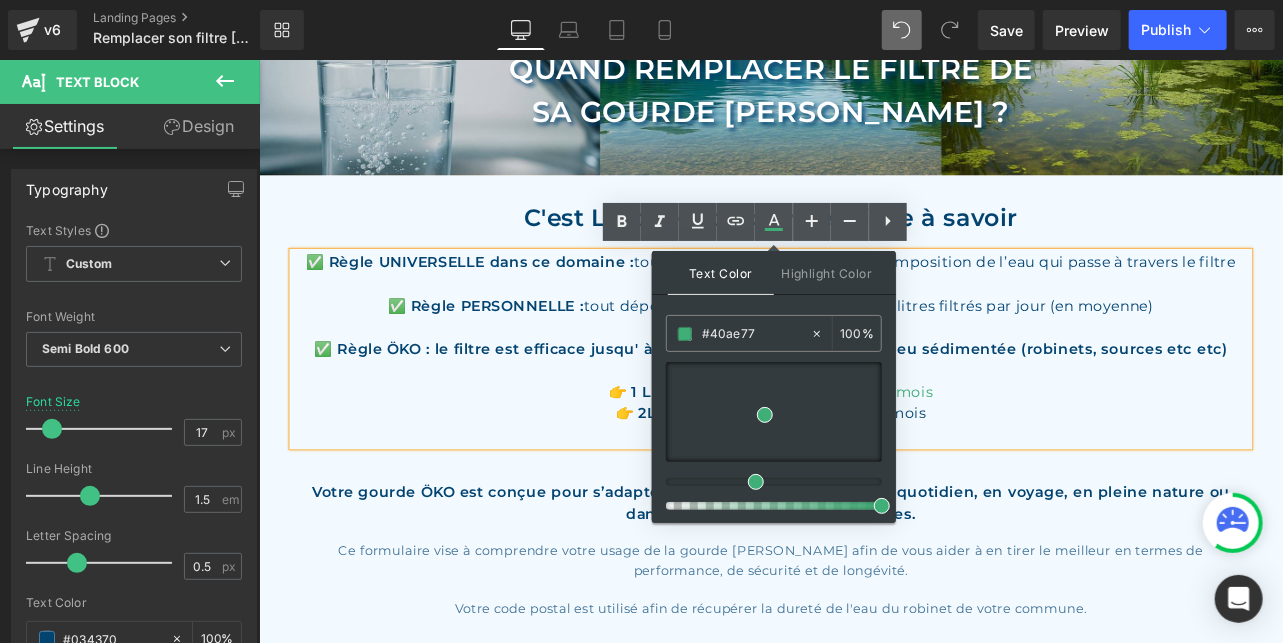 click on "👉 2L / jour =  189 jours soit plus de 6 mois" at bounding box center (863, 477) 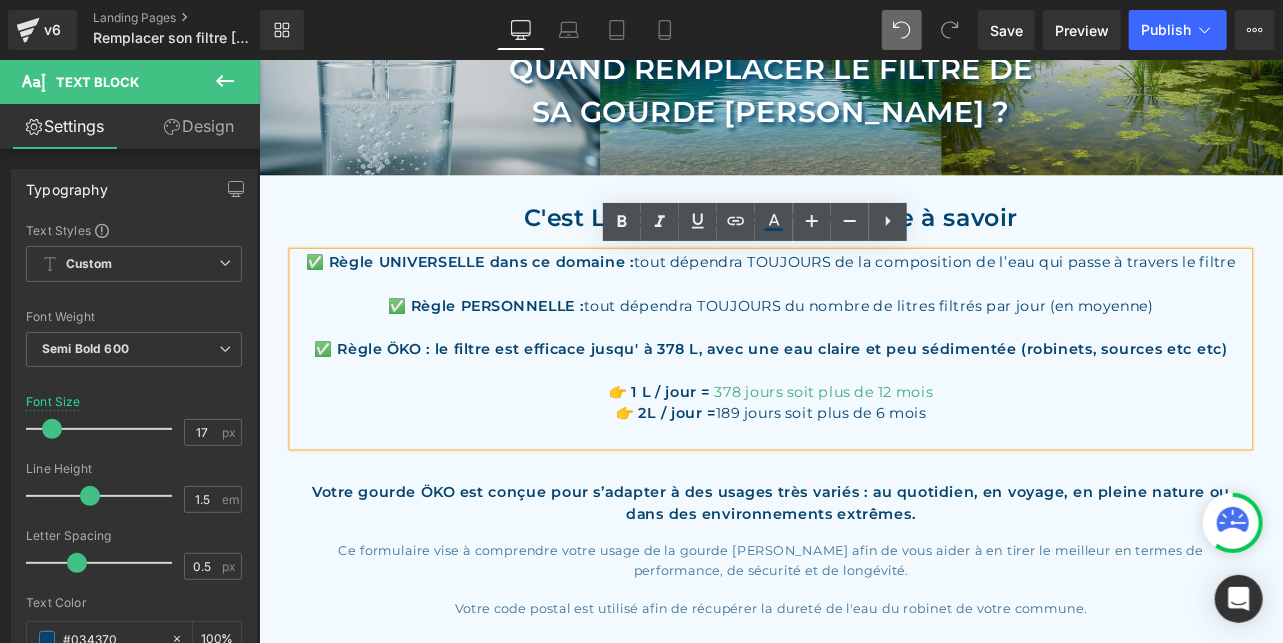 drag, startPoint x: 1068, startPoint y: 476, endPoint x: 797, endPoint y: 476, distance: 271 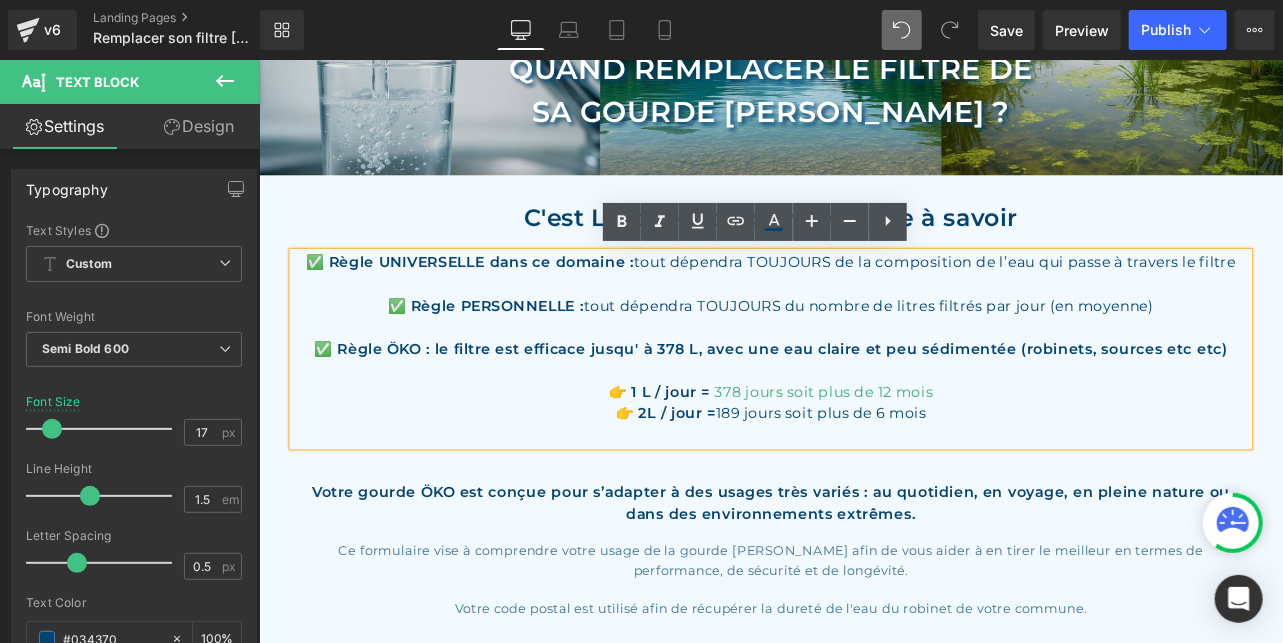 click on "👉 2L / jour =  189 jours soit plus de 6 mois" at bounding box center [863, 477] 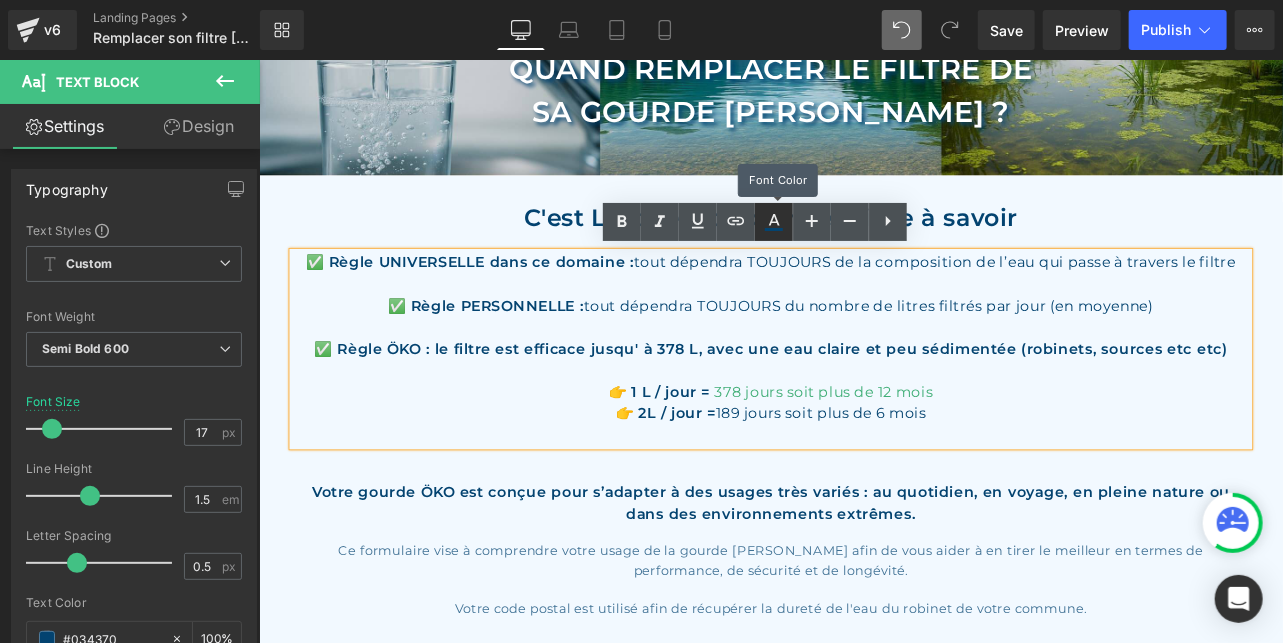 click 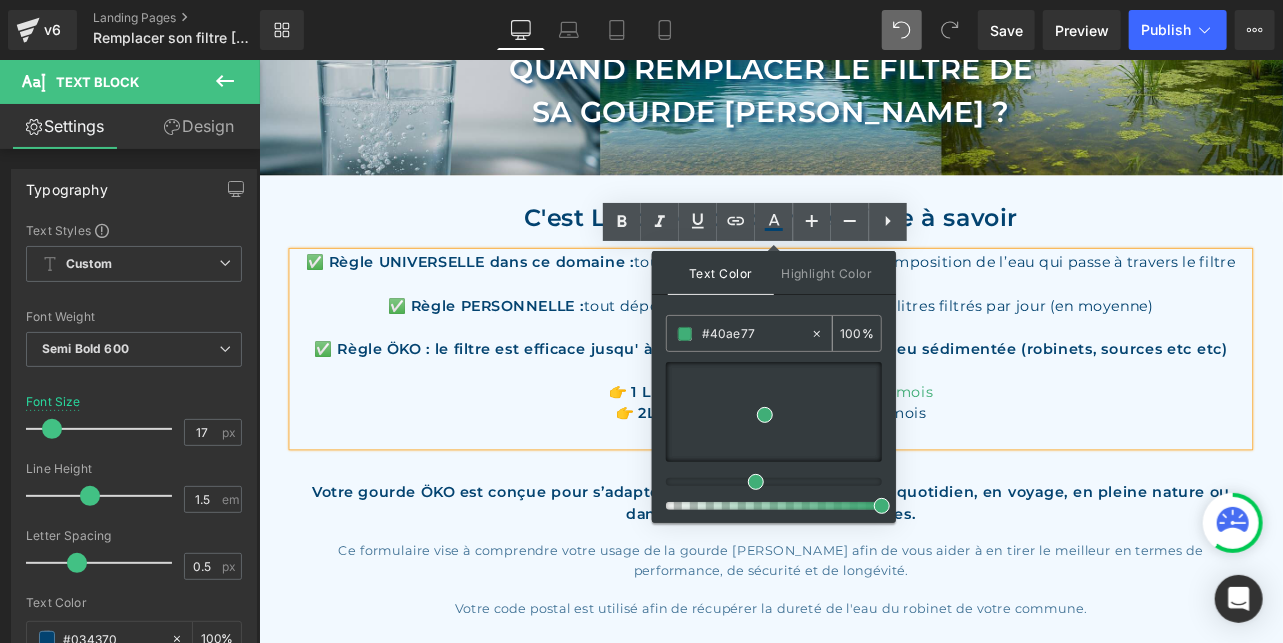click on "#40ae77" at bounding box center (756, 334) 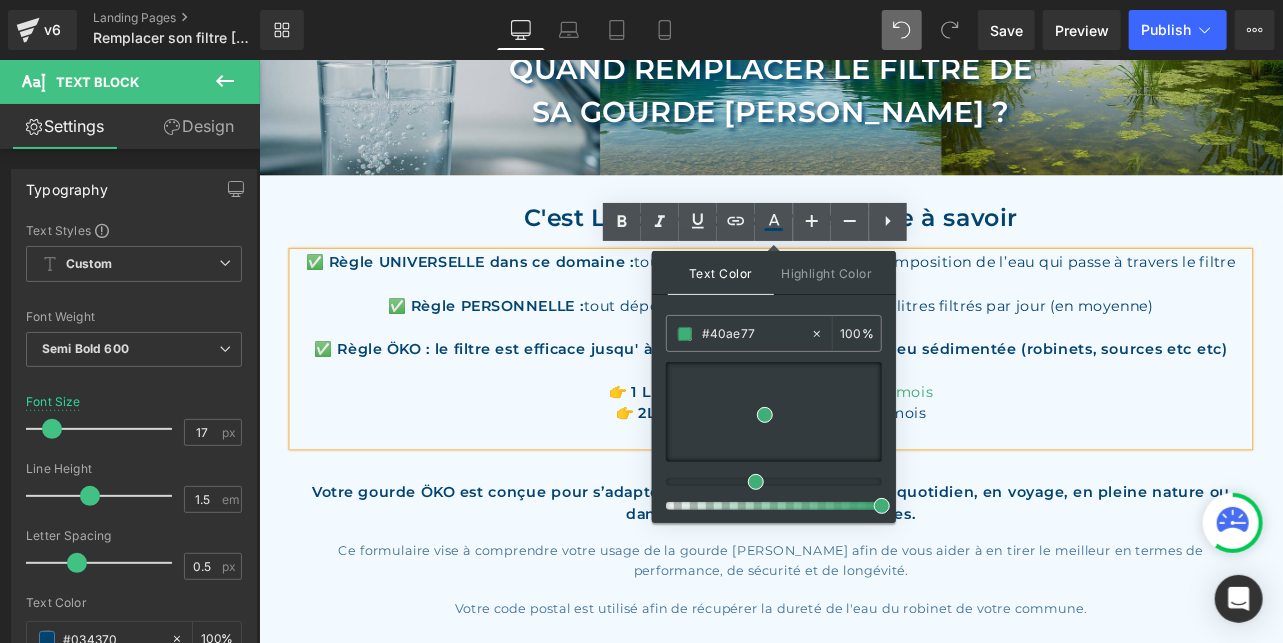 click on "👉 1 L / jour =   378 jours soit plus de 12 mois" at bounding box center (863, 452) 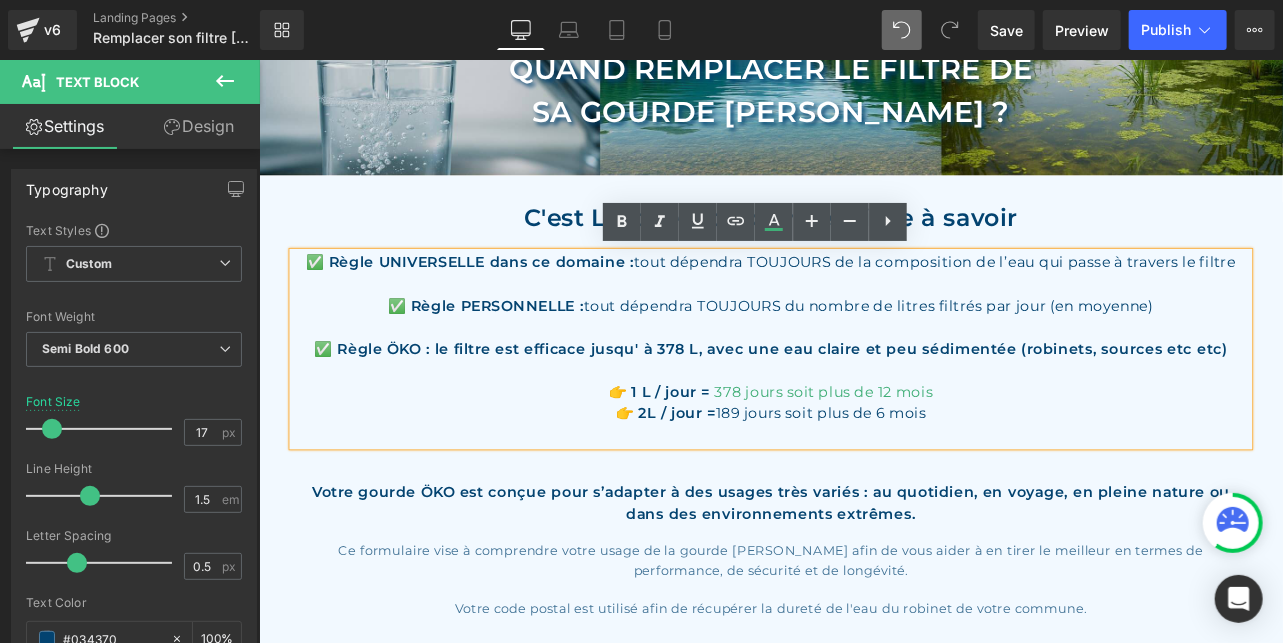 drag, startPoint x: 1052, startPoint y: 476, endPoint x: 803, endPoint y: 481, distance: 249.0502 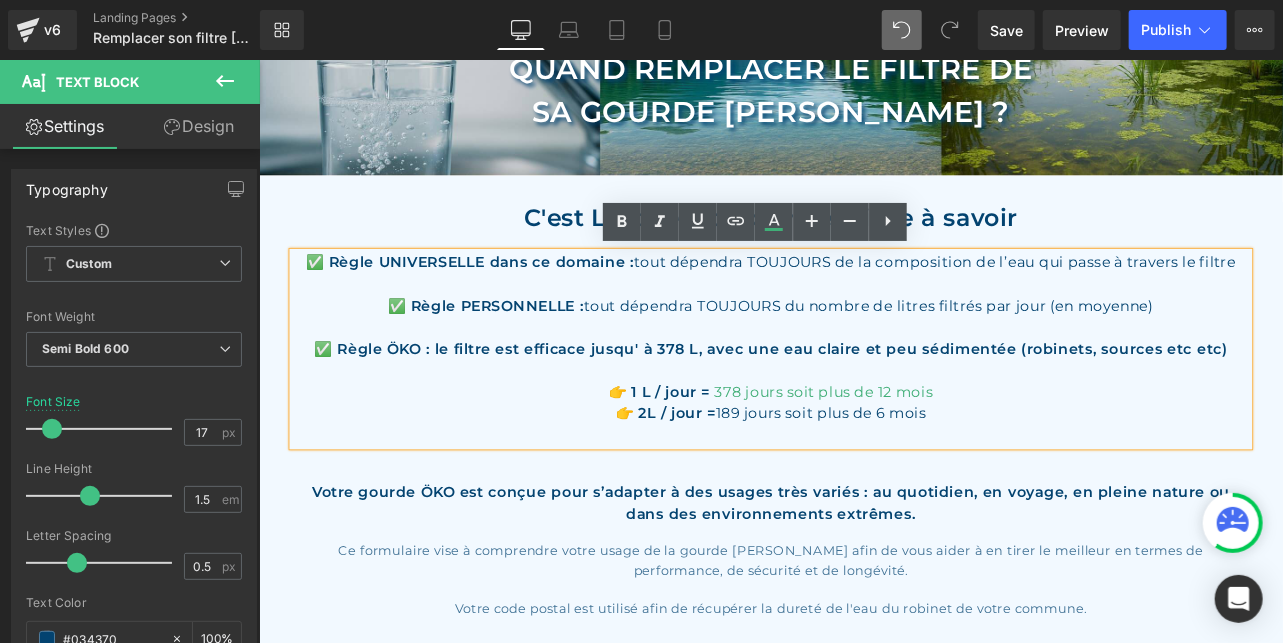 click on "👉 2L / jour =  189 jours soit plus de 6 mois" at bounding box center [863, 477] 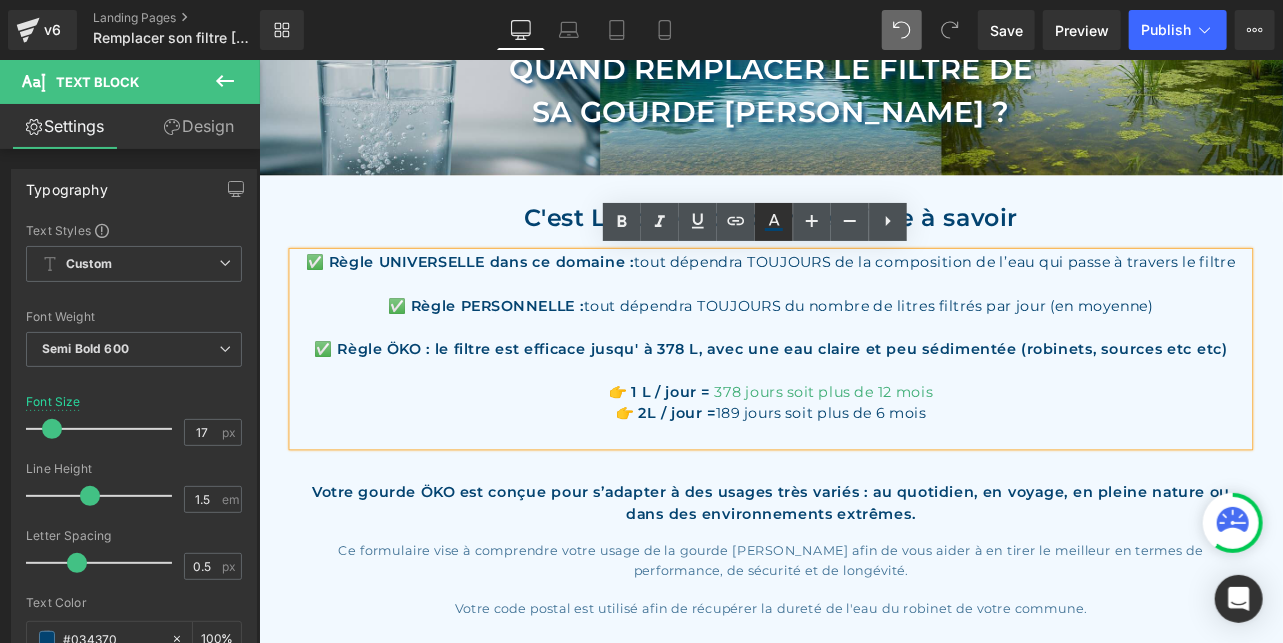 click 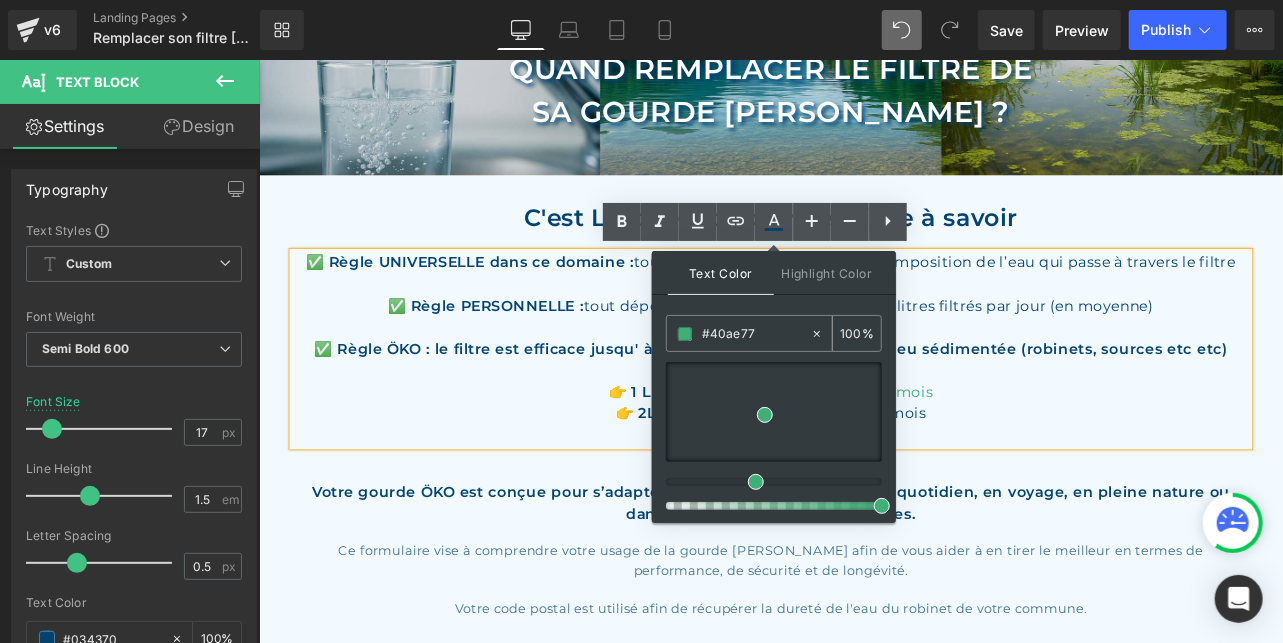 click on "#40ae77" at bounding box center (756, 334) 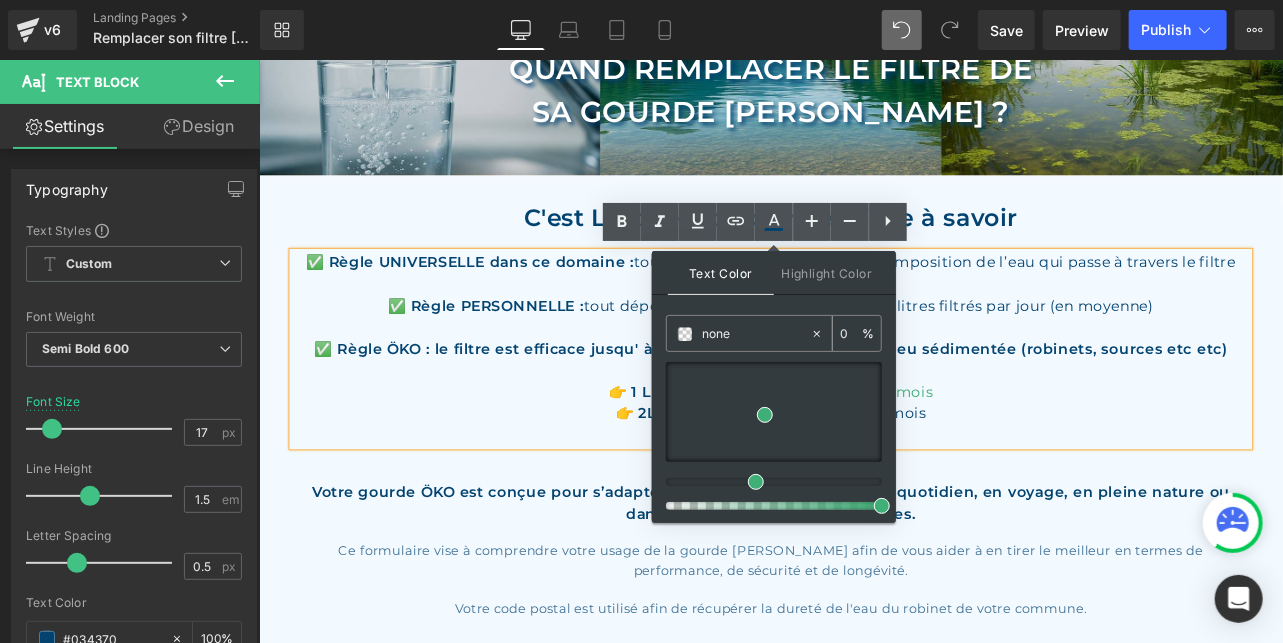 click on "none" at bounding box center (756, 334) 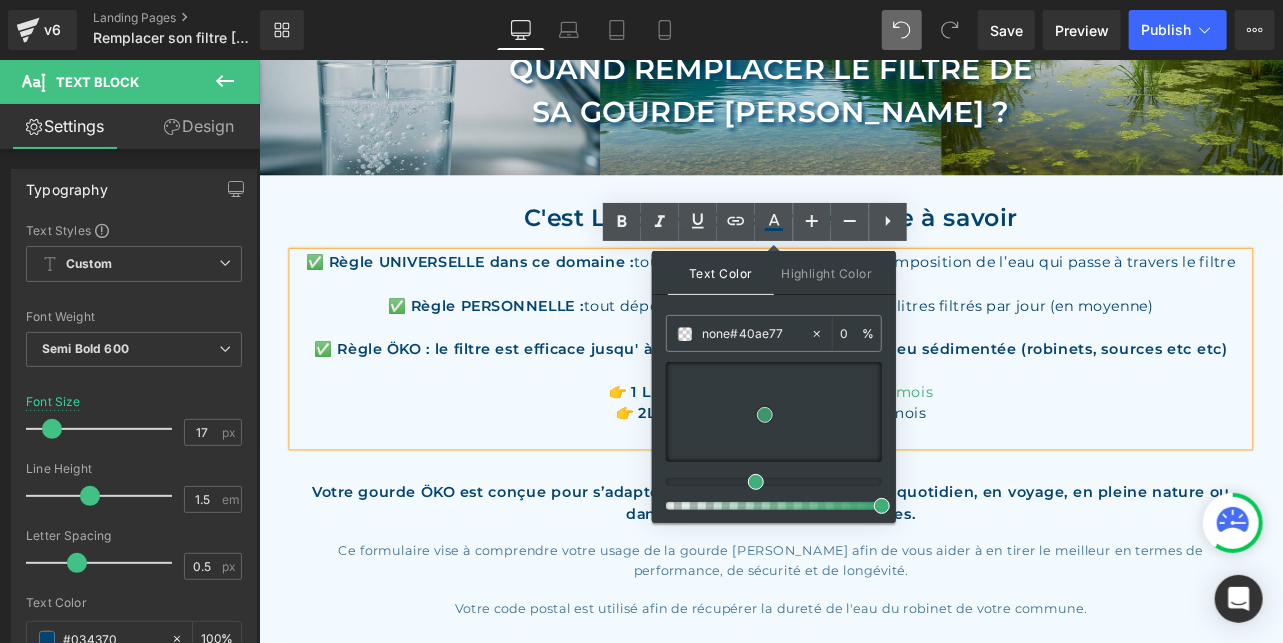 click at bounding box center [765, 415] 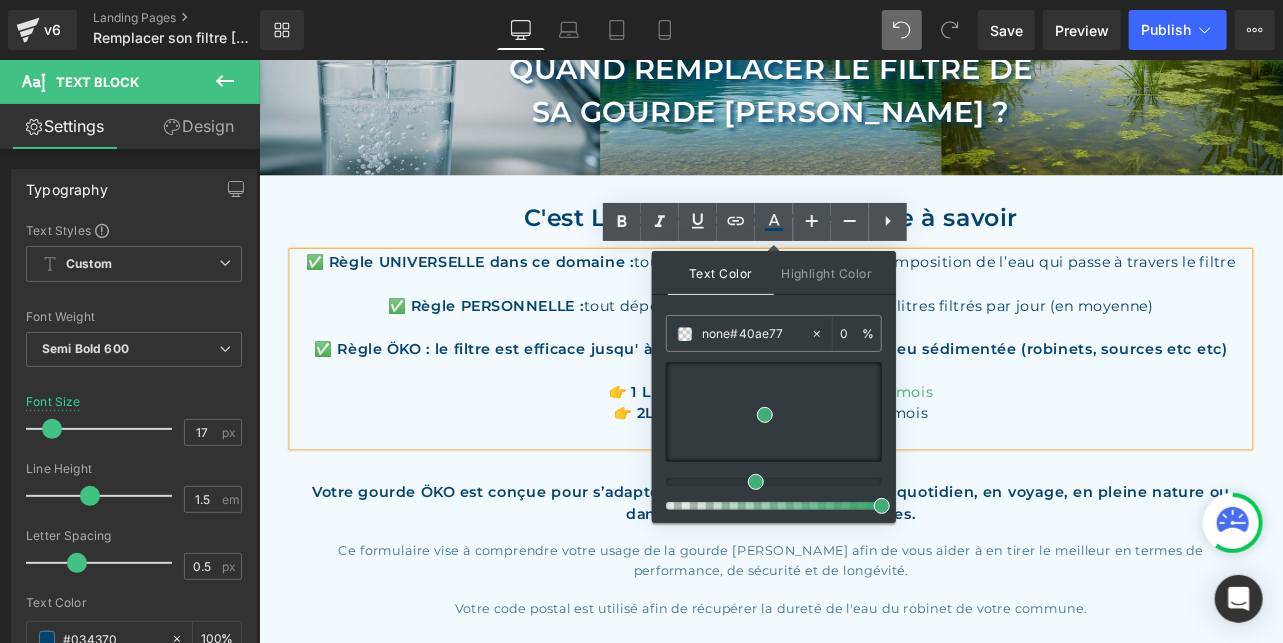 click on "👉 2L / jour =   189 jours soit plus de 6 mois" at bounding box center (863, 477) 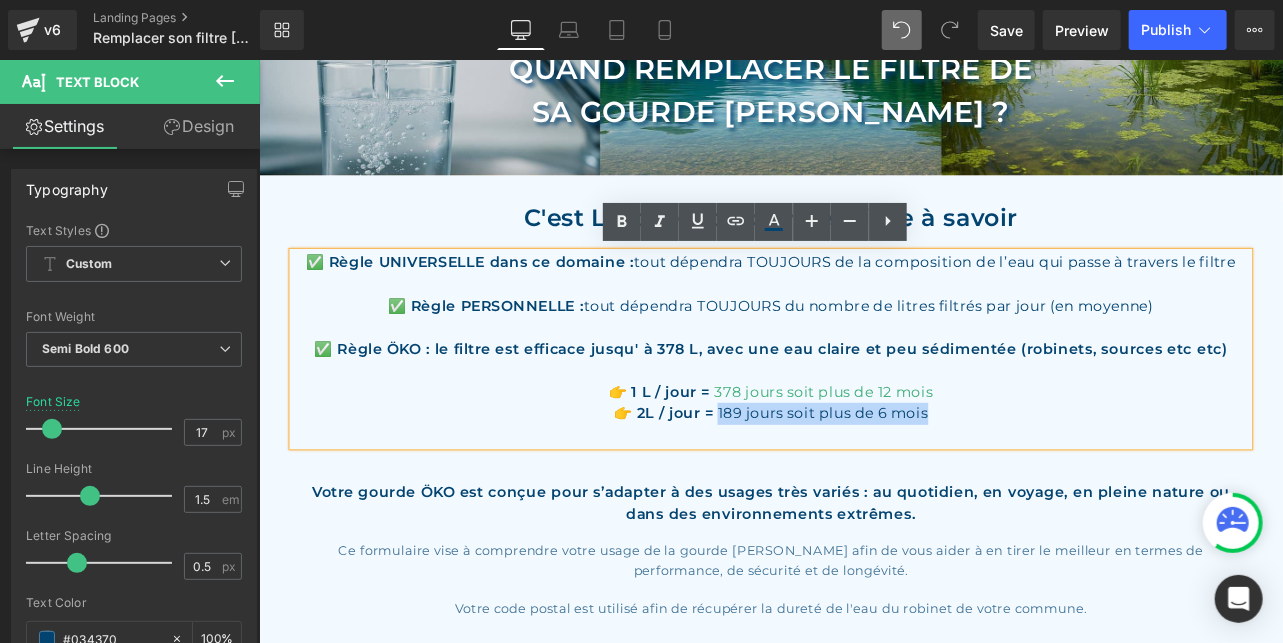 drag, startPoint x: 1074, startPoint y: 470, endPoint x: 800, endPoint y: 479, distance: 274.14777 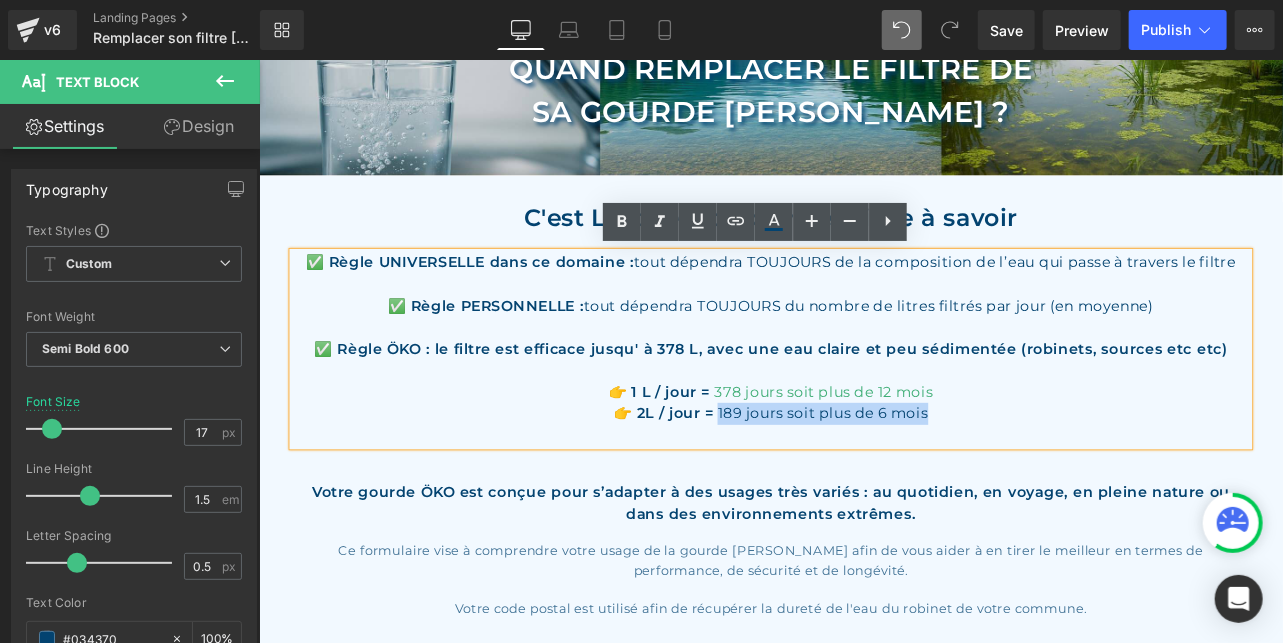 click on "👉 2L / jour =   189 jours soit plus de 6 mois" at bounding box center [863, 477] 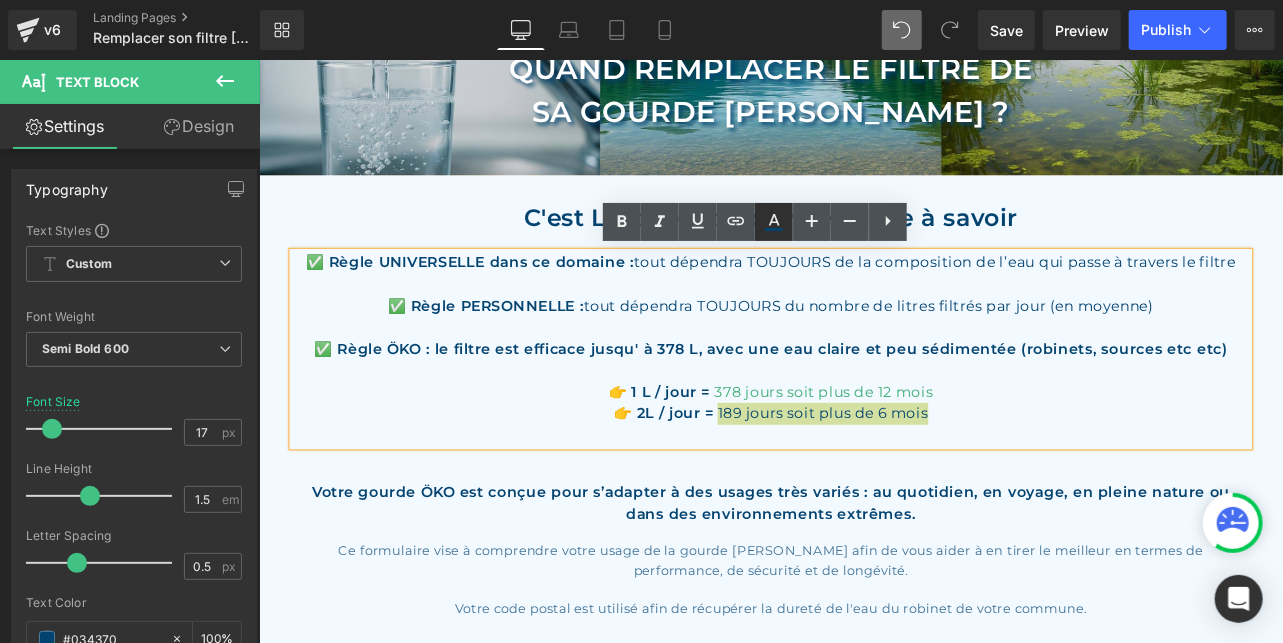click 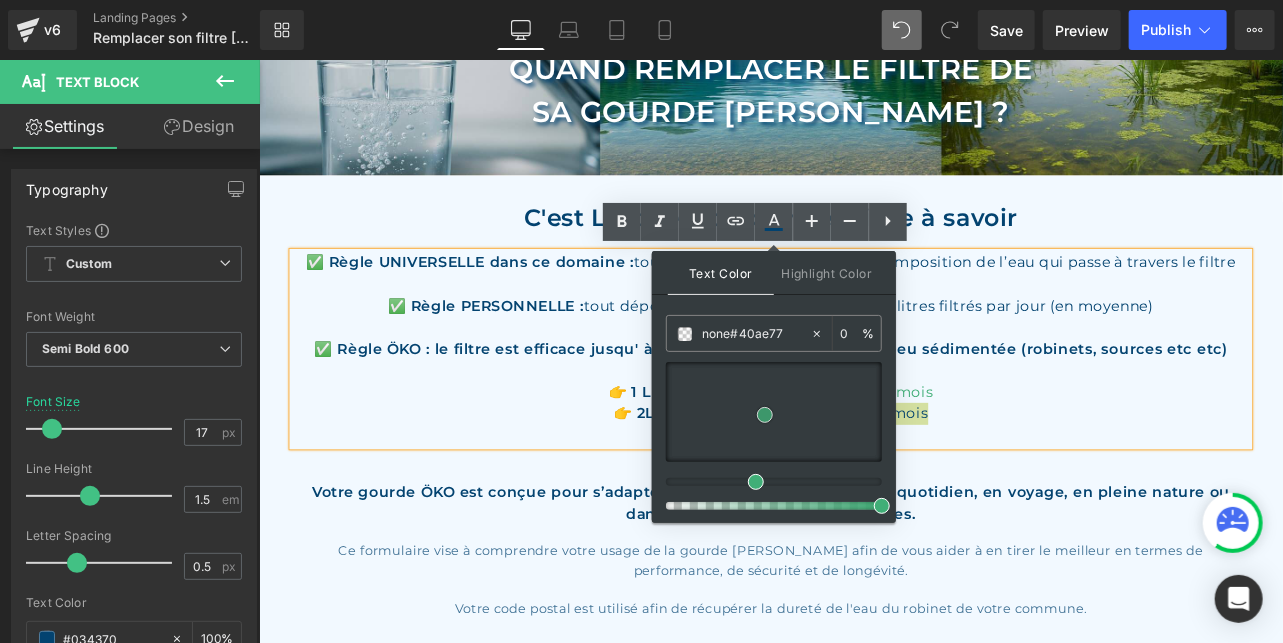 click at bounding box center (765, 415) 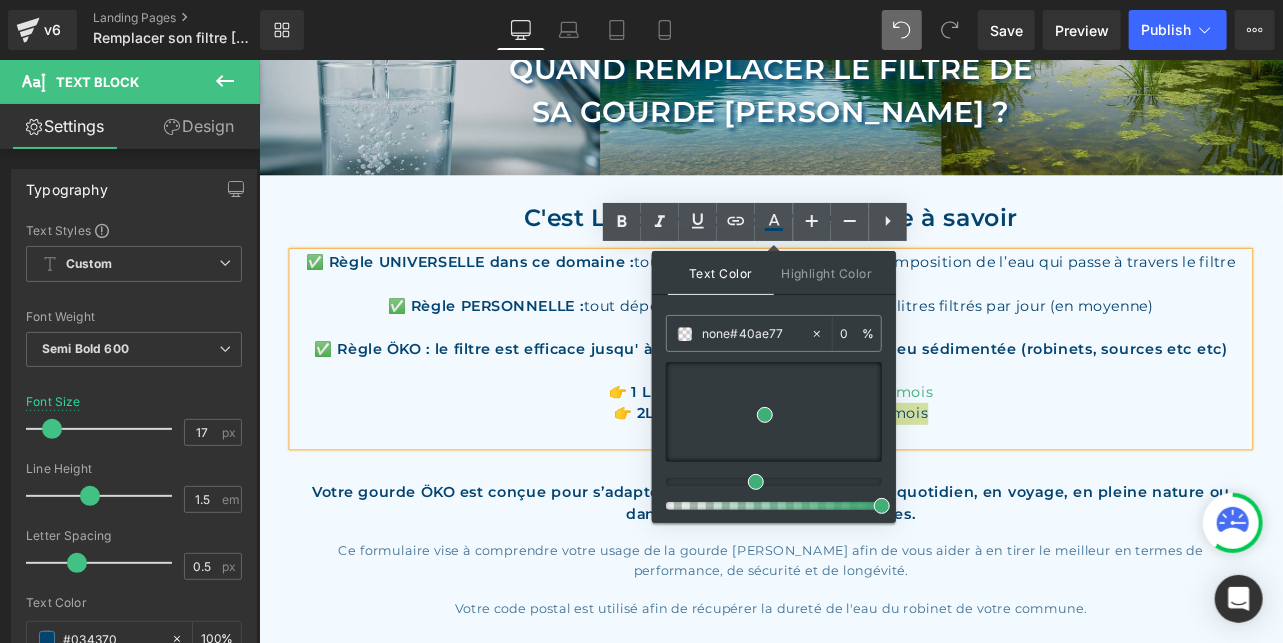 drag, startPoint x: 729, startPoint y: 332, endPoint x: 653, endPoint y: 328, distance: 76.105194 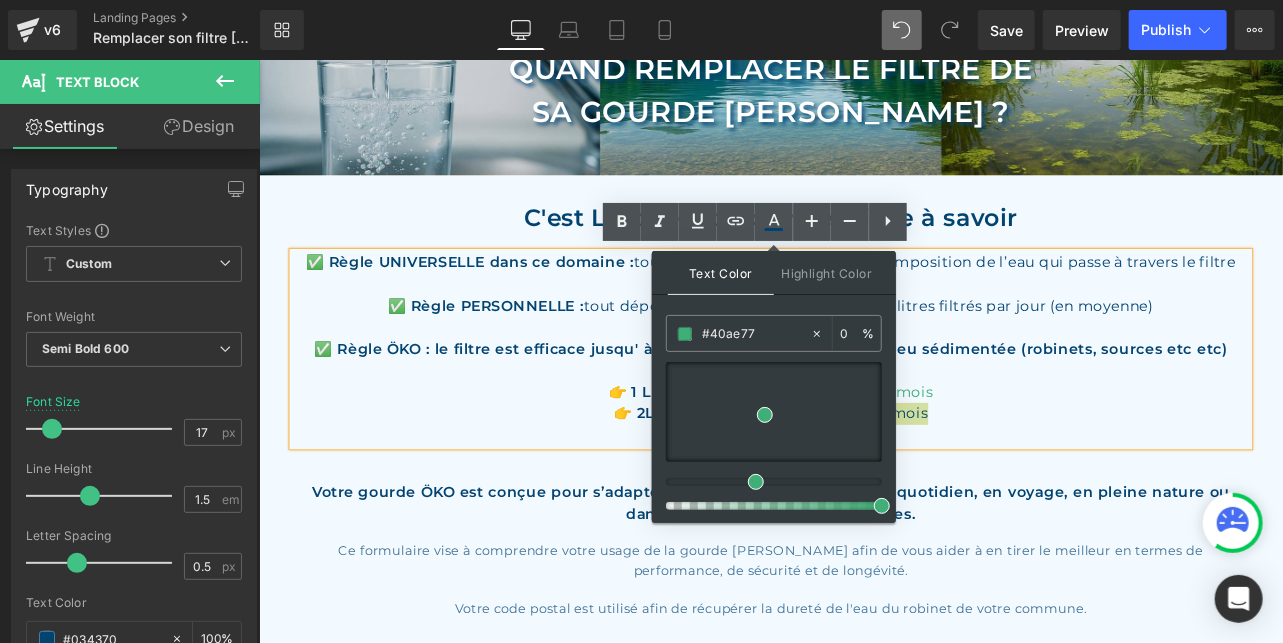 type on "100" 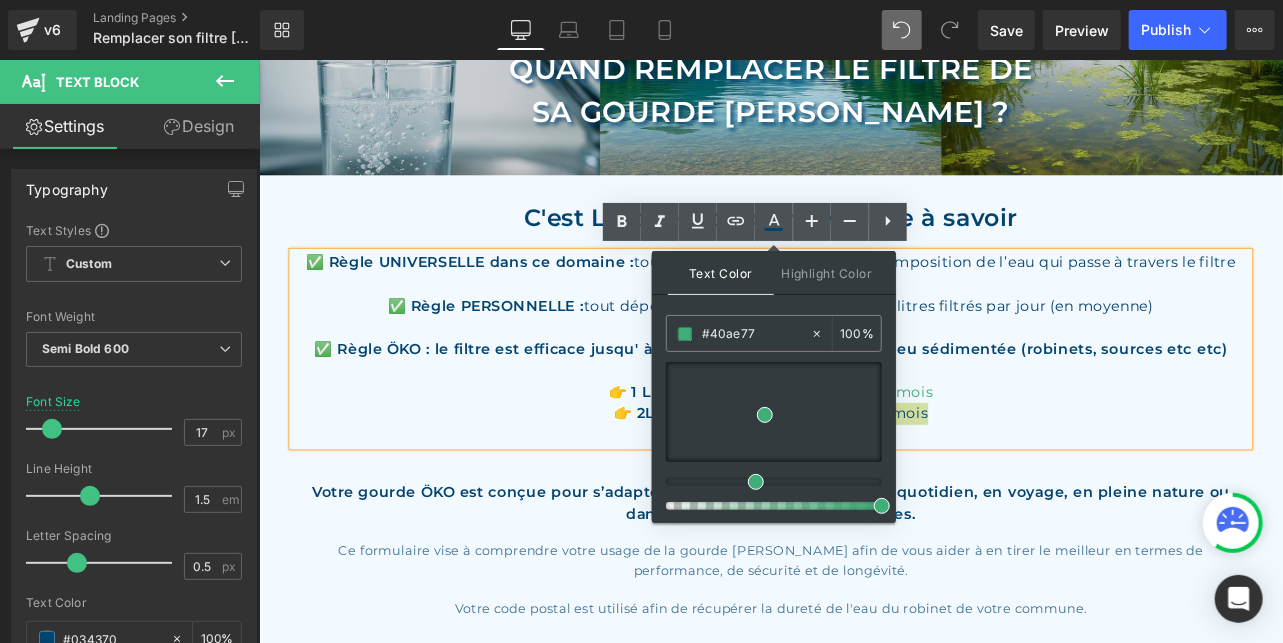 type on "#40ae77" 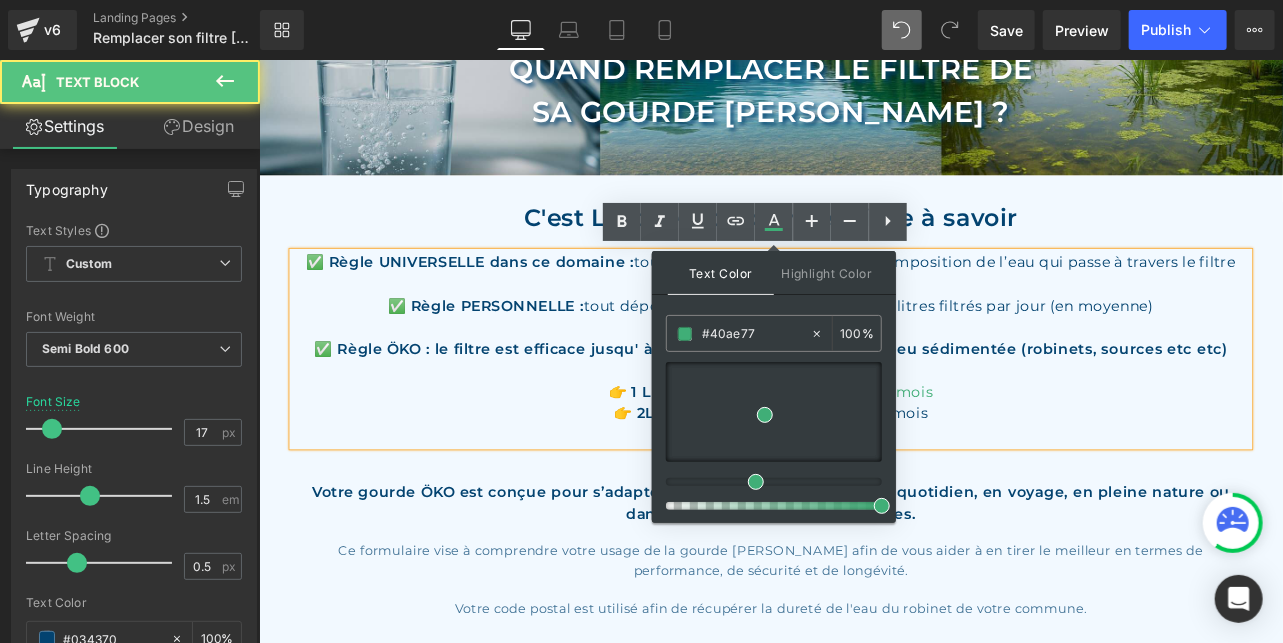 click on "👉 2L / jour =   189 jours soit plus de 6 mois" at bounding box center (863, 477) 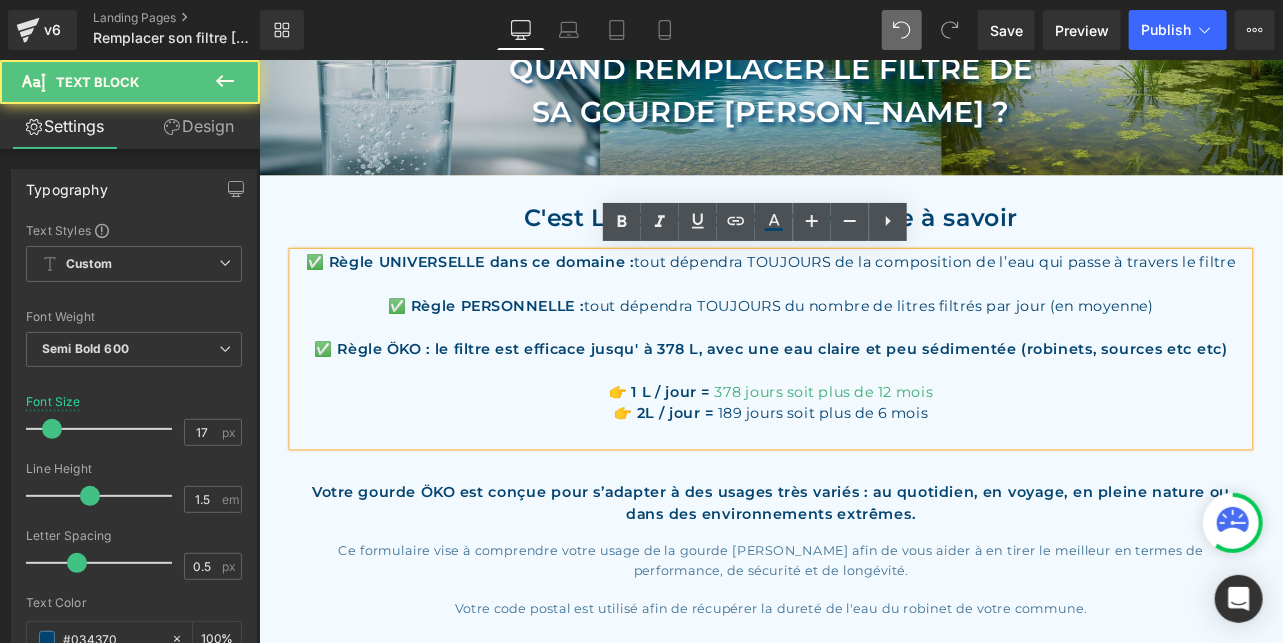 click on "👉 1 L / jour =   378 jours soit plus de 12 mois" at bounding box center (863, 452) 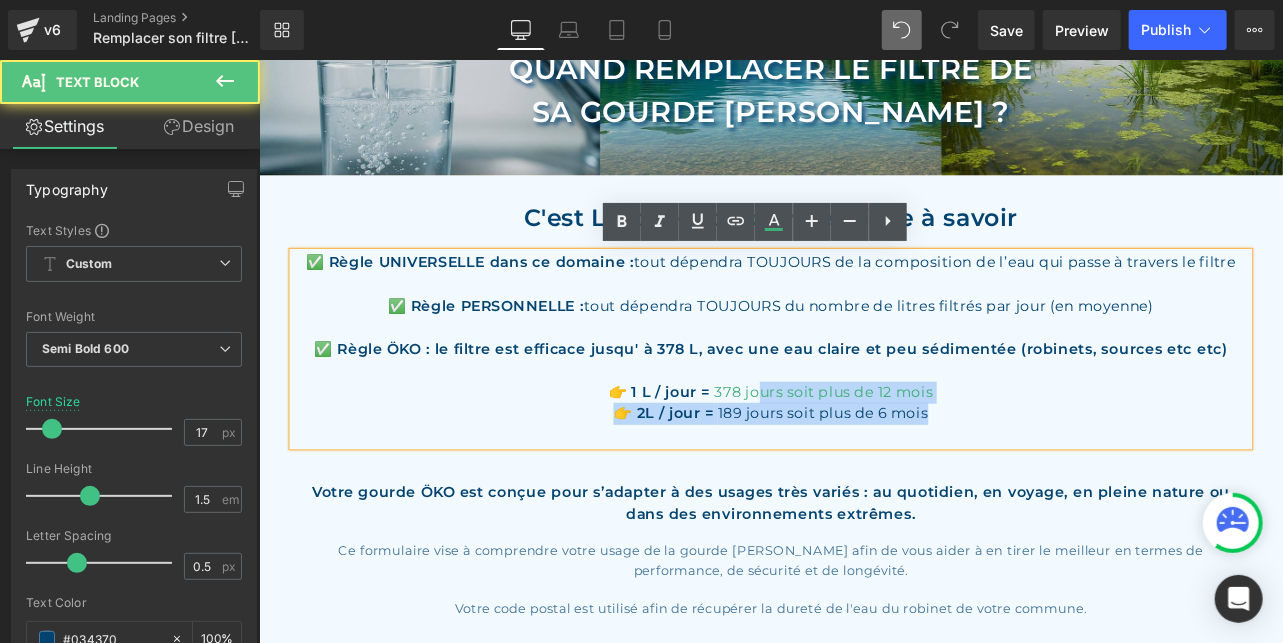drag, startPoint x: 1046, startPoint y: 474, endPoint x: 862, endPoint y: 461, distance: 184.45866 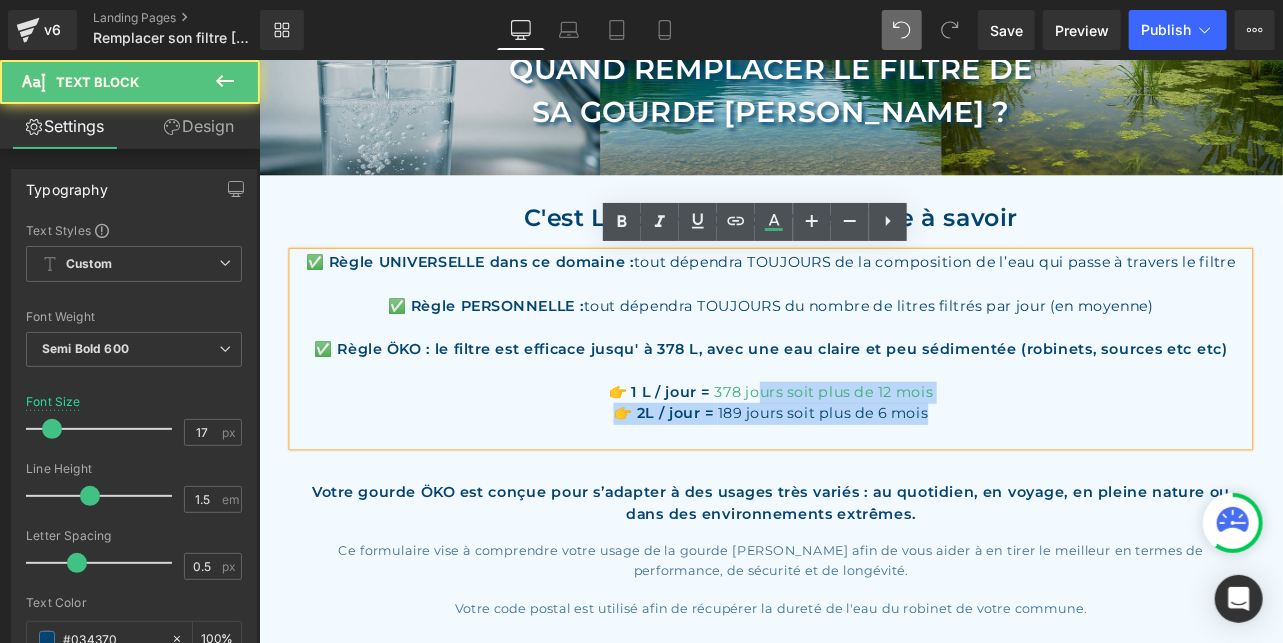 click on "✅ Règle UNIVERSELLE dans ce domaine :  tout dépendra TOUJOURS de la composition de l’eau qui passe à travers le filtre ✅ Règle PERSONNELLE :  tout dépendra TOUJOURS du nombre de litres filtrés par jour (en moyenne) ✅ Règle ÖKO : le filtre est efficace jusqu' à 378 L, avec une eau claire et peu sédimentée (robinets, sources etc etc) 👉 1 L / jour =   378 jours soit plus de 12 mois 👉 2L / jour =   189 jours soit plus de 6 mois" at bounding box center (863, 401) 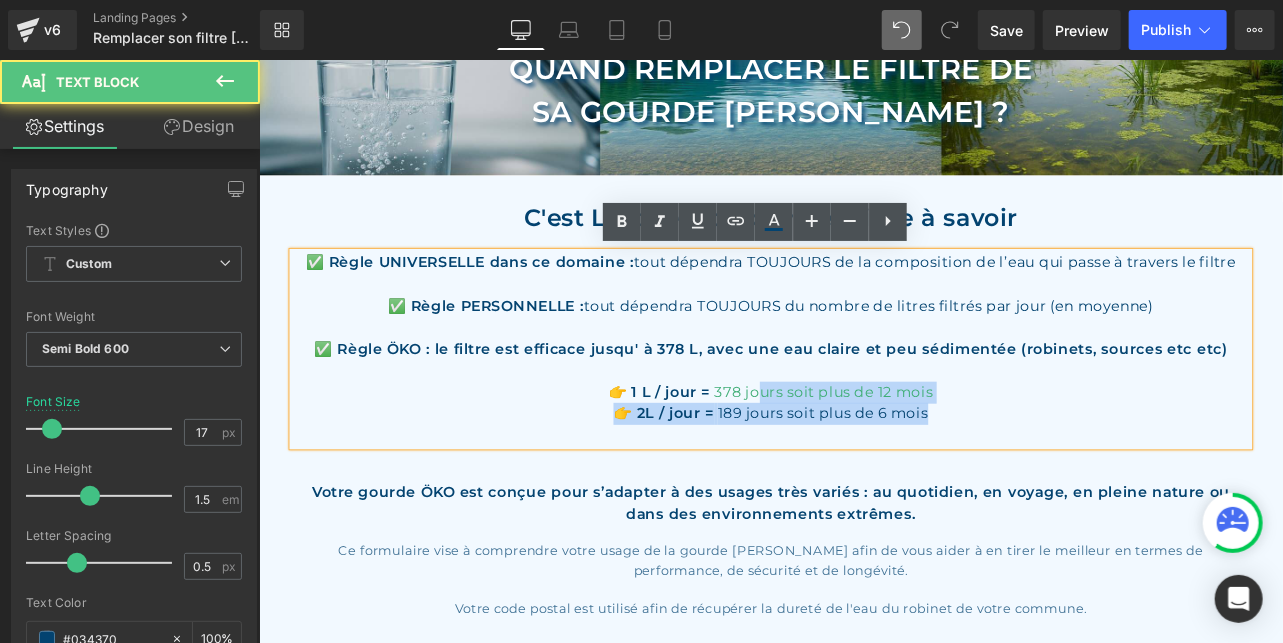 click on "378 jours soit plus de 12 mois" at bounding box center (925, 451) 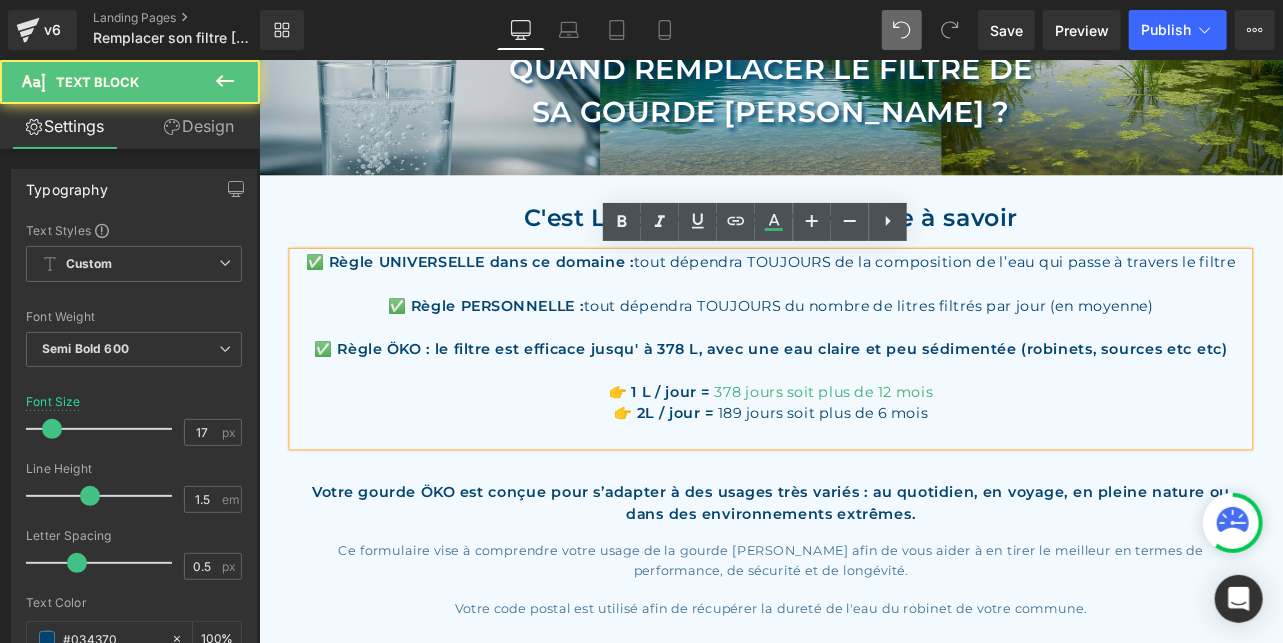 click on "👉 1 L / jour =   378 jours soit plus de 12 mois" at bounding box center [863, 452] 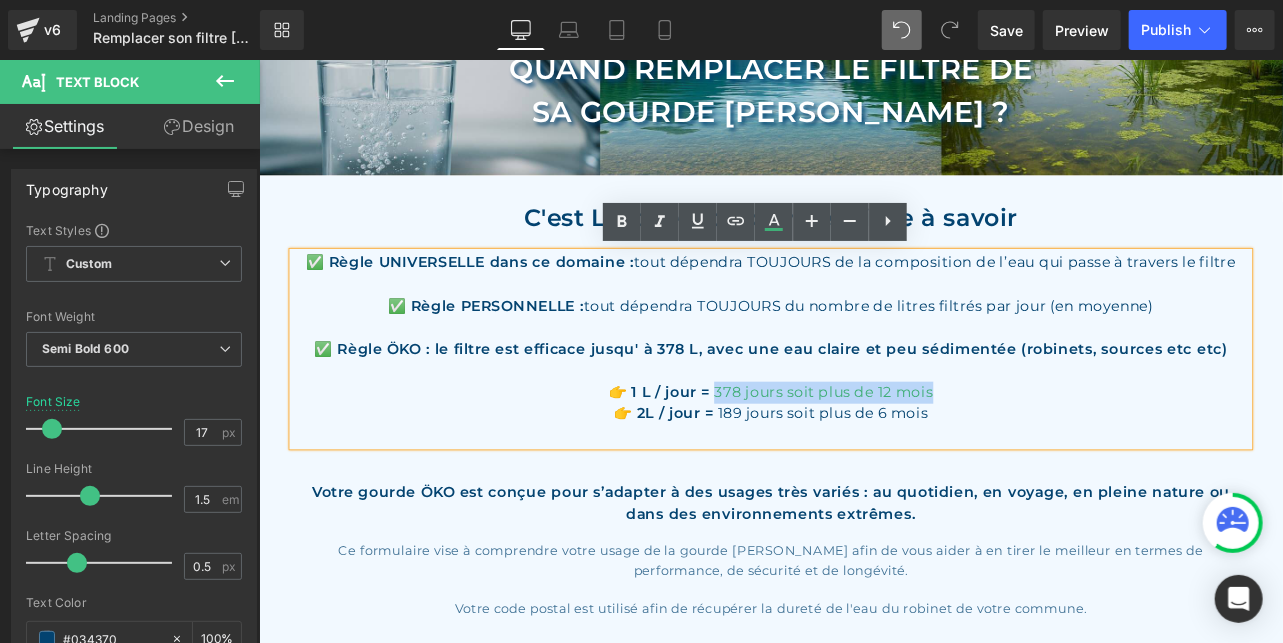 drag, startPoint x: 1011, startPoint y: 443, endPoint x: 801, endPoint y: 445, distance: 210.00952 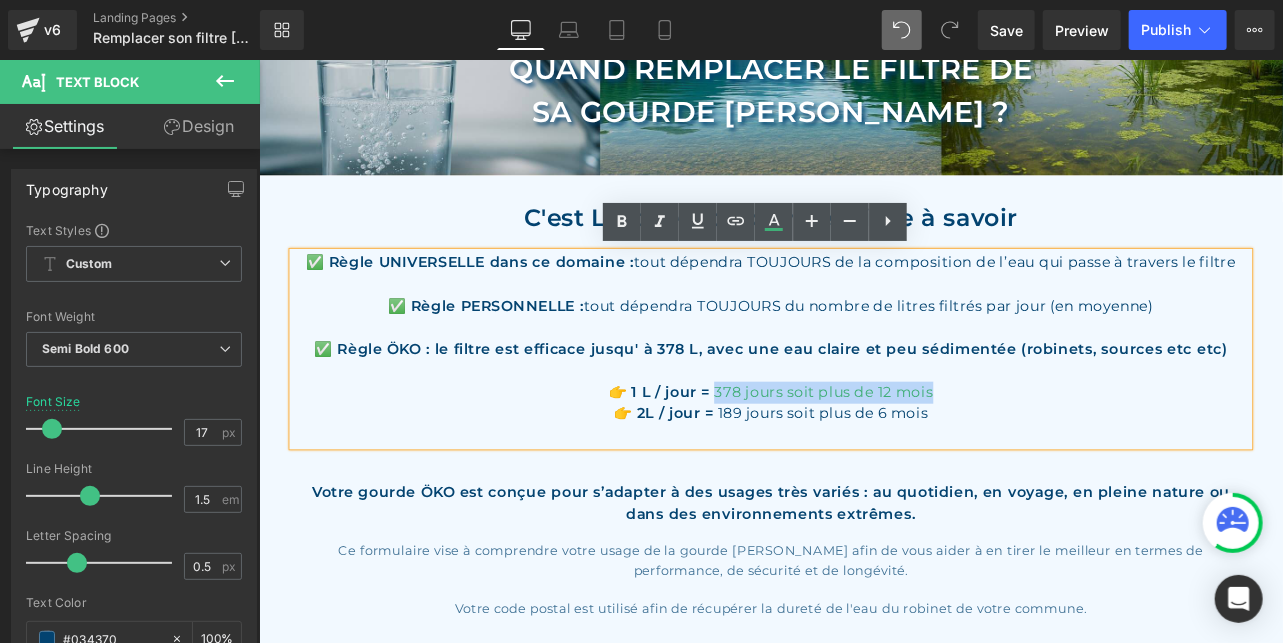 click on "👉 1 L / jour =   378 jours soit plus de 12 mois" at bounding box center [863, 452] 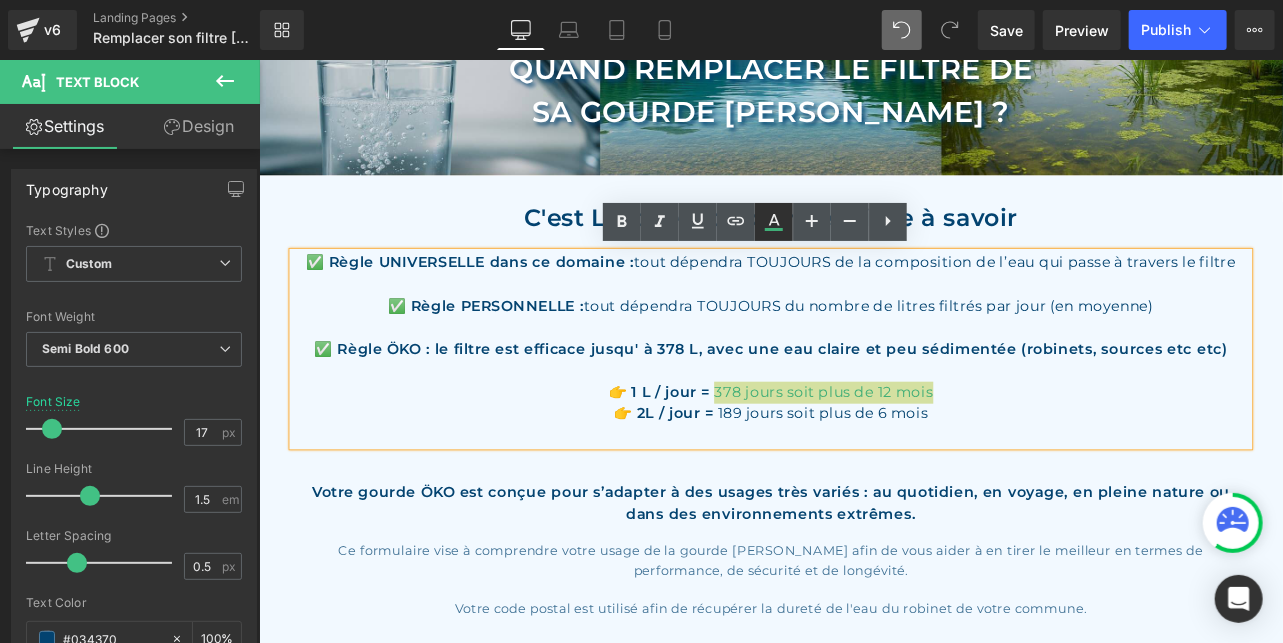 click 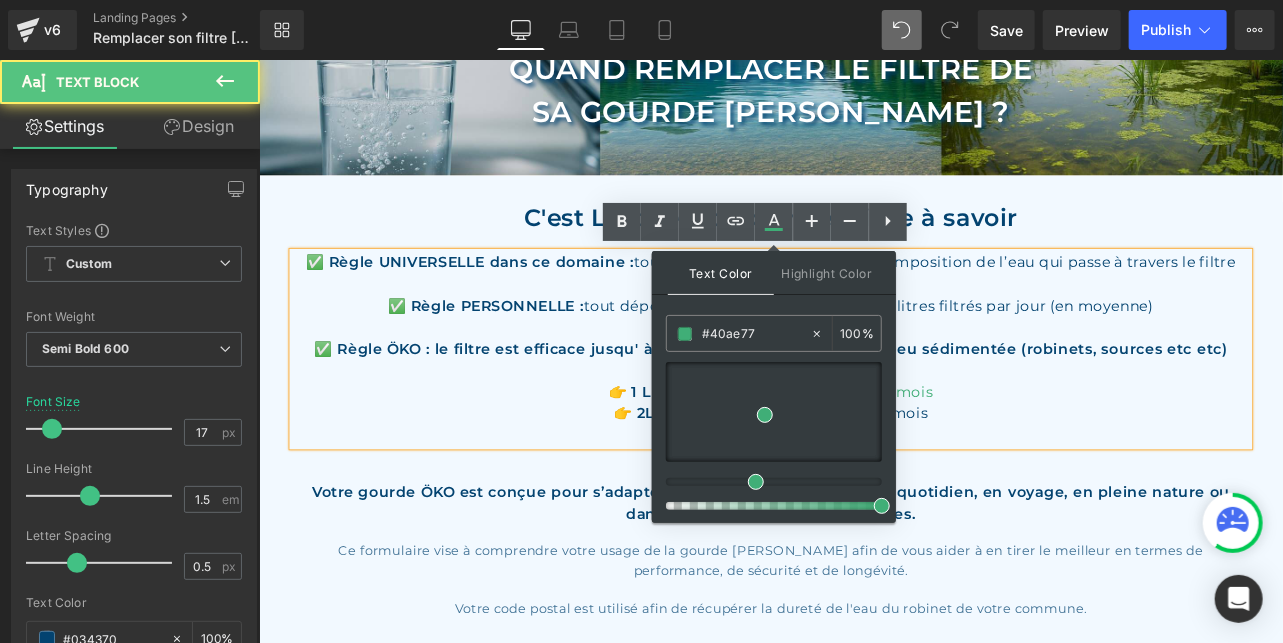 click on "👉 2L / jour =   189 jours soit plus de 6 mois" at bounding box center (863, 477) 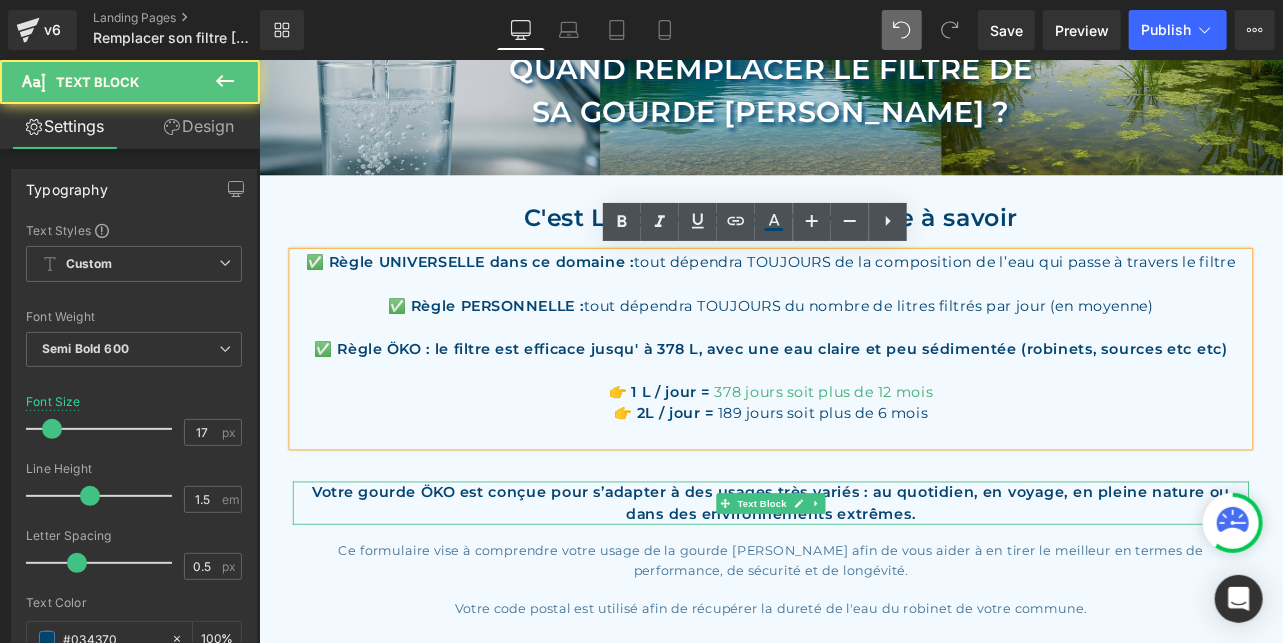 click on "Votre gourde ÖKO est conçue pour s’adapter à des usages très variés : au quotidien, en voyage, en pleine nature ou dans des environnements extrêmes." at bounding box center [863, 582] 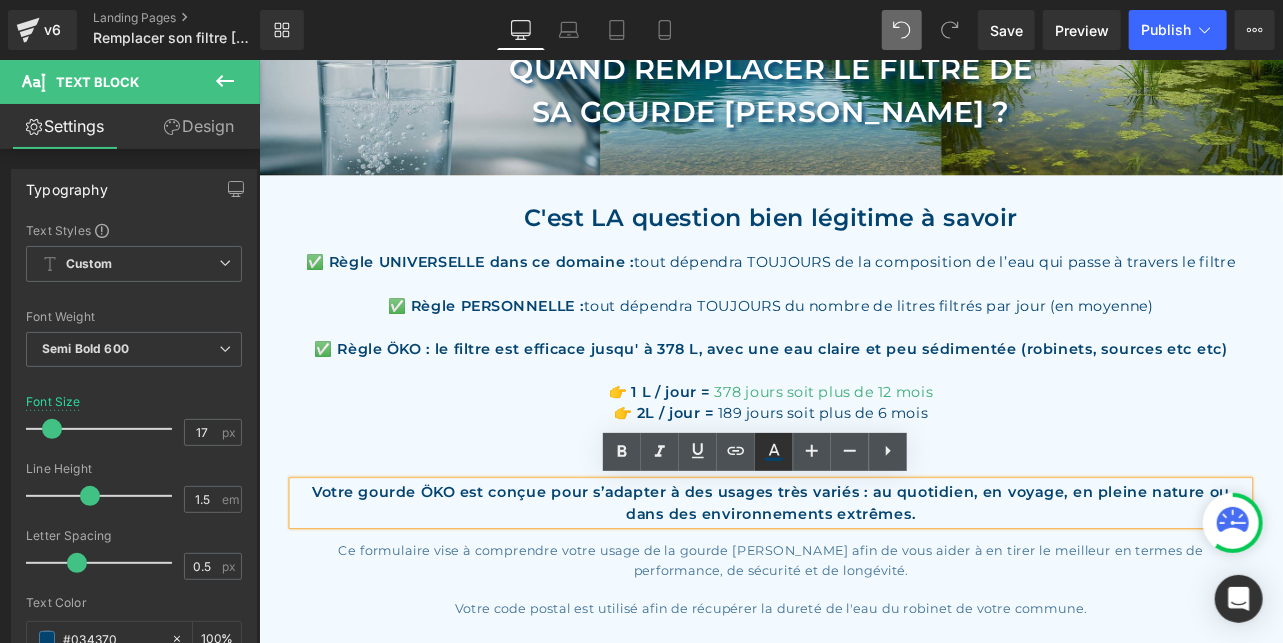 click 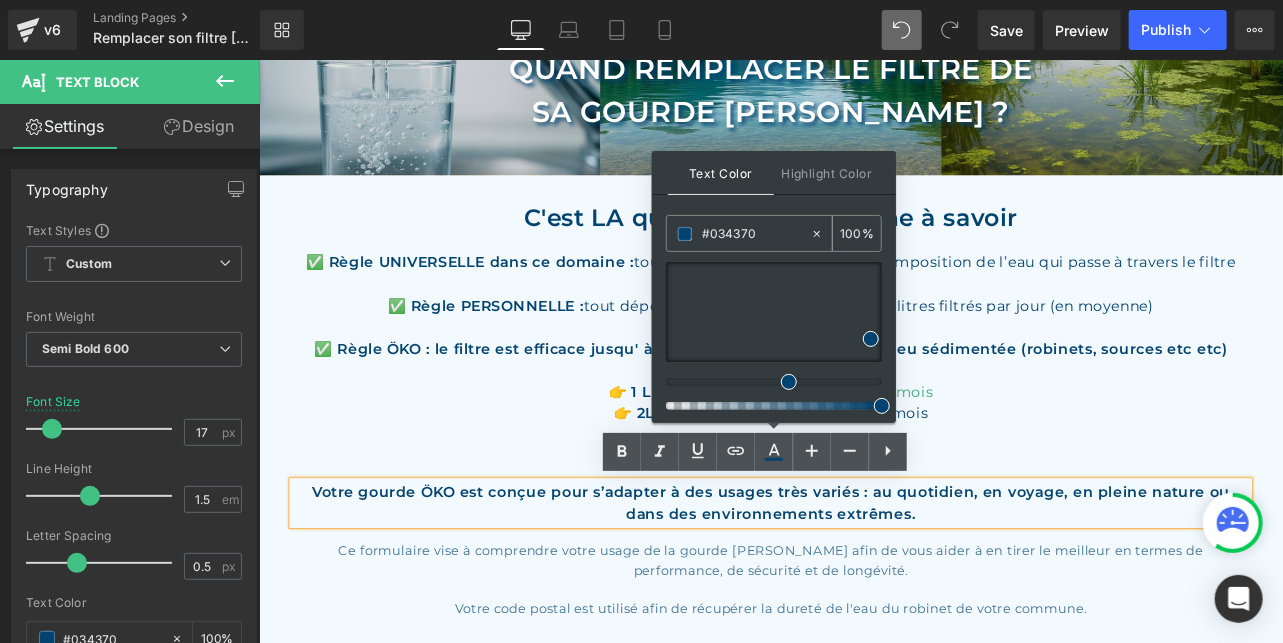 drag, startPoint x: 774, startPoint y: 232, endPoint x: 668, endPoint y: 232, distance: 106 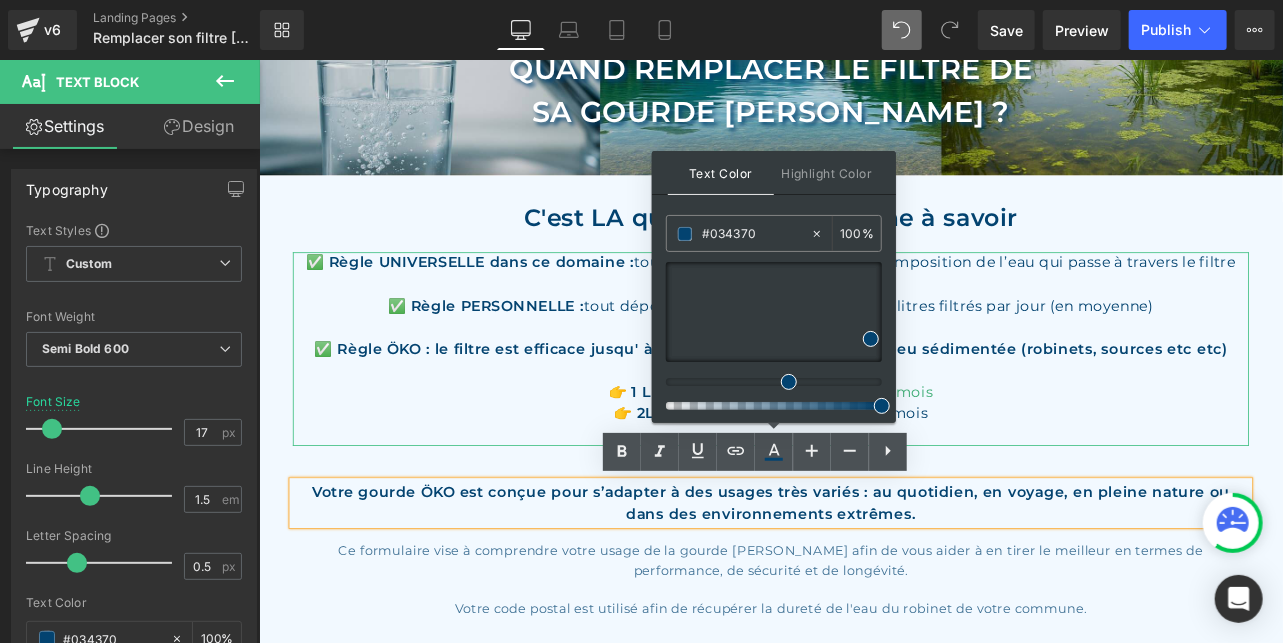 click on "tout dépendra TOUJOURS de la composition de l’eau qui passe à travers le filtre" at bounding box center [1057, 298] 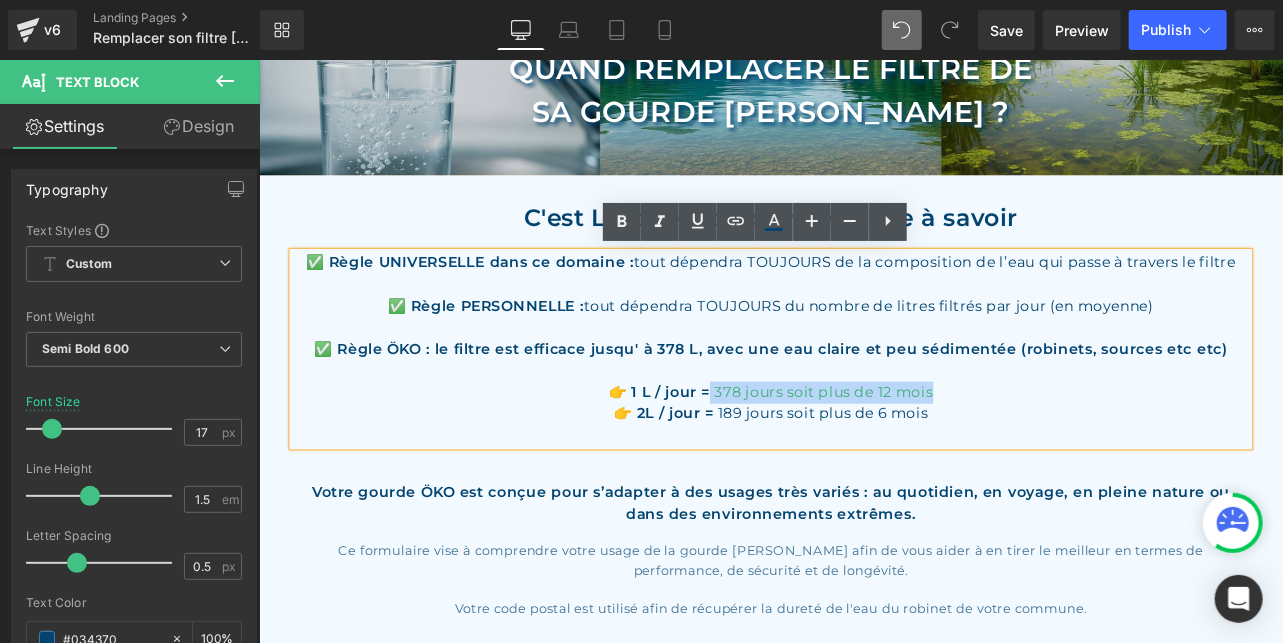 drag, startPoint x: 1080, startPoint y: 452, endPoint x: 869, endPoint y: 417, distance: 213.88315 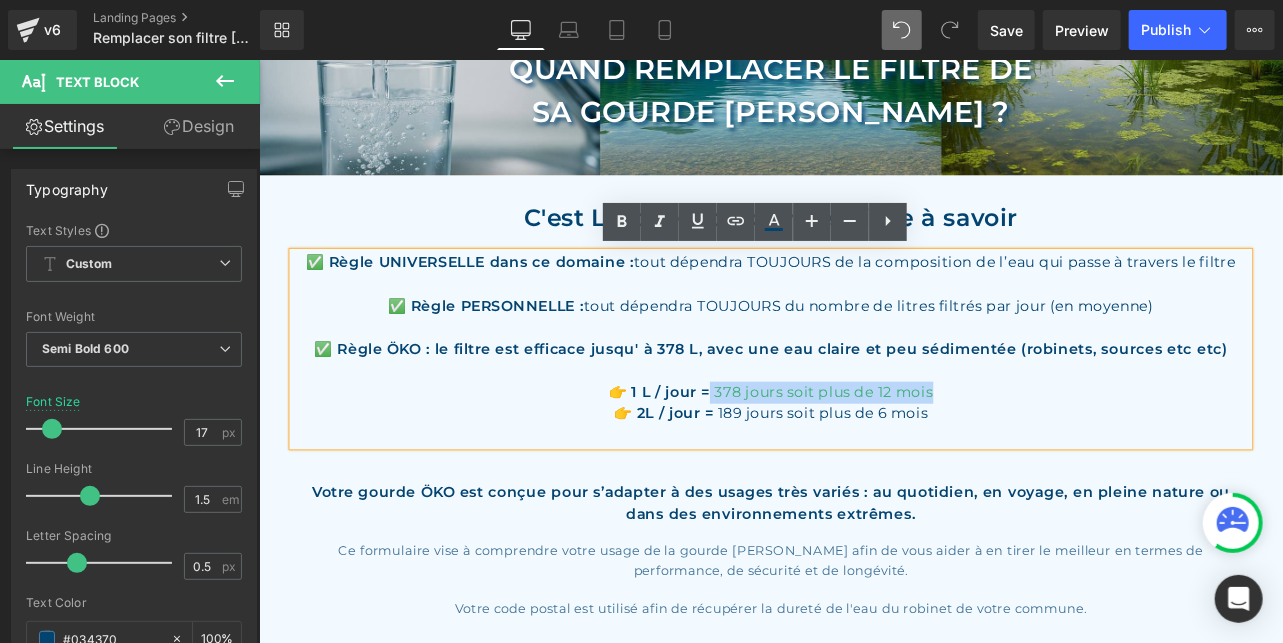 click on "👉 1 L / jour =   378 jours soit plus de 12 mois" at bounding box center (863, 452) 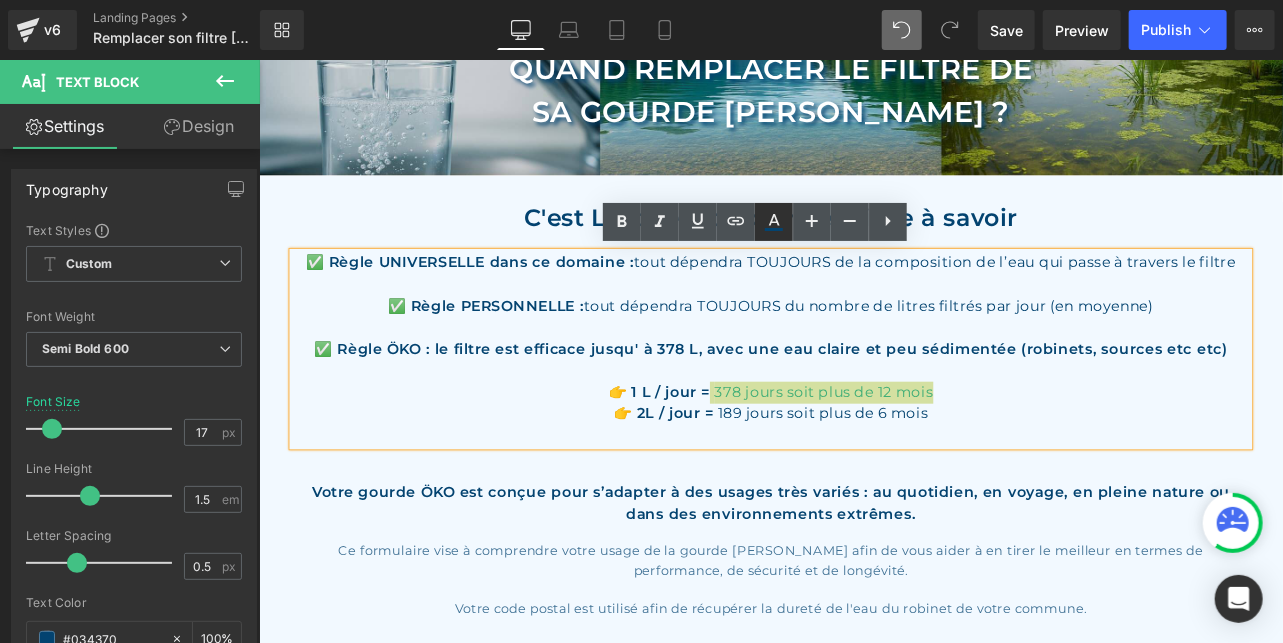 click 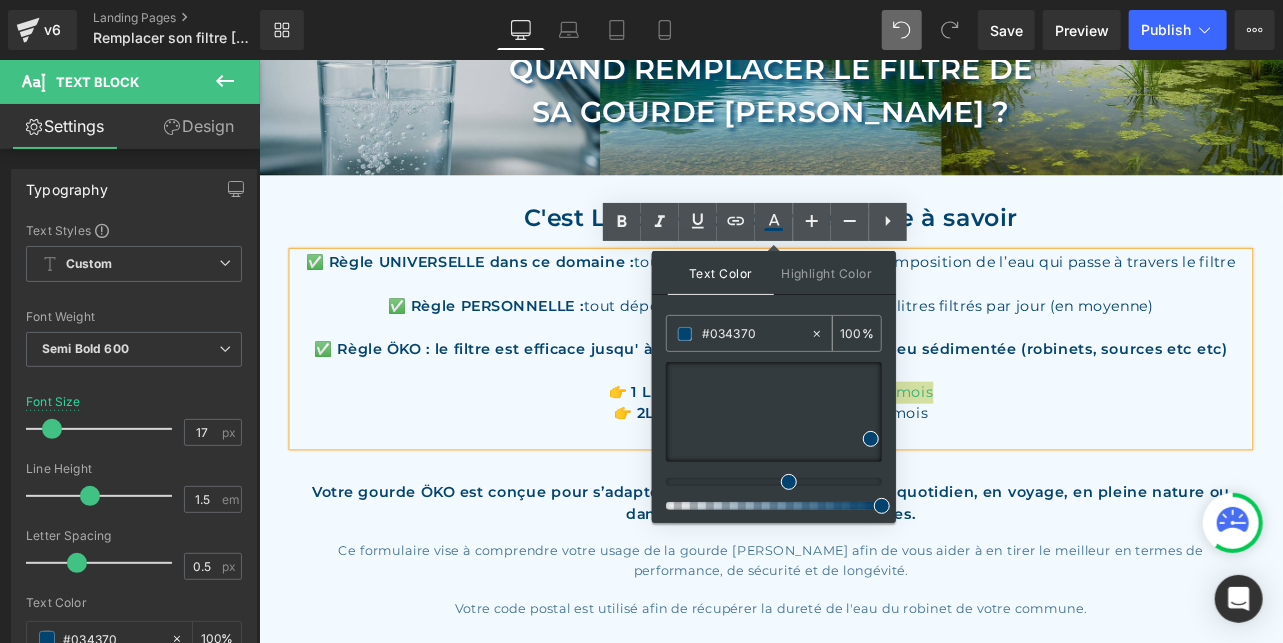 drag, startPoint x: 777, startPoint y: 323, endPoint x: 648, endPoint y: 328, distance: 129.09686 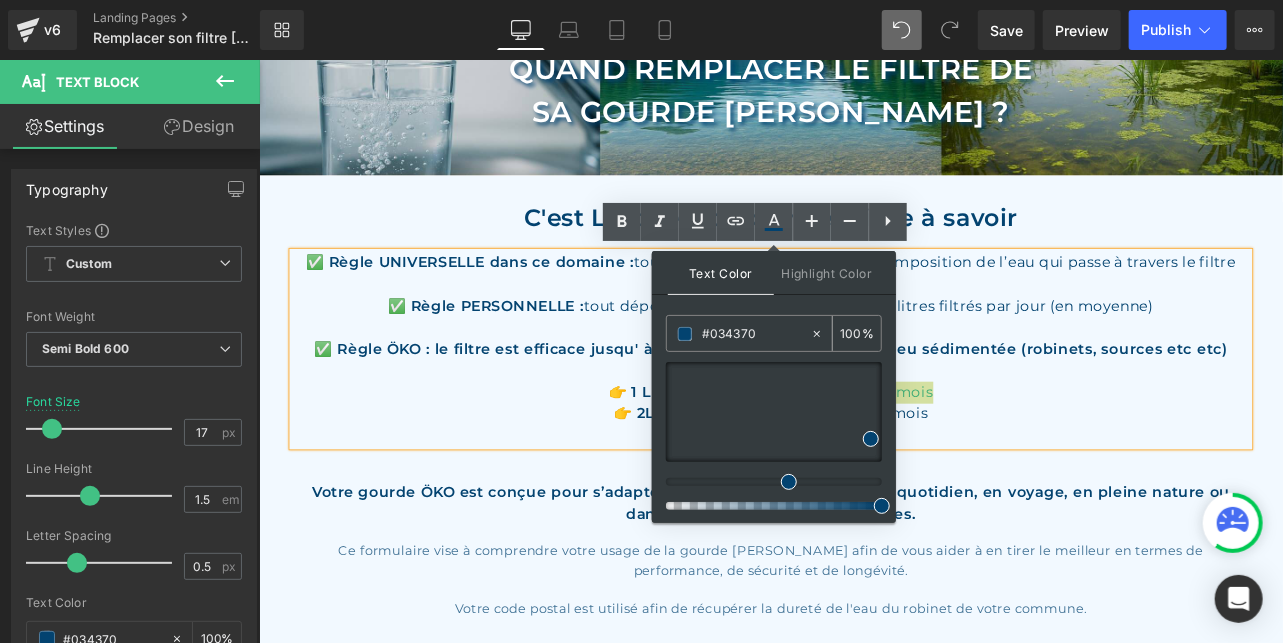 click on "#034370" at bounding box center [756, 334] 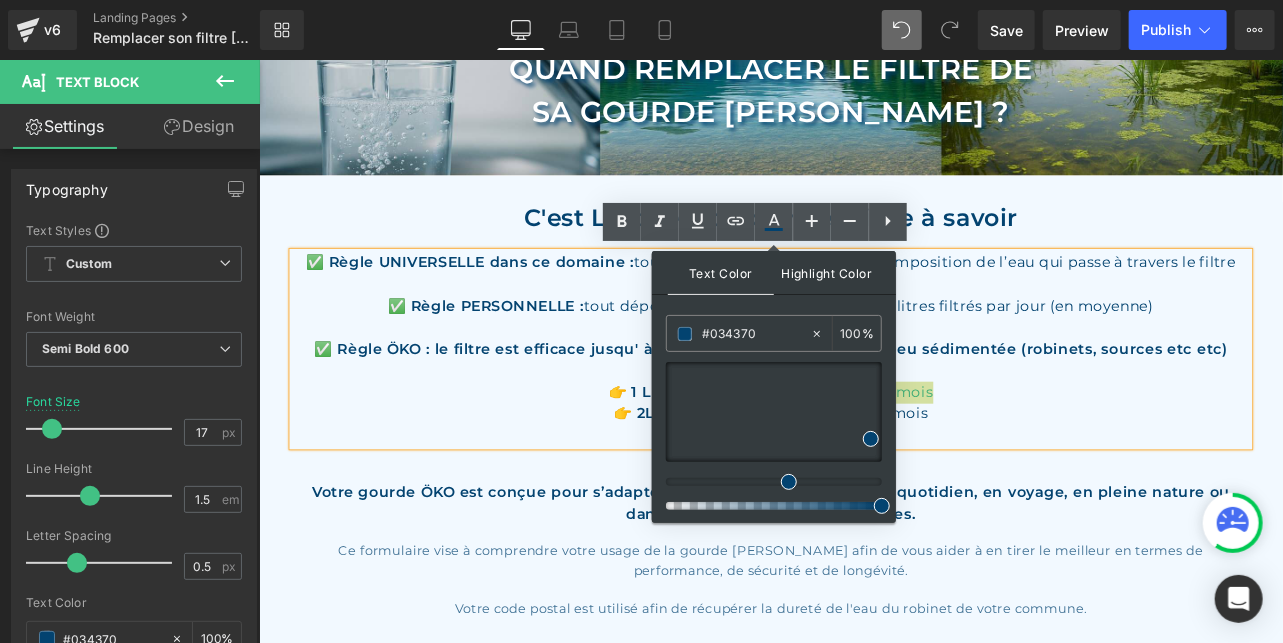 drag, startPoint x: 833, startPoint y: 270, endPoint x: 808, endPoint y: 271, distance: 25.019993 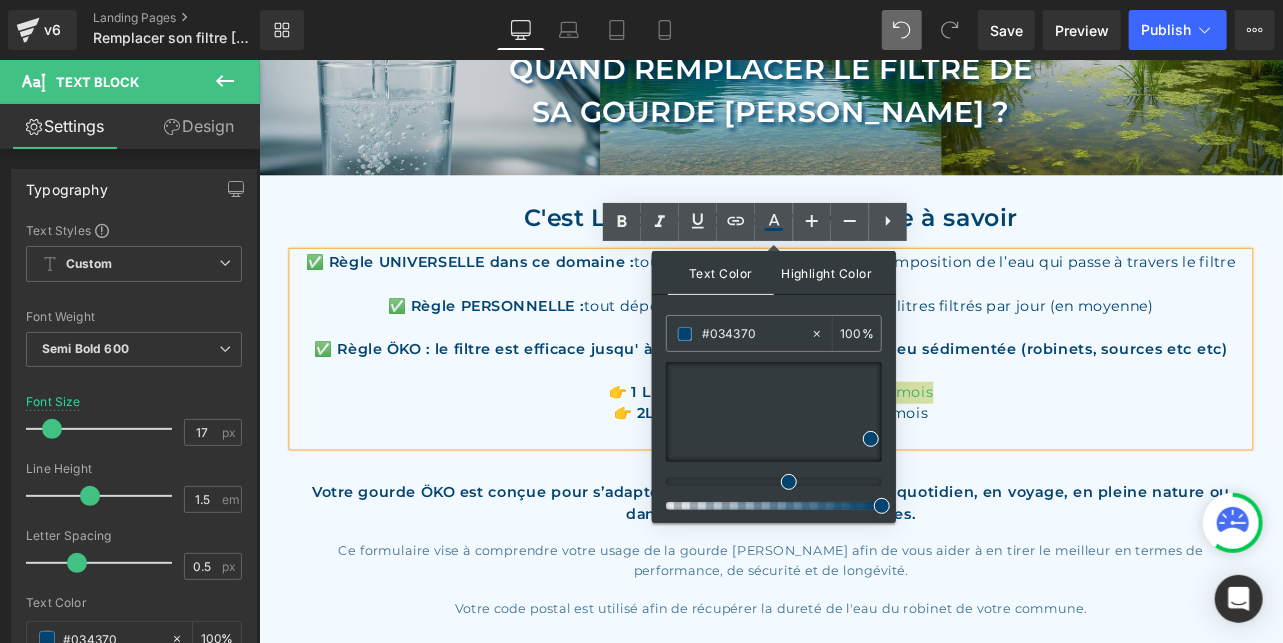click on "Highlight Color" at bounding box center [827, 272] 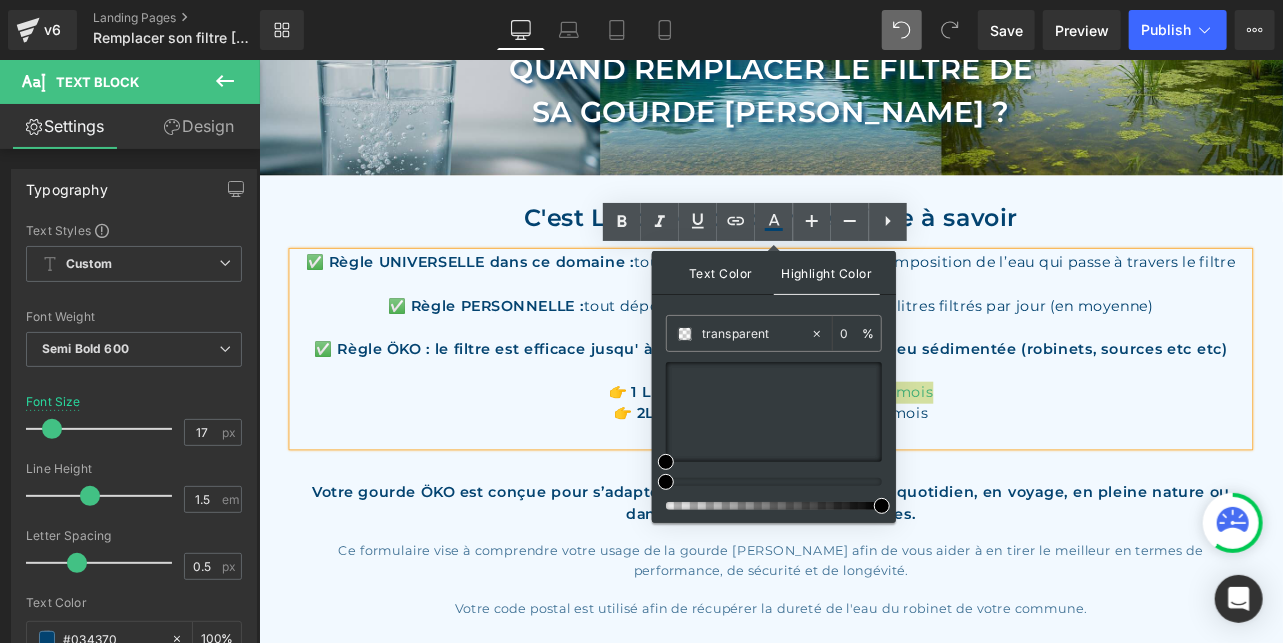 click on "Text Color" at bounding box center [721, 272] 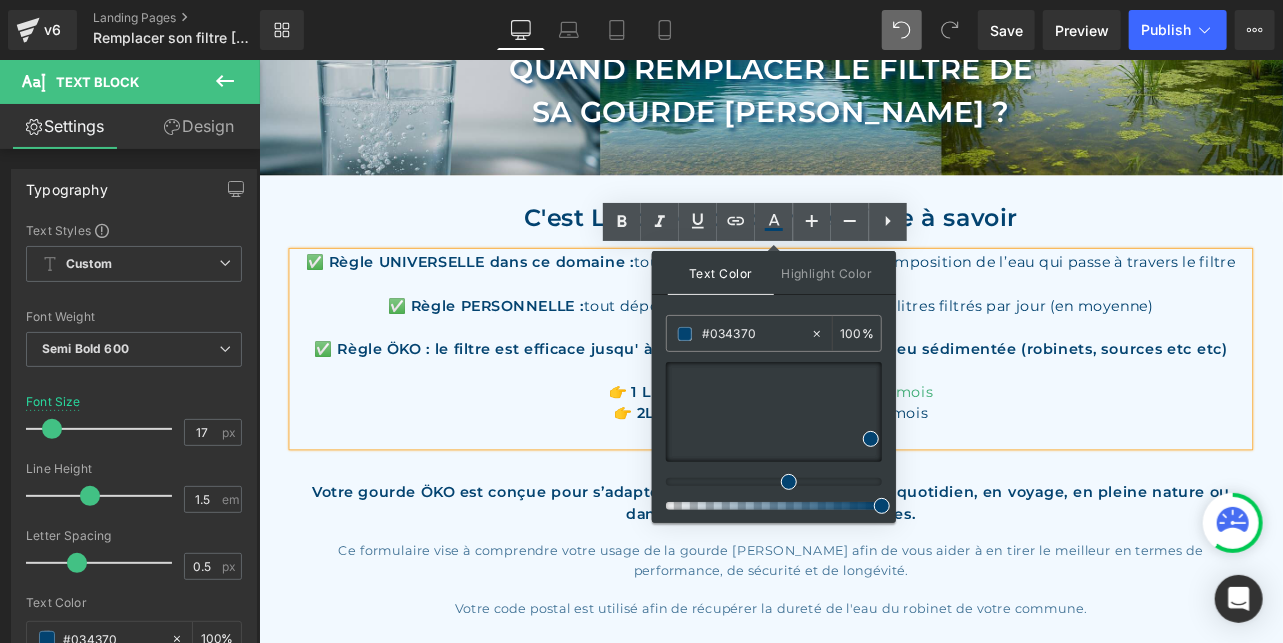 click on "👉 1 L / jour =   378 jours soit plus de 12 mois" at bounding box center (863, 452) 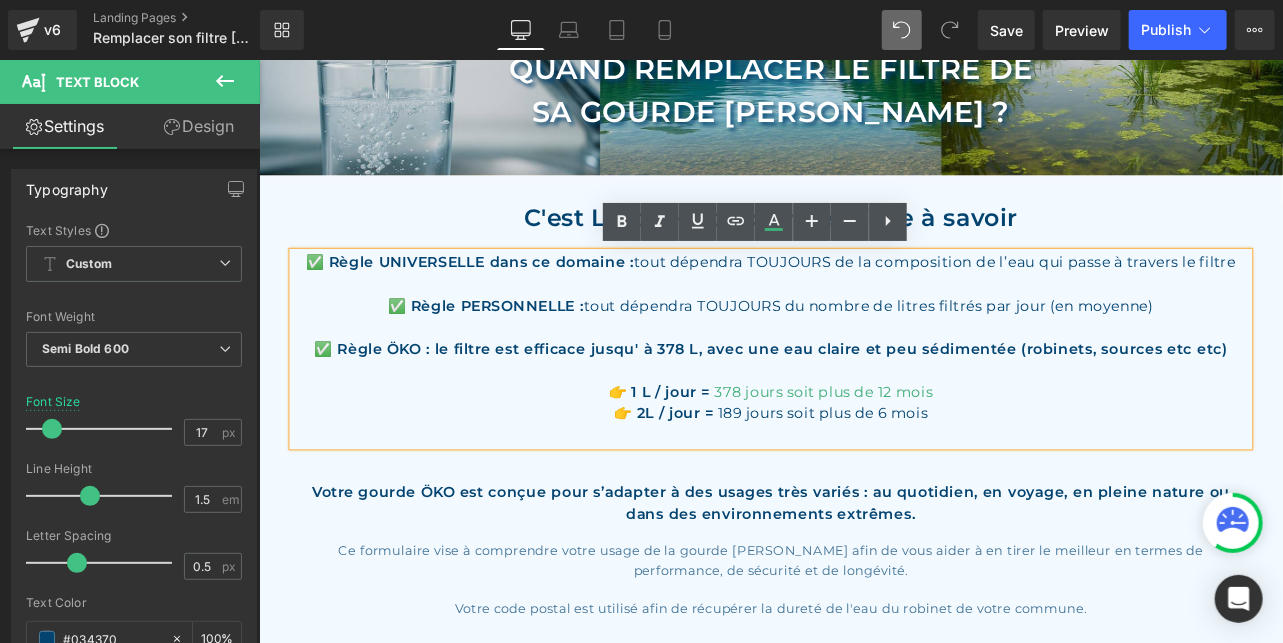 click on "👉 1 L / jour =   378 jours soit plus de 12 mois" at bounding box center [863, 452] 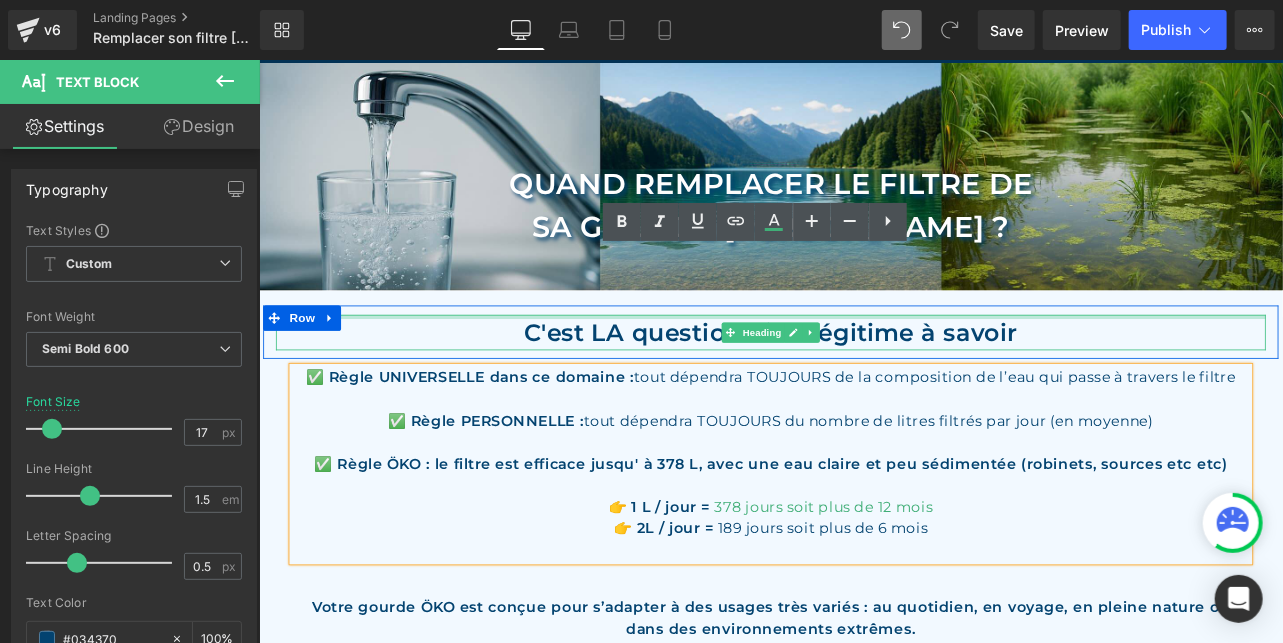 scroll, scrollTop: 0, scrollLeft: 0, axis: both 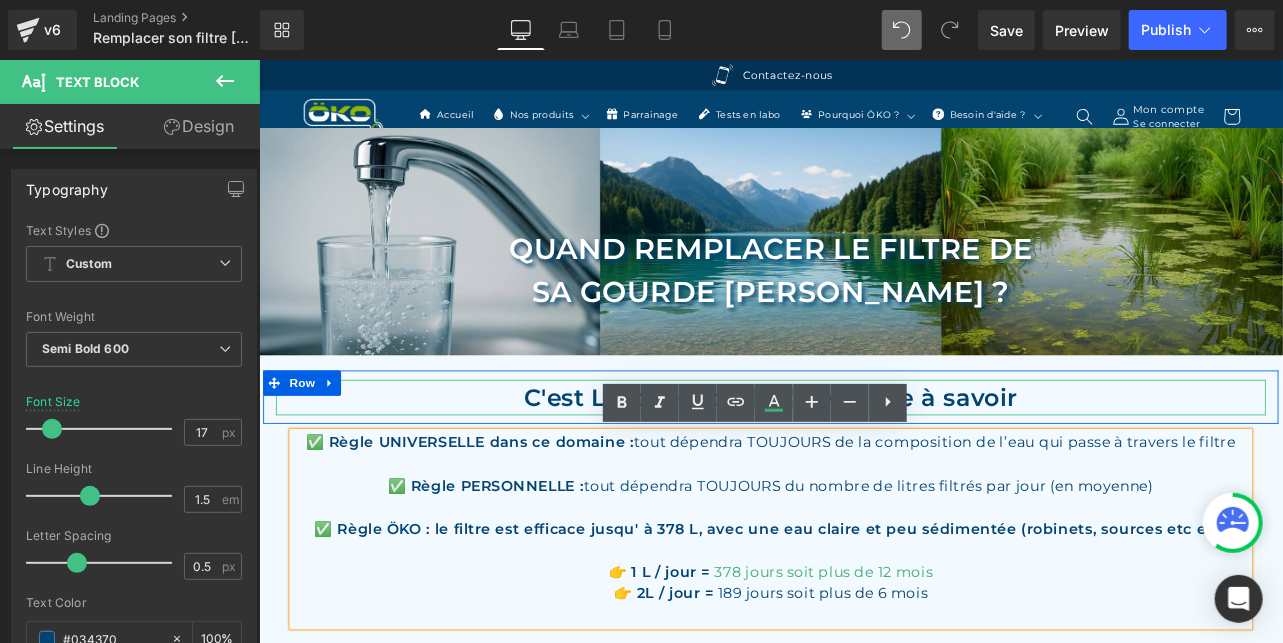 click on "C'est LA question bien légitime à savoir" at bounding box center [863, 458] 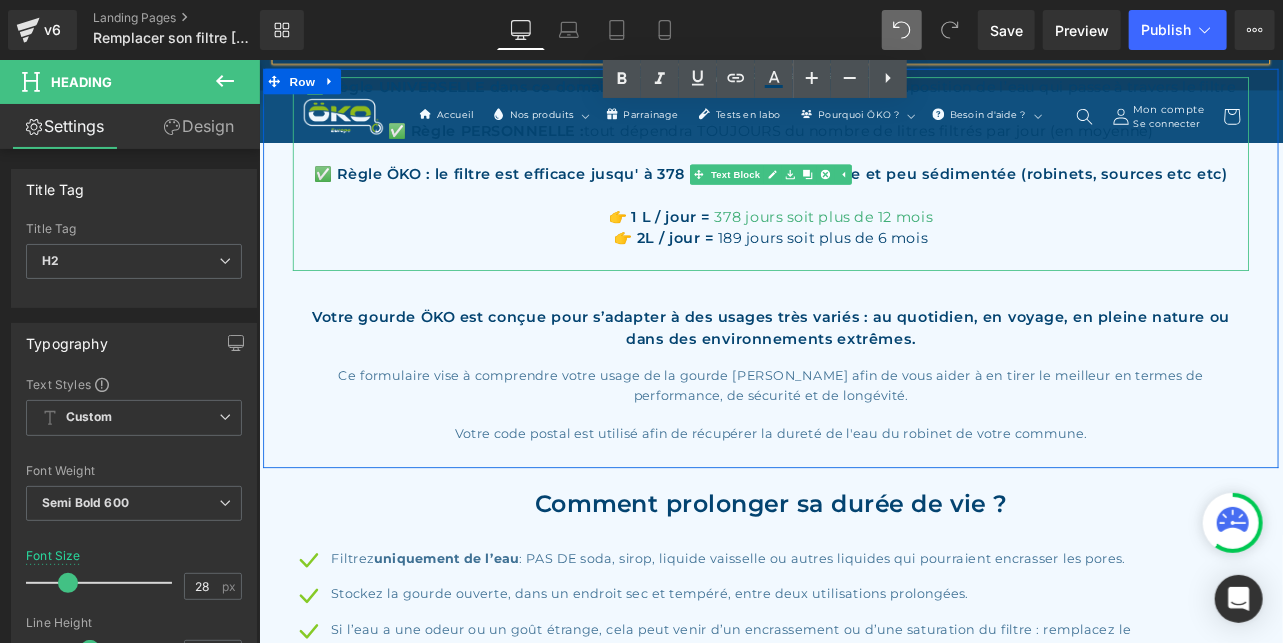 scroll, scrollTop: 431, scrollLeft: 0, axis: vertical 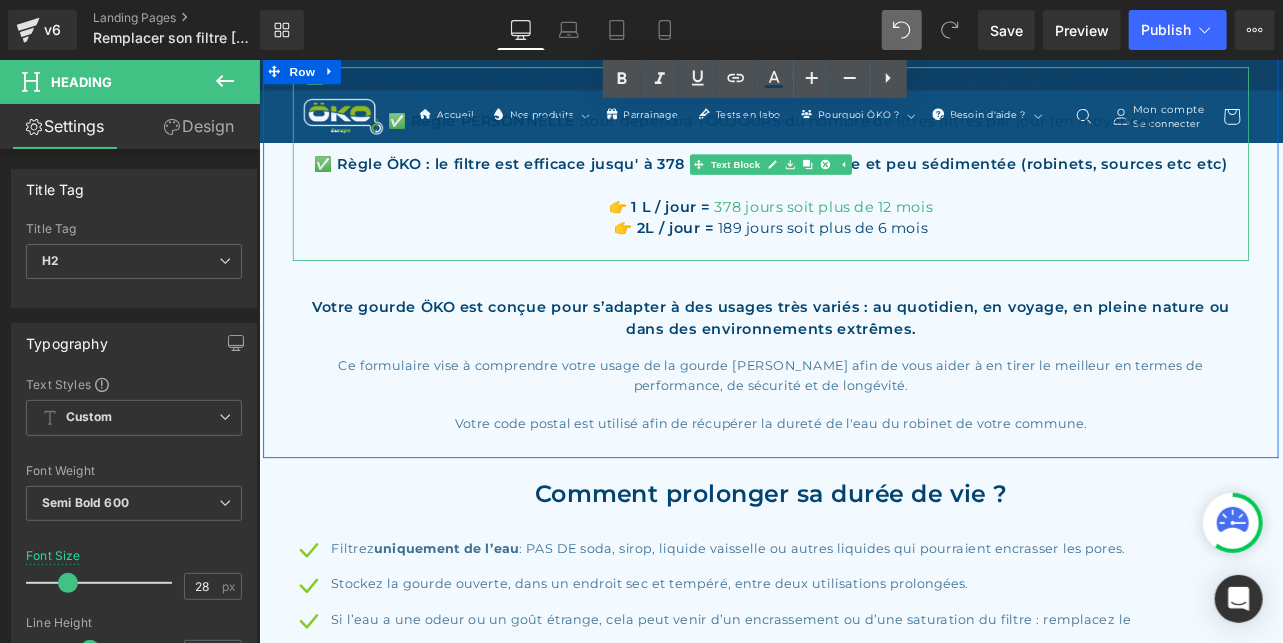 click on "👉 2L / jour =   189 jours soit plus de 6 mois" at bounding box center [863, 259] 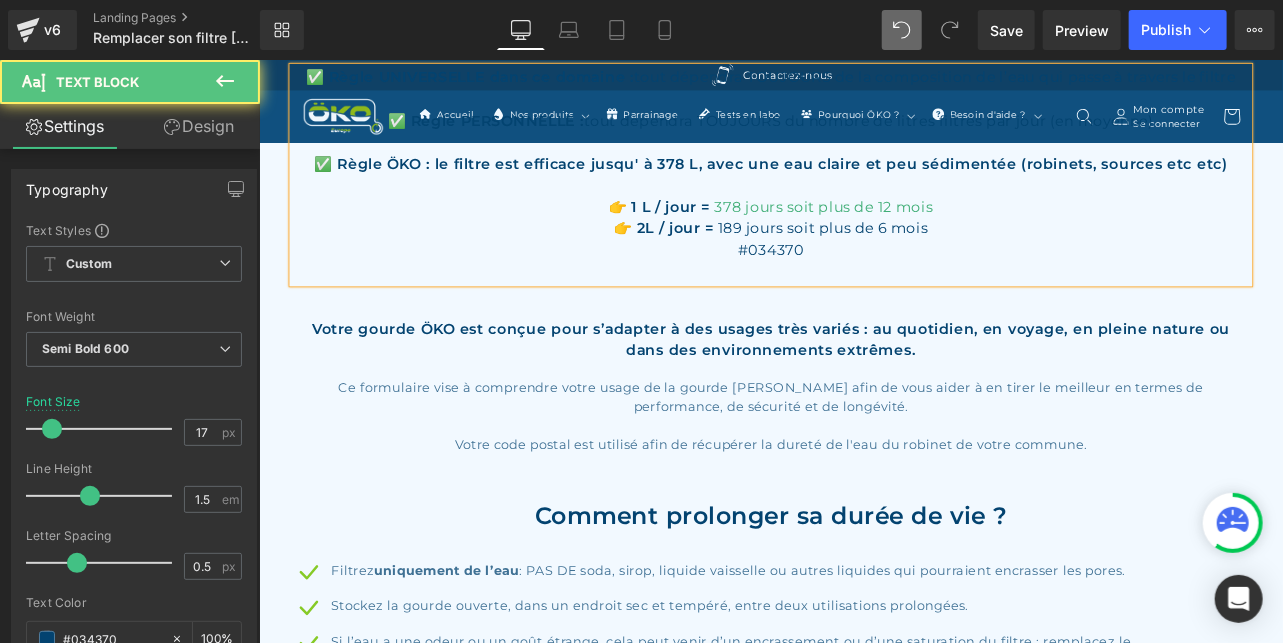 click on "#034370" at bounding box center (863, 285) 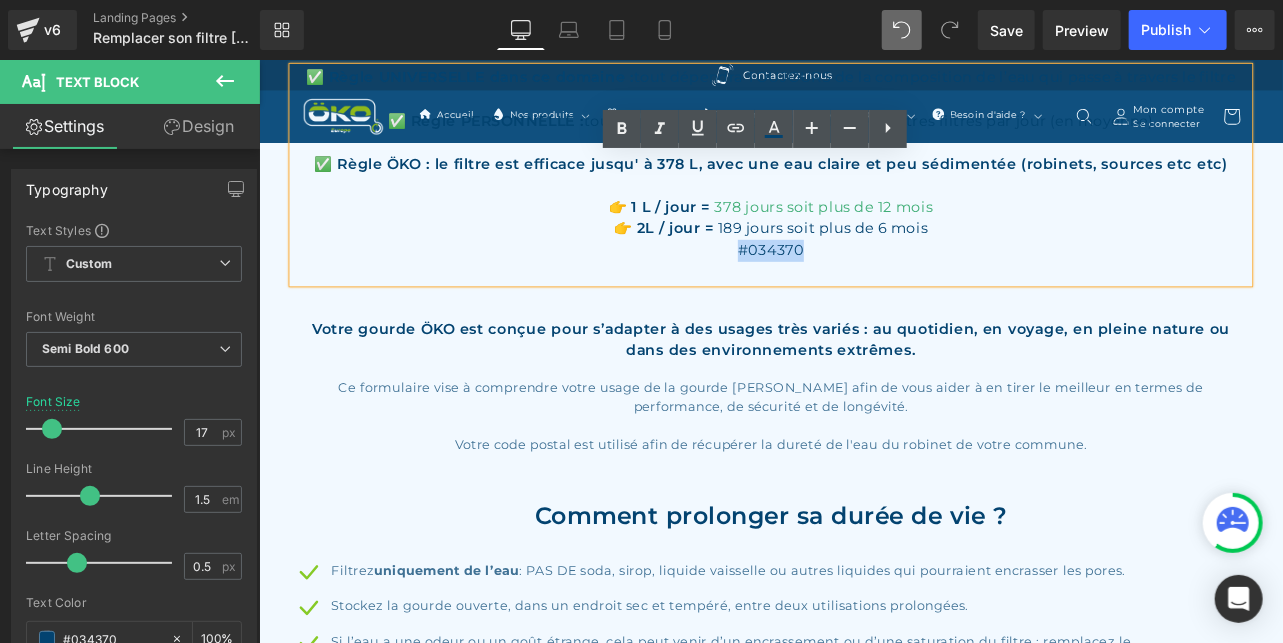 drag, startPoint x: 891, startPoint y: 284, endPoint x: 801, endPoint y: 282, distance: 90.02222 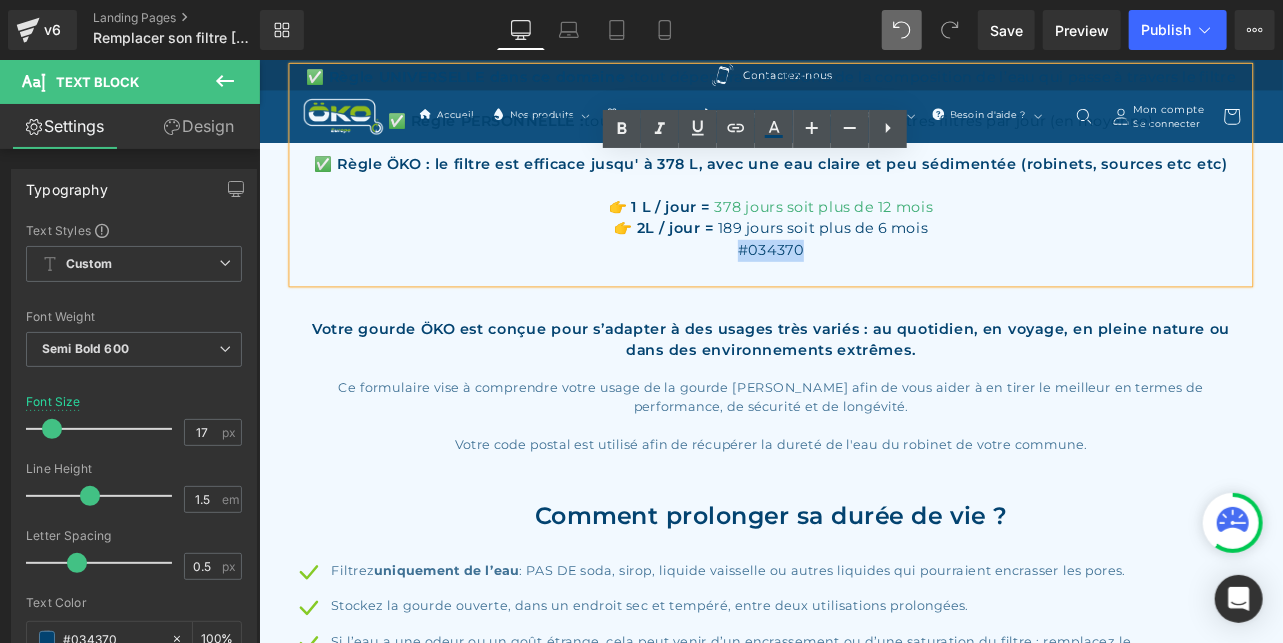 click on "#034370" at bounding box center [863, 285] 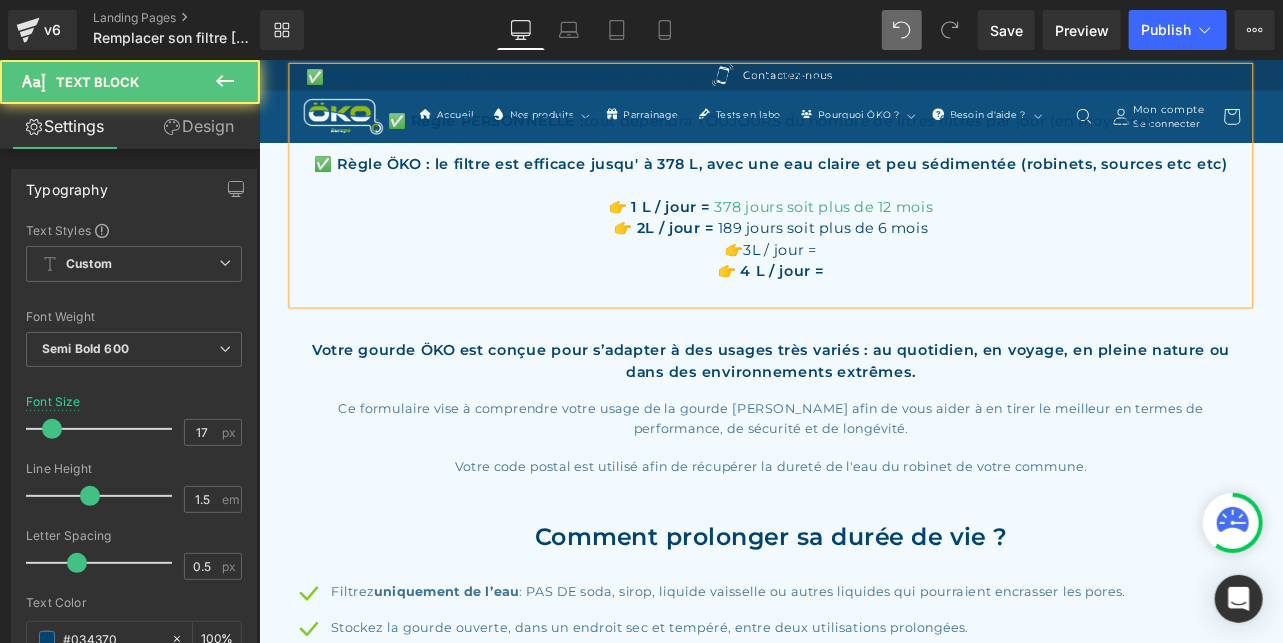 drag, startPoint x: 934, startPoint y: 279, endPoint x: 830, endPoint y: 286, distance: 104.23531 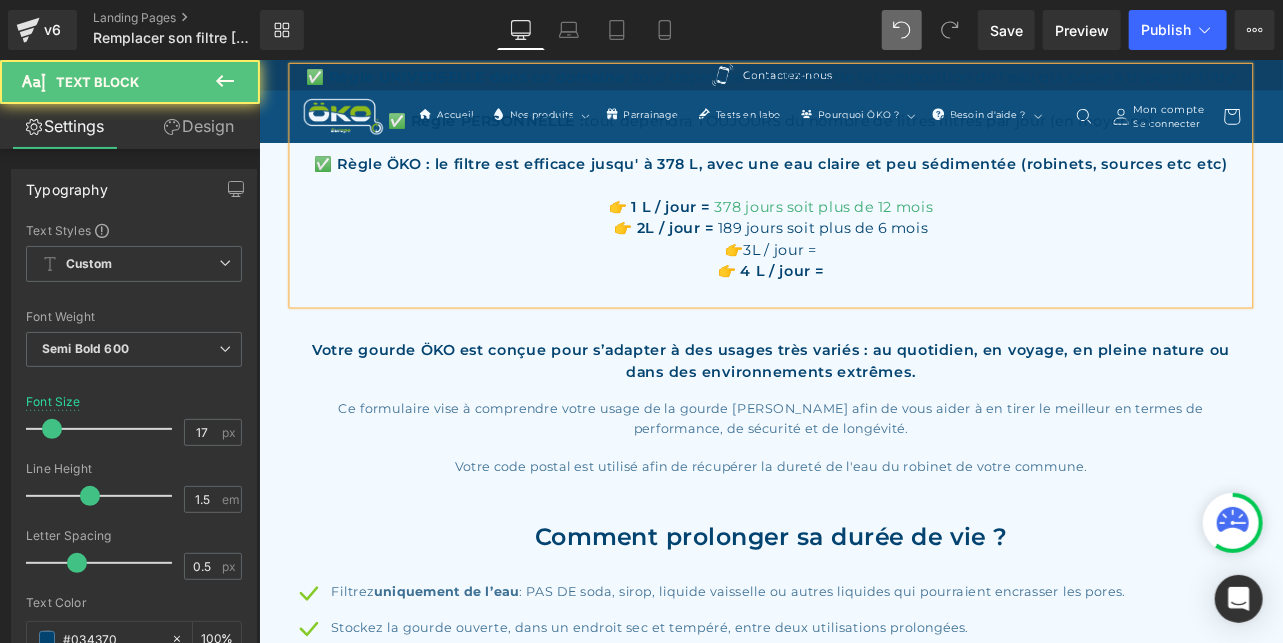 click on "👉3L / jour =" at bounding box center (863, 285) 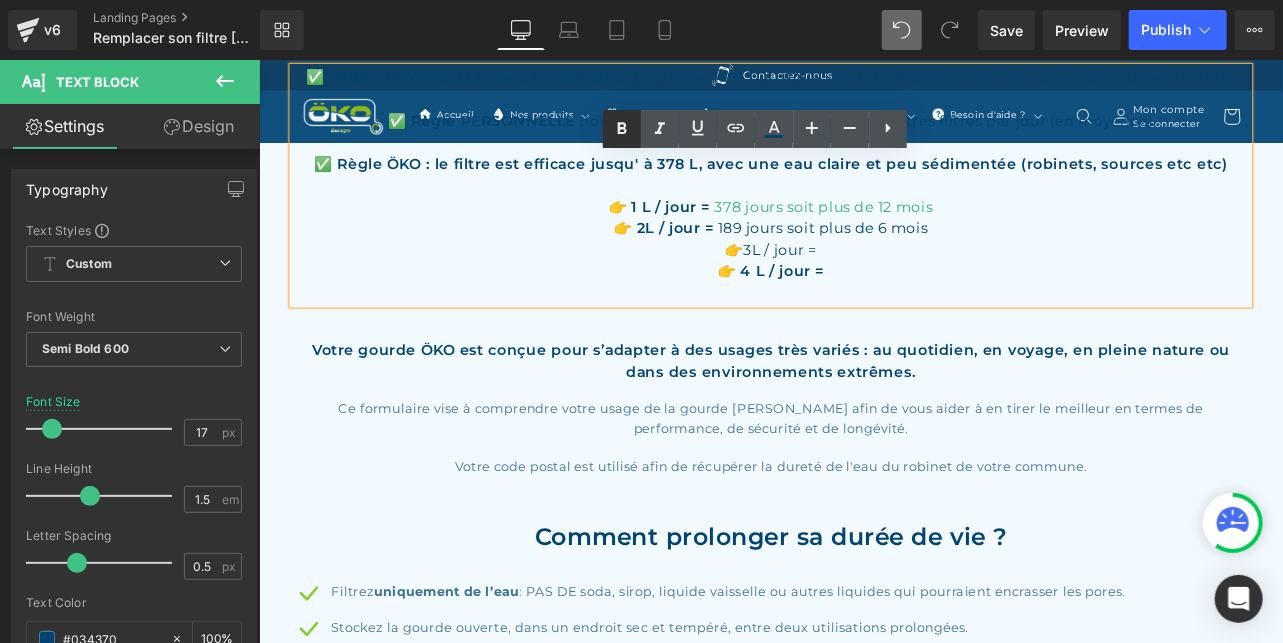 click 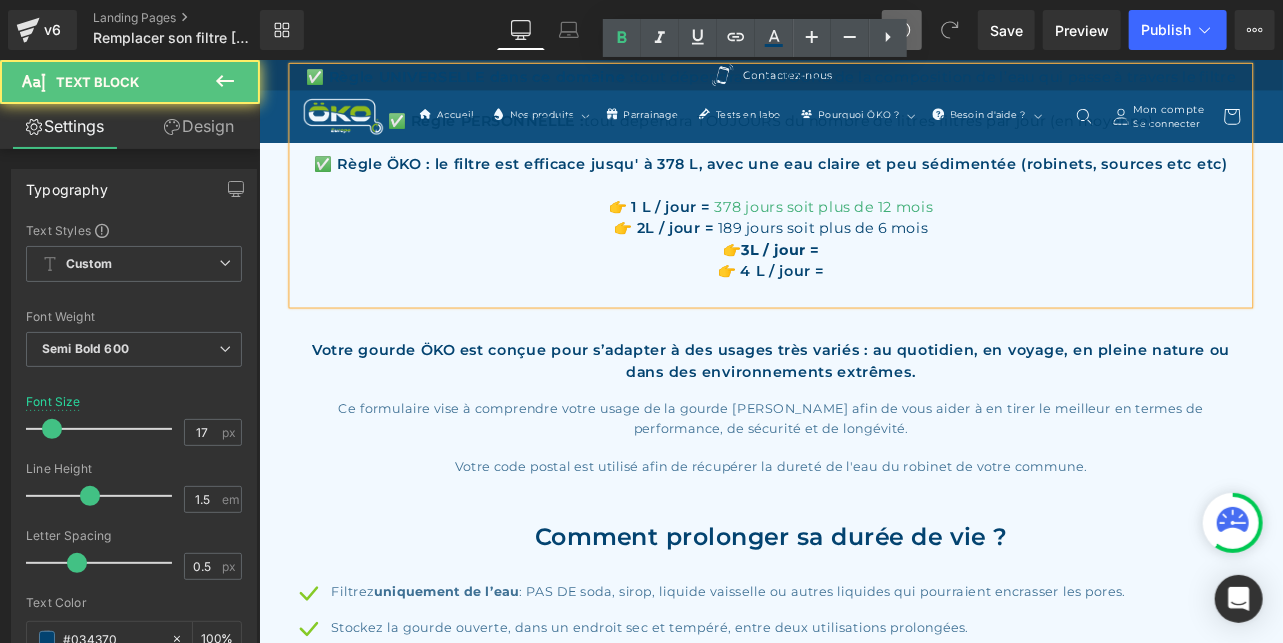 drag, startPoint x: 931, startPoint y: 307, endPoint x: 828, endPoint y: 311, distance: 103.077644 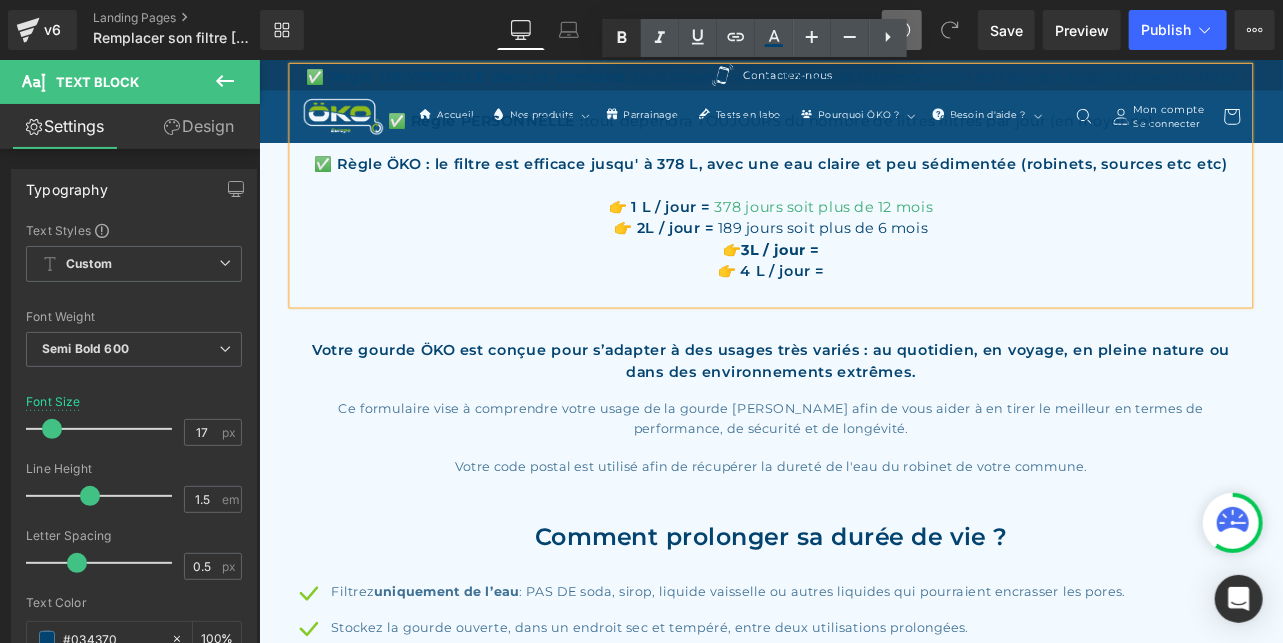 click 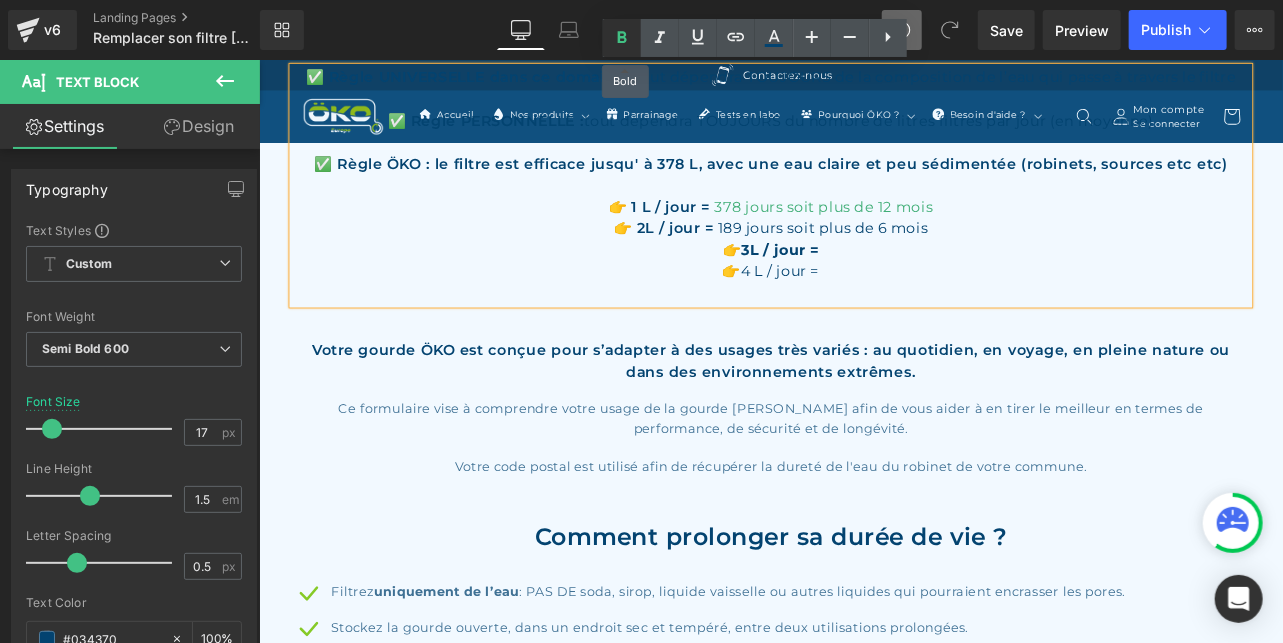 click 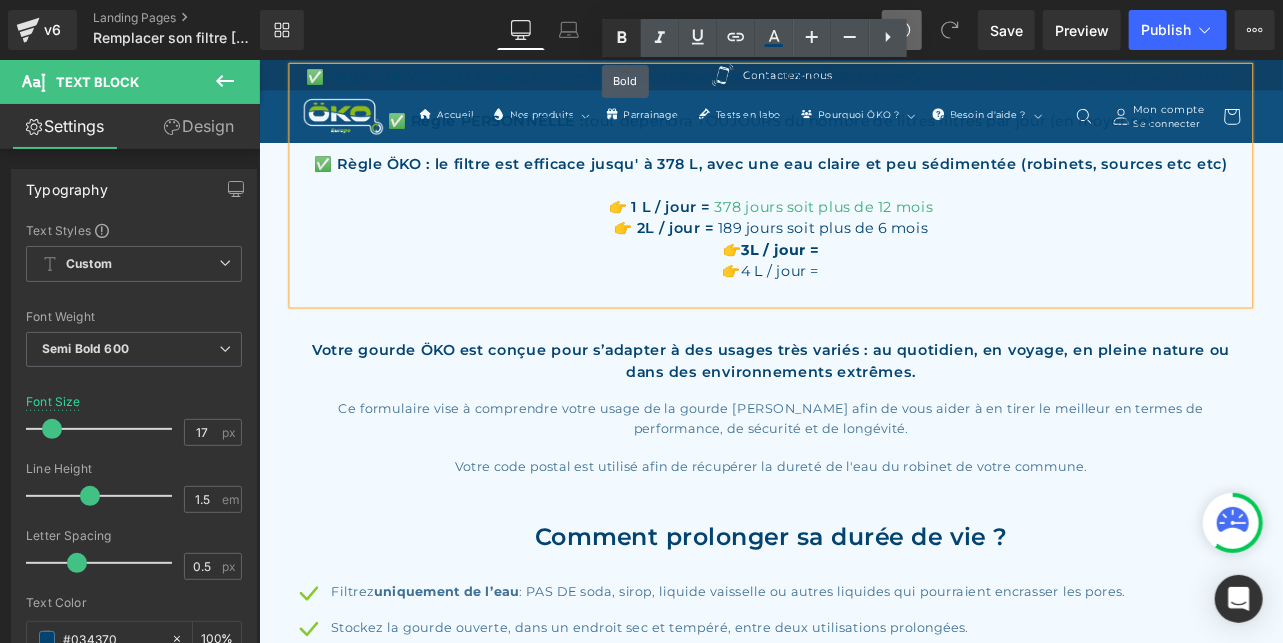 click 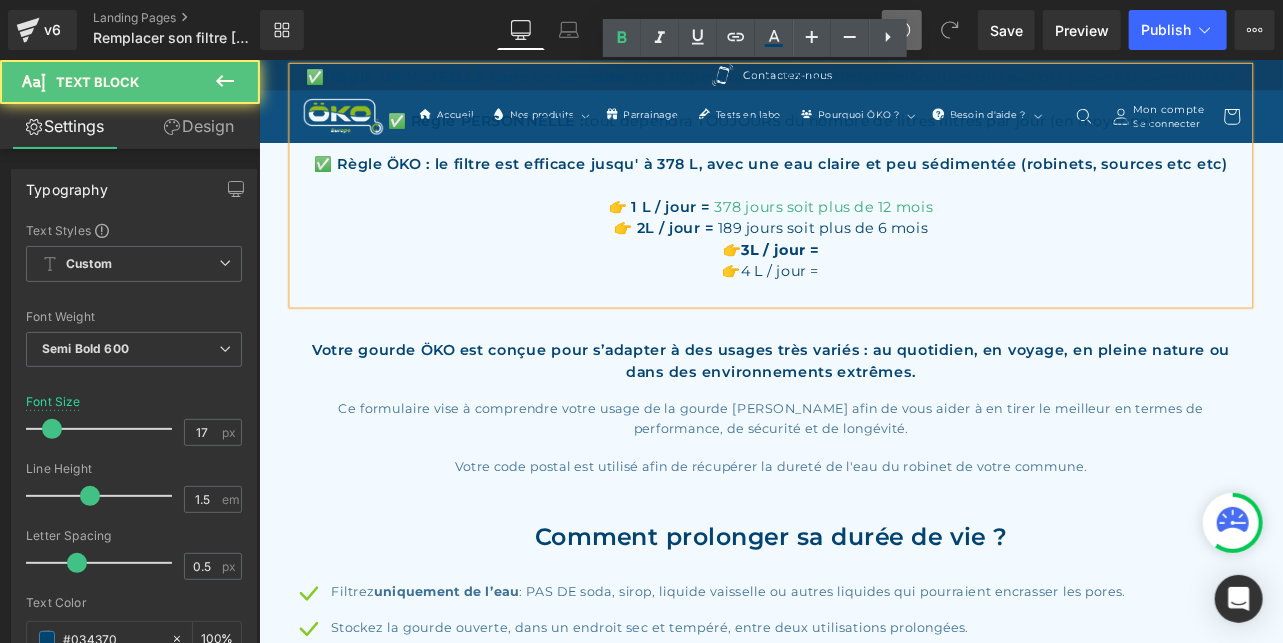 drag, startPoint x: 930, startPoint y: 311, endPoint x: 824, endPoint y: 318, distance: 106.23088 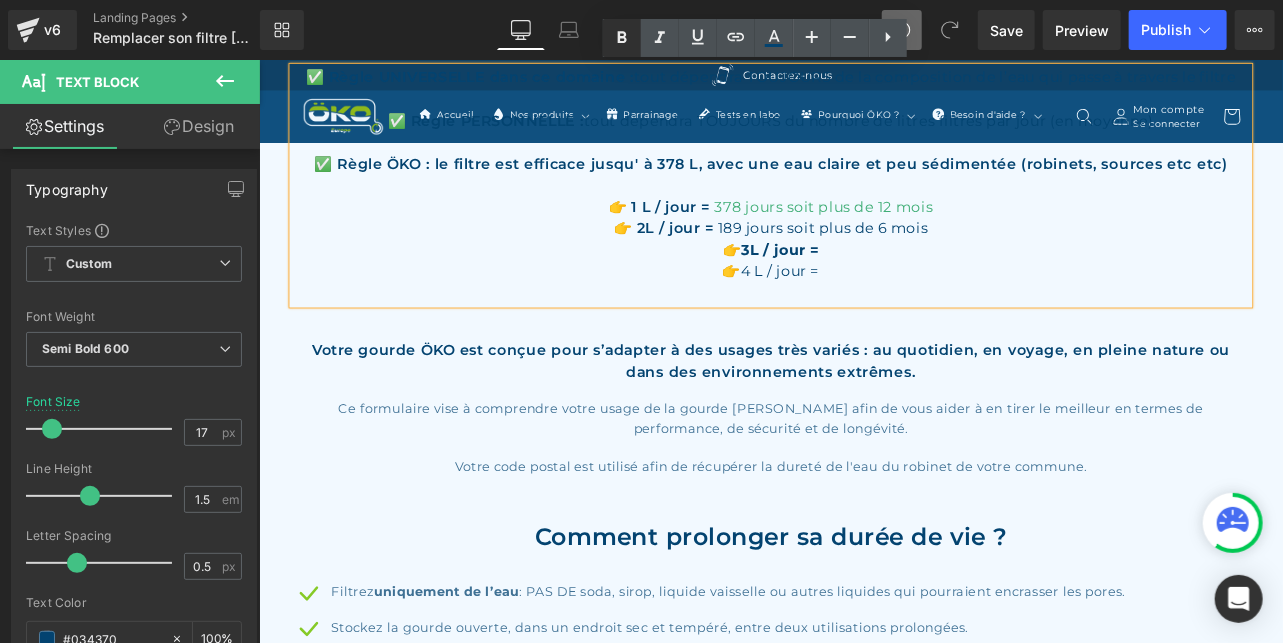 click 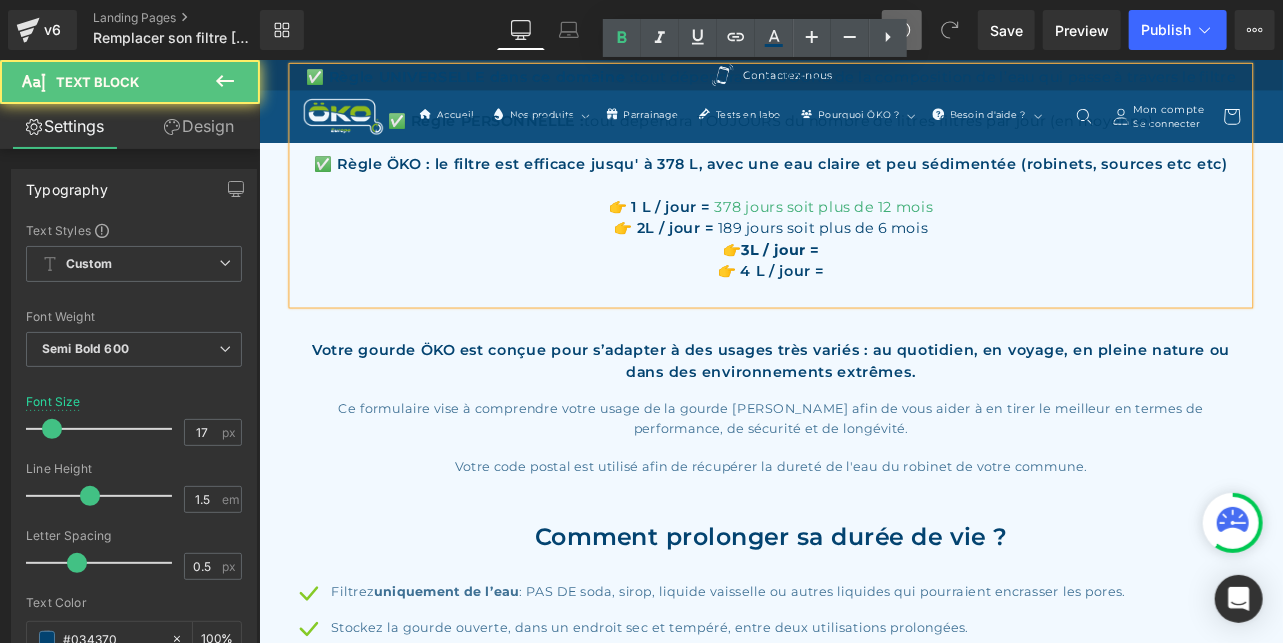 click on "👉 3L / jour =" at bounding box center [863, 285] 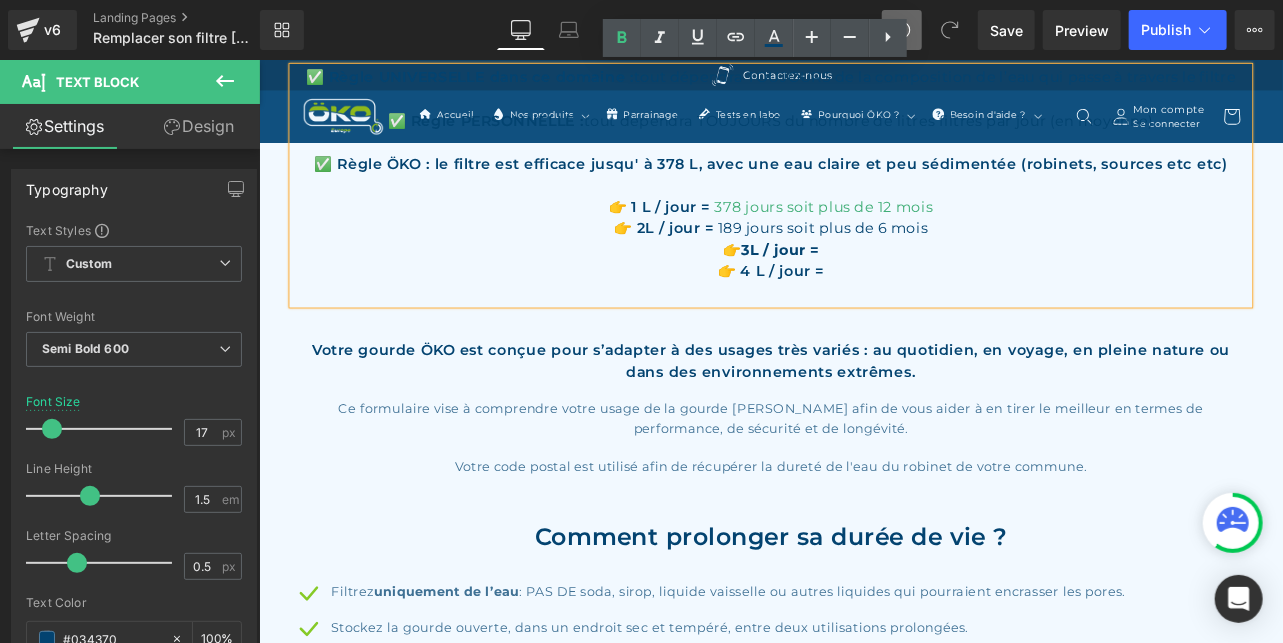 click on "👉 3L / jour =" at bounding box center [863, 285] 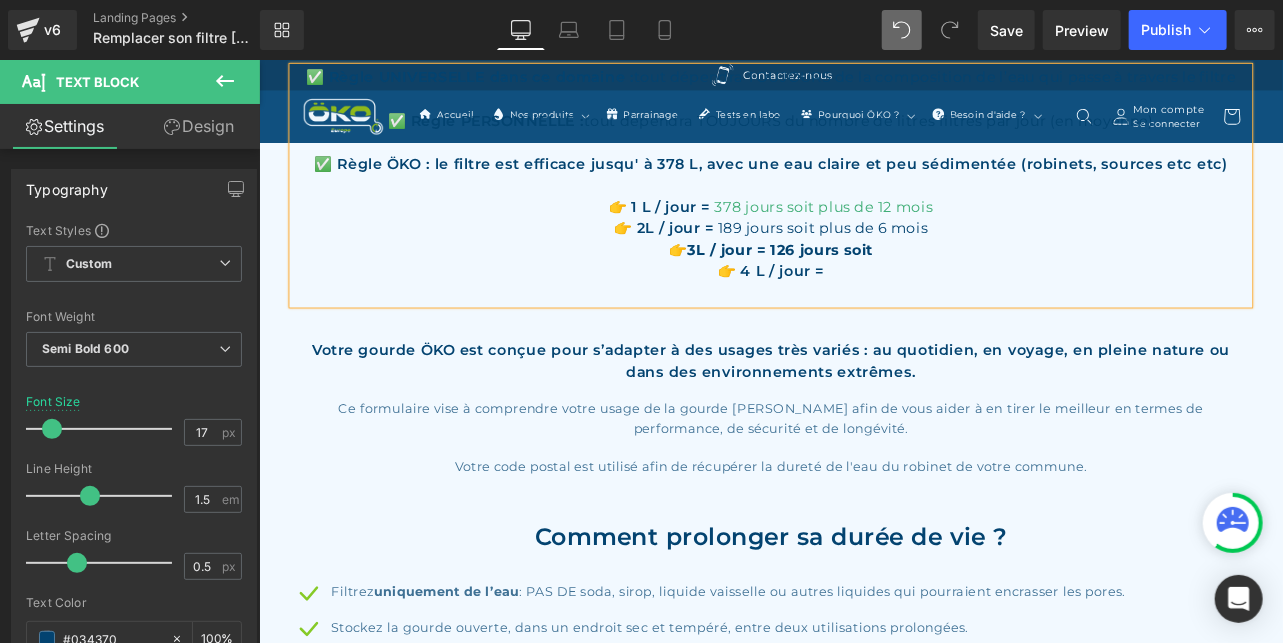 click on "378 jours soit plus de 12 mois" at bounding box center (925, 233) 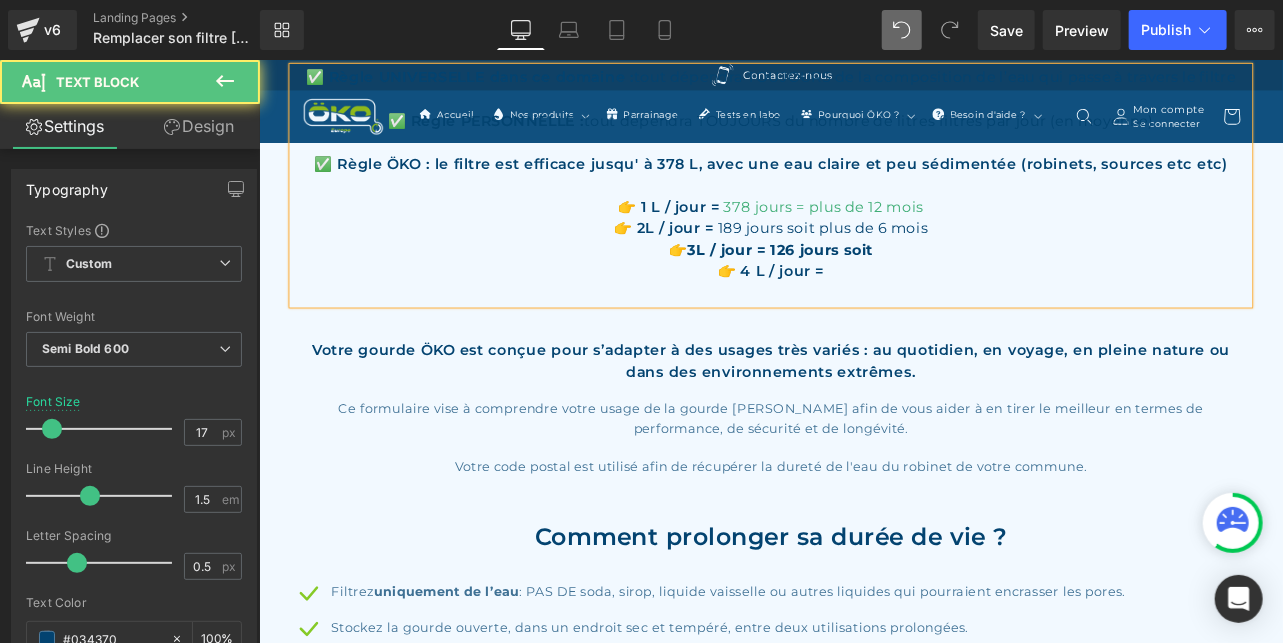 click on "189 jours soit plus de 6 mois" at bounding box center (924, 258) 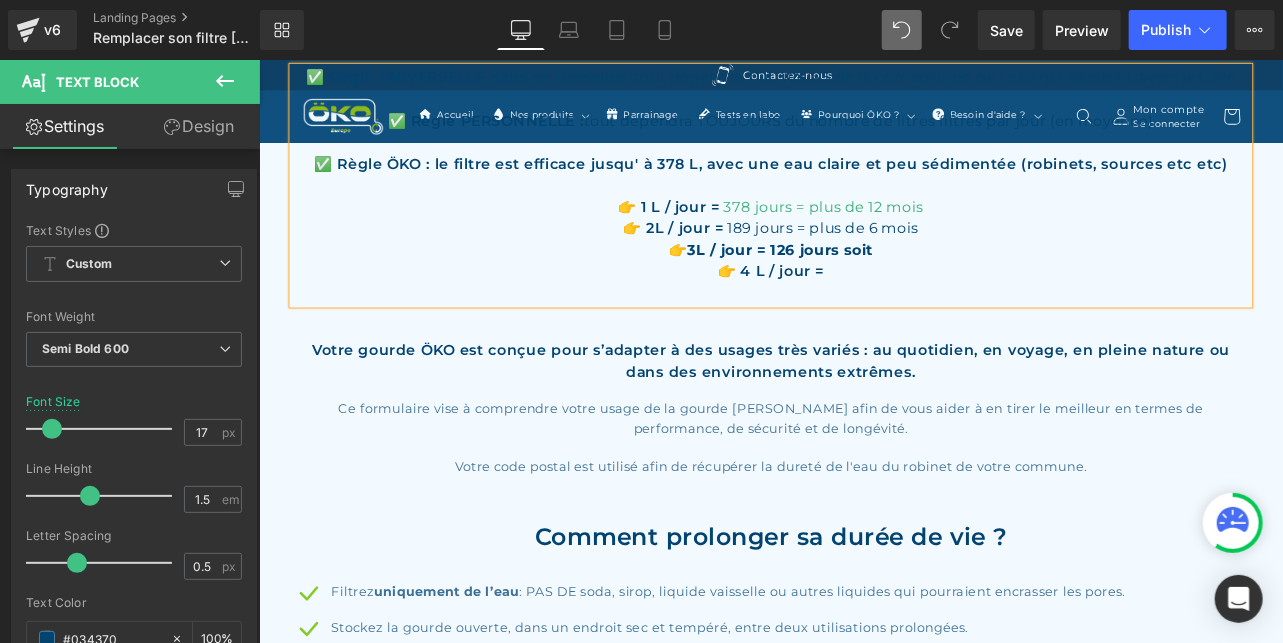 click on "👉 3L / jour = 126 jours soit" at bounding box center [863, 285] 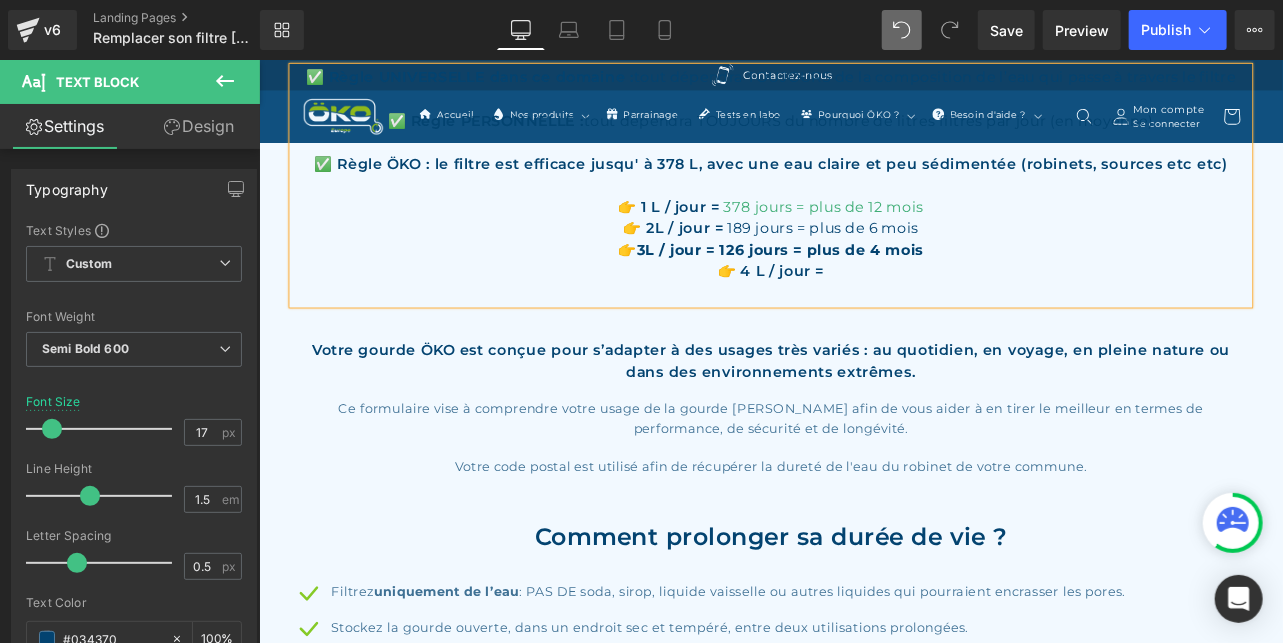 click on "👉 4 L / jour =" at bounding box center [863, 310] 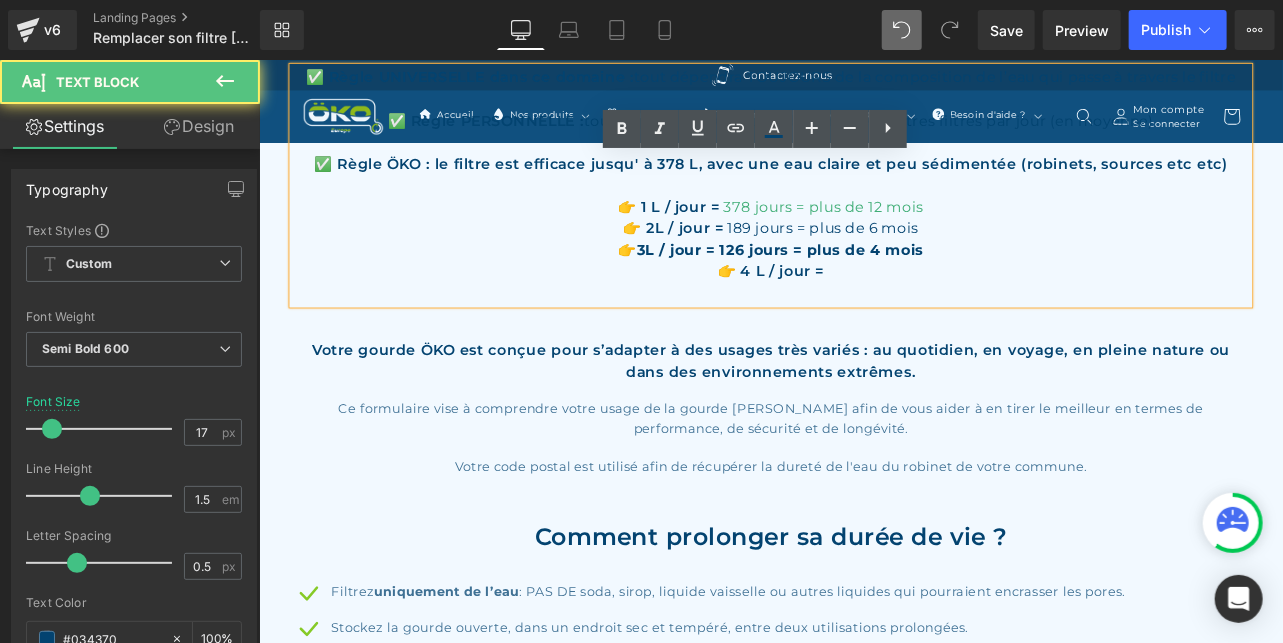 click at bounding box center [863, 336] 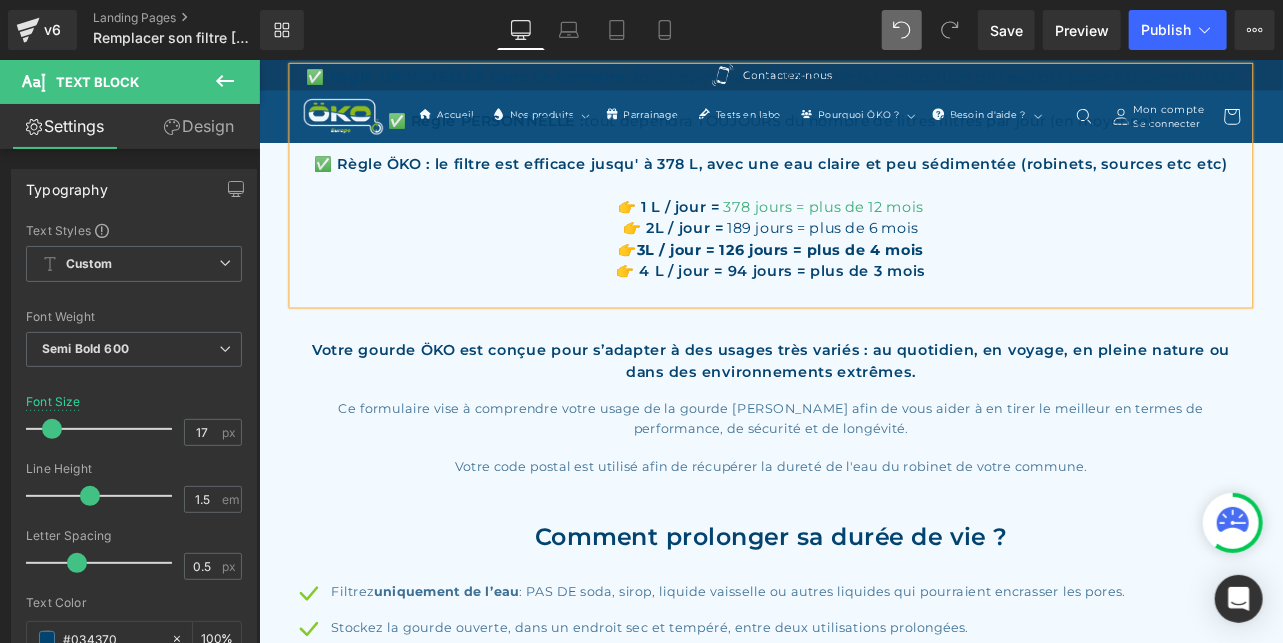 drag, startPoint x: 1054, startPoint y: 309, endPoint x: 678, endPoint y: 237, distance: 382.83154 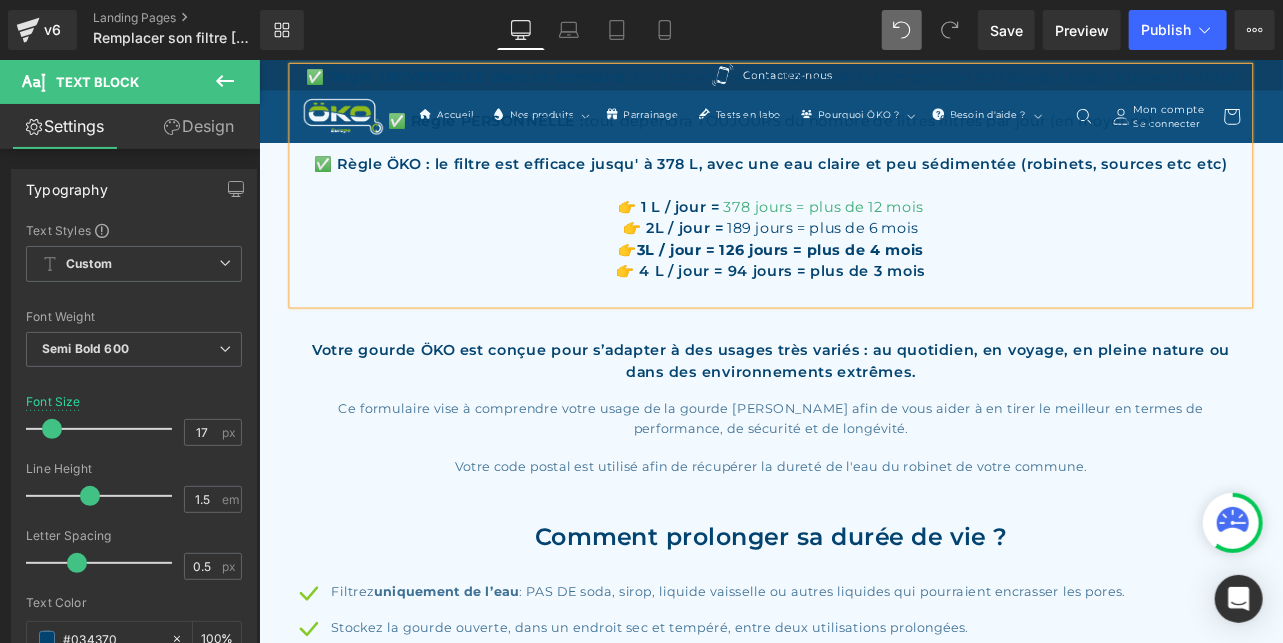 click on "✅ Règle UNIVERSELLE dans ce domaine :  tout dépendra TOUJOURS de la composition de l’eau qui passe à travers le filtre ✅ Règle PERSONNELLE :  tout dépendra TOUJOURS du nombre de litres filtrés par jour (en moyenne) ✅ Règle ÖKO : le filtre est efficace jusqu' à 378 L, avec une eau claire et peu sédimentée (robinets, sources etc etc) 👉 1 L / jour =   378 jours = plus de 12 mois 👉 2L / jour =   189 jours = plus de 6 mois 👉 3L / jour = 126 jours = plus de 4 mois 👉 4 L / jour = 94 jours = plus de 3 mois" at bounding box center [863, 208] 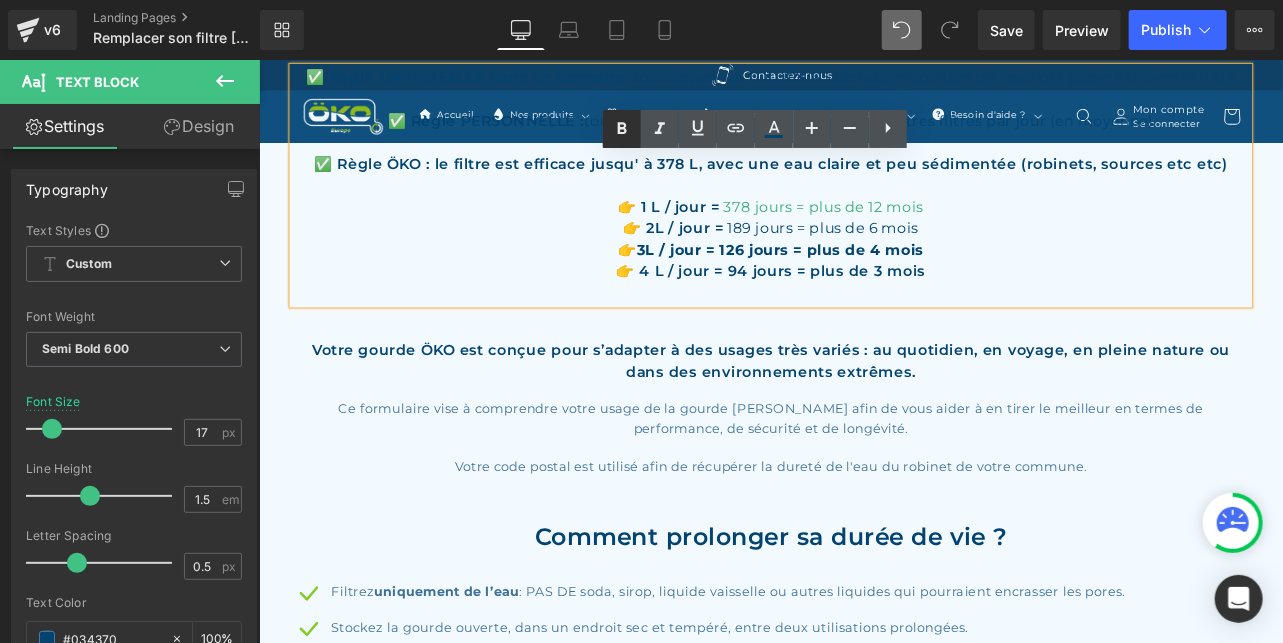click 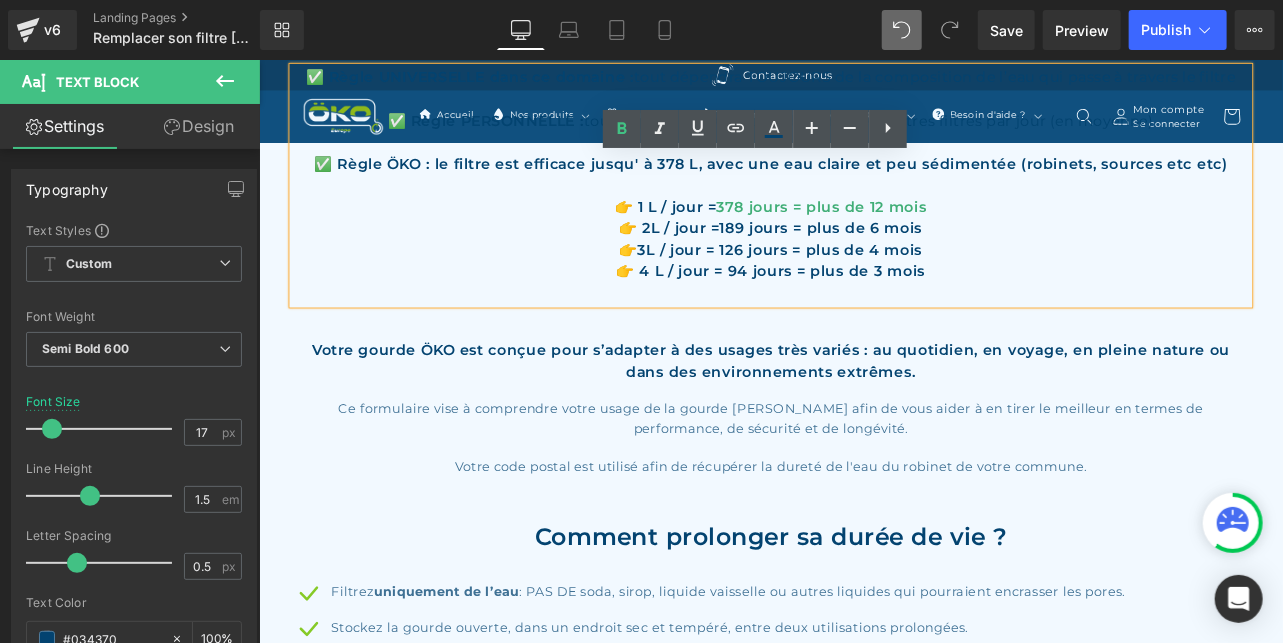 click on "👉3L / jour = 126 jours = plus de 4 mois" at bounding box center [863, 284] 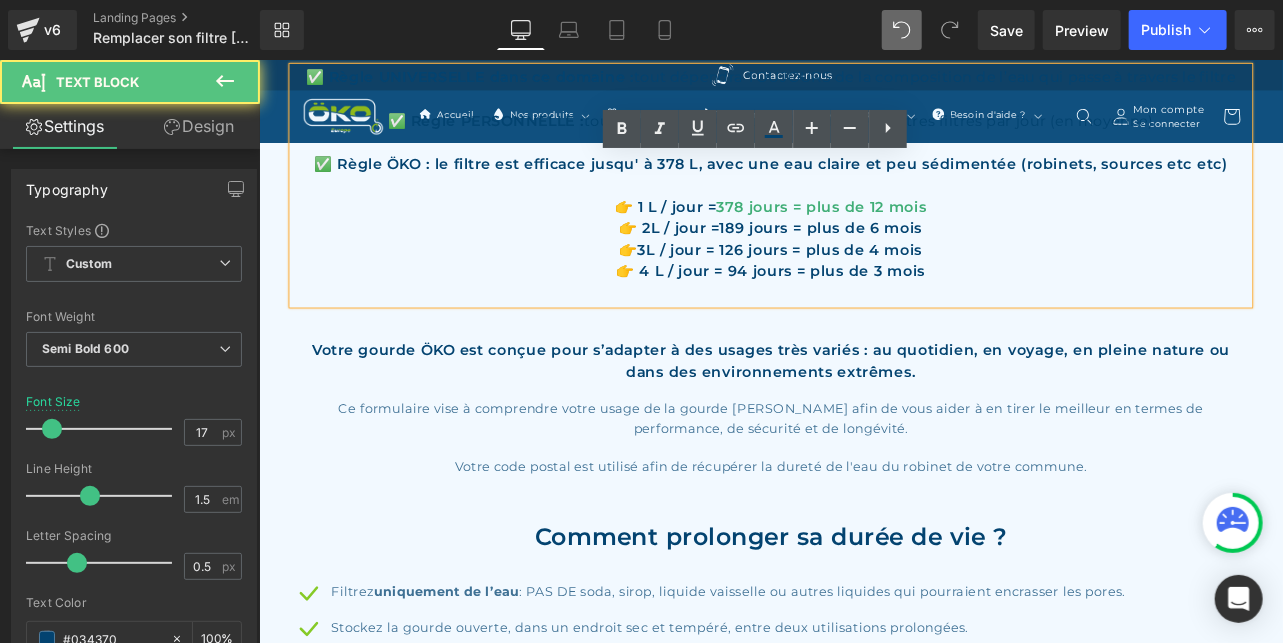 type 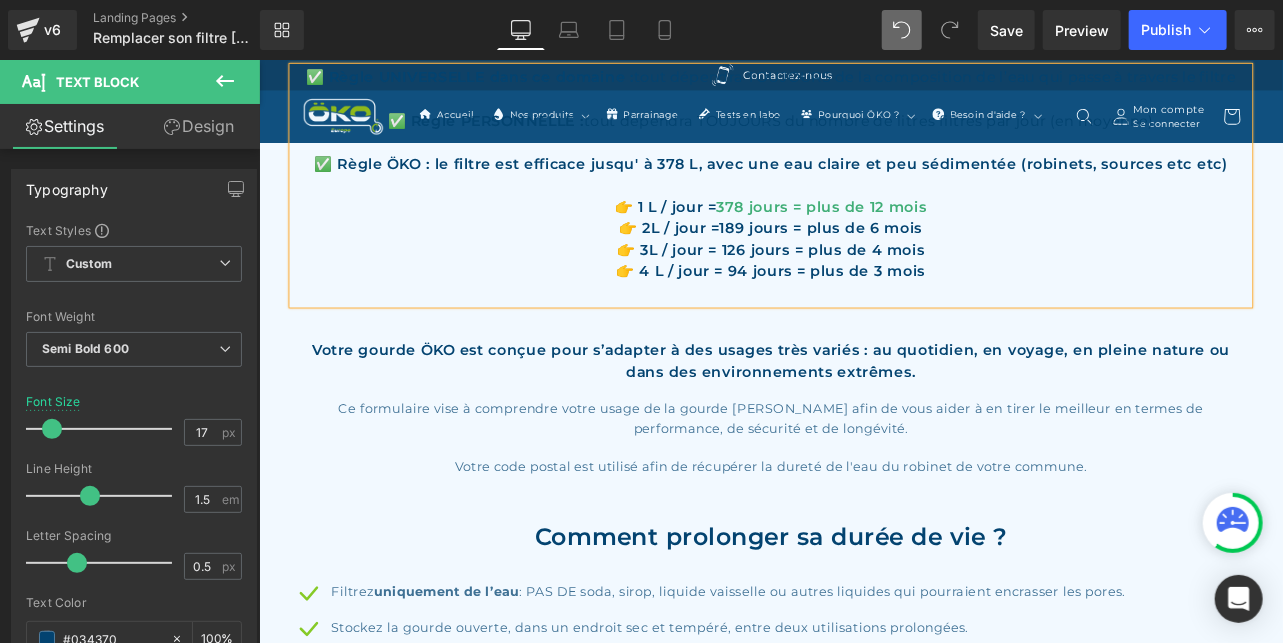 click on "👉 1 L / jour =  378 jours = plus de 12 mois" at bounding box center (863, 234) 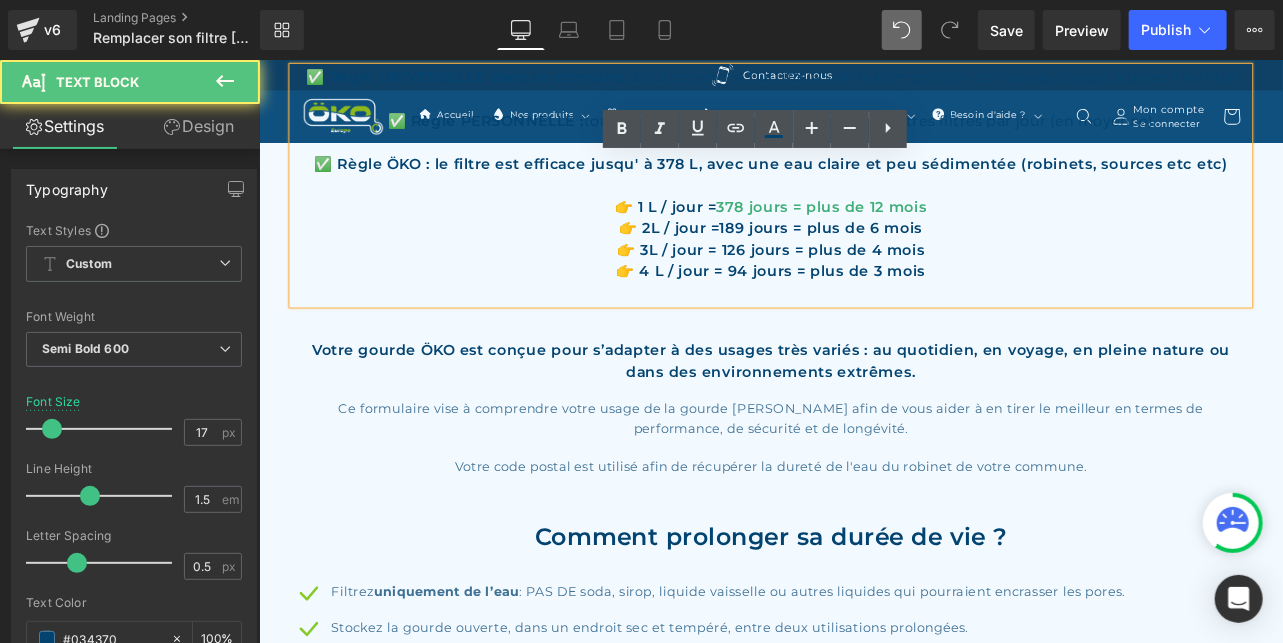 drag, startPoint x: 1079, startPoint y: 309, endPoint x: 653, endPoint y: 222, distance: 434.79306 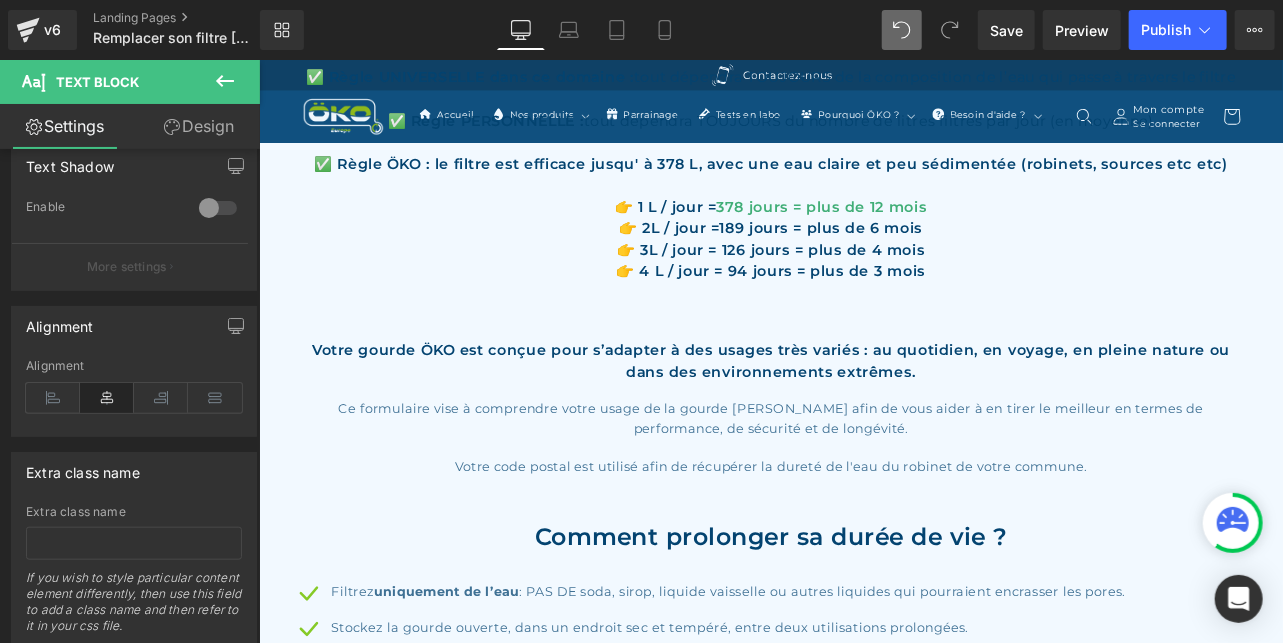scroll, scrollTop: 754, scrollLeft: 0, axis: vertical 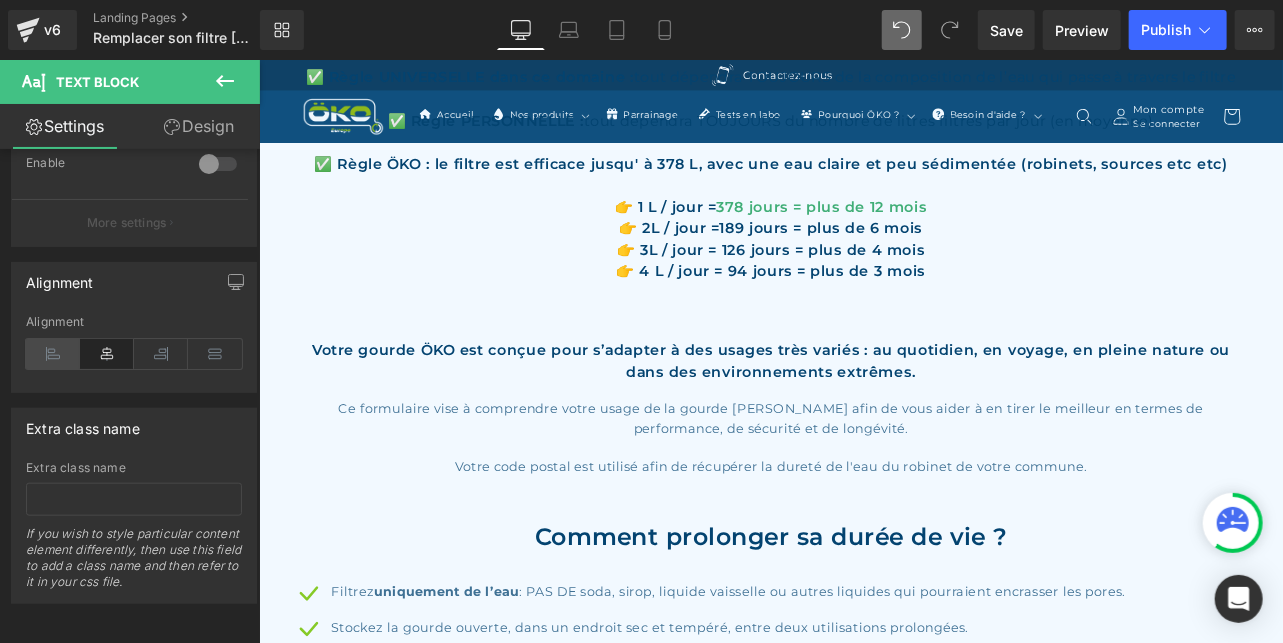 click at bounding box center [53, 354] 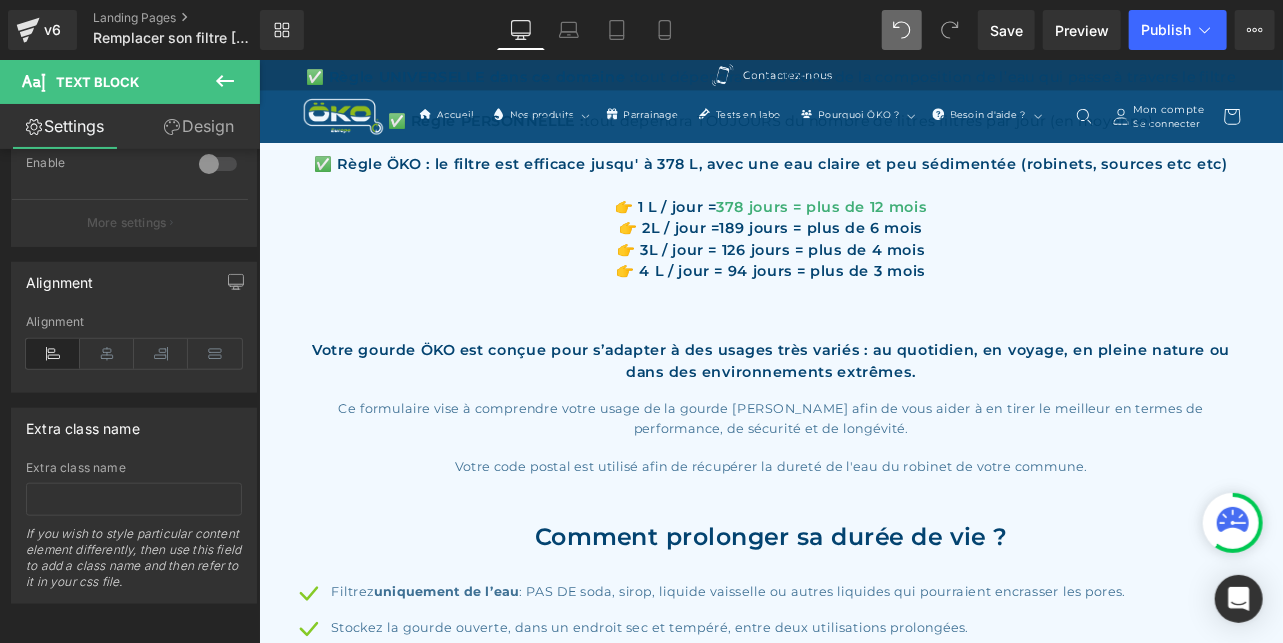 click at bounding box center [53, 354] 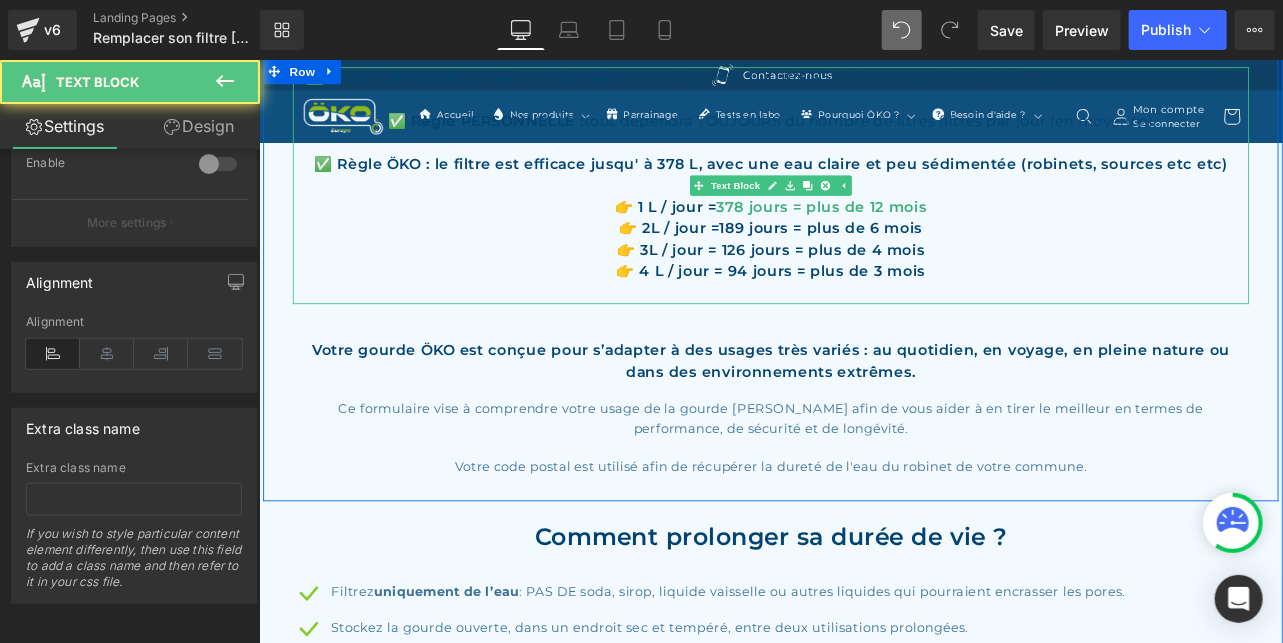 click on "👉 3L / jour = 126 jours = plus de 4 mois" at bounding box center (863, 285) 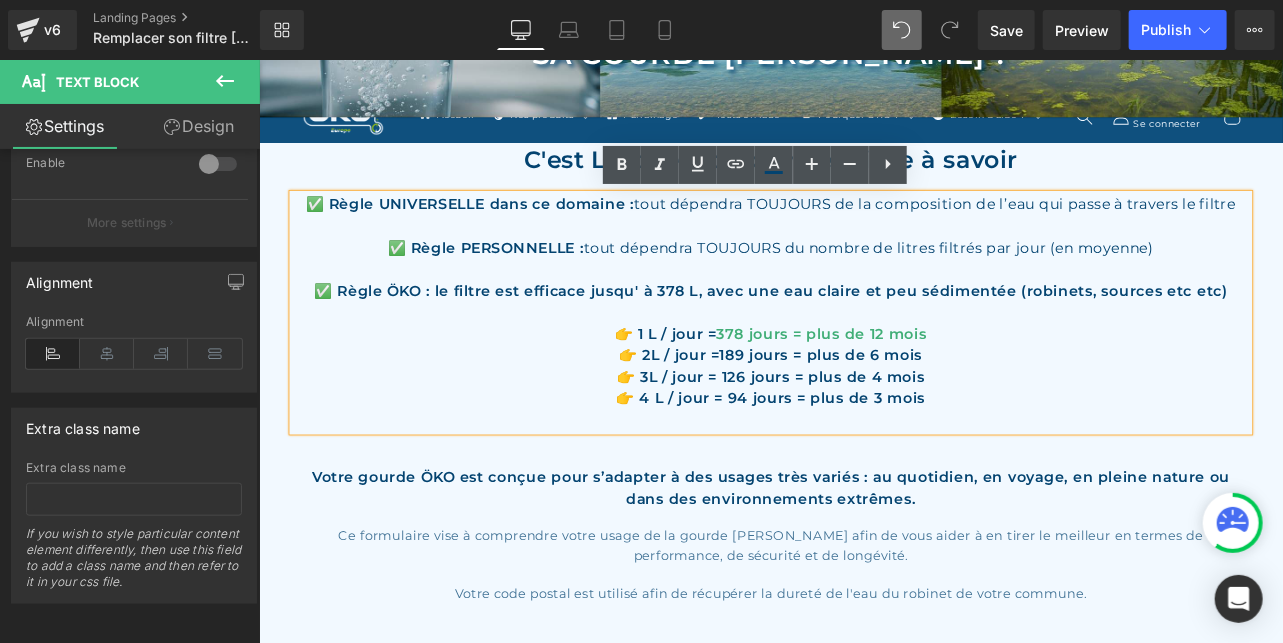 scroll, scrollTop: 215, scrollLeft: 0, axis: vertical 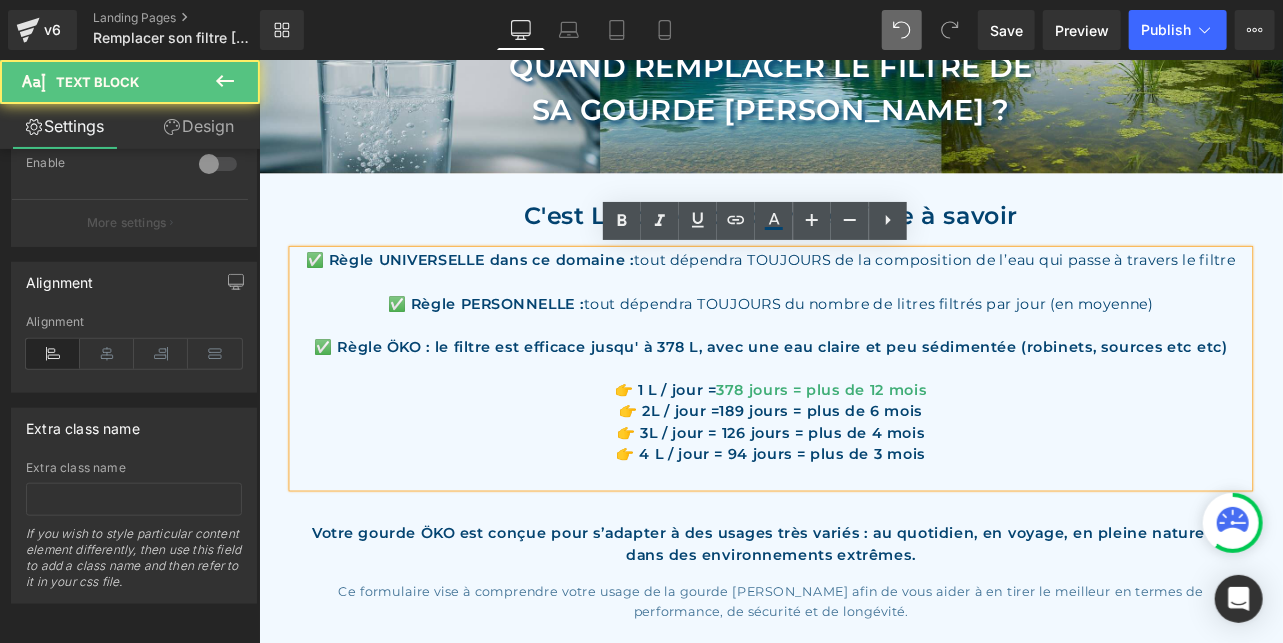 drag, startPoint x: 1000, startPoint y: 515, endPoint x: 696, endPoint y: 451, distance: 310.66382 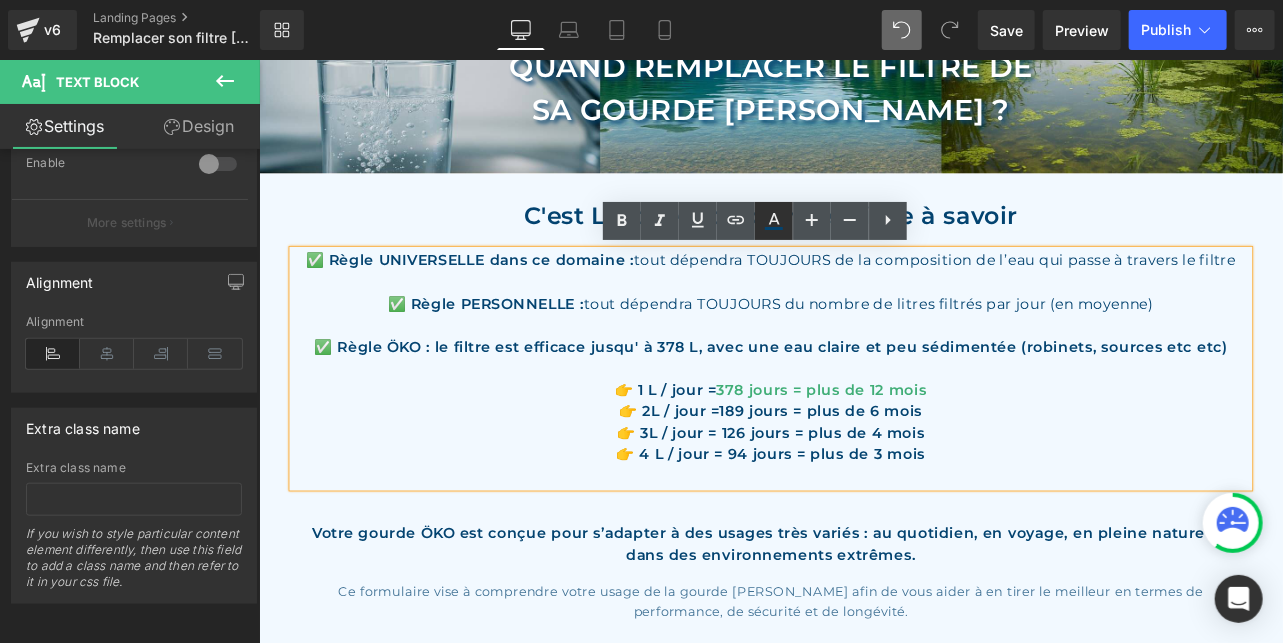 click 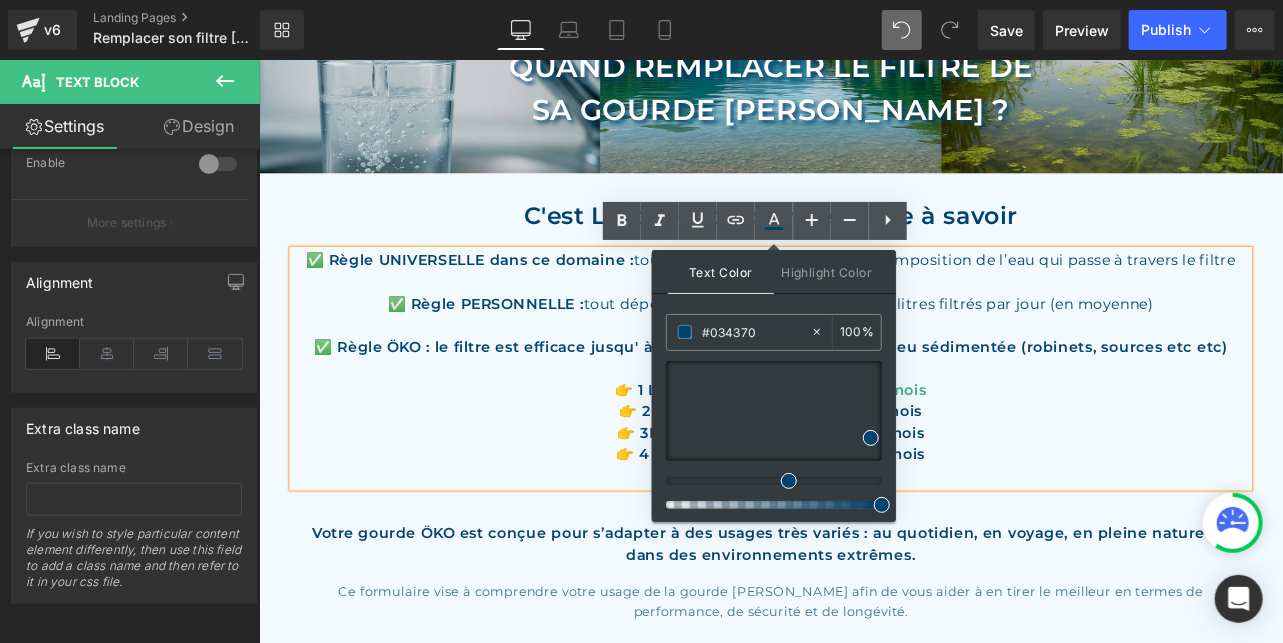 scroll, scrollTop: 754, scrollLeft: 0, axis: vertical 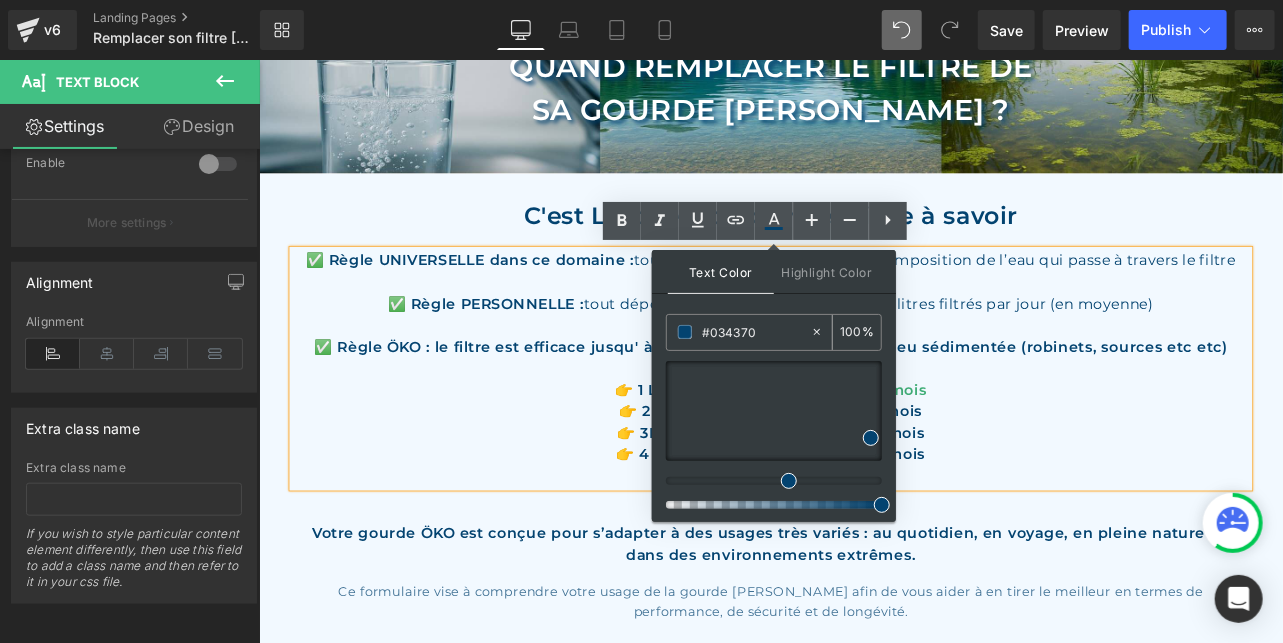 click at bounding box center (685, 332) 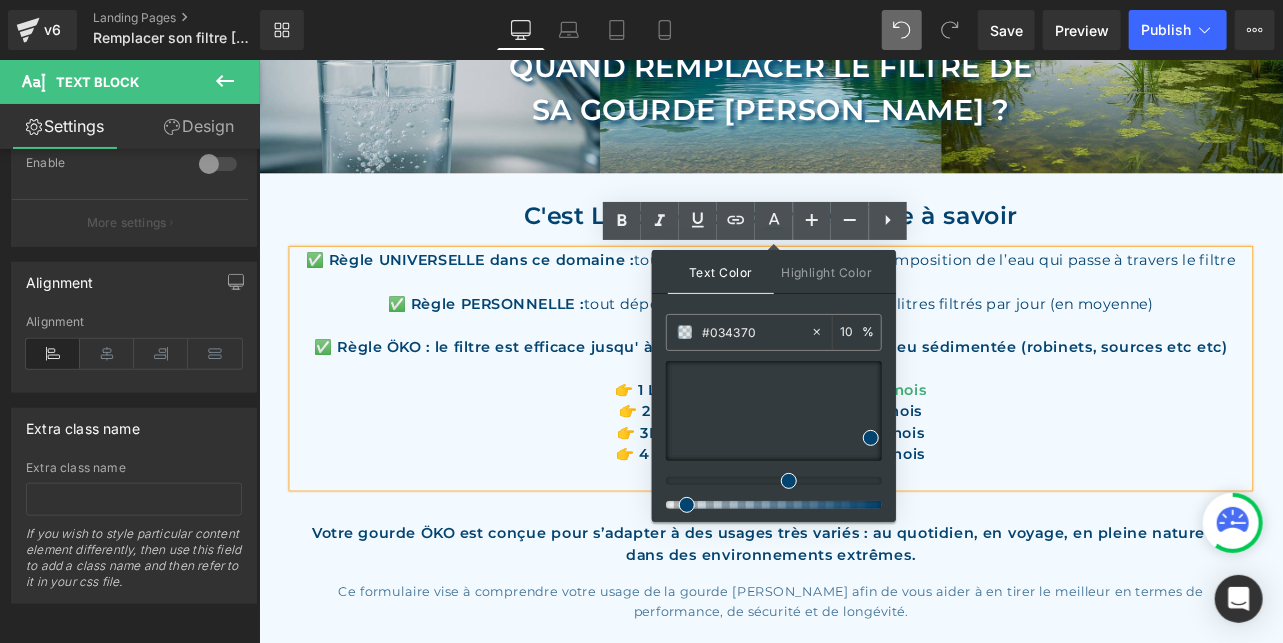 type on "1" 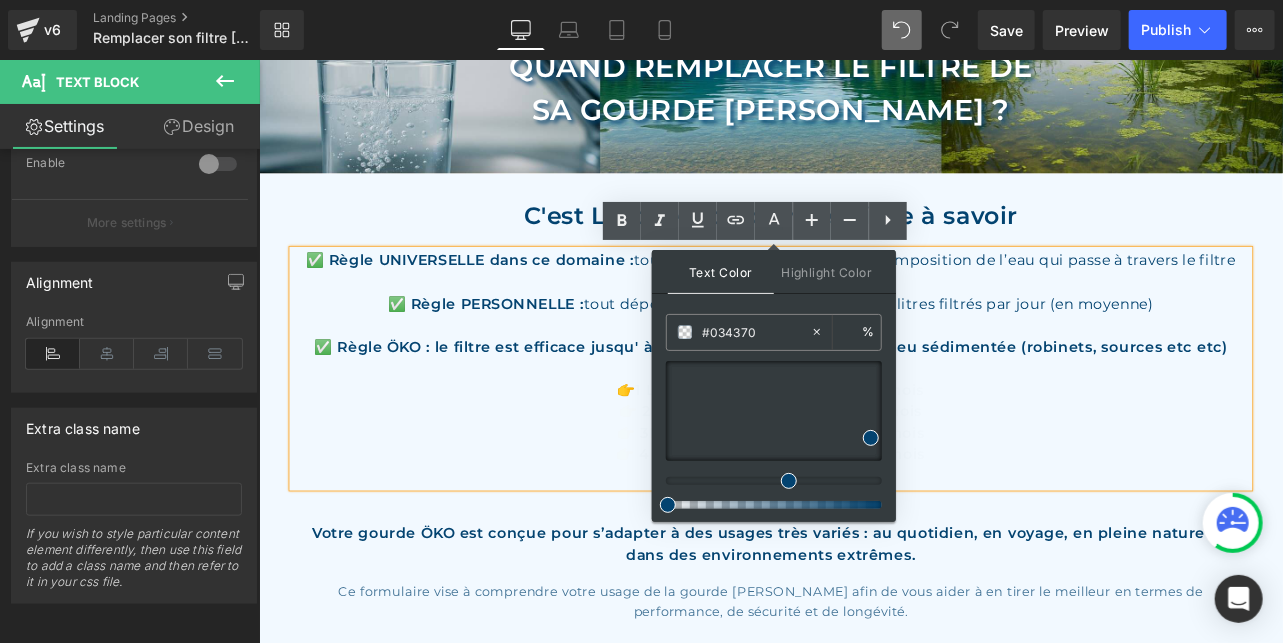 type on "0" 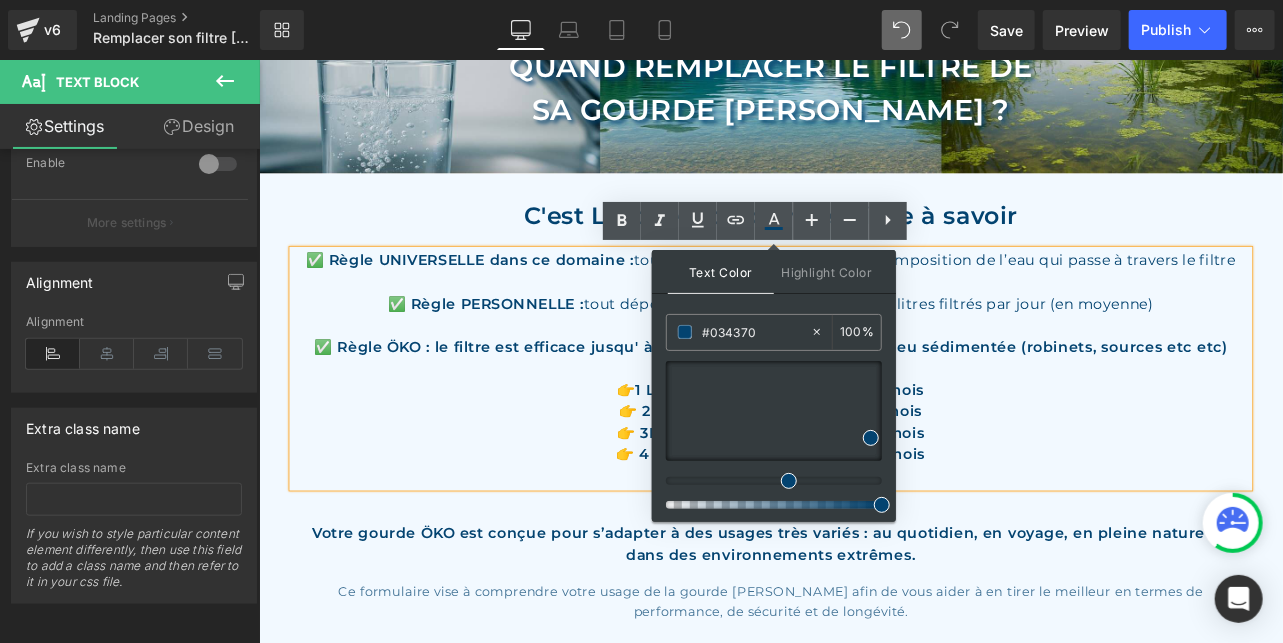 click on "👉 2L / jour =  189 jours = plus de 6 mois" at bounding box center (863, 475) 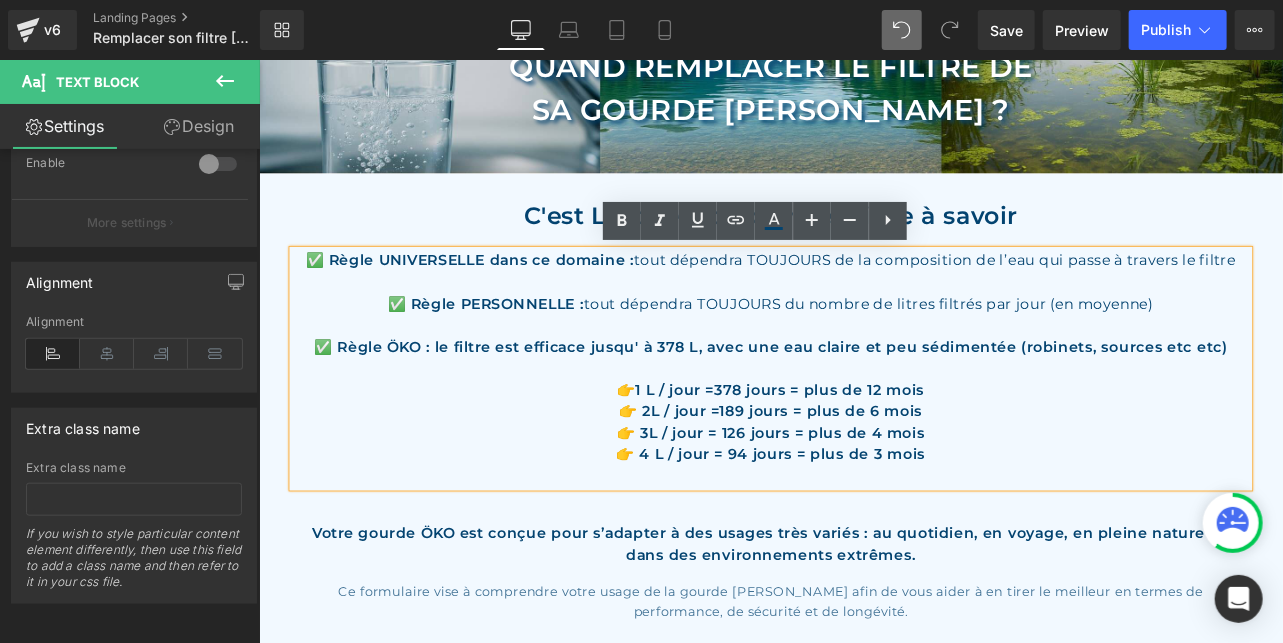 drag, startPoint x: 803, startPoint y: 450, endPoint x: 884, endPoint y: 451, distance: 81.00617 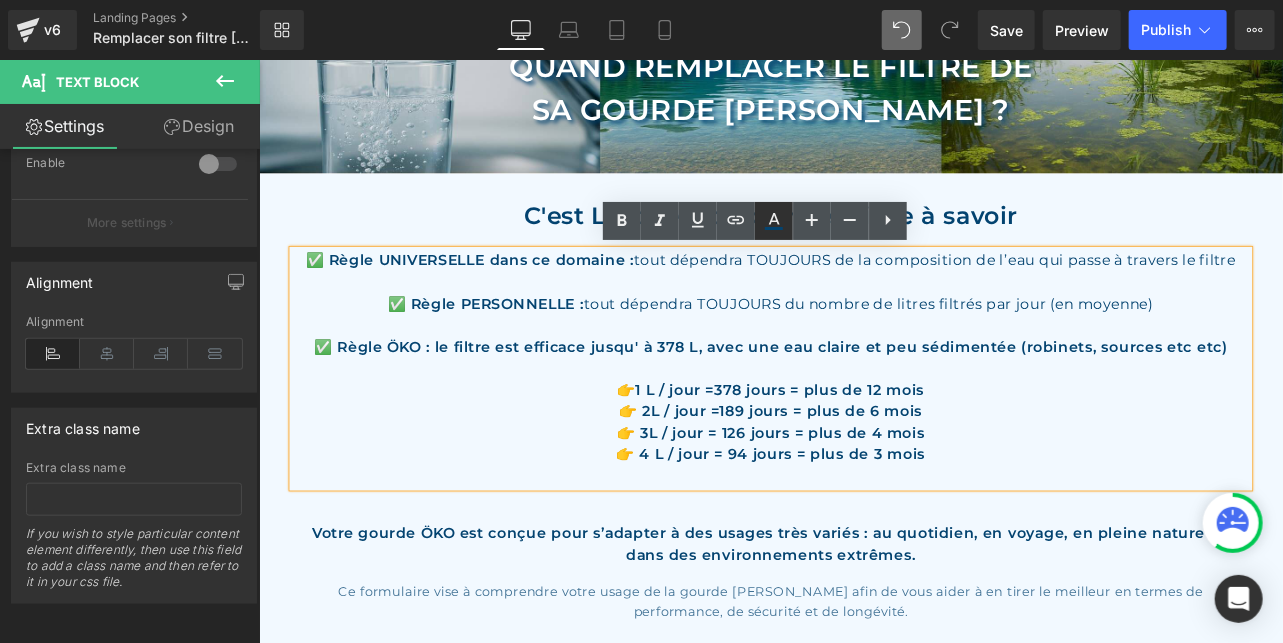 scroll, scrollTop: 754, scrollLeft: 0, axis: vertical 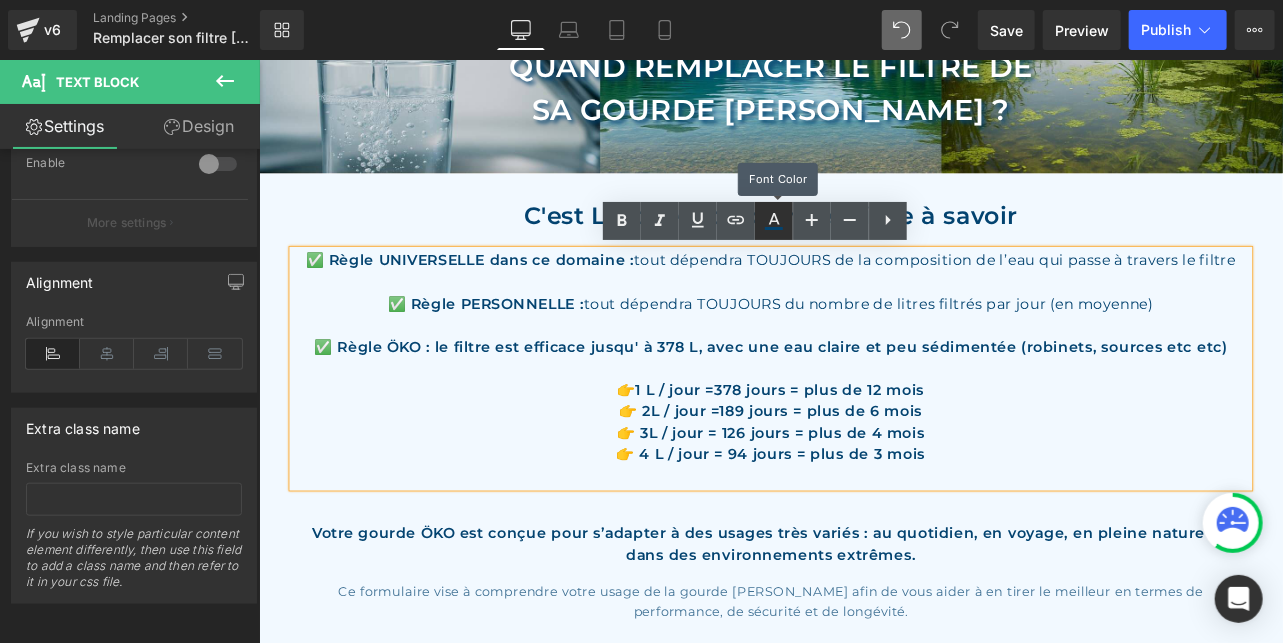 click 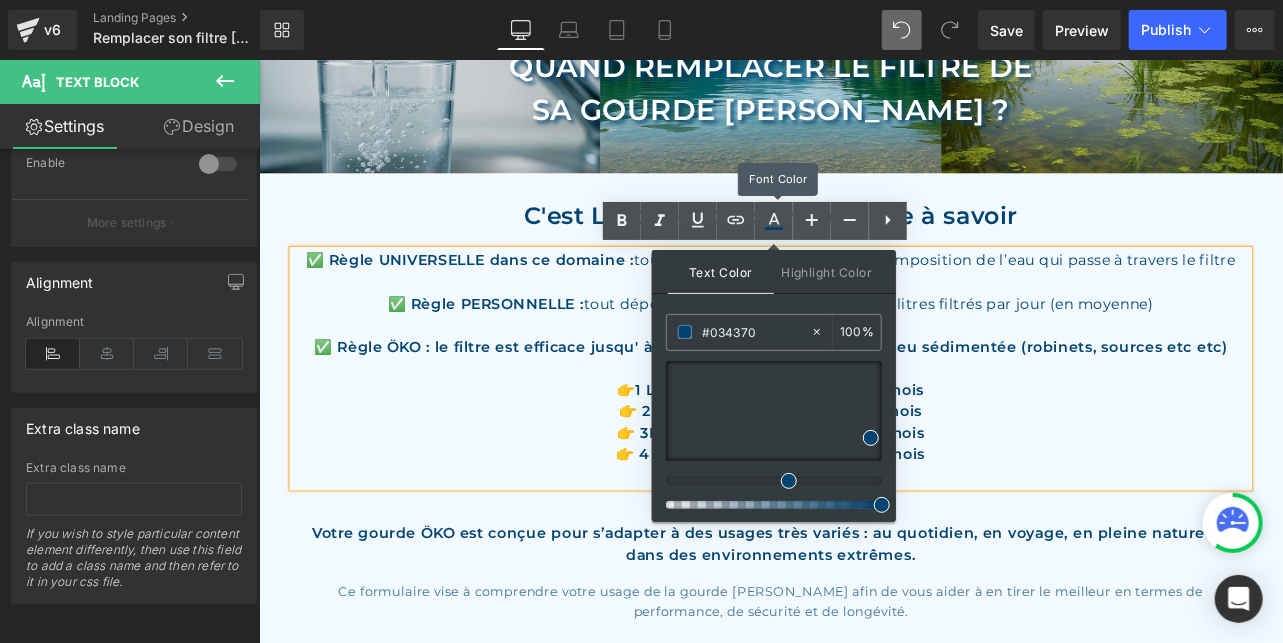 scroll, scrollTop: 754, scrollLeft: 0, axis: vertical 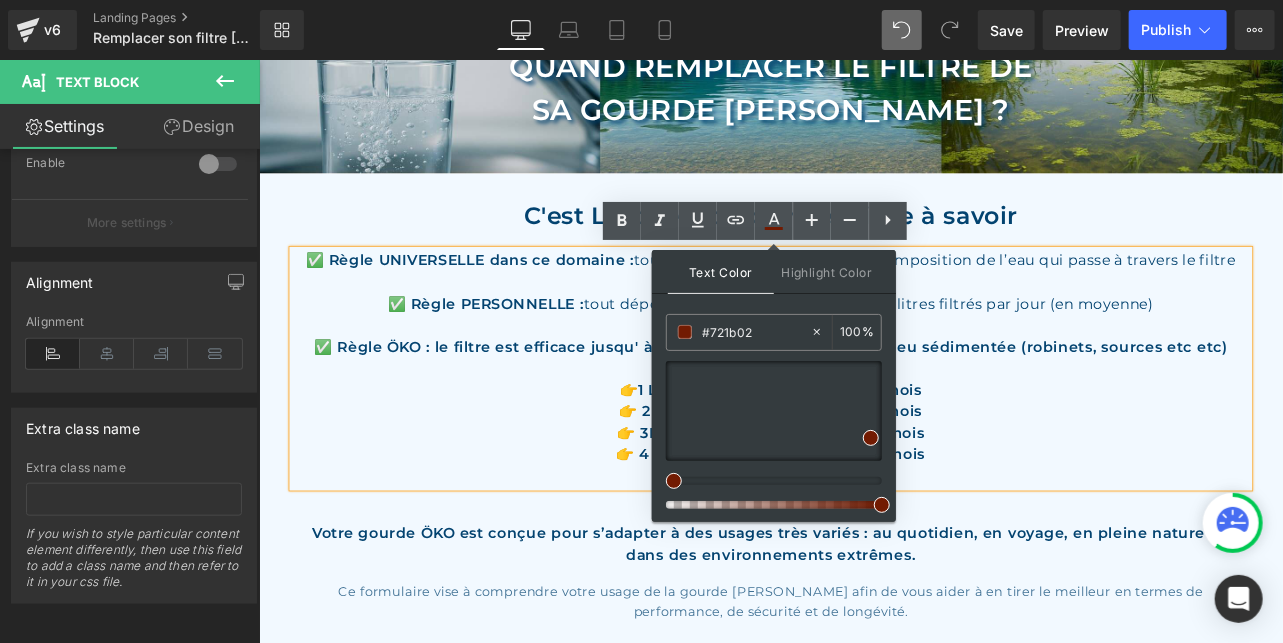 click at bounding box center (766, 481) 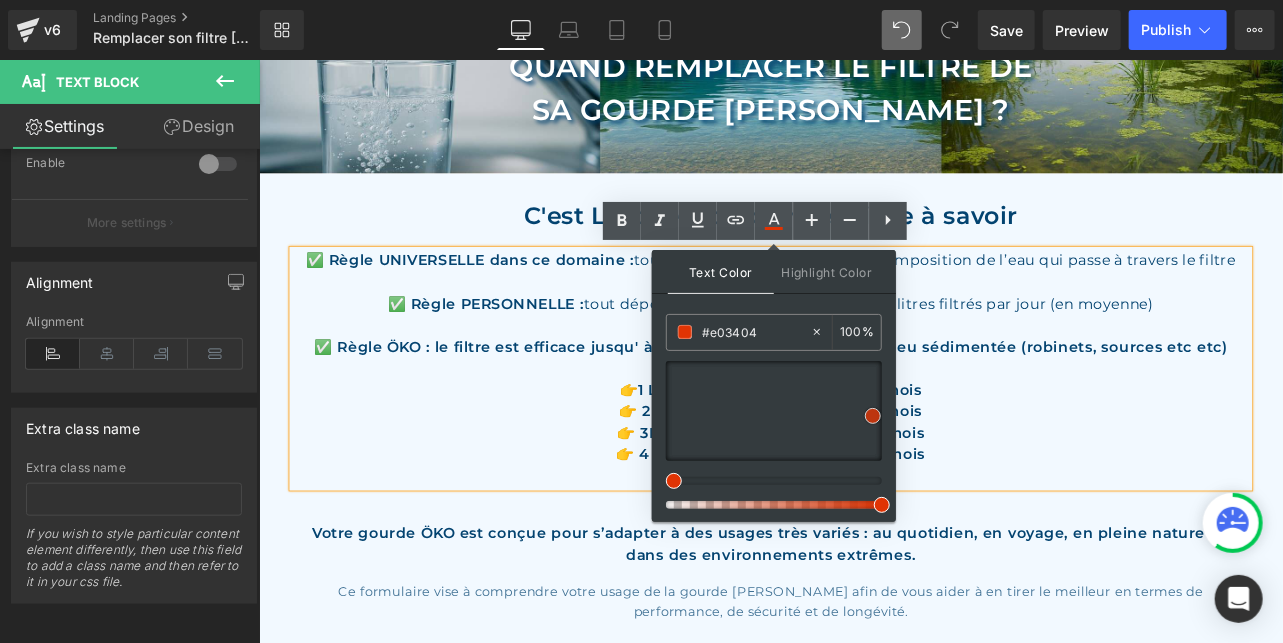 drag, startPoint x: 869, startPoint y: 438, endPoint x: 871, endPoint y: 416, distance: 22.090721 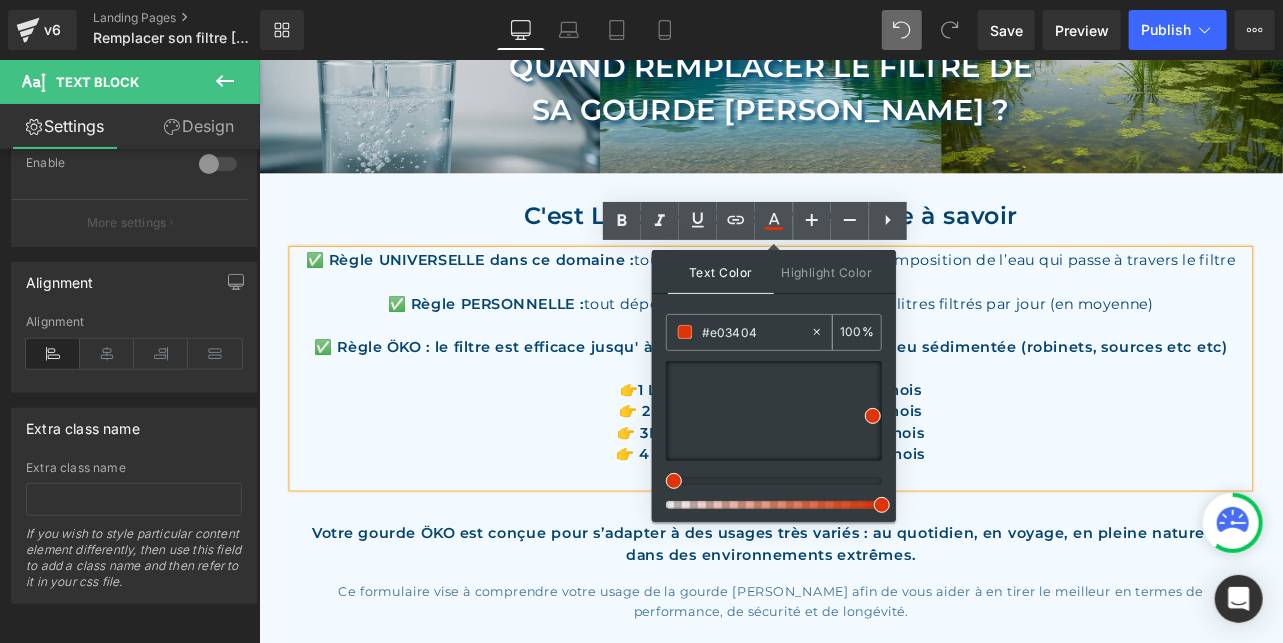 drag, startPoint x: 756, startPoint y: 333, endPoint x: 652, endPoint y: 343, distance: 104.47966 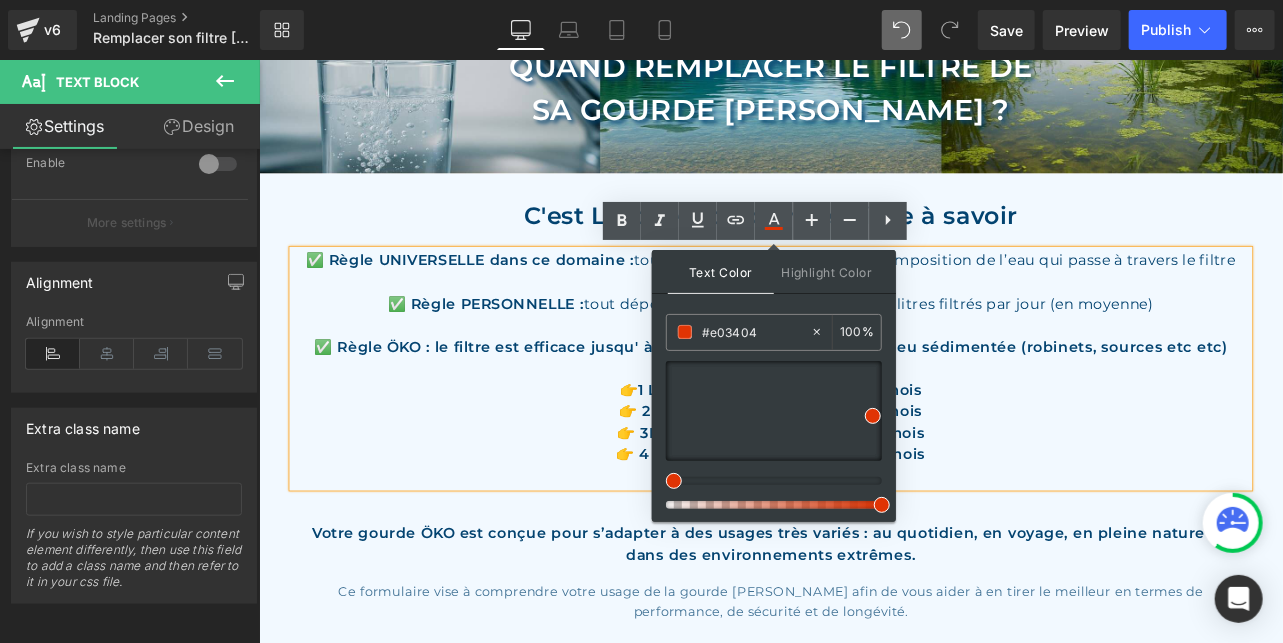 click on "👉 2L / jour =  189 jours = plus de 6 mois" at bounding box center [863, 475] 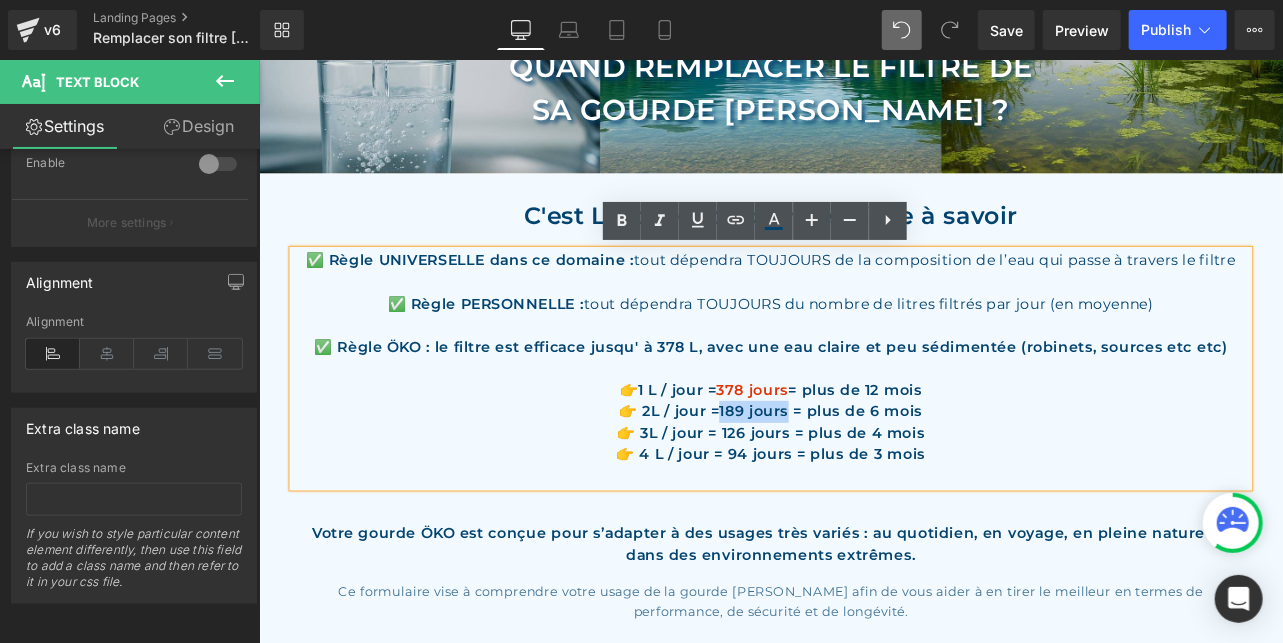 drag, startPoint x: 890, startPoint y: 472, endPoint x: 808, endPoint y: 479, distance: 82.29824 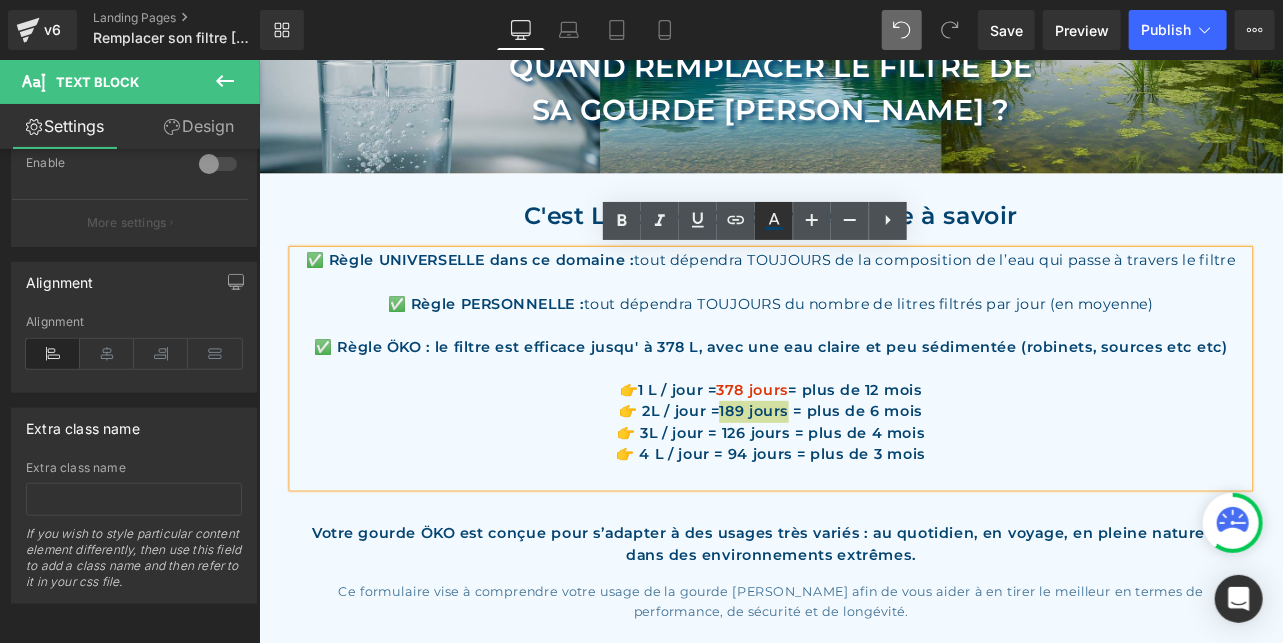 click 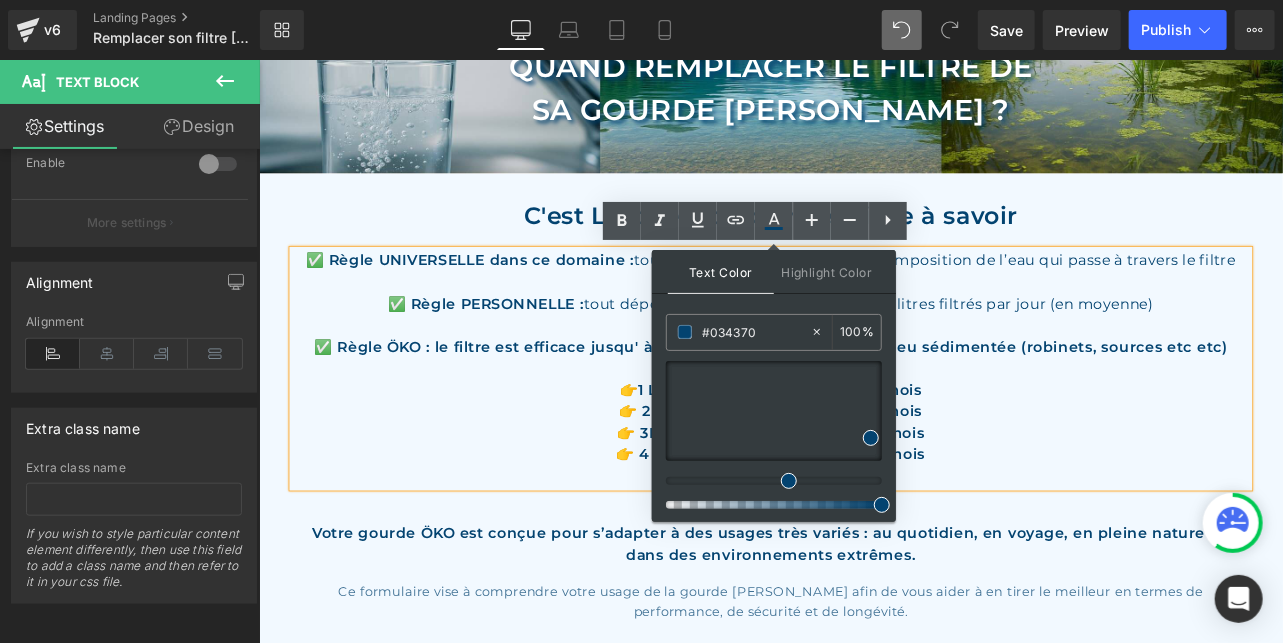 scroll, scrollTop: 754, scrollLeft: 0, axis: vertical 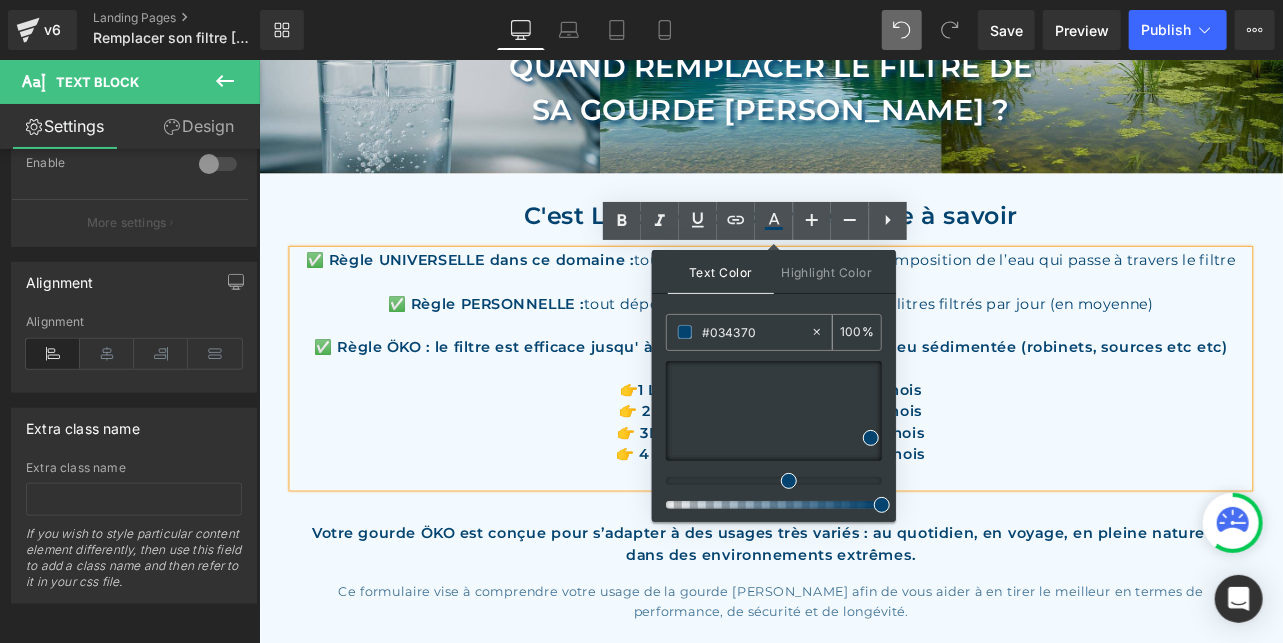 drag, startPoint x: 772, startPoint y: 332, endPoint x: 634, endPoint y: 344, distance: 138.52075 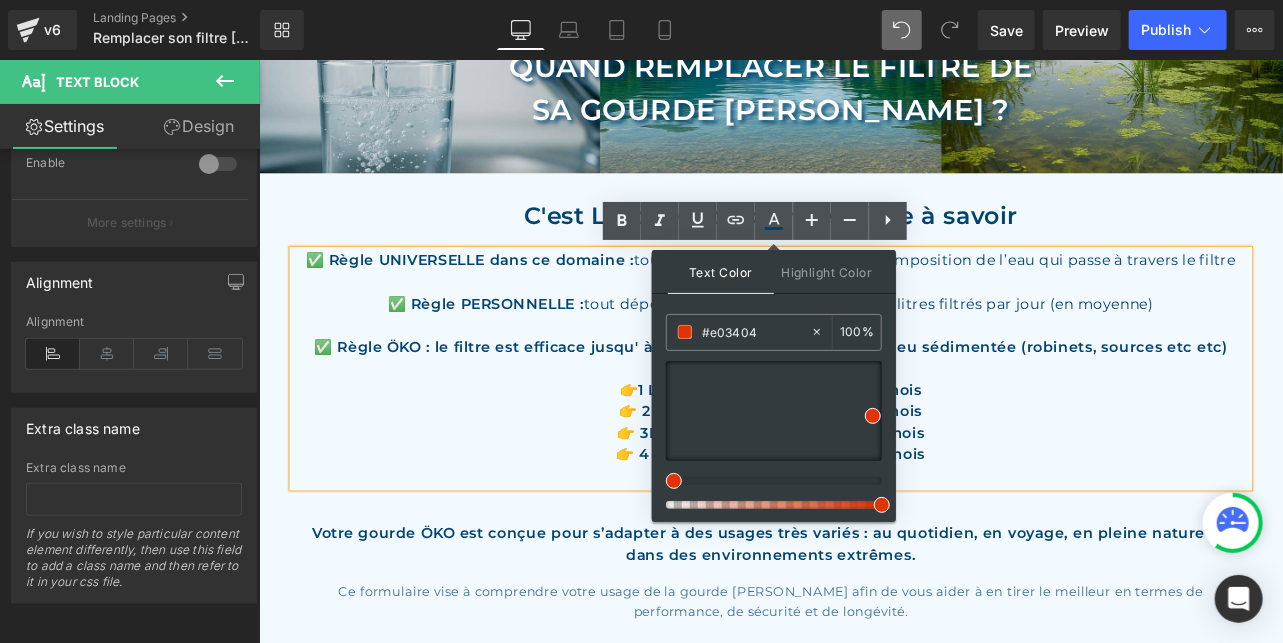 click on "👉 2L / jour =  189 jours = plus de 6 mois" at bounding box center [863, 475] 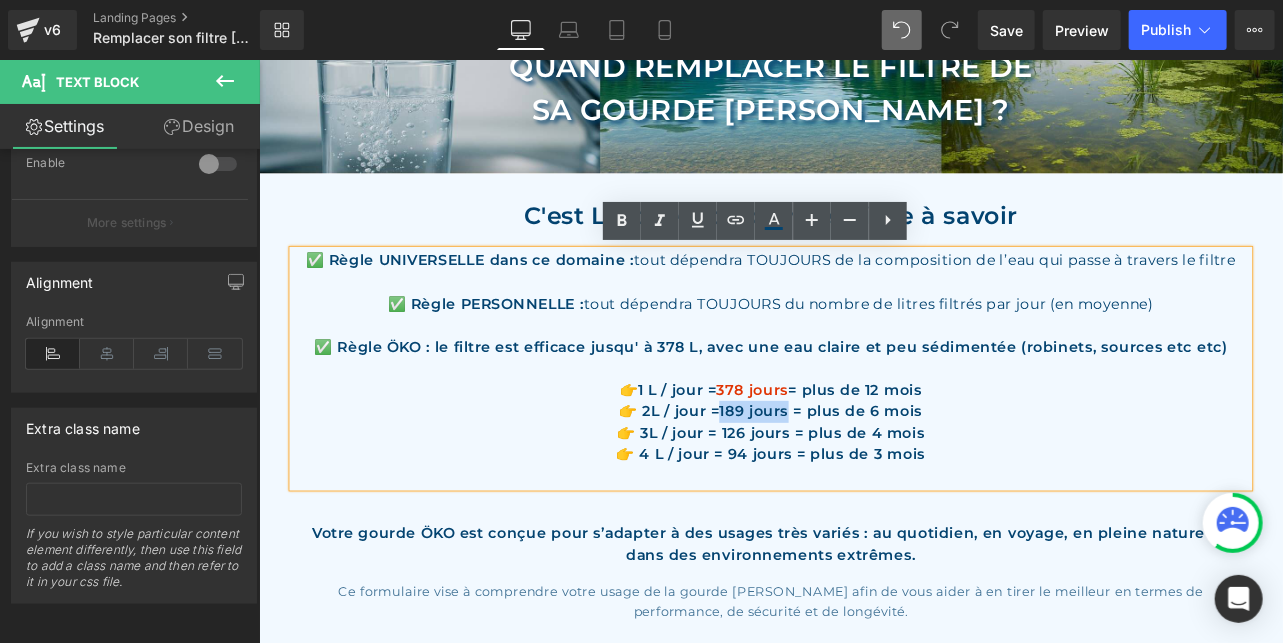 drag, startPoint x: 887, startPoint y: 475, endPoint x: 808, endPoint y: 476, distance: 79.00633 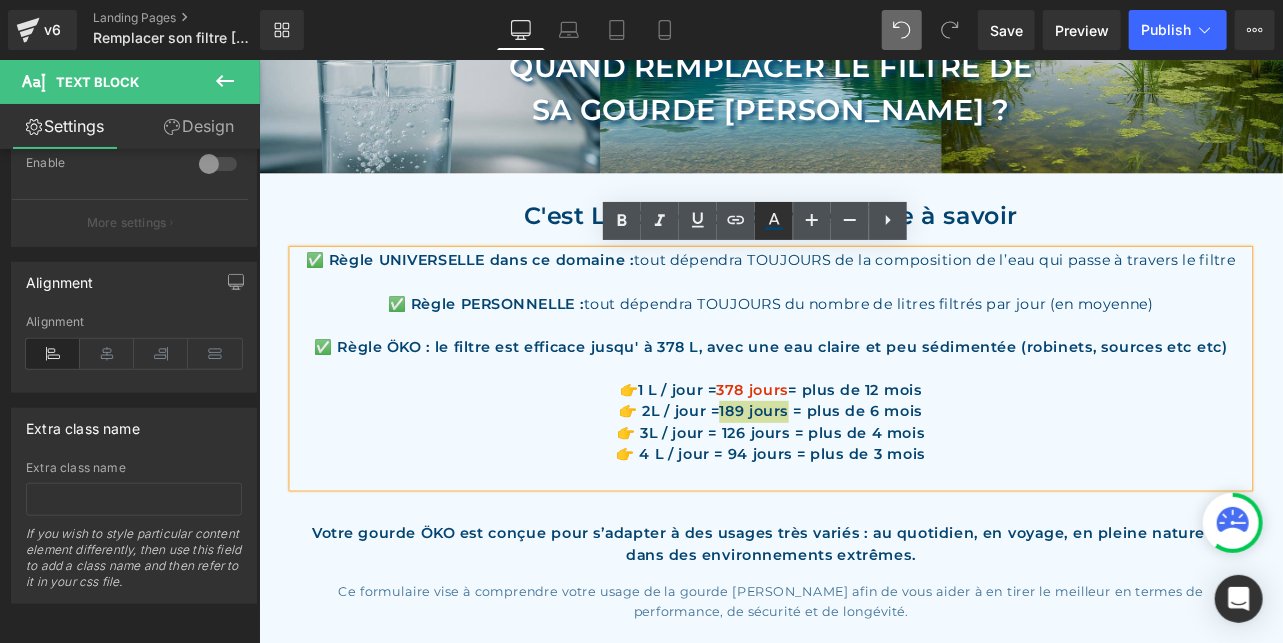 click 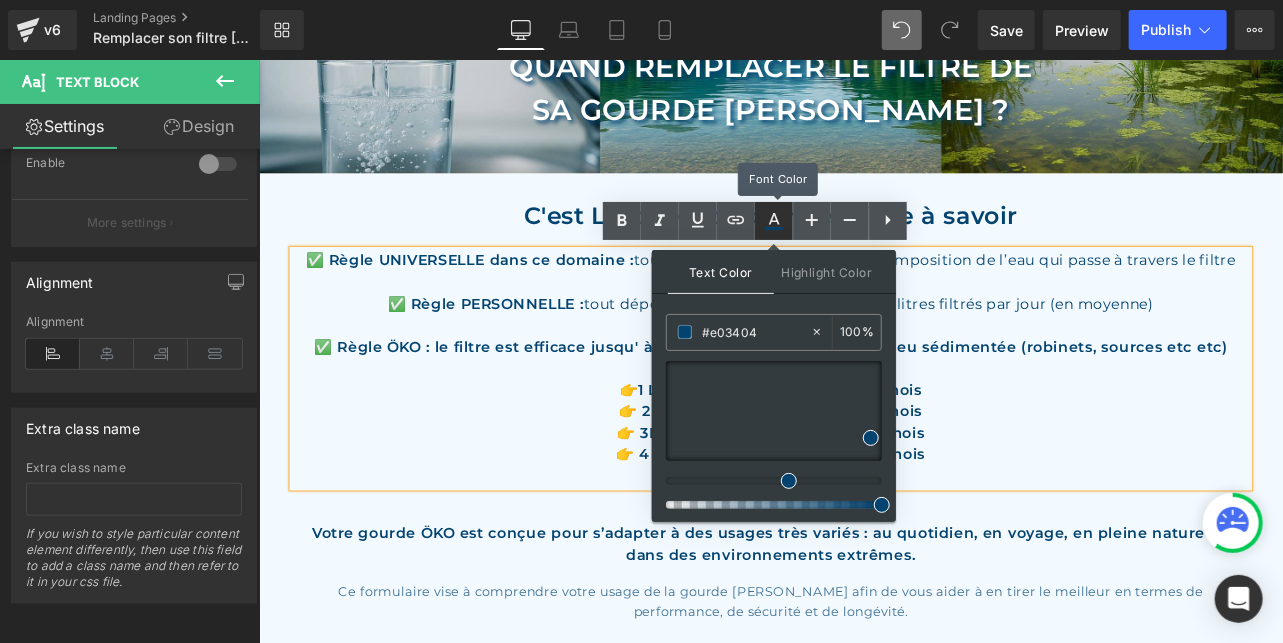 type on "#034370" 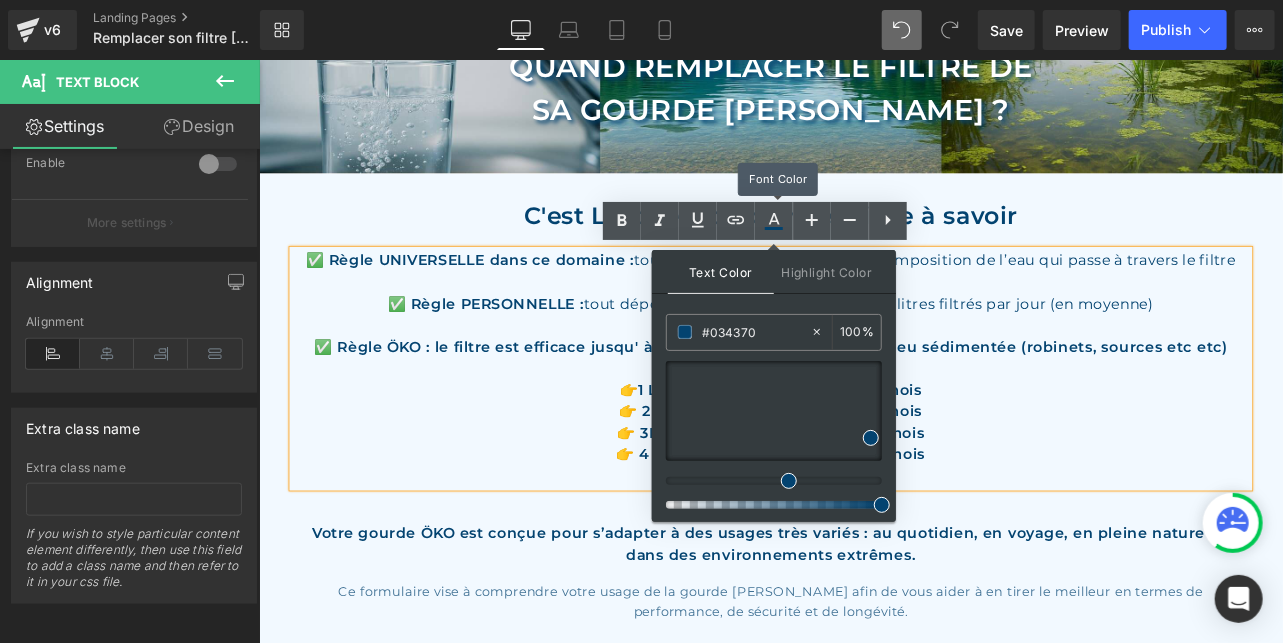 scroll, scrollTop: 754, scrollLeft: 0, axis: vertical 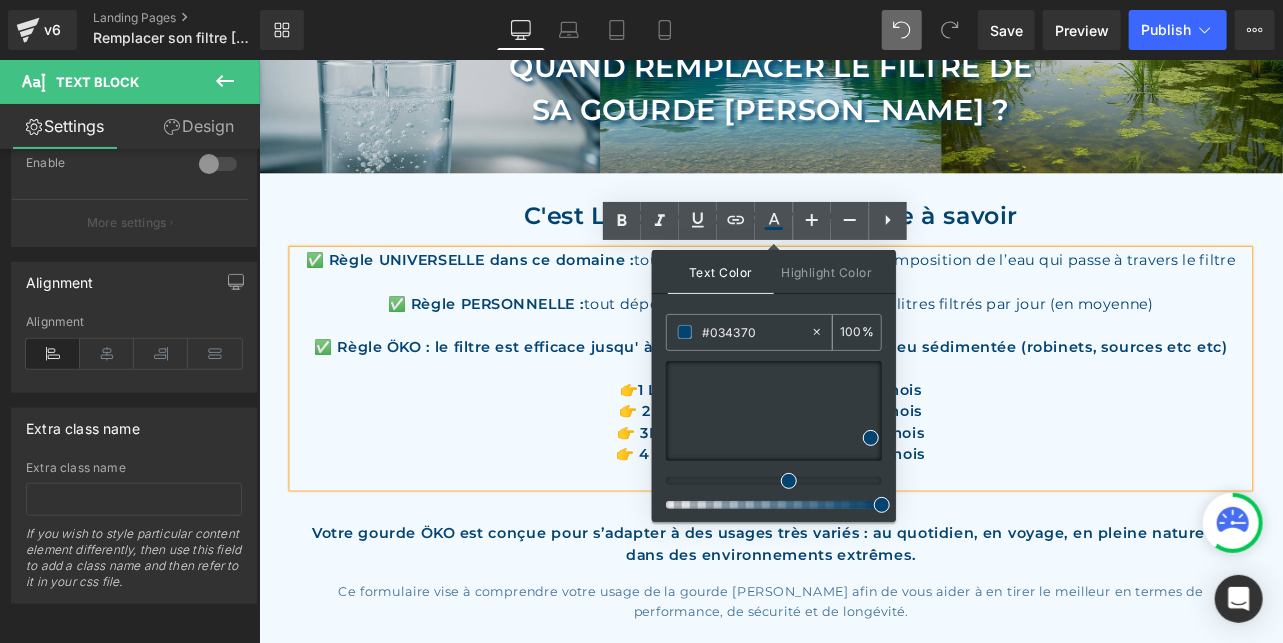 drag, startPoint x: 758, startPoint y: 331, endPoint x: 661, endPoint y: 341, distance: 97.5141 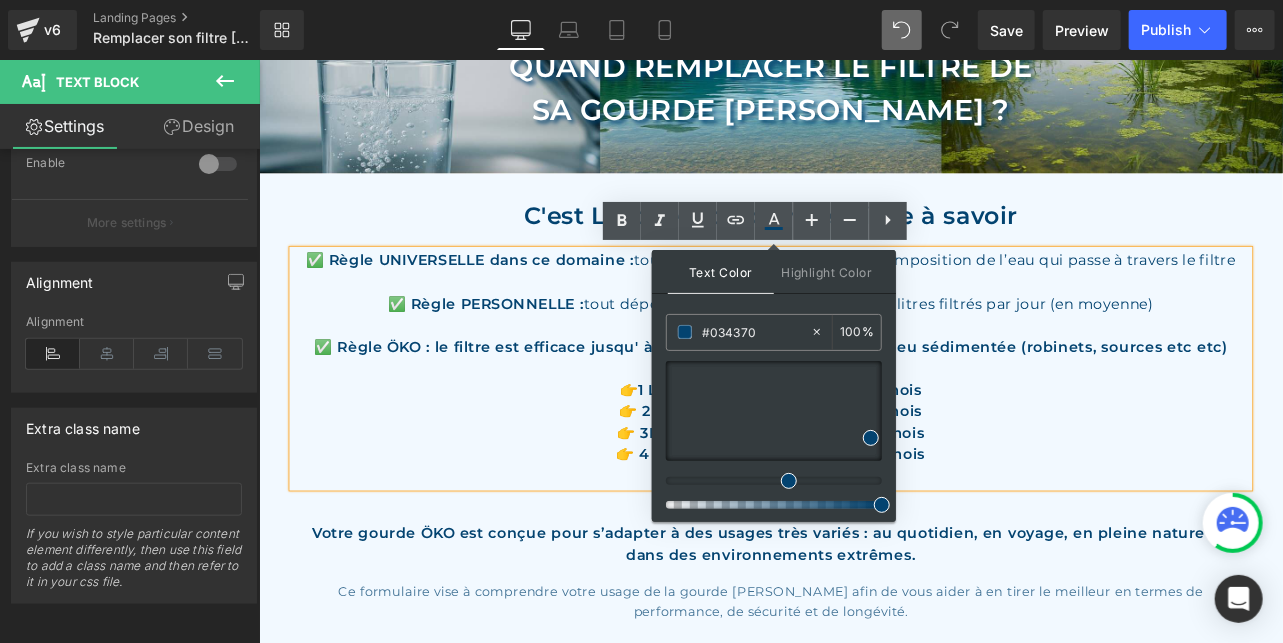 paste on "e03404" 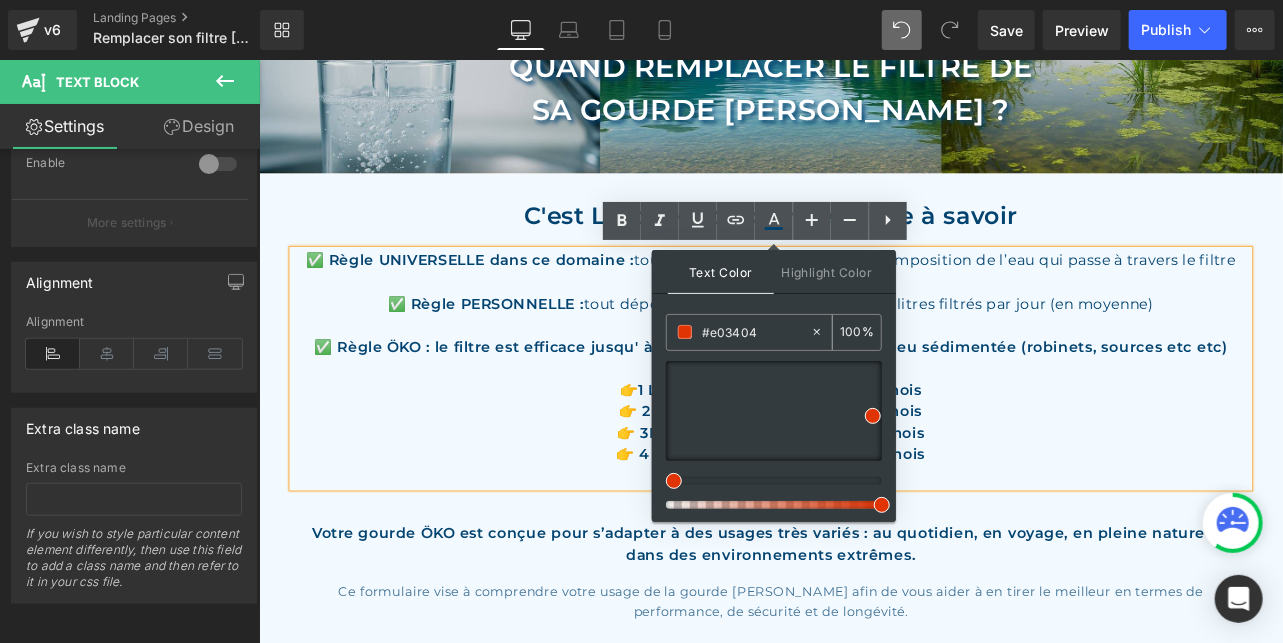type on "#e03404" 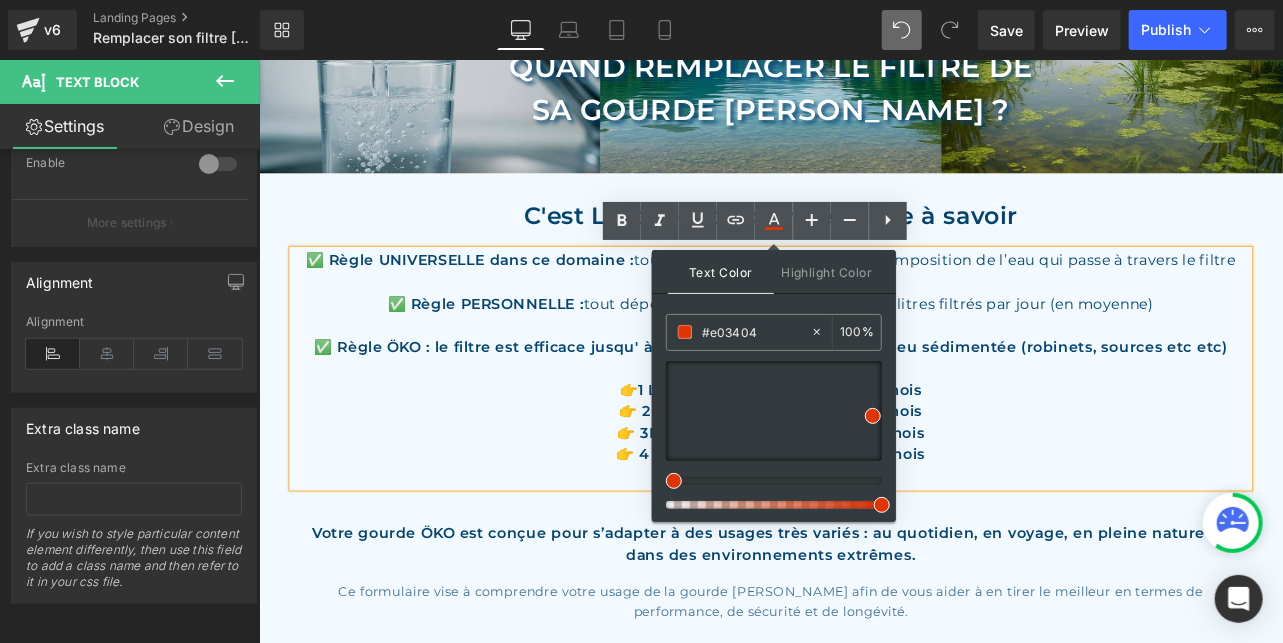 drag, startPoint x: 852, startPoint y: 324, endPoint x: 889, endPoint y: 323, distance: 37.01351 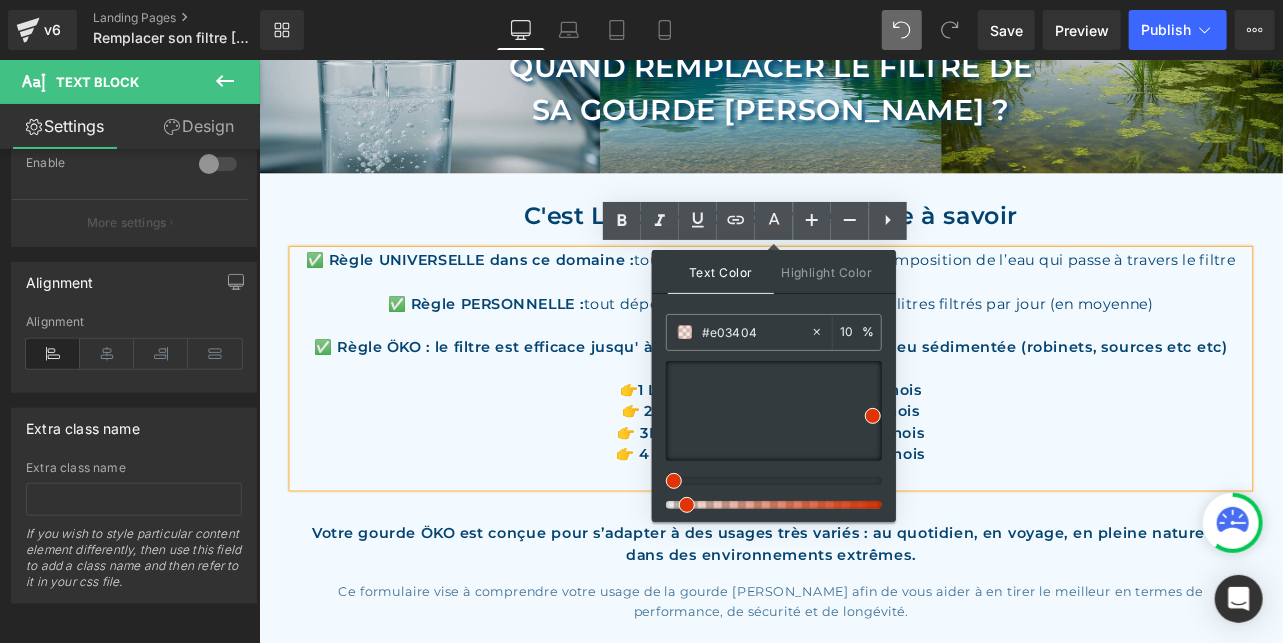type on "100" 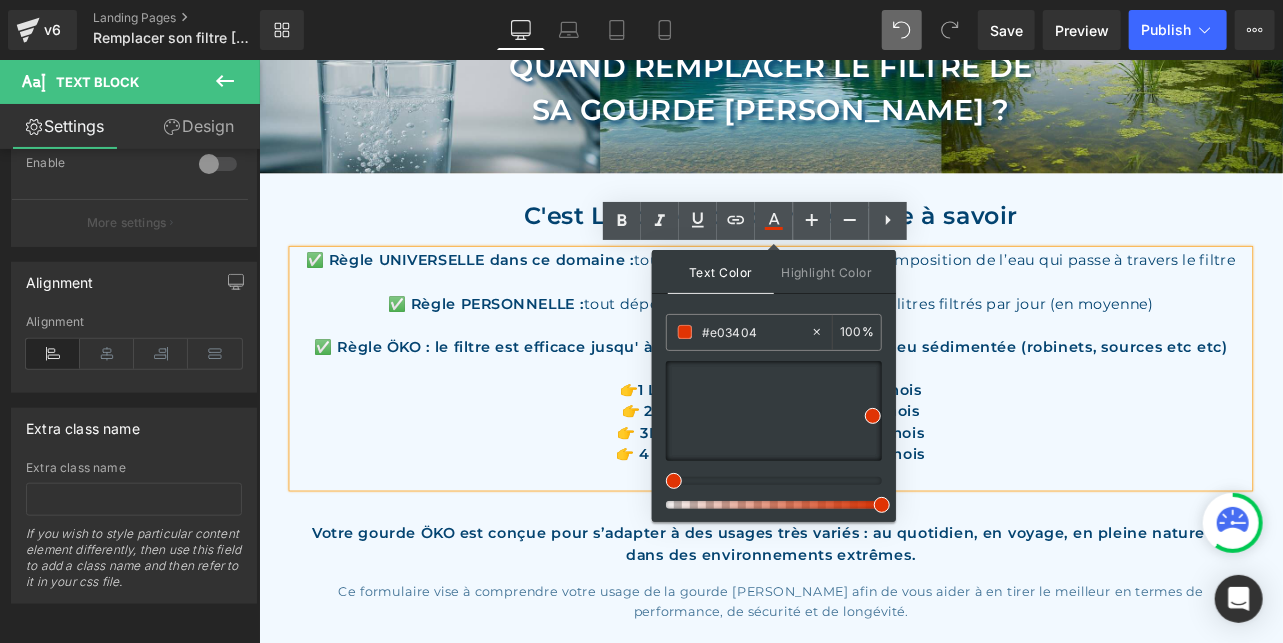click on "👉 2L / jour =  189 jours  = plus de 6 mois" at bounding box center (863, 475) 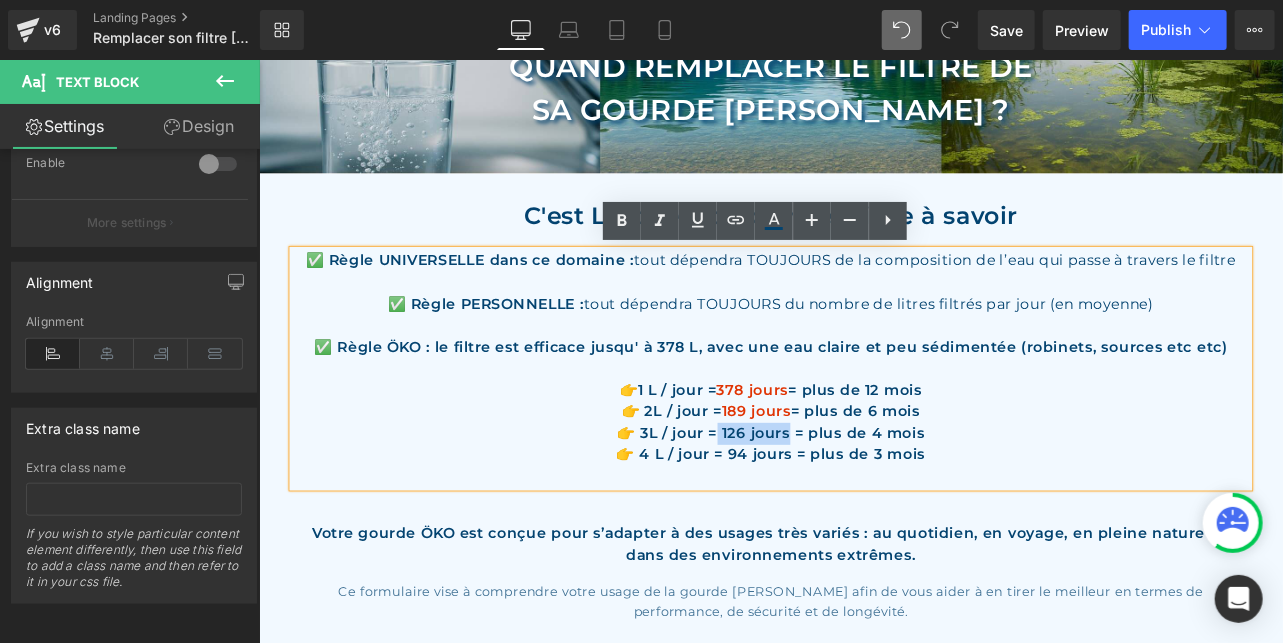 drag, startPoint x: 804, startPoint y: 500, endPoint x: 884, endPoint y: 503, distance: 80.05623 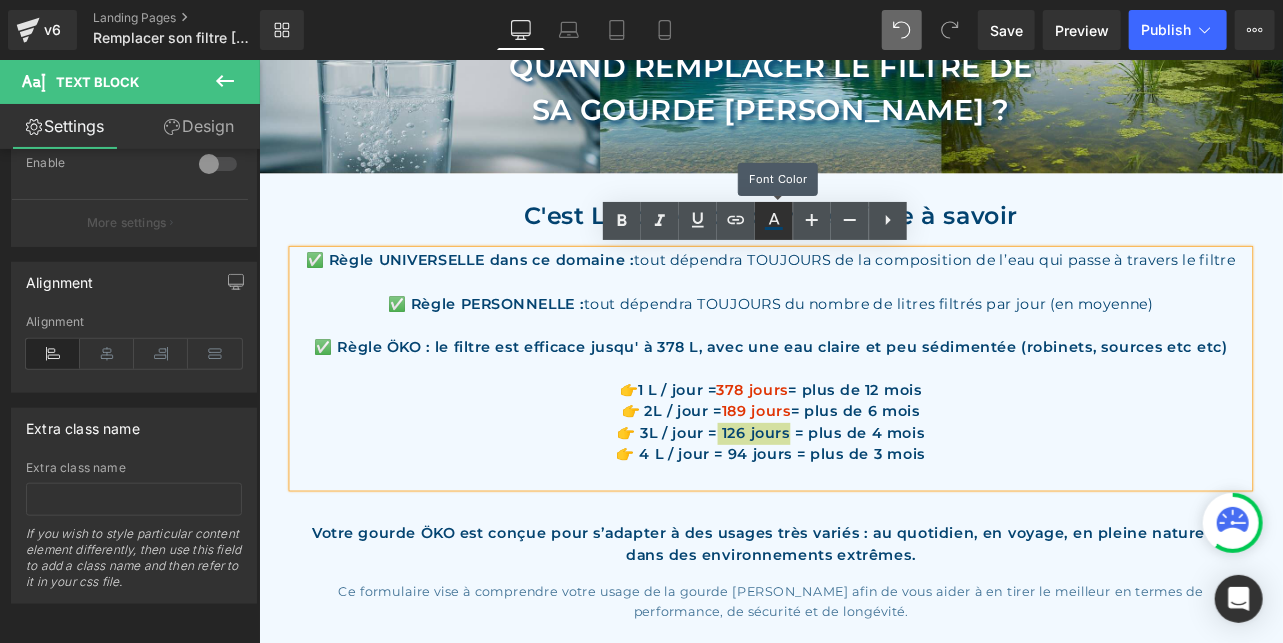 click 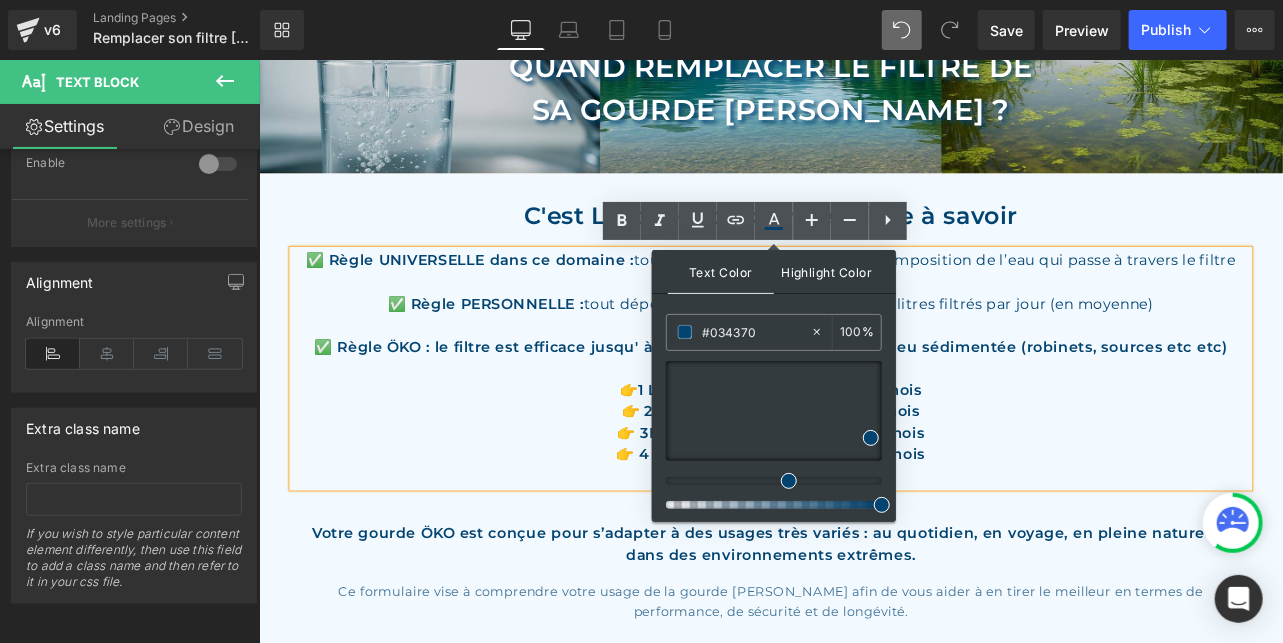 scroll, scrollTop: 754, scrollLeft: 0, axis: vertical 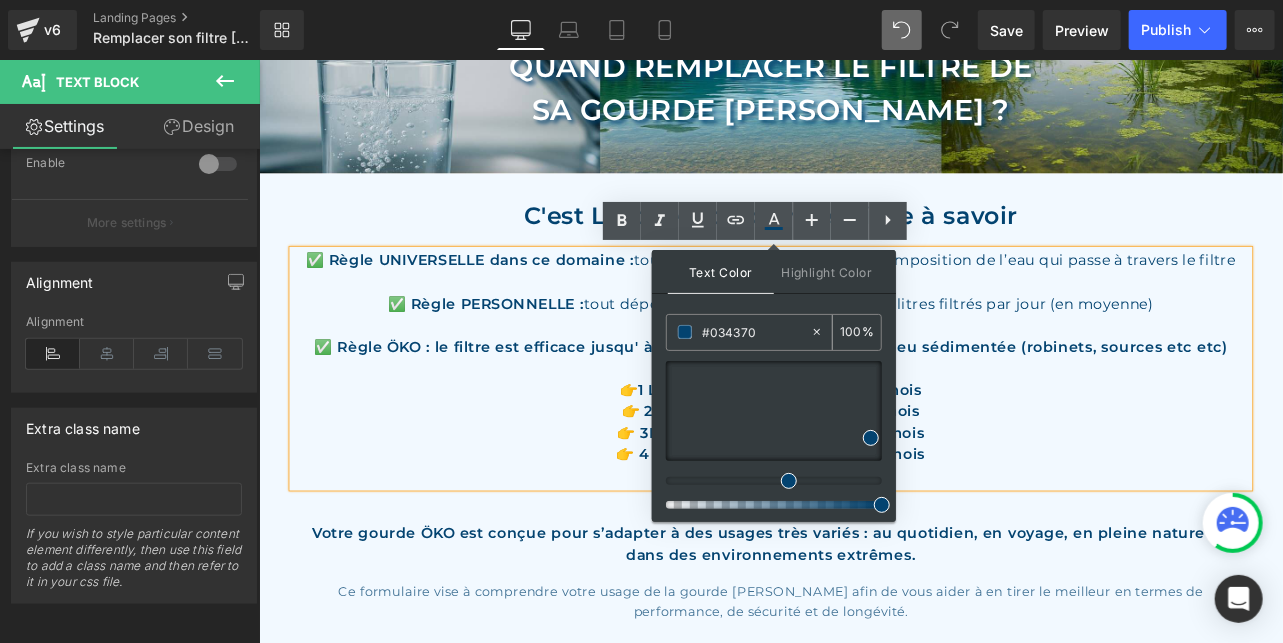 drag, startPoint x: 782, startPoint y: 330, endPoint x: 631, endPoint y: 334, distance: 151.05296 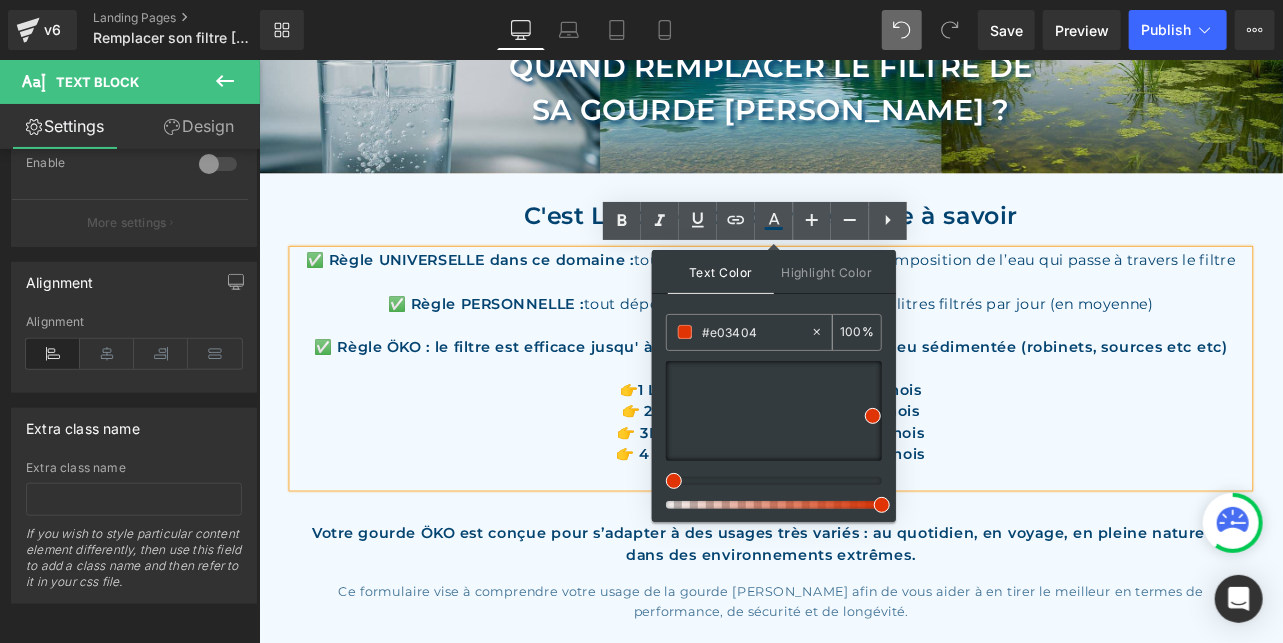 type on "#e03404" 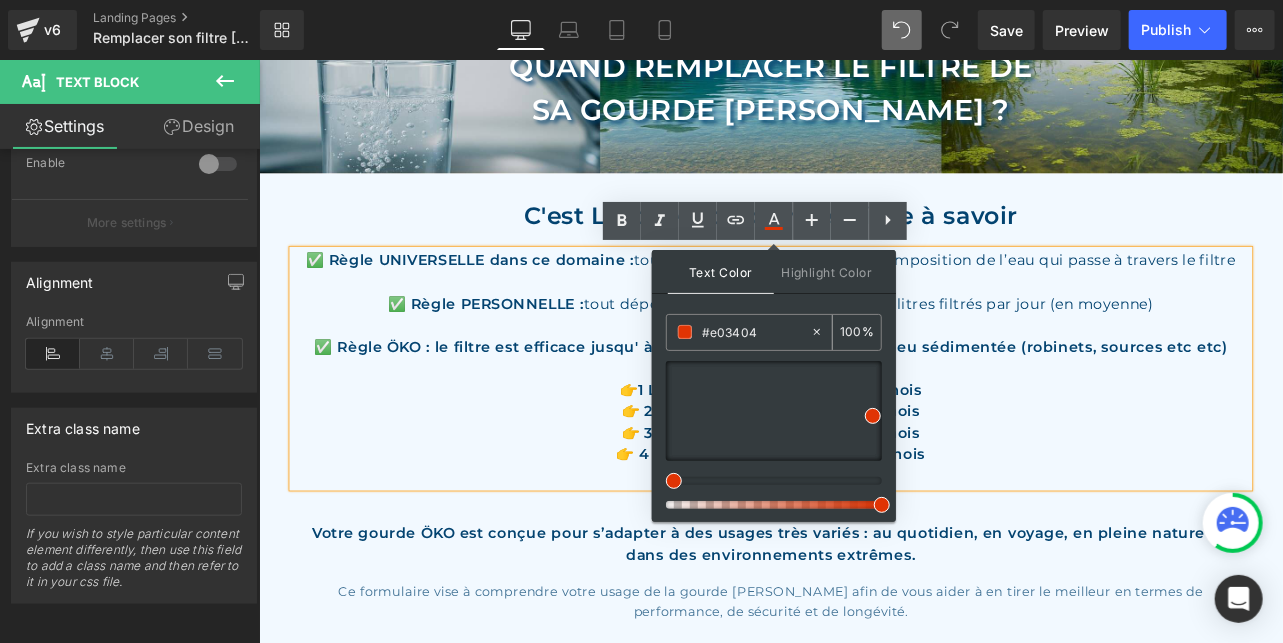 click on "100" at bounding box center (851, 332) 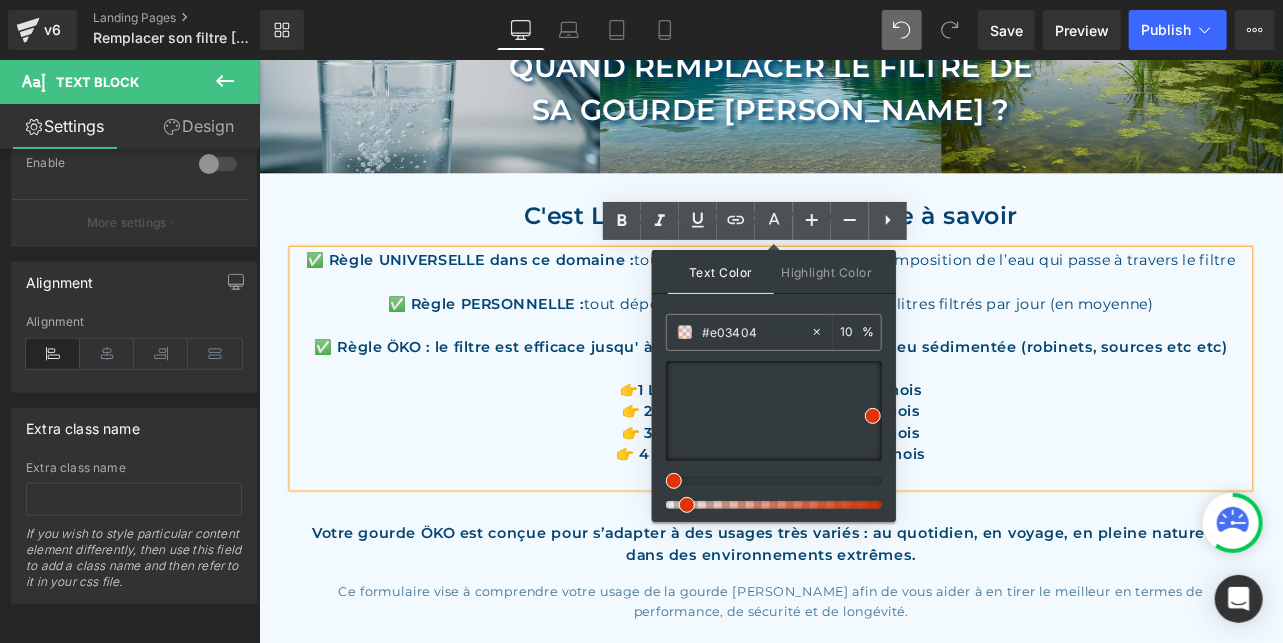type on "100" 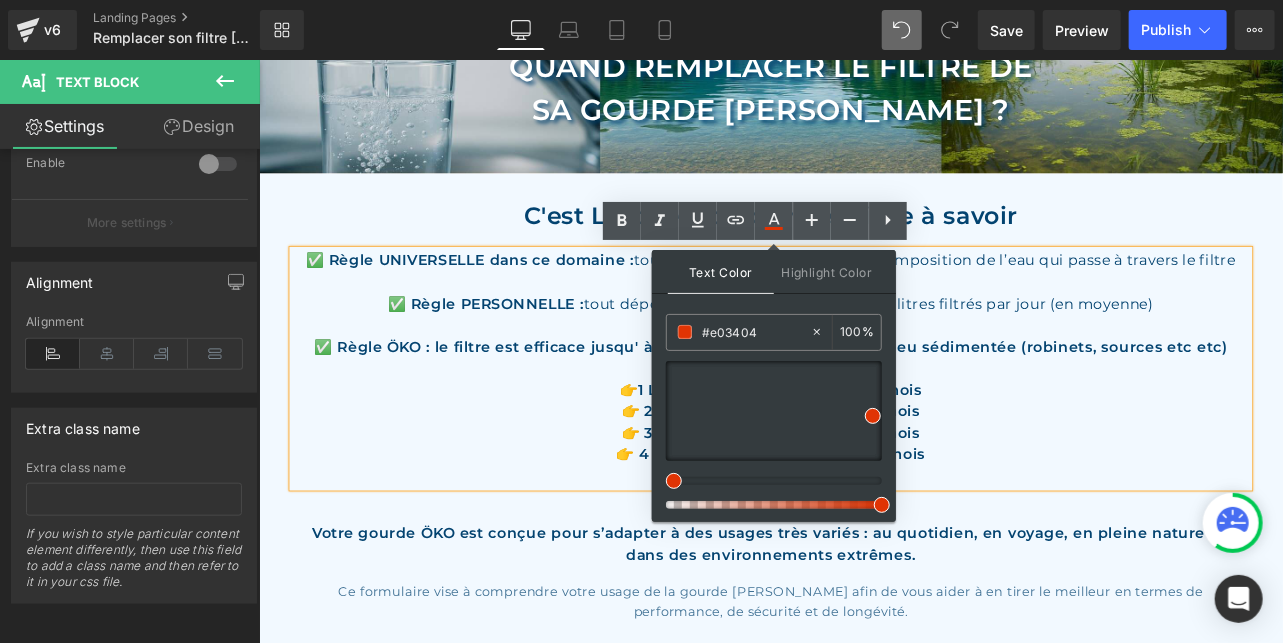 click on "👉 3L / jour =  126 jours  = plus de 4 mois" at bounding box center [863, 501] 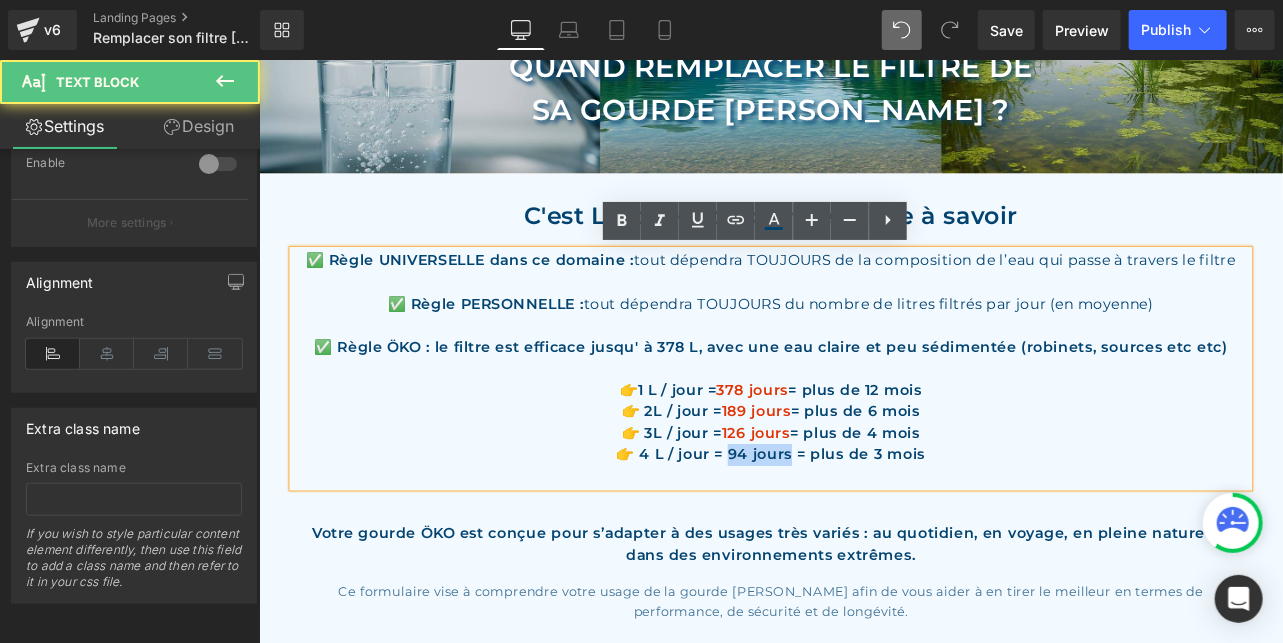 drag, startPoint x: 884, startPoint y: 524, endPoint x: 810, endPoint y: 527, distance: 74.06078 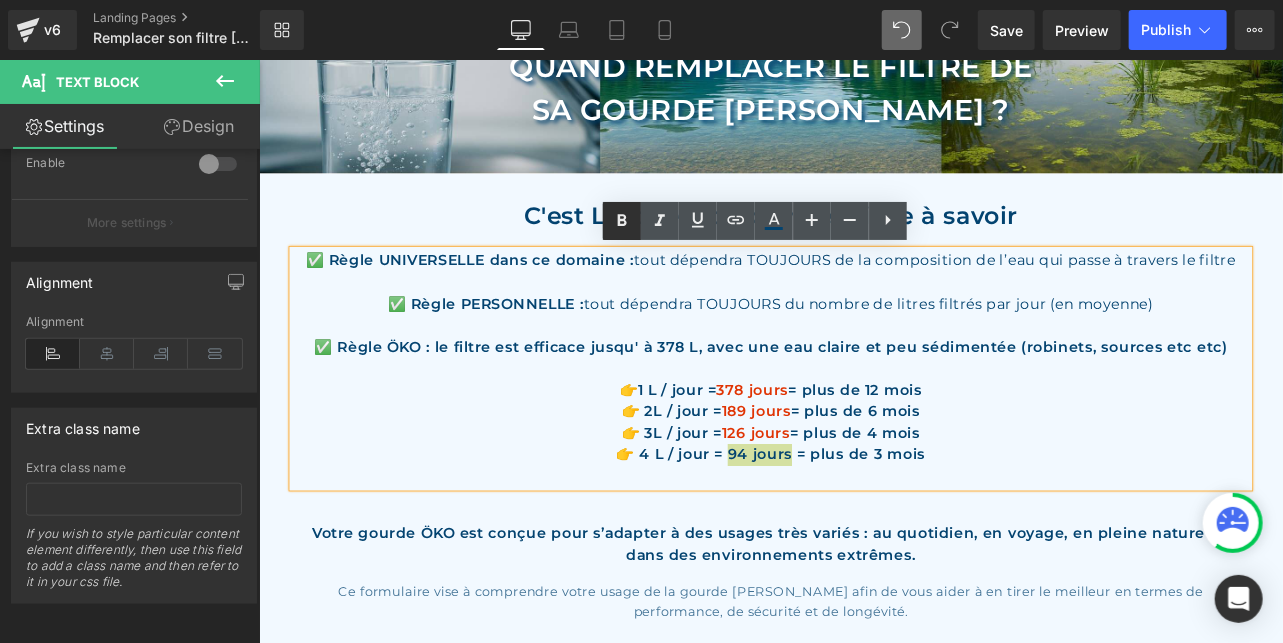 click 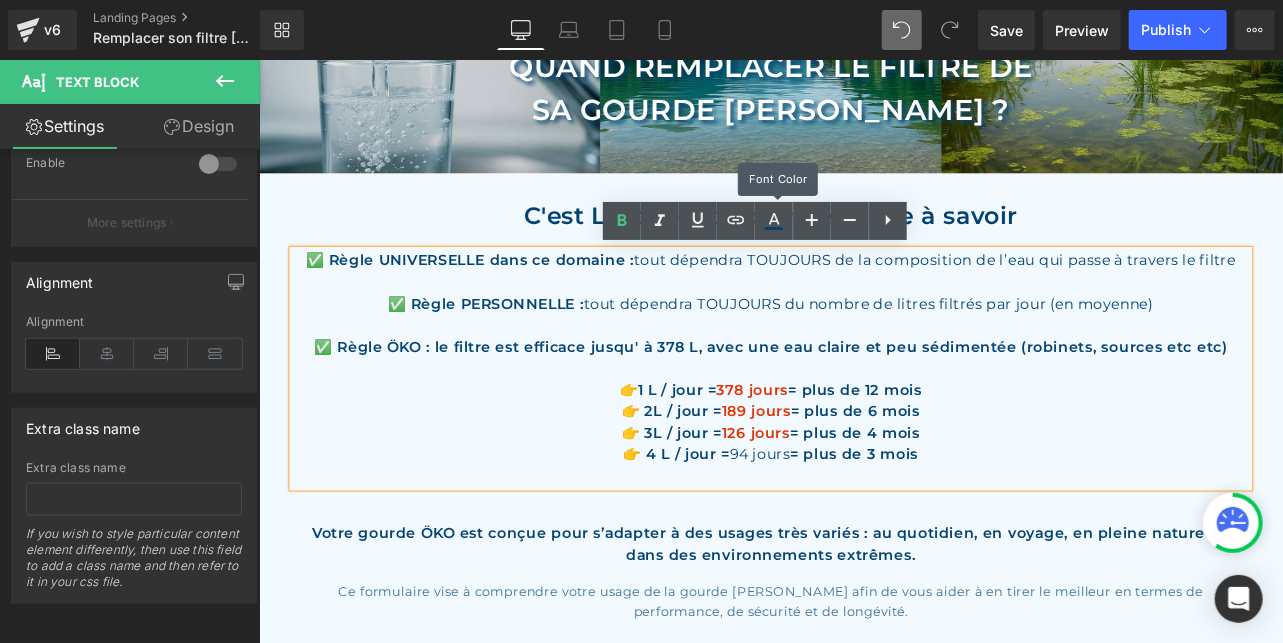 scroll, scrollTop: 754, scrollLeft: 0, axis: vertical 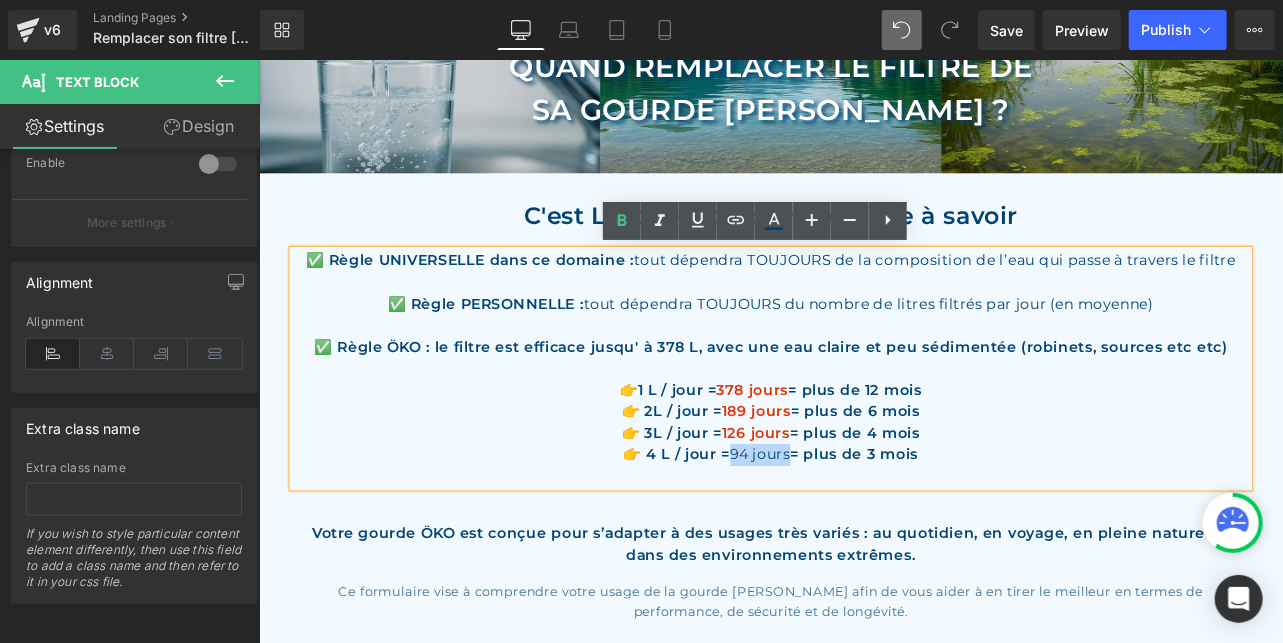 drag, startPoint x: 885, startPoint y: 523, endPoint x: 814, endPoint y: 523, distance: 71 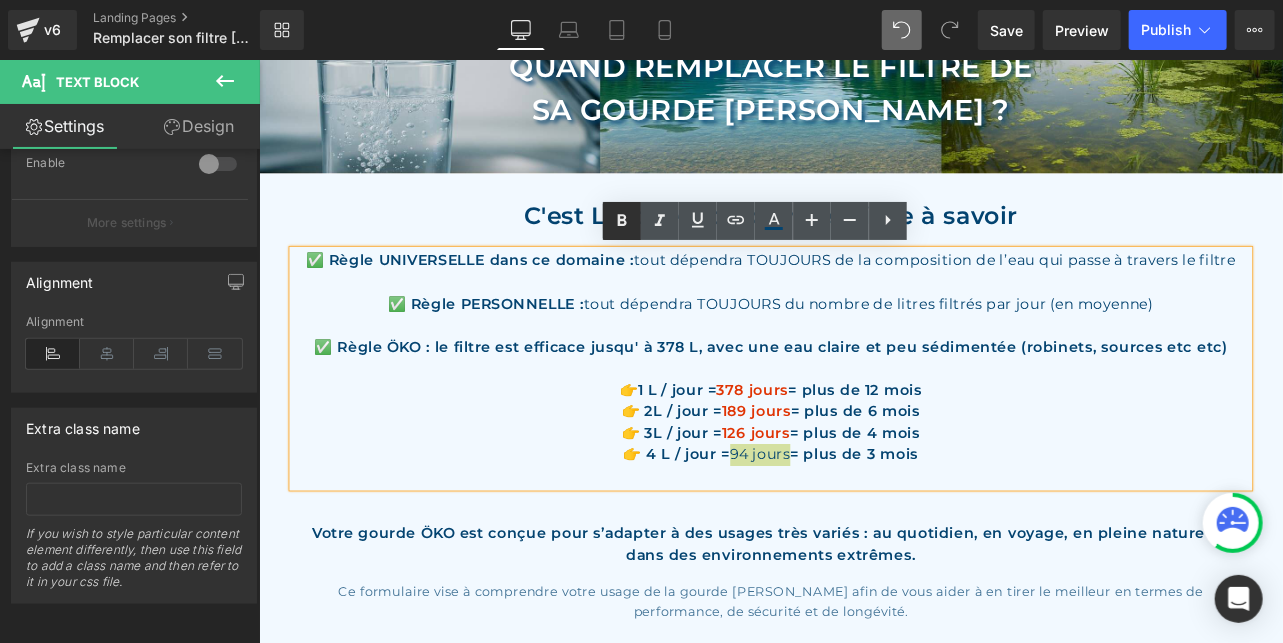 click 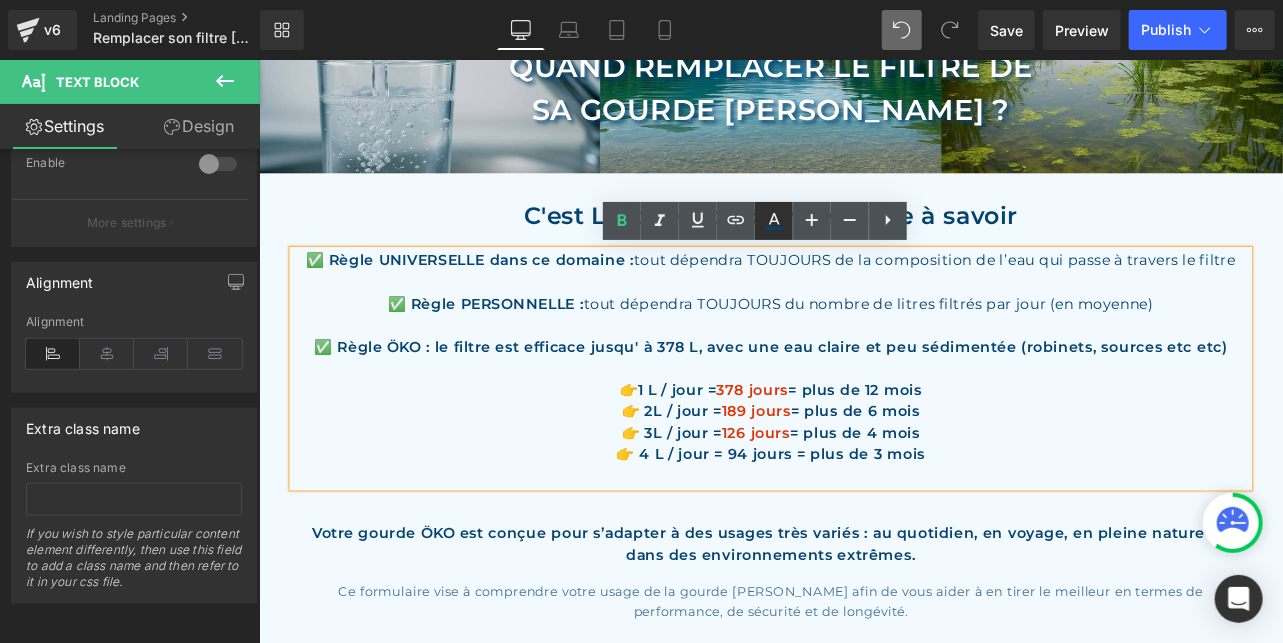 click 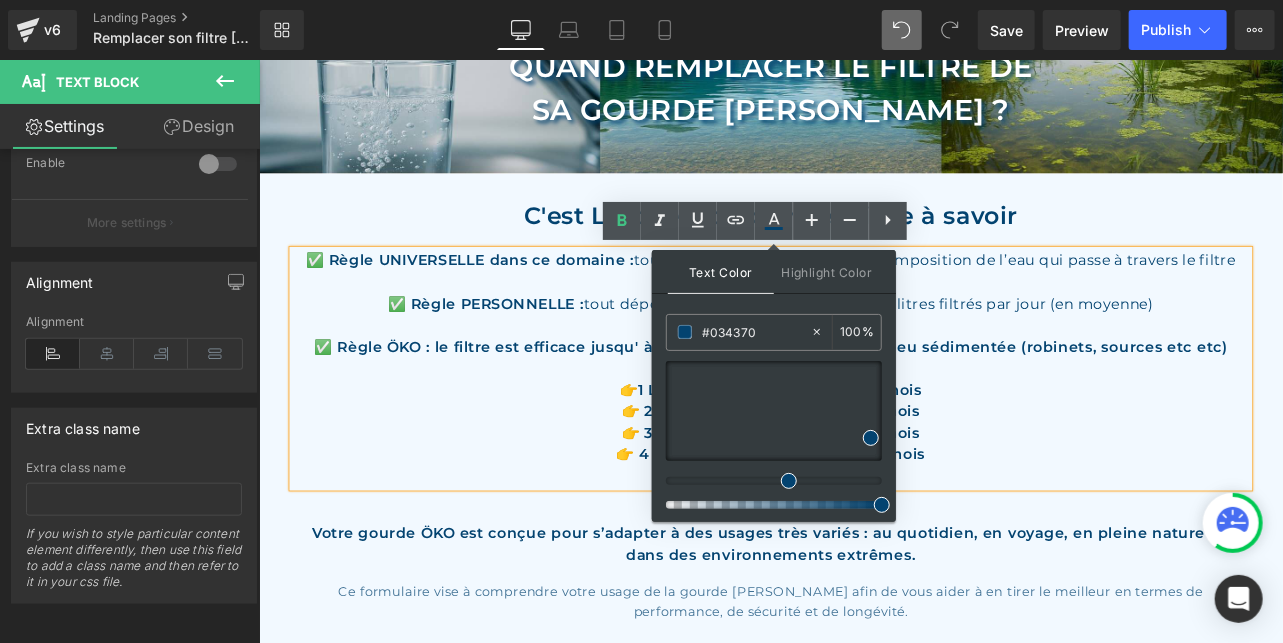 scroll, scrollTop: 754, scrollLeft: 0, axis: vertical 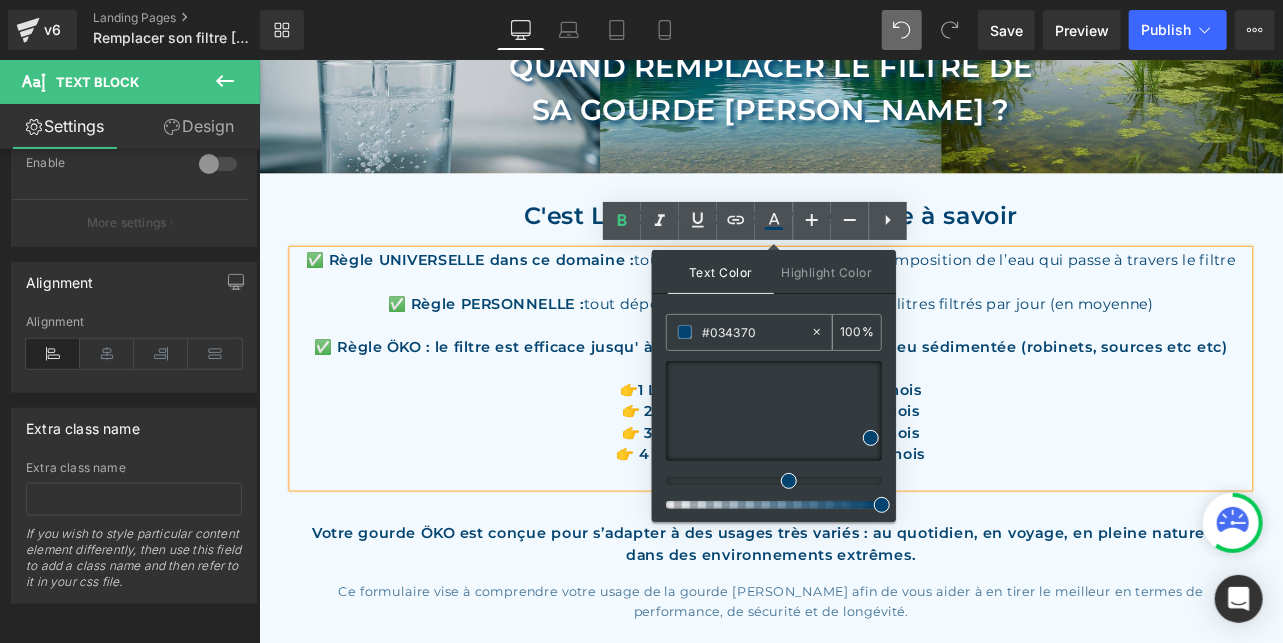 drag, startPoint x: 770, startPoint y: 338, endPoint x: 627, endPoint y: 331, distance: 143.17122 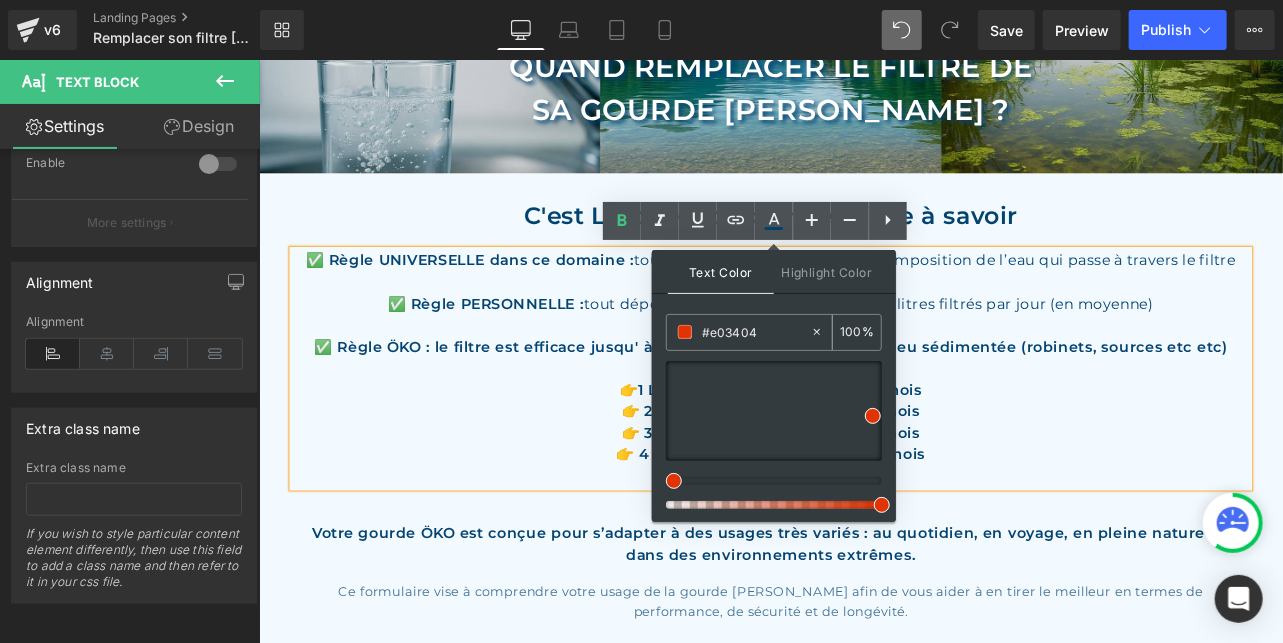 type on "#e03404" 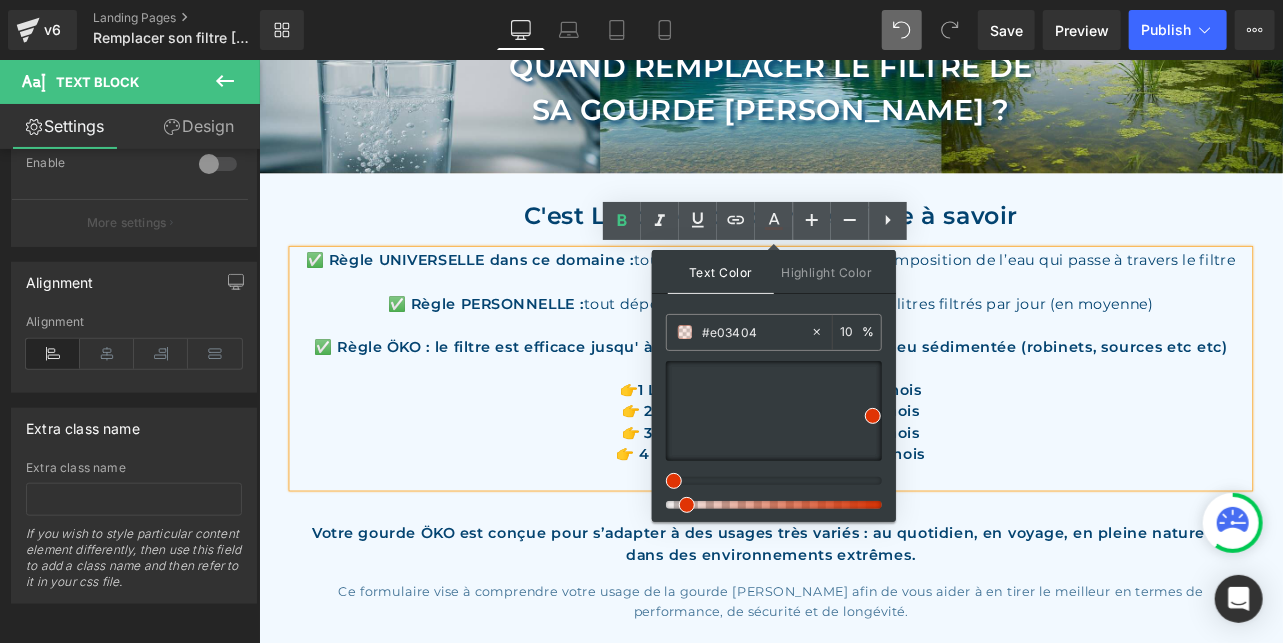 type on "100" 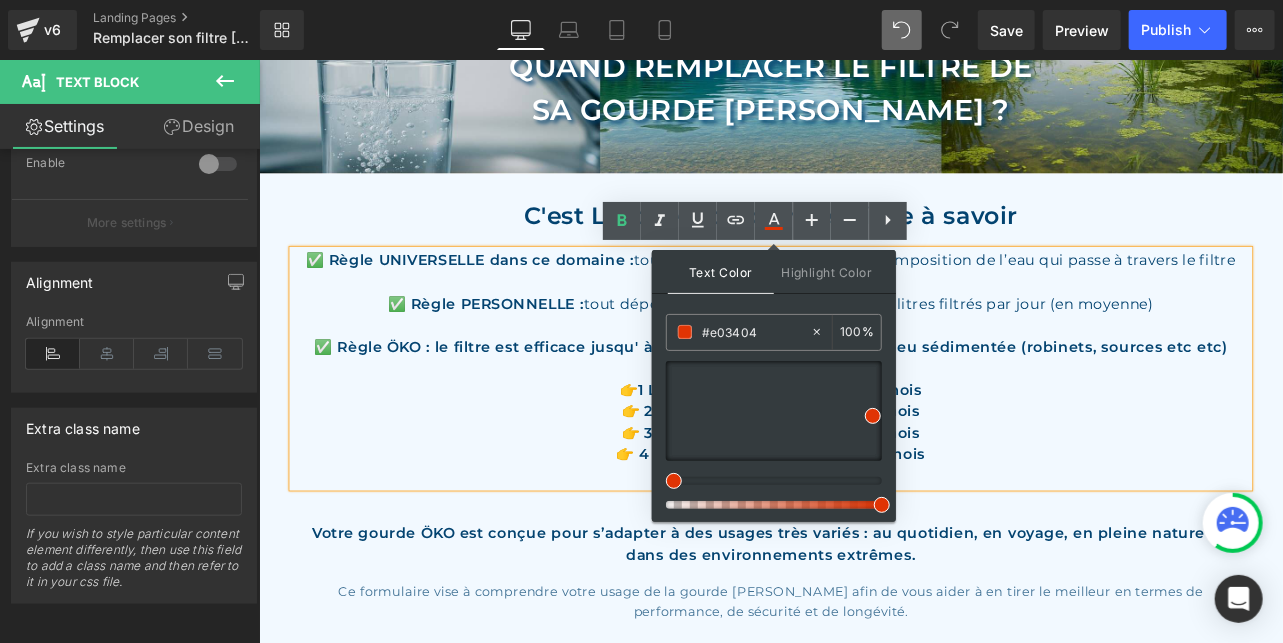 click on "👉 2L / jour =  189 jours  = plus de 6 mois" at bounding box center [863, 475] 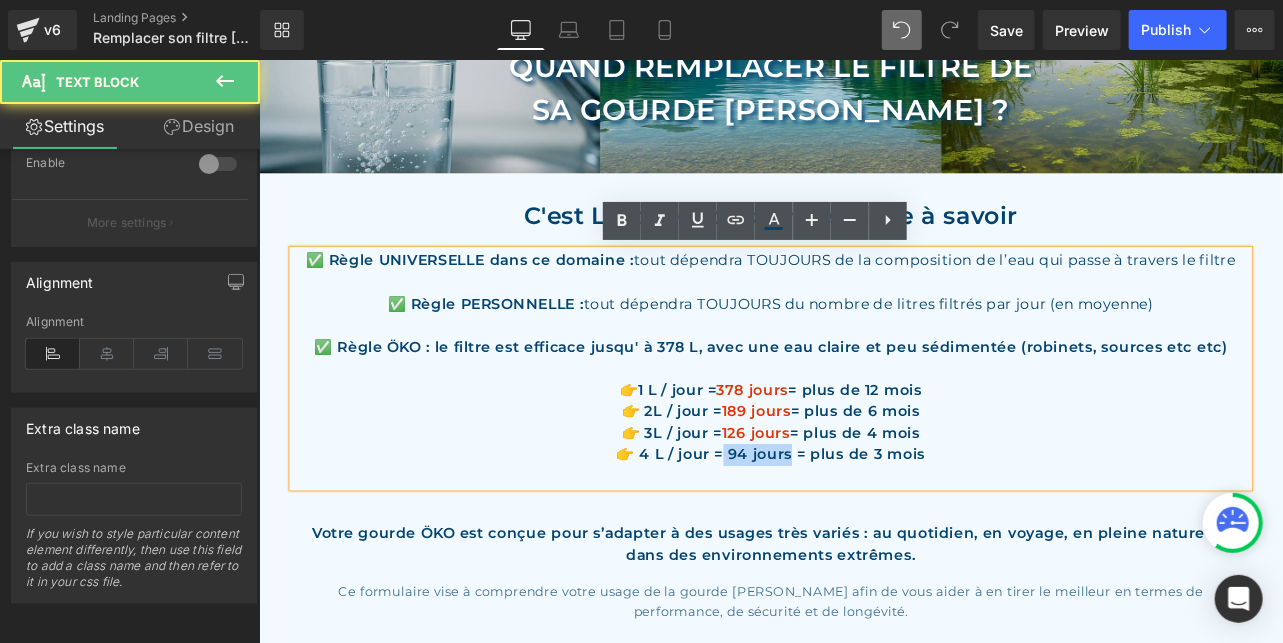 drag, startPoint x: 889, startPoint y: 526, endPoint x: 809, endPoint y: 530, distance: 80.09994 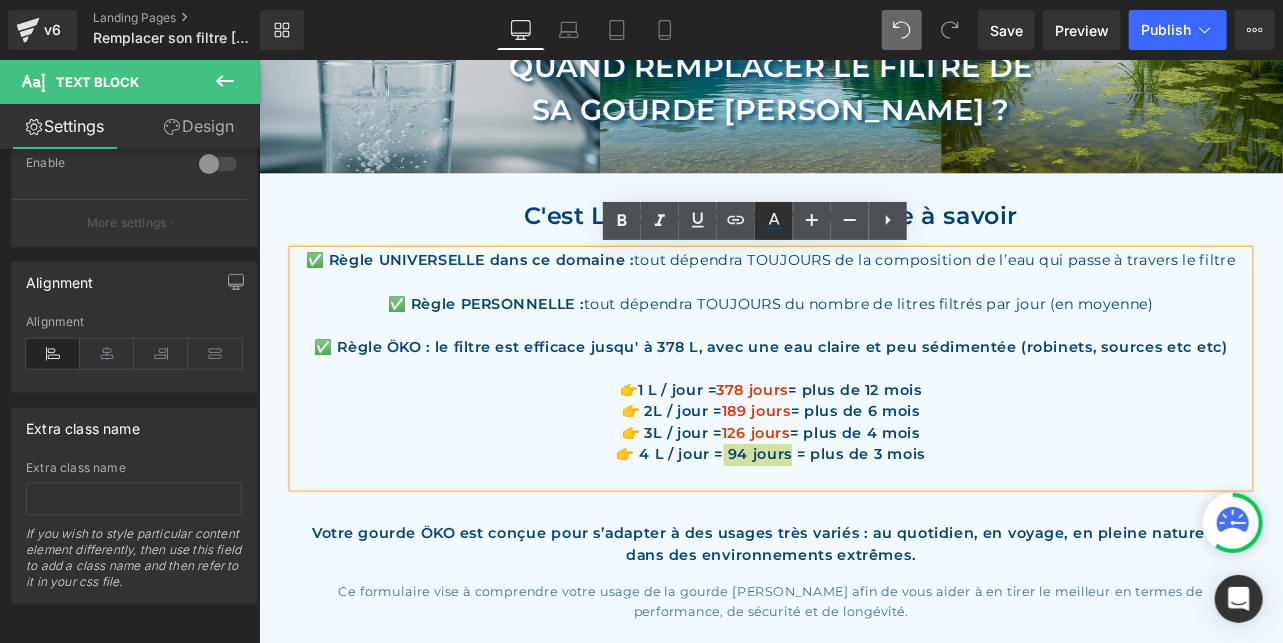 click 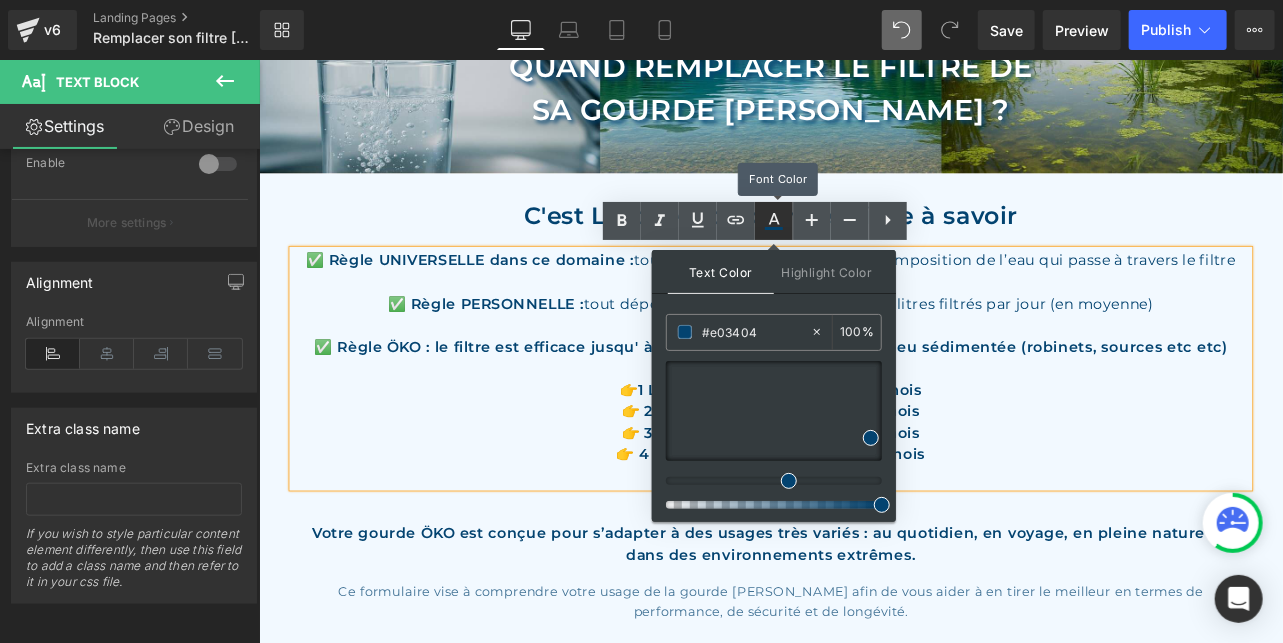 type on "#034370" 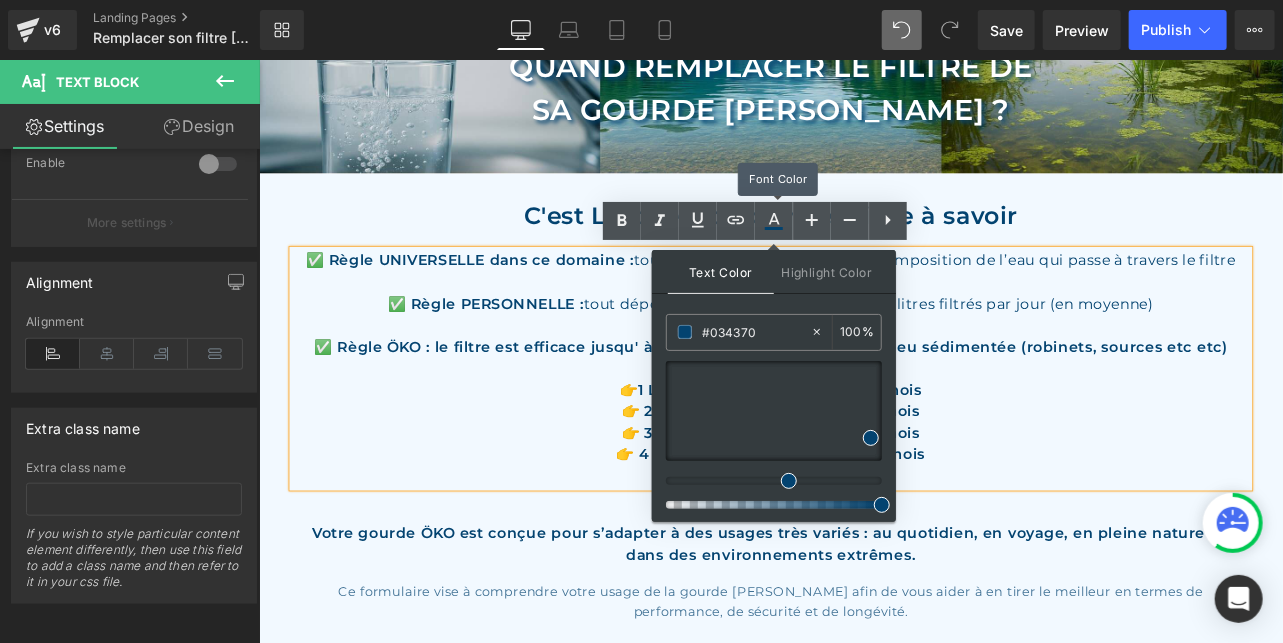 scroll, scrollTop: 754, scrollLeft: 0, axis: vertical 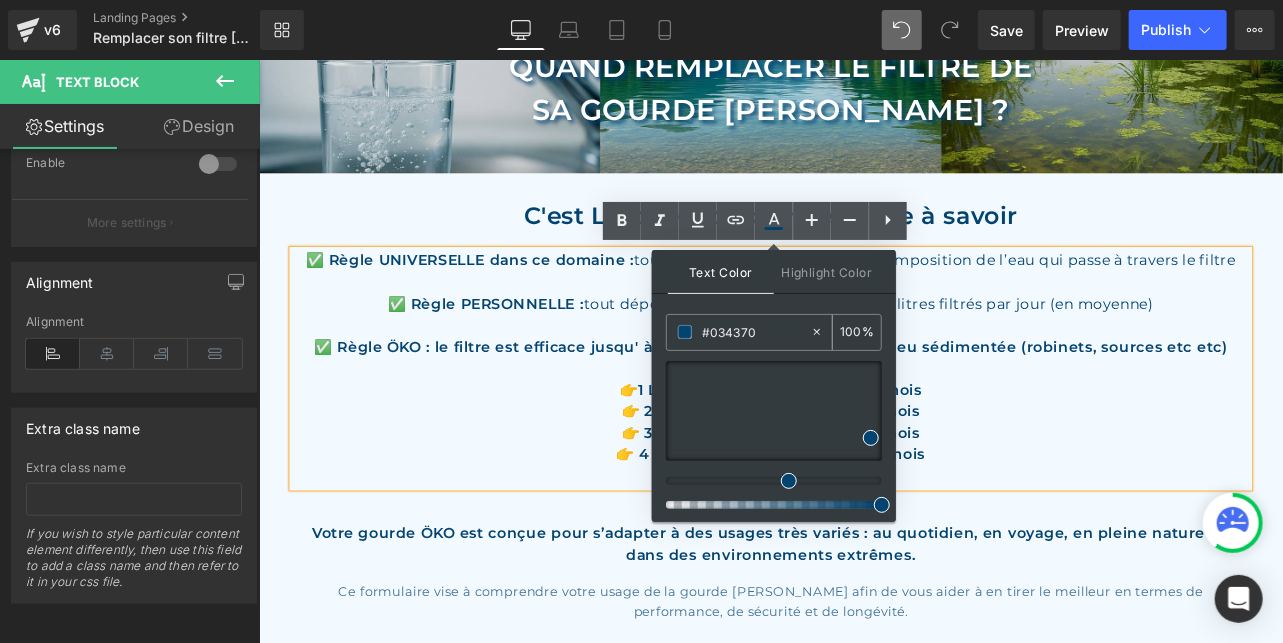 drag, startPoint x: 770, startPoint y: 328, endPoint x: 598, endPoint y: 328, distance: 172 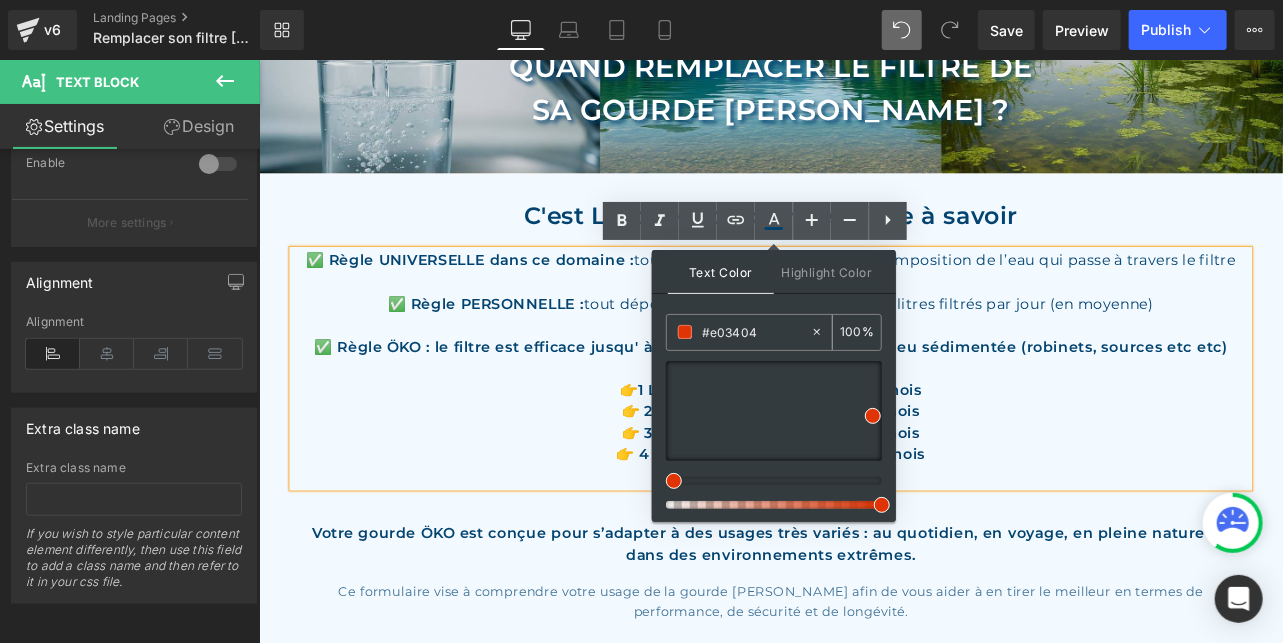 type on "#e03404" 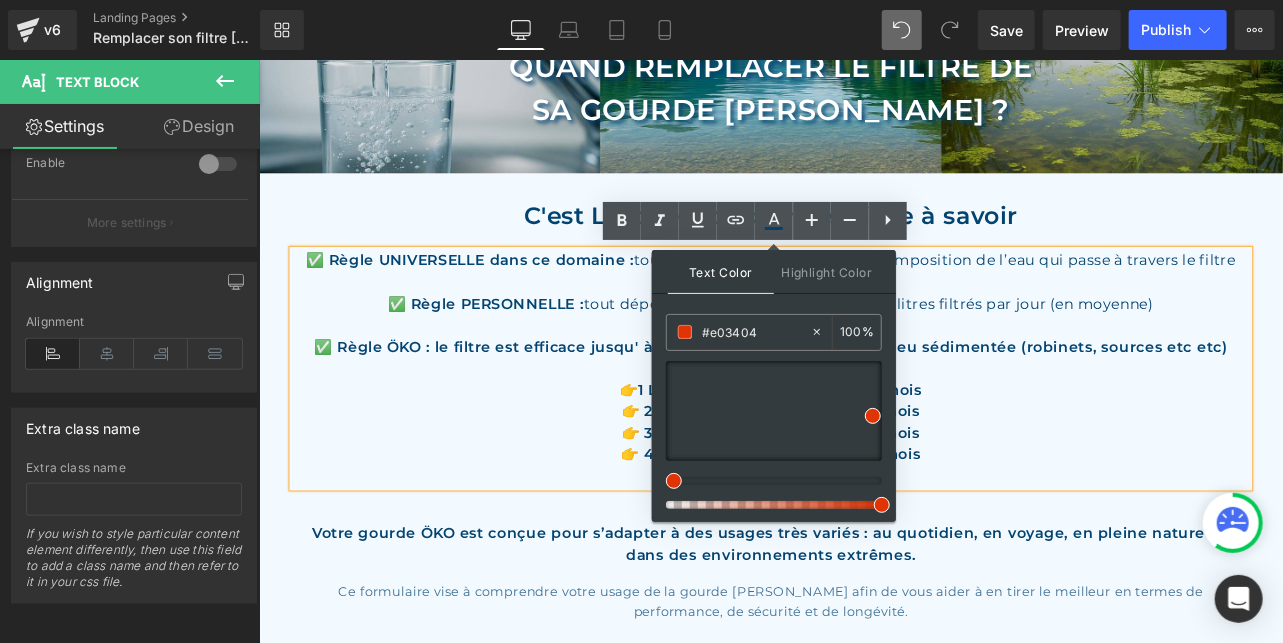 drag, startPoint x: 859, startPoint y: 333, endPoint x: 891, endPoint y: 337, distance: 32.24903 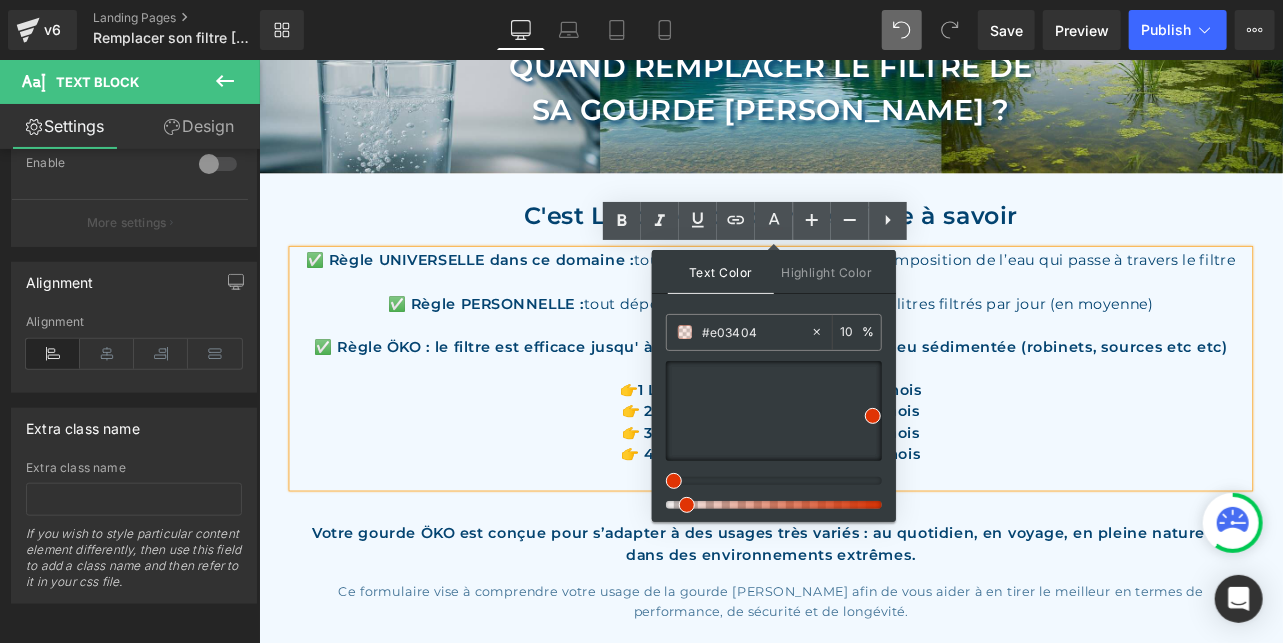 type on "100" 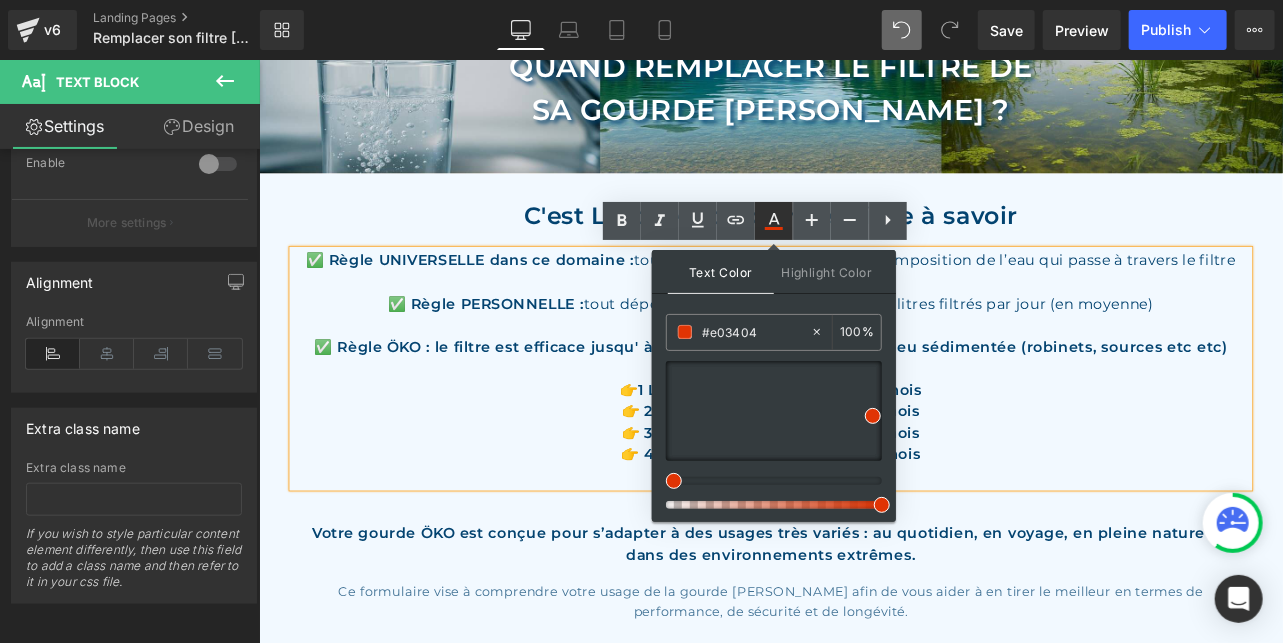 click 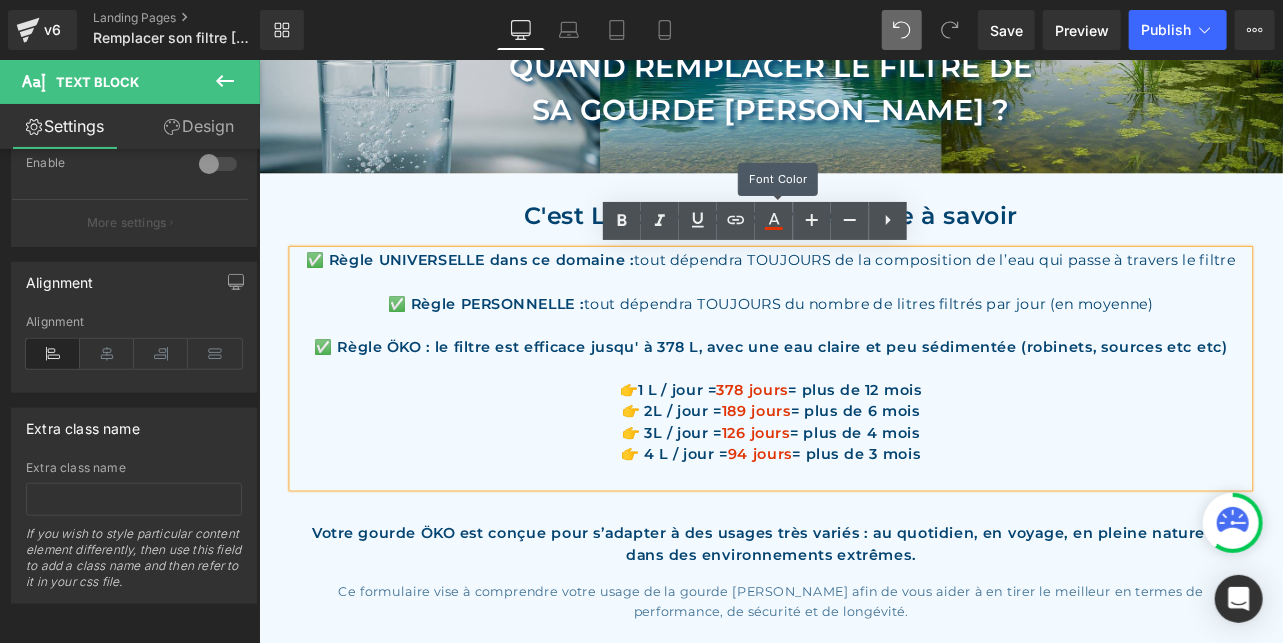 scroll, scrollTop: 754, scrollLeft: 0, axis: vertical 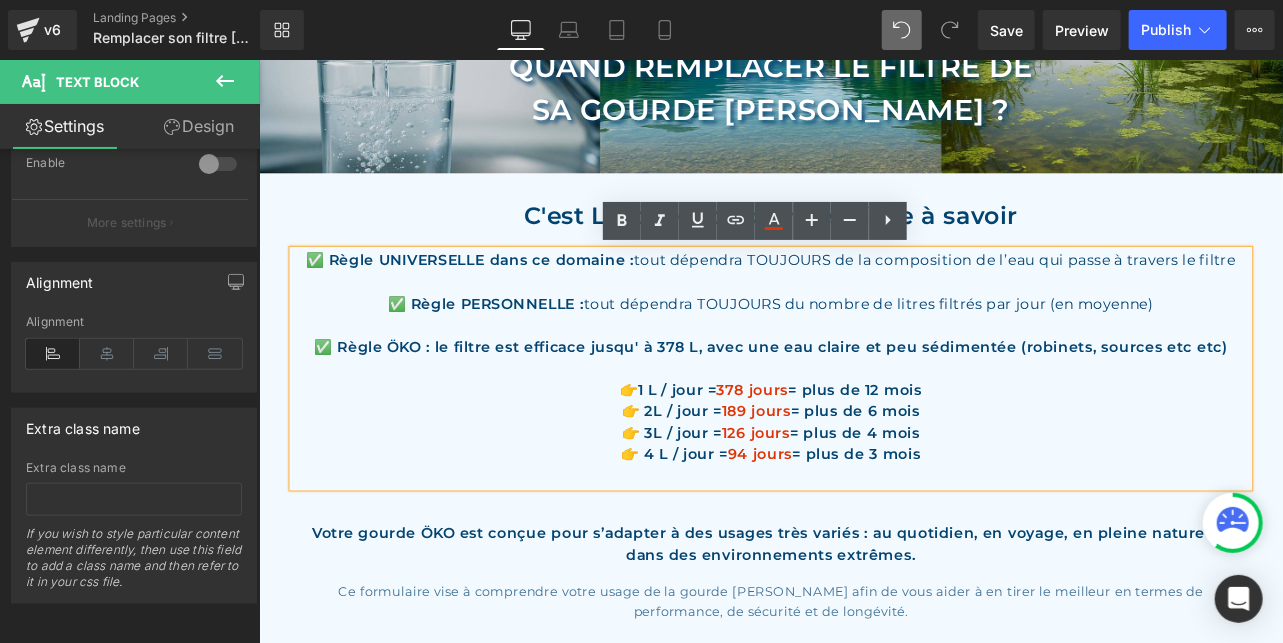 click on "👉 2L / jour =  189 jours  = plus de 6 mois" at bounding box center [863, 475] 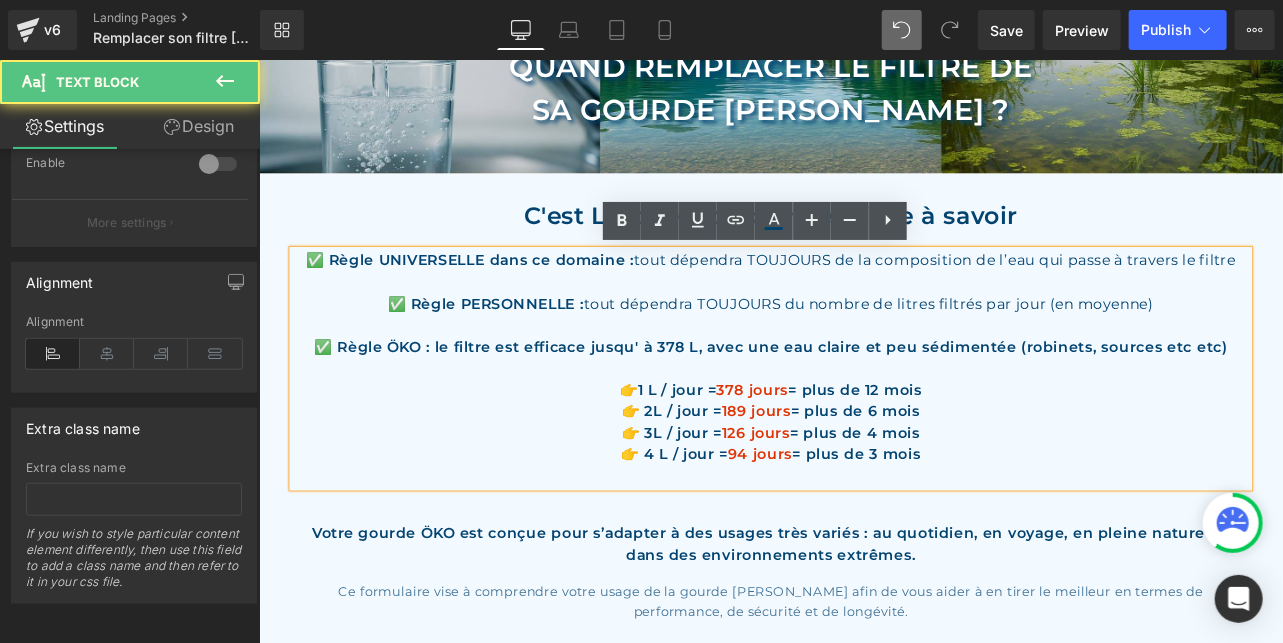 drag, startPoint x: 1052, startPoint y: 449, endPoint x: 983, endPoint y: 451, distance: 69.02898 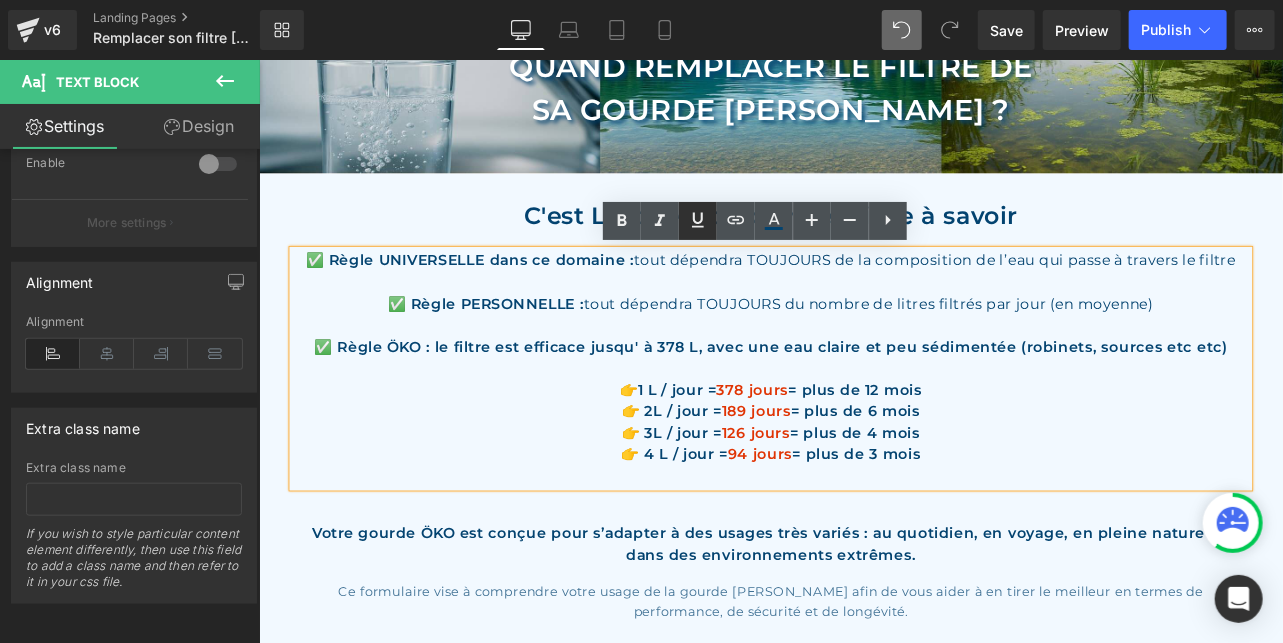 click 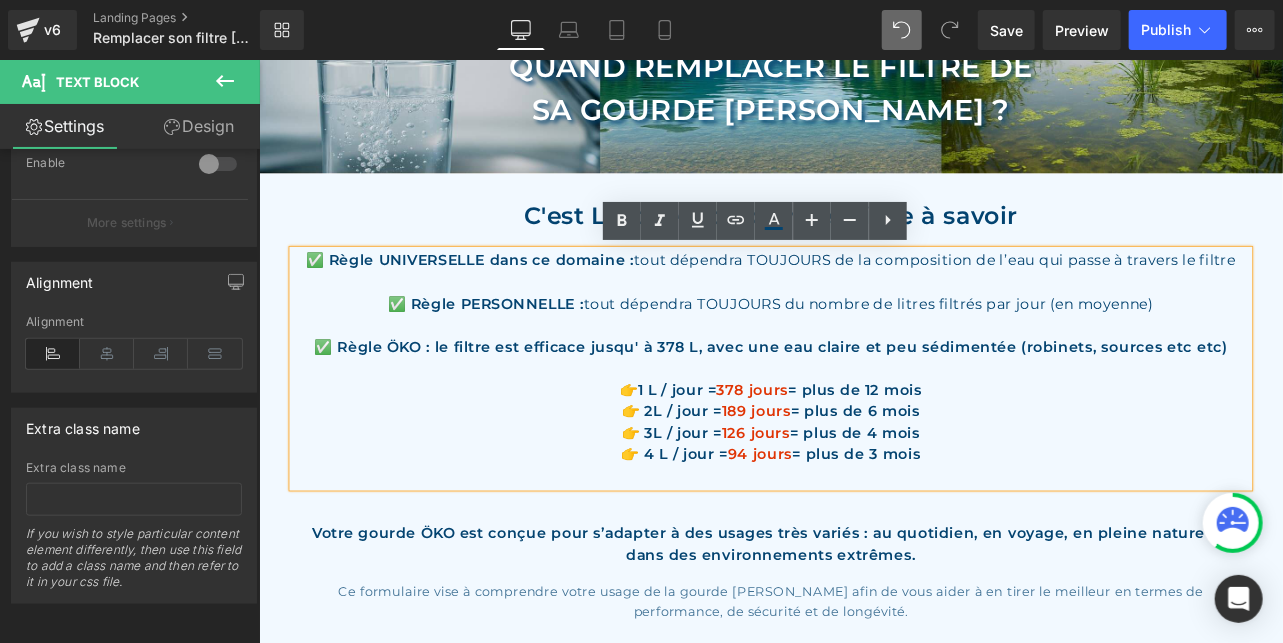 scroll, scrollTop: 754, scrollLeft: 0, axis: vertical 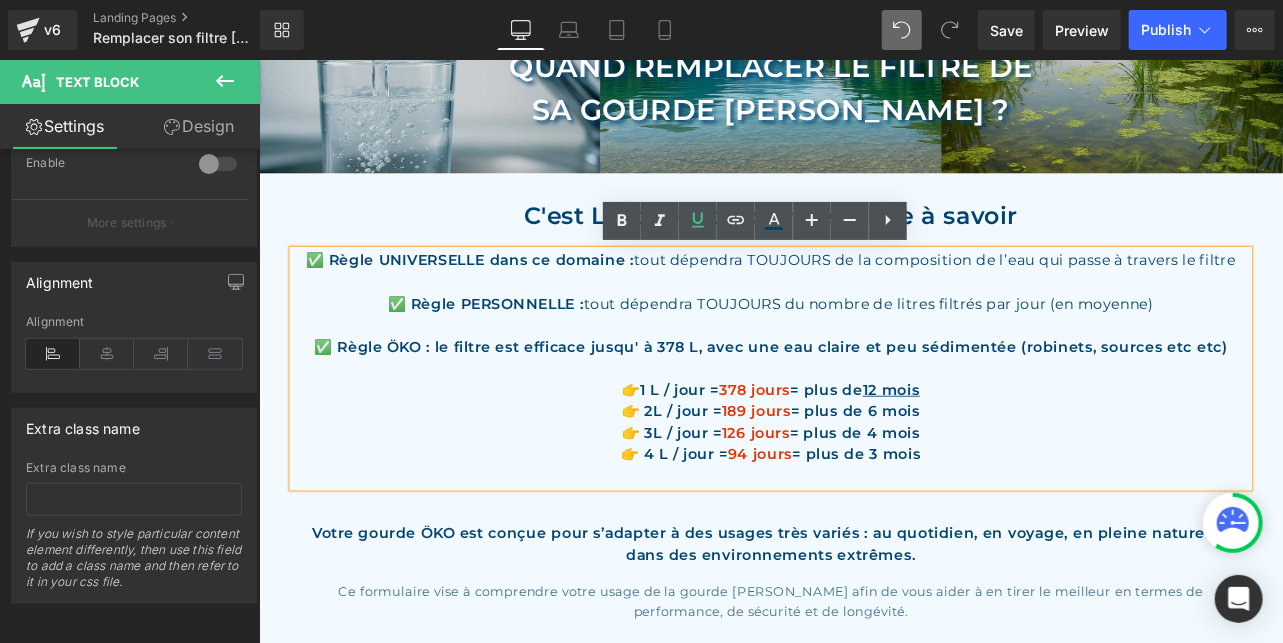 drag, startPoint x: 1050, startPoint y: 470, endPoint x: 985, endPoint y: 474, distance: 65.12296 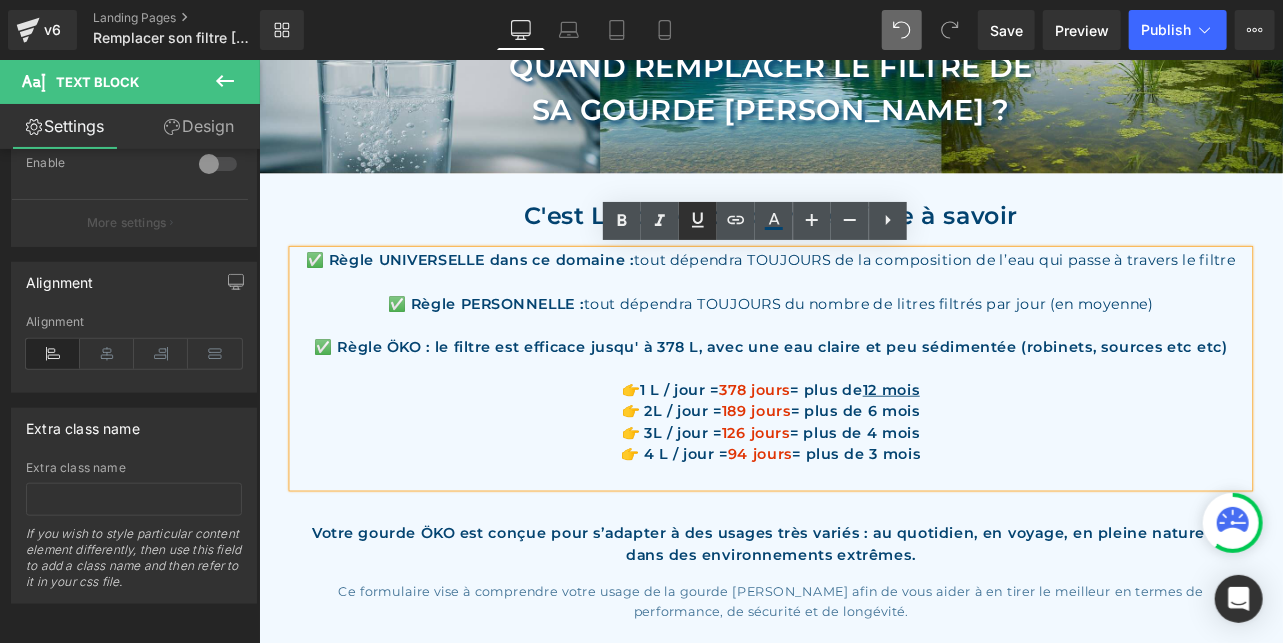 scroll, scrollTop: 754, scrollLeft: 0, axis: vertical 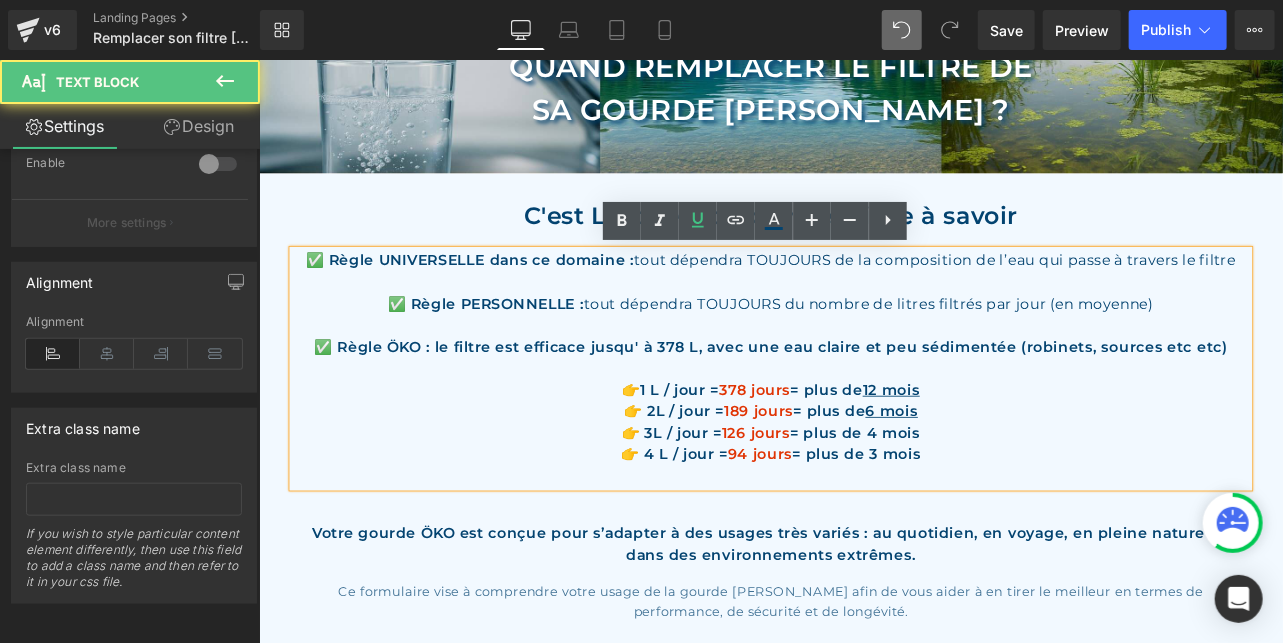 drag, startPoint x: 1039, startPoint y: 504, endPoint x: 981, endPoint y: 502, distance: 58.034473 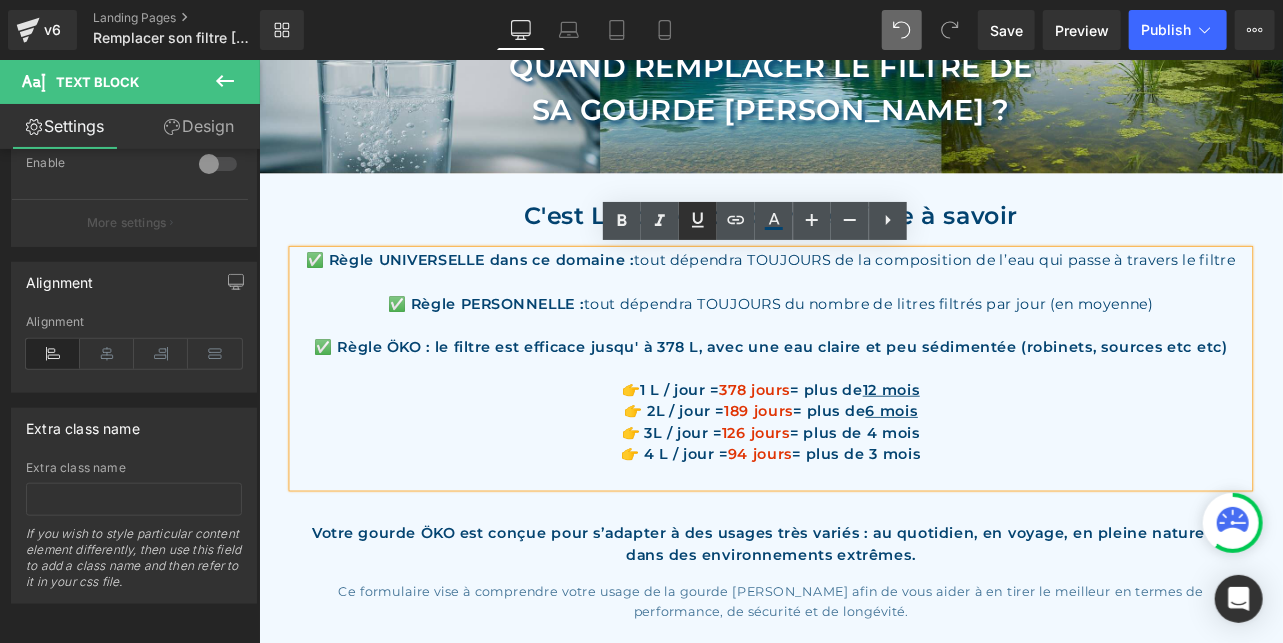click 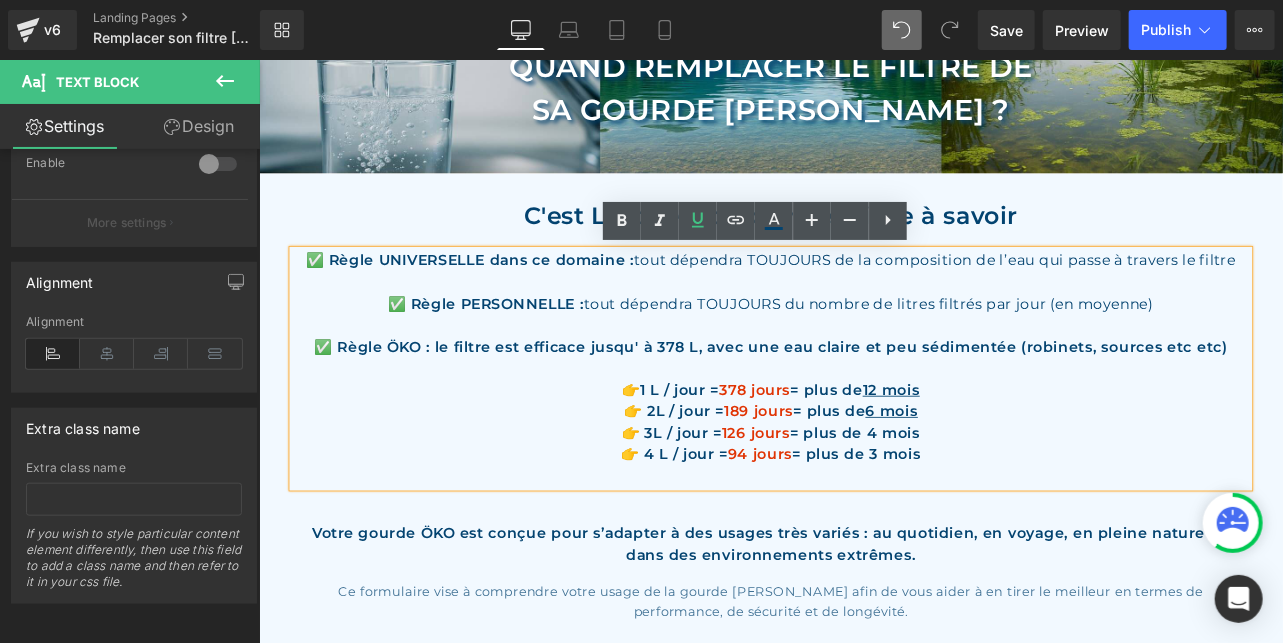 scroll, scrollTop: 754, scrollLeft: 0, axis: vertical 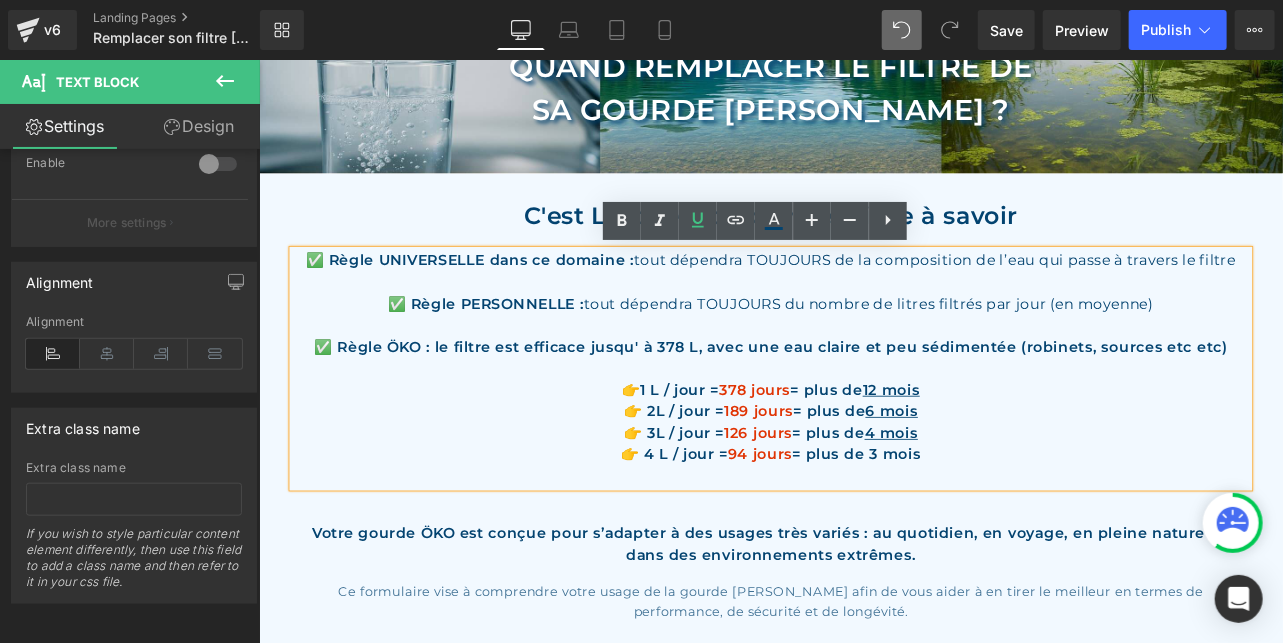 drag, startPoint x: 1042, startPoint y: 521, endPoint x: 980, endPoint y: 525, distance: 62.1289 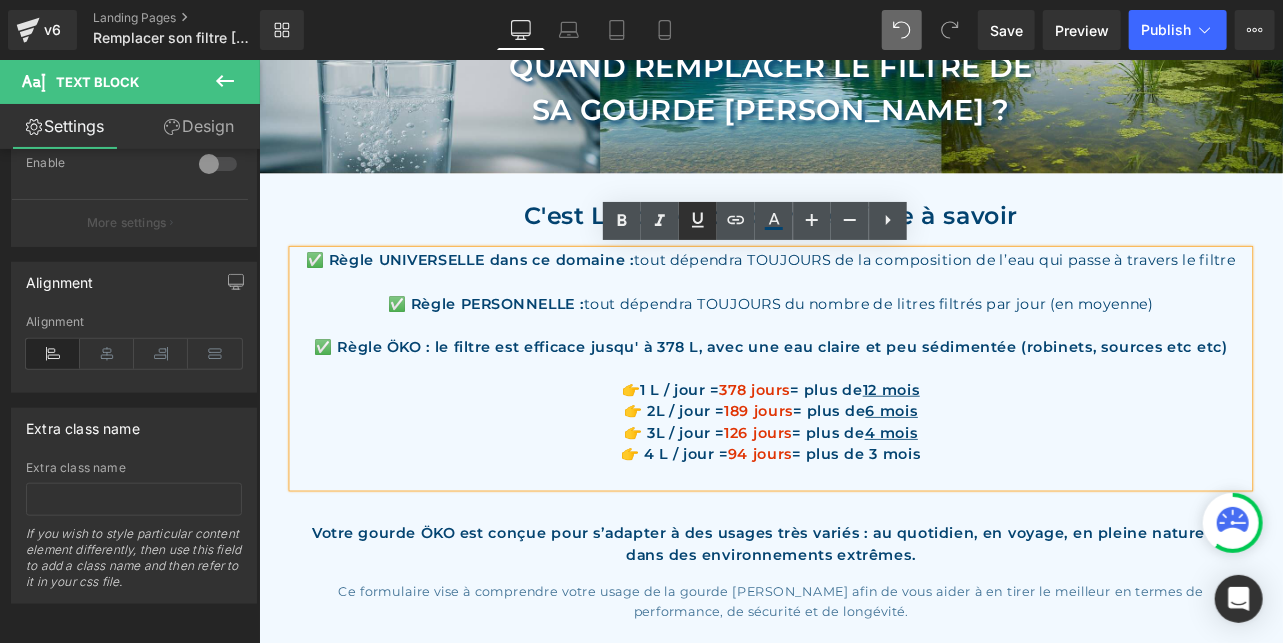 click 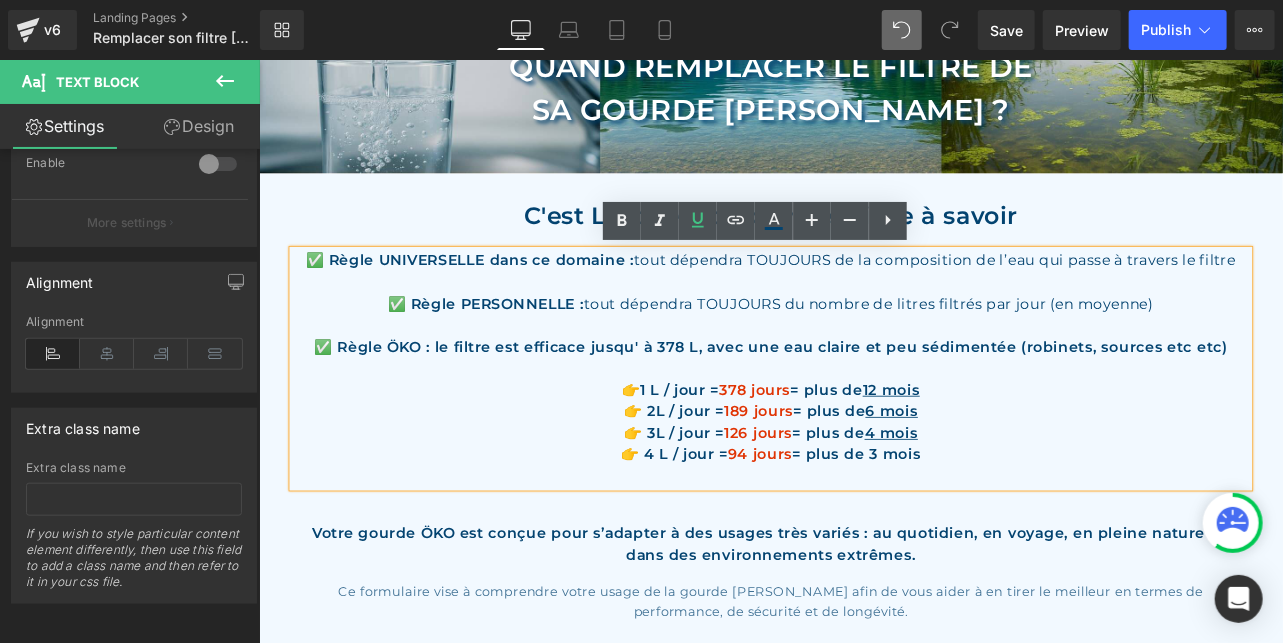 scroll, scrollTop: 754, scrollLeft: 0, axis: vertical 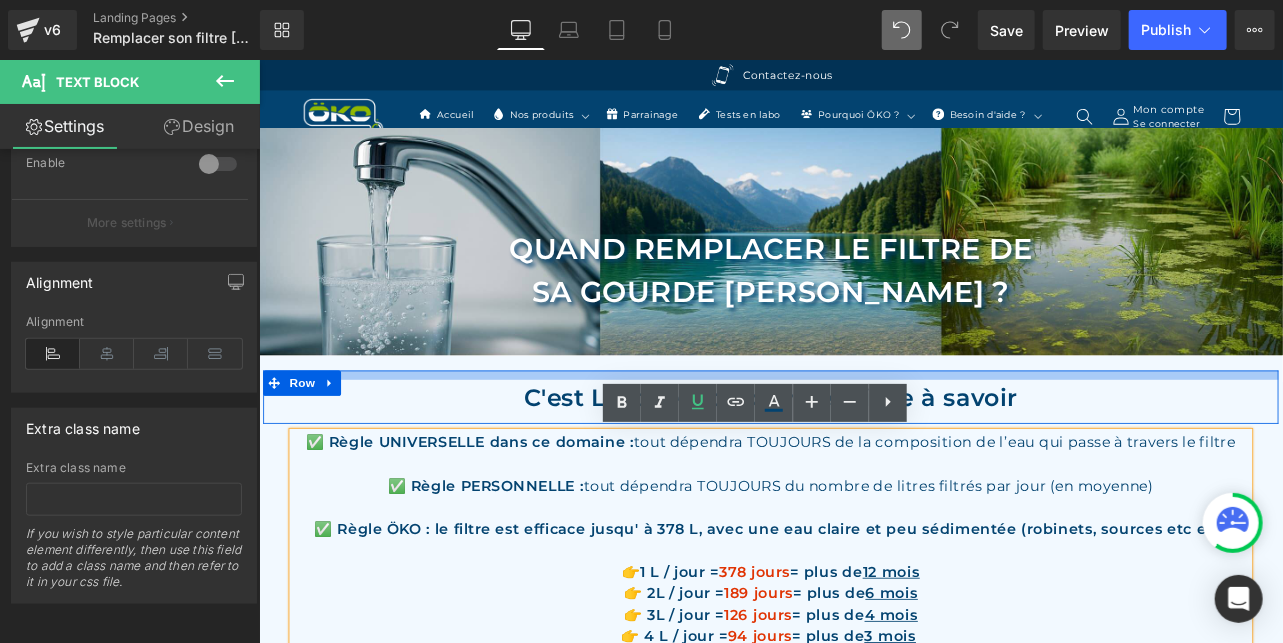 click at bounding box center (863, 431) 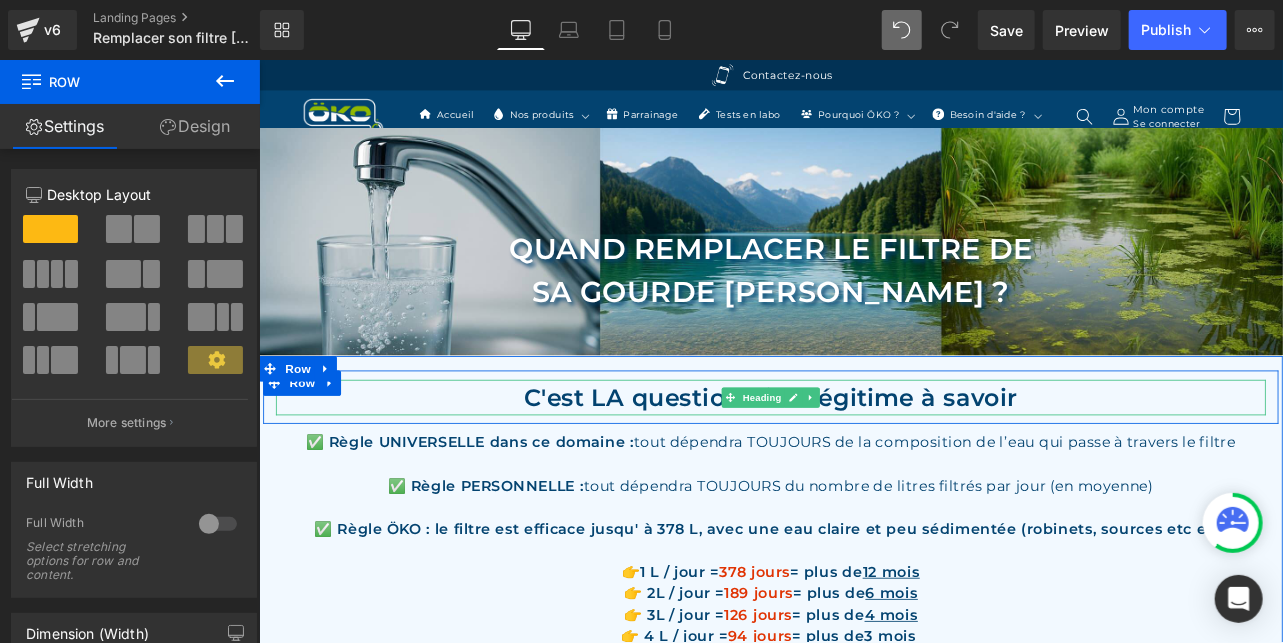 click on "C'est LA question bien légitime à savoir" at bounding box center (863, 458) 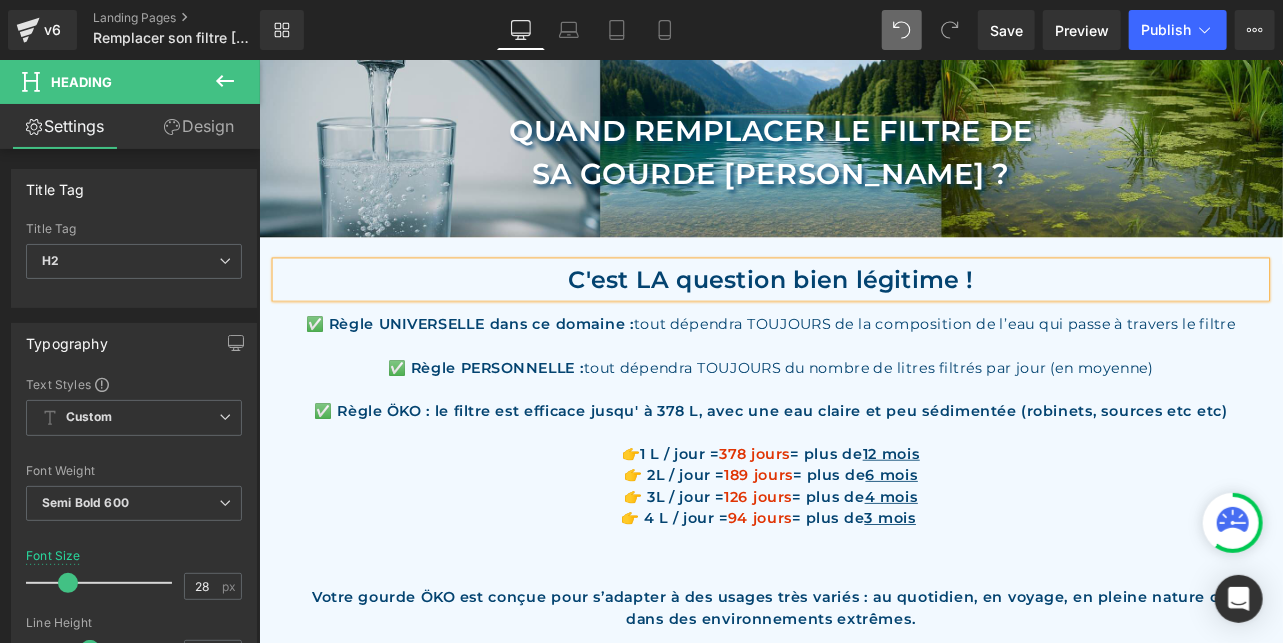 scroll, scrollTop: 215, scrollLeft: 0, axis: vertical 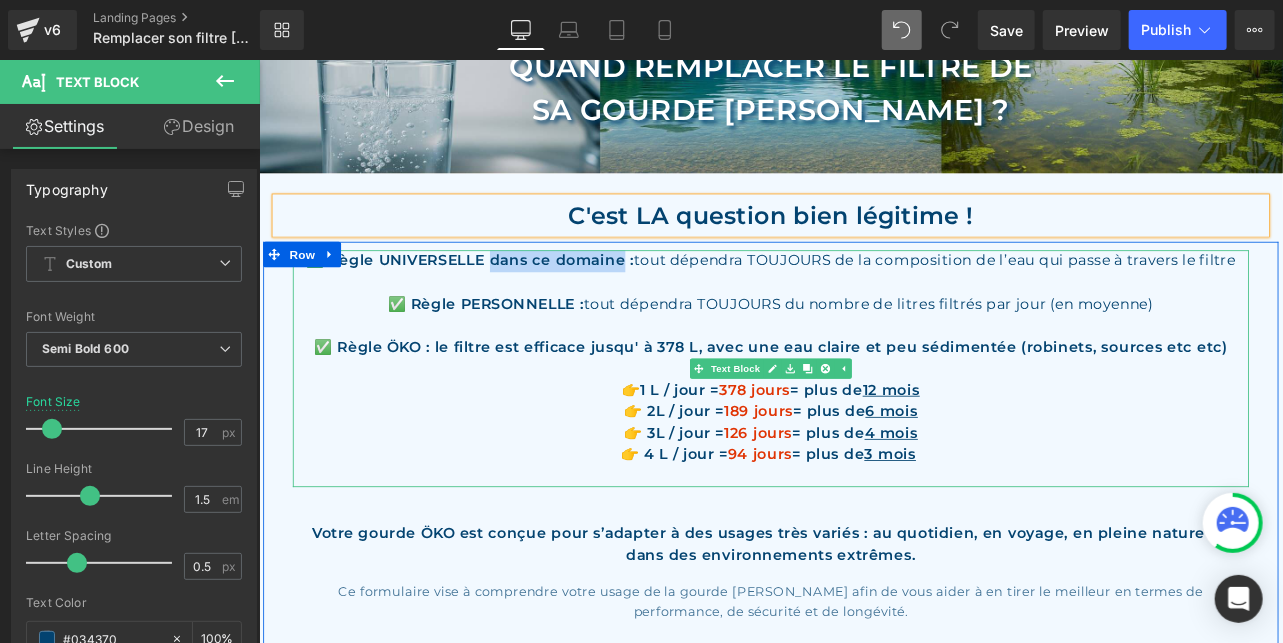 drag, startPoint x: 689, startPoint y: 300, endPoint x: 529, endPoint y: 303, distance: 160.02812 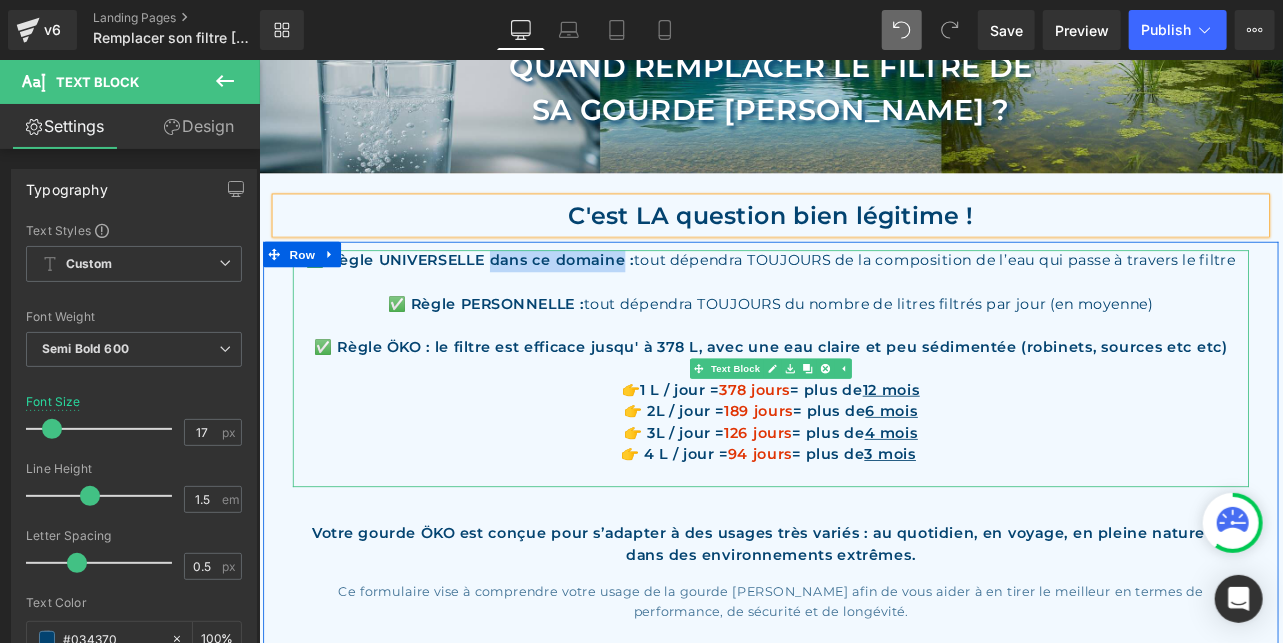 click on "✅ Règle UNIVERSELLE dans ce domaine :  tout dépendra TOUJOURS de la composition de l’eau qui passe à travers le filtre" at bounding box center [863, 297] 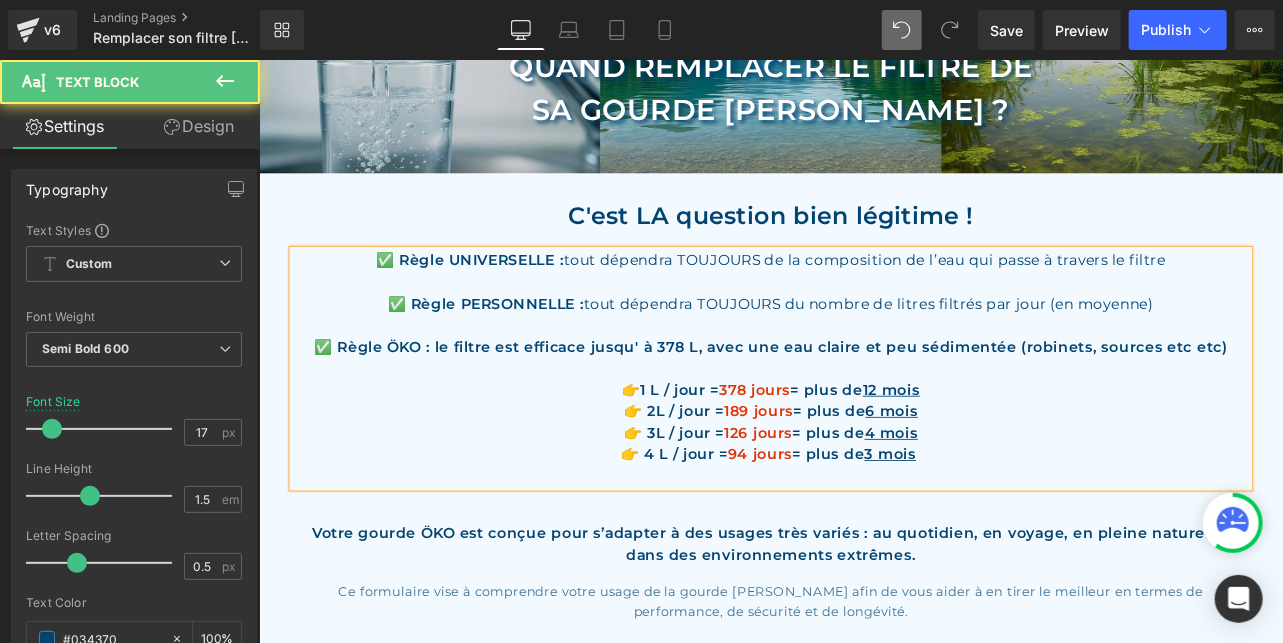 click on "✅ Règle PERSONNELLE :  tout dépendra TOUJOURS du nombre de litres filtrés par jour (en moyenne)" at bounding box center (863, 348) 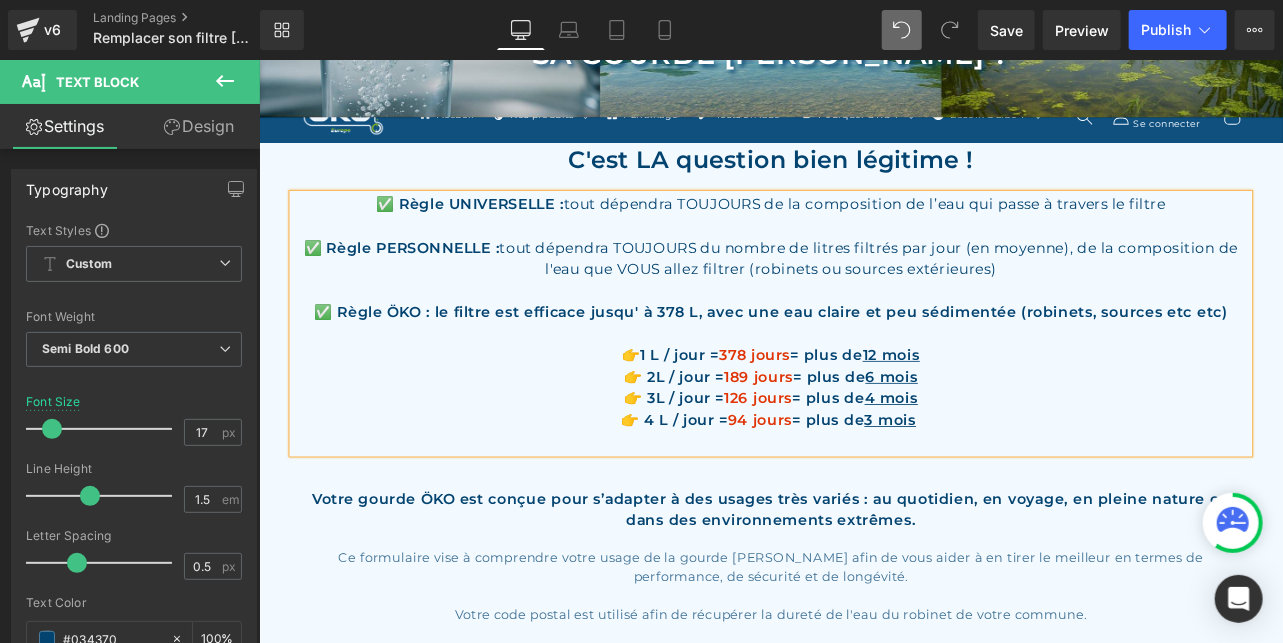 scroll, scrollTop: 215, scrollLeft: 0, axis: vertical 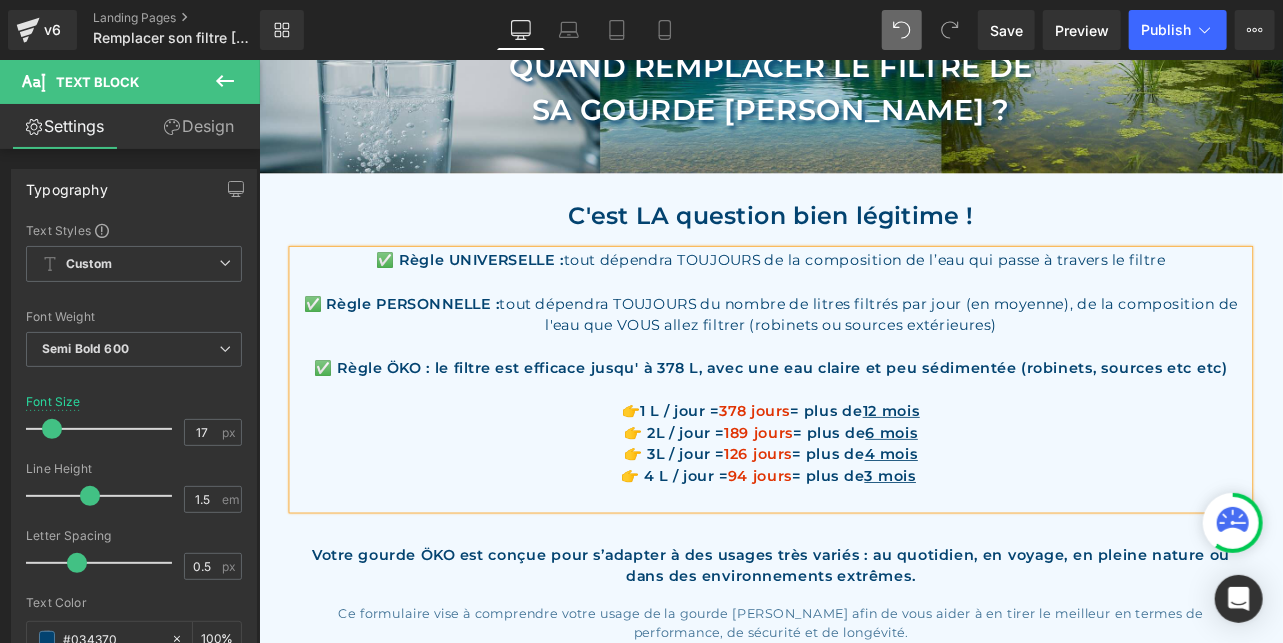 click on "tout dépendra TOUJOURS du nombre de litres filtrés par jour (en moyenne), de la composition de l'eau que VOUS allez filtrer (robinets ou sources extérieures)" at bounding box center (978, 360) 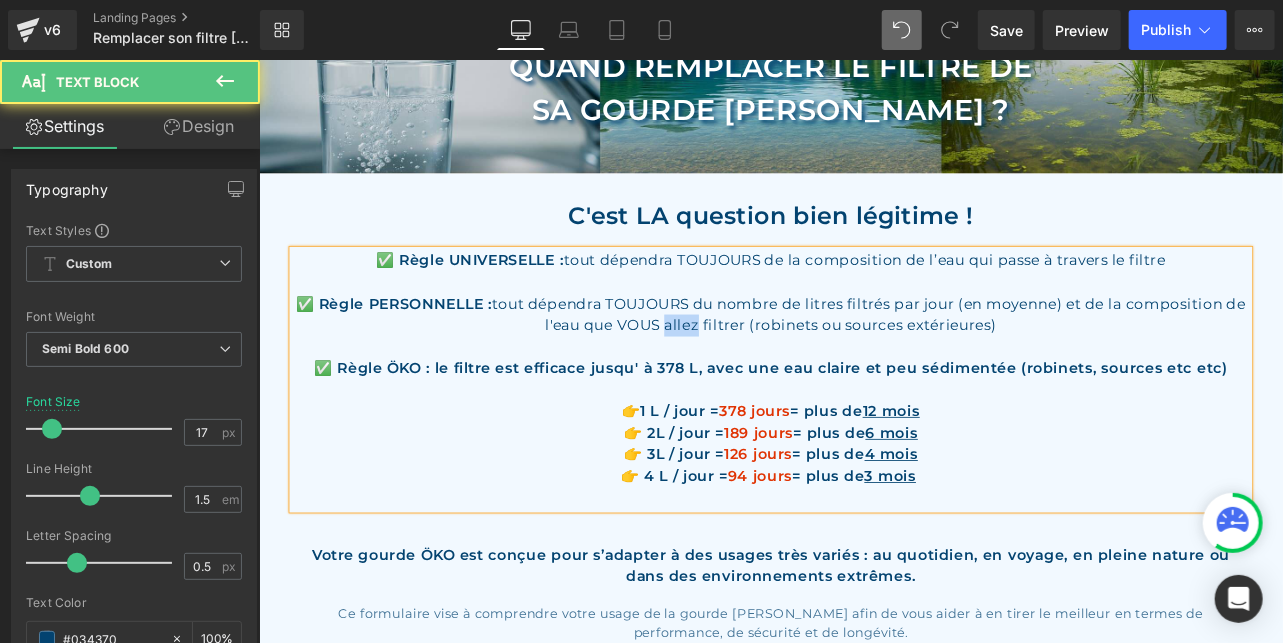 drag, startPoint x: 793, startPoint y: 373, endPoint x: 753, endPoint y: 371, distance: 40.04997 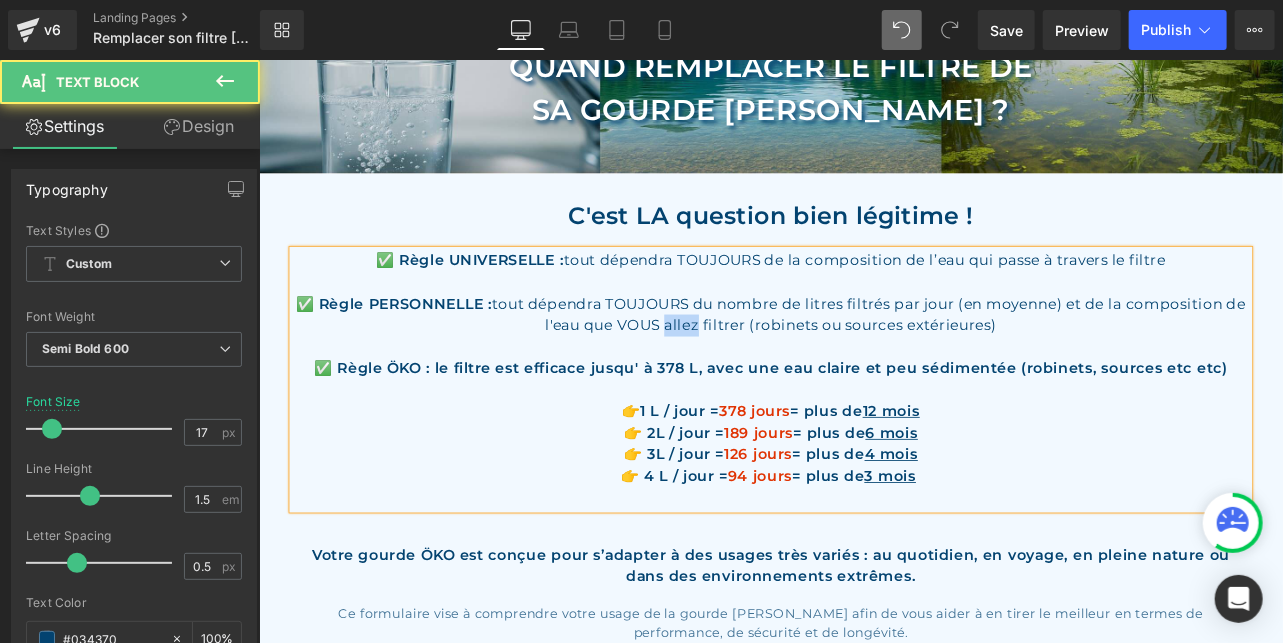 click on "tout dépendra TOUJOURS du nombre de litres filtrés par jour (en moyenne) et de la composition de l'eau que VOUS allez filtrer (robinets ou sources extérieures)" at bounding box center (978, 360) 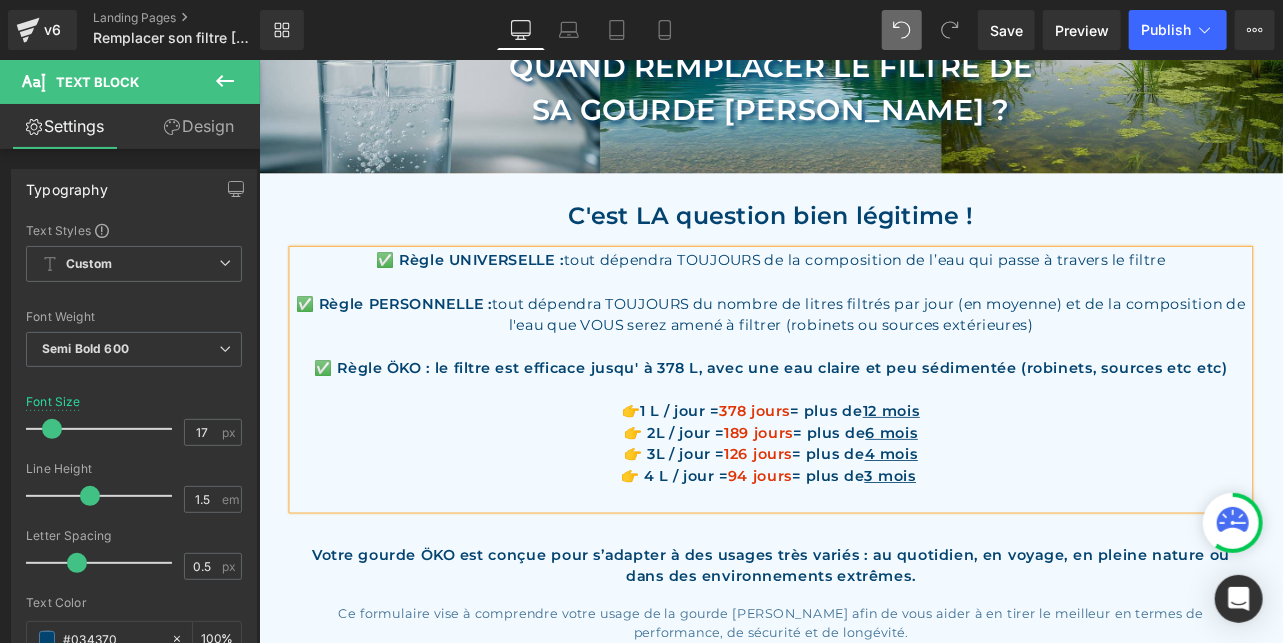 click on "✅ Règle ÖKO : le filtre est efficace jusqu' à 378 L, avec une eau claire et peu sédimentée (robinets, sources etc etc)" at bounding box center [863, 424] 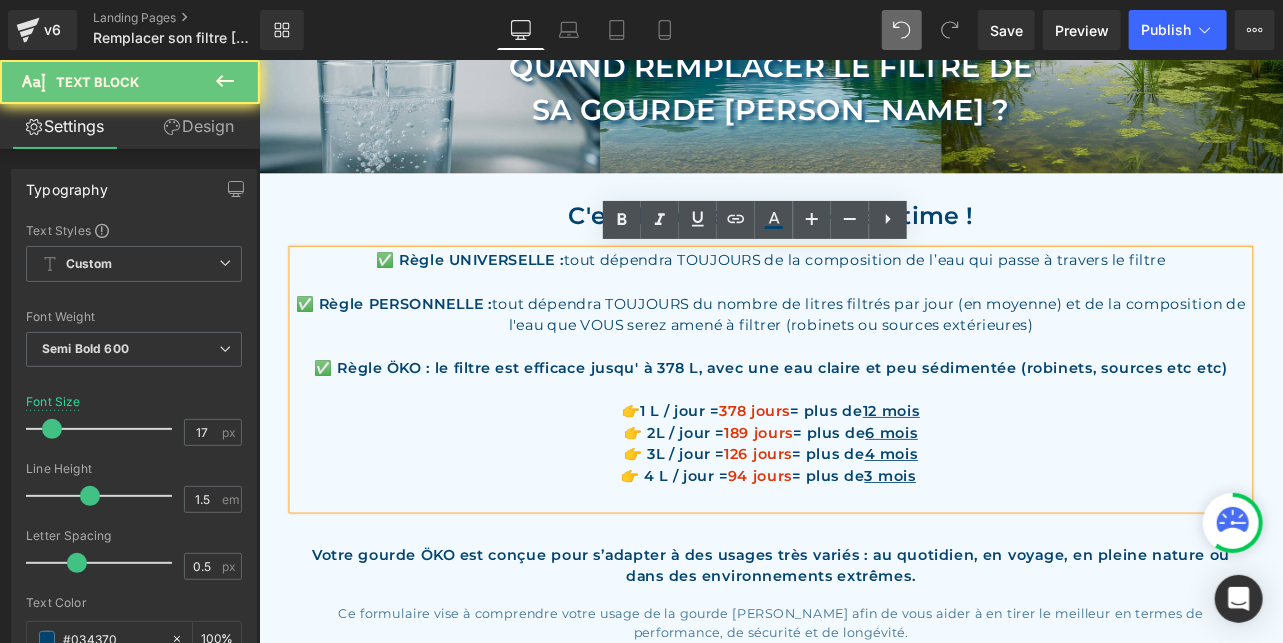 click on "✅ Règle ÖKO : le filtre est efficace jusqu' à 378 L, avec une eau claire et peu sédimentée (robinets, sources etc etc)" at bounding box center [863, 424] 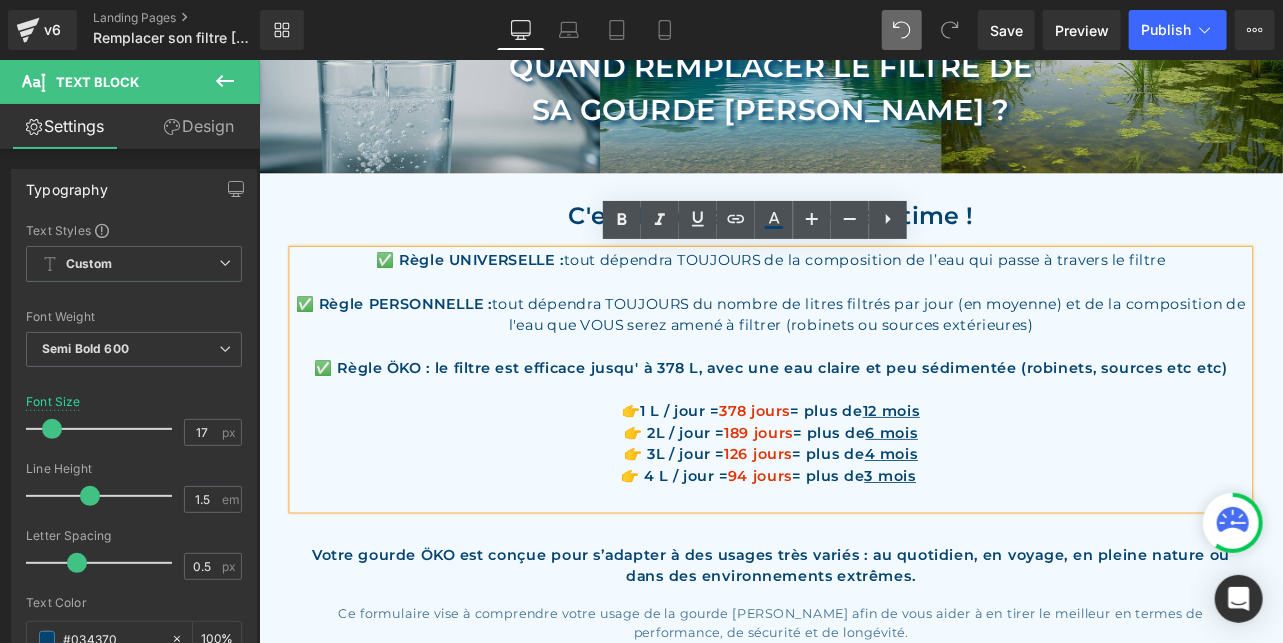 click on "✅ Règle ÖKO : le filtre est efficace jusqu' à 378 L, avec une eau claire et peu sédimentée (robinets, sources etc etc)" at bounding box center [863, 424] 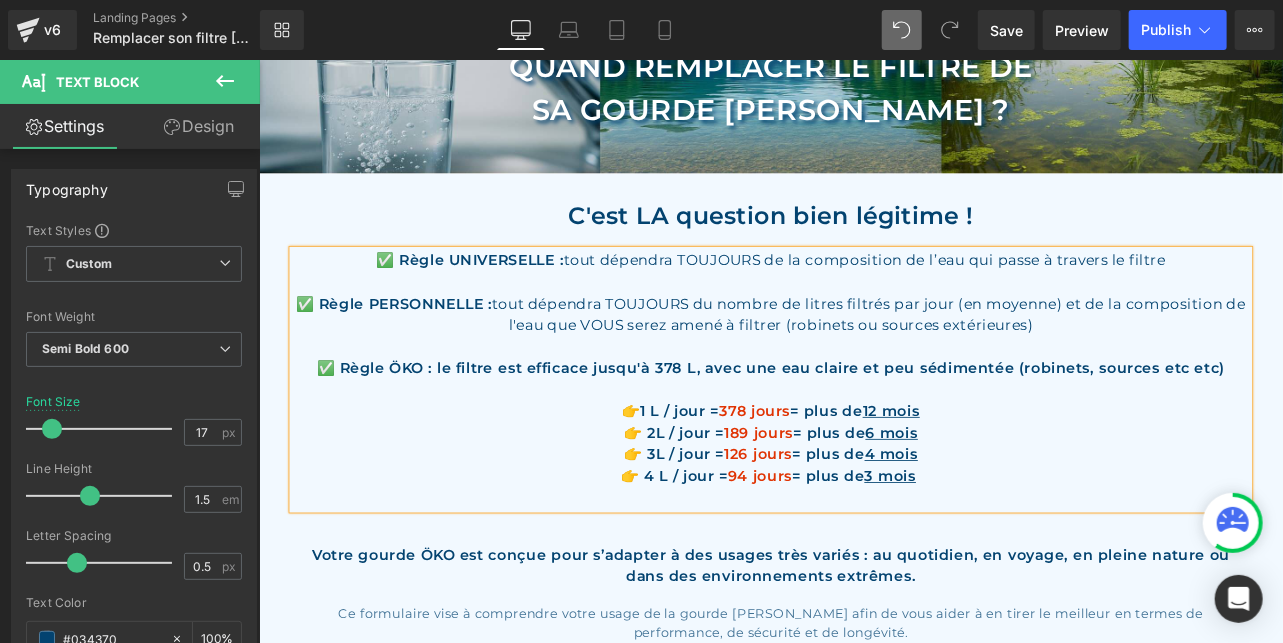 click on "👉 2L / jour =  189 jours  = plus de  6 mois" at bounding box center [863, 501] 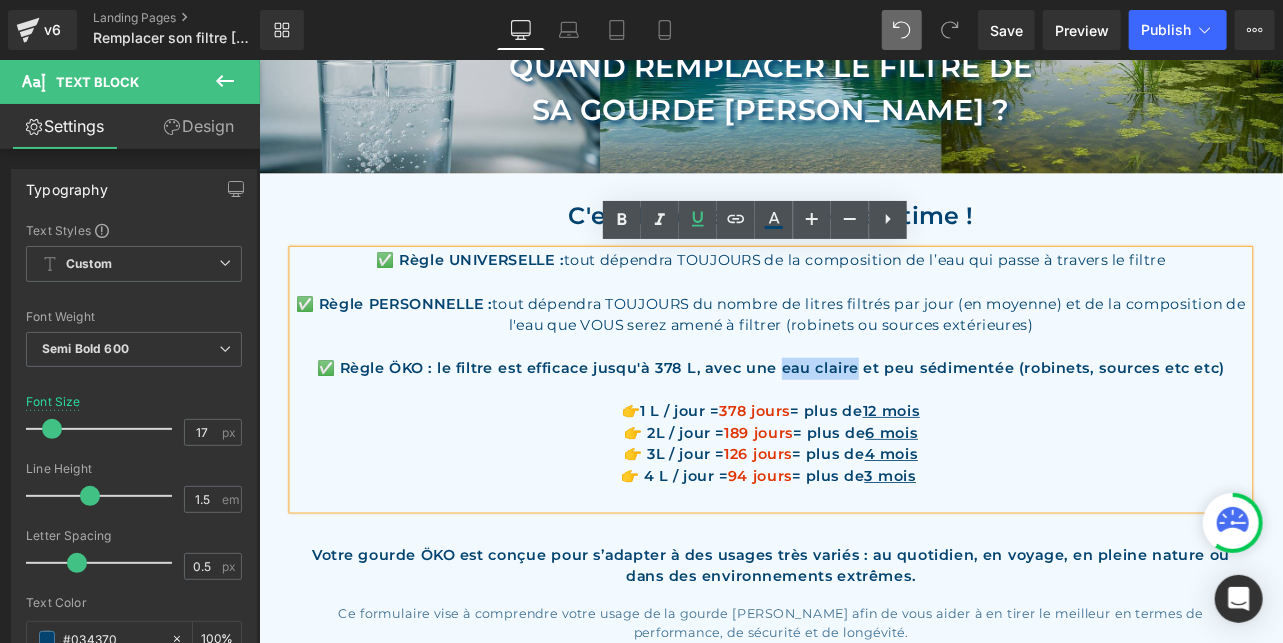 drag, startPoint x: 879, startPoint y: 421, endPoint x: 963, endPoint y: 424, distance: 84.05355 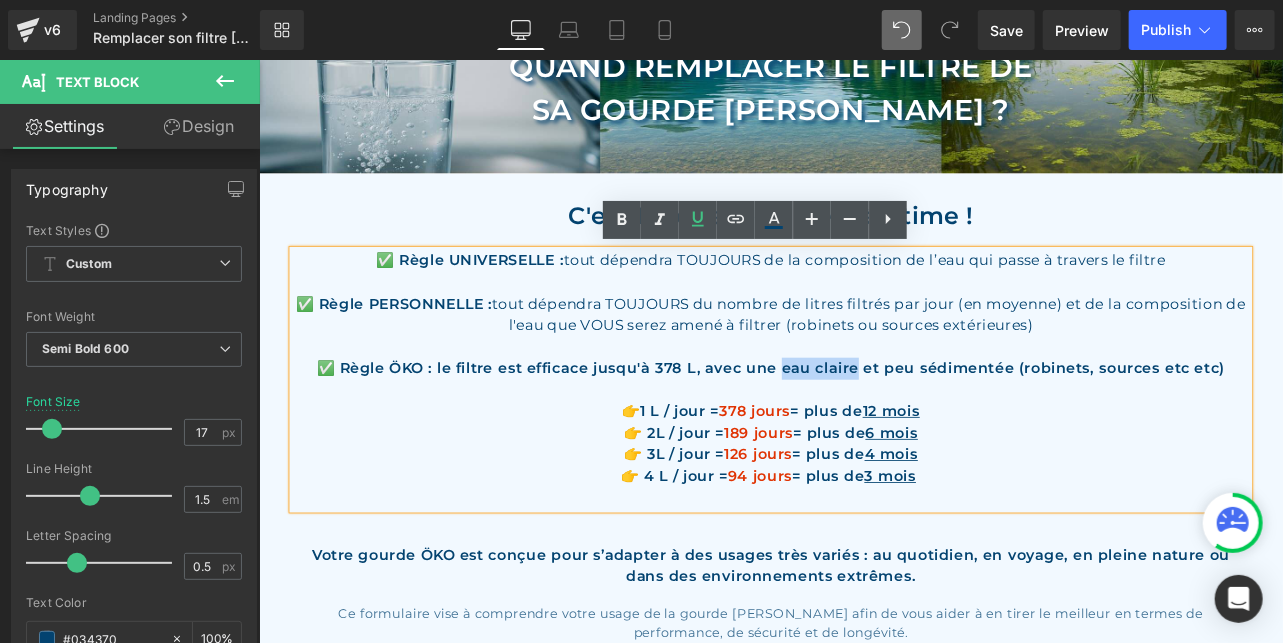 click on "✅ Règle ÖKO : le filtre est efficace jusqu'à 378 L, avec une eau claire et peu sédimentée (robinets, sources etc etc)" at bounding box center [863, 424] 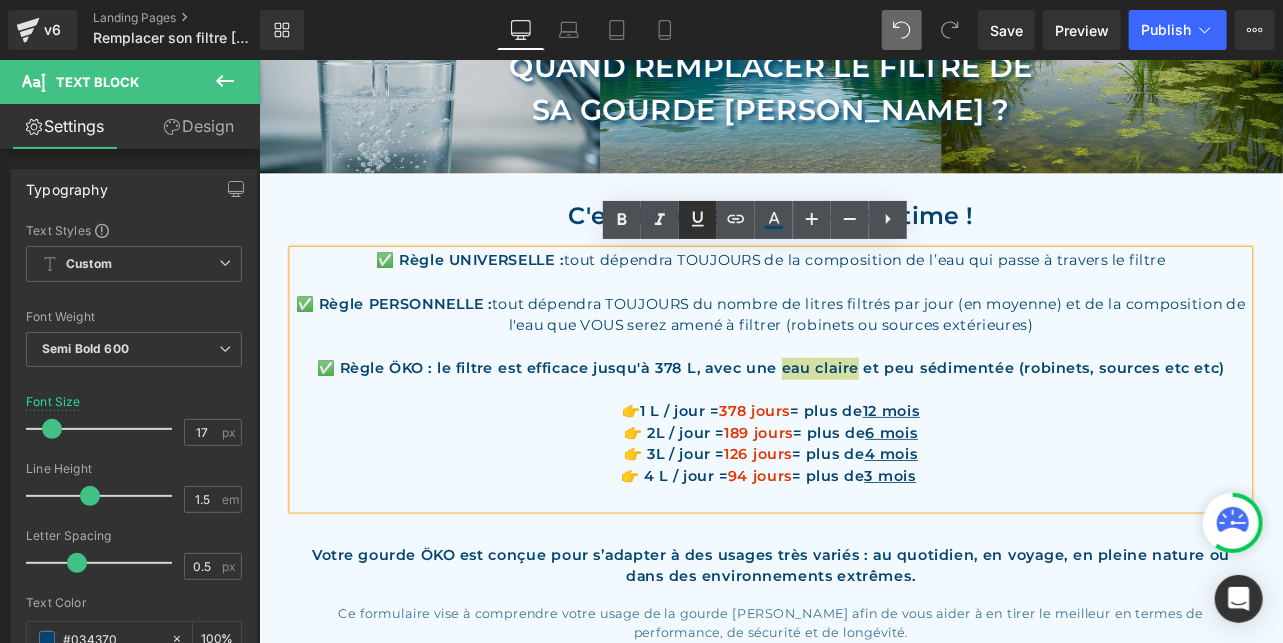 click 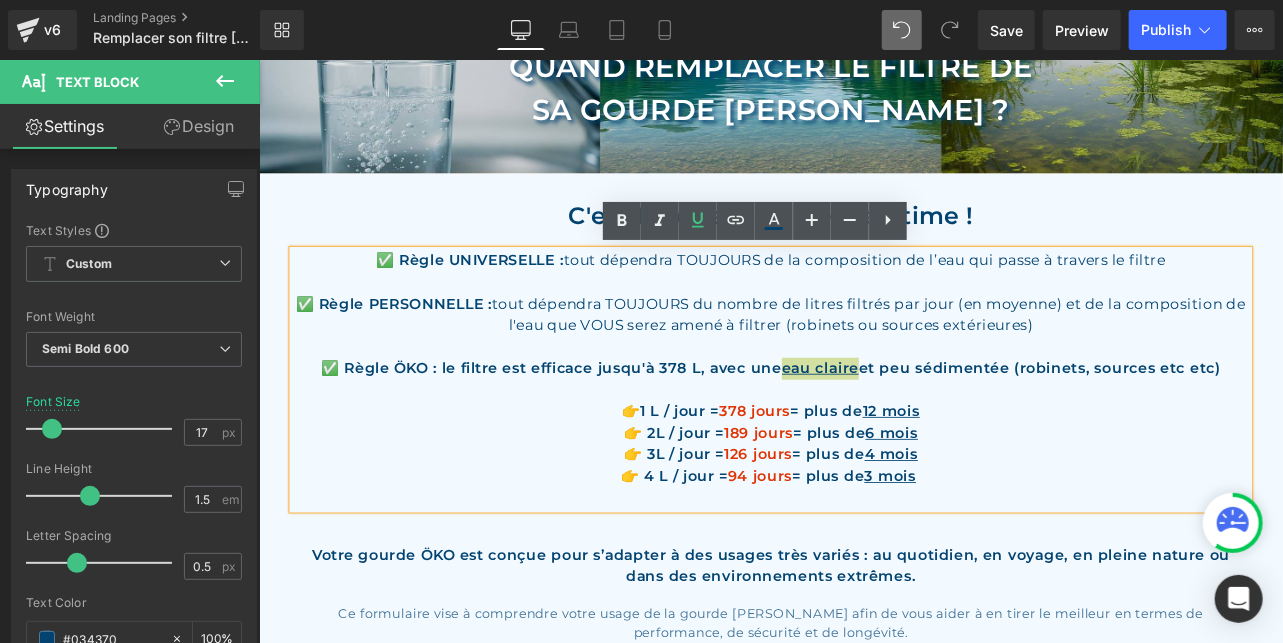scroll, scrollTop: 214, scrollLeft: 0, axis: vertical 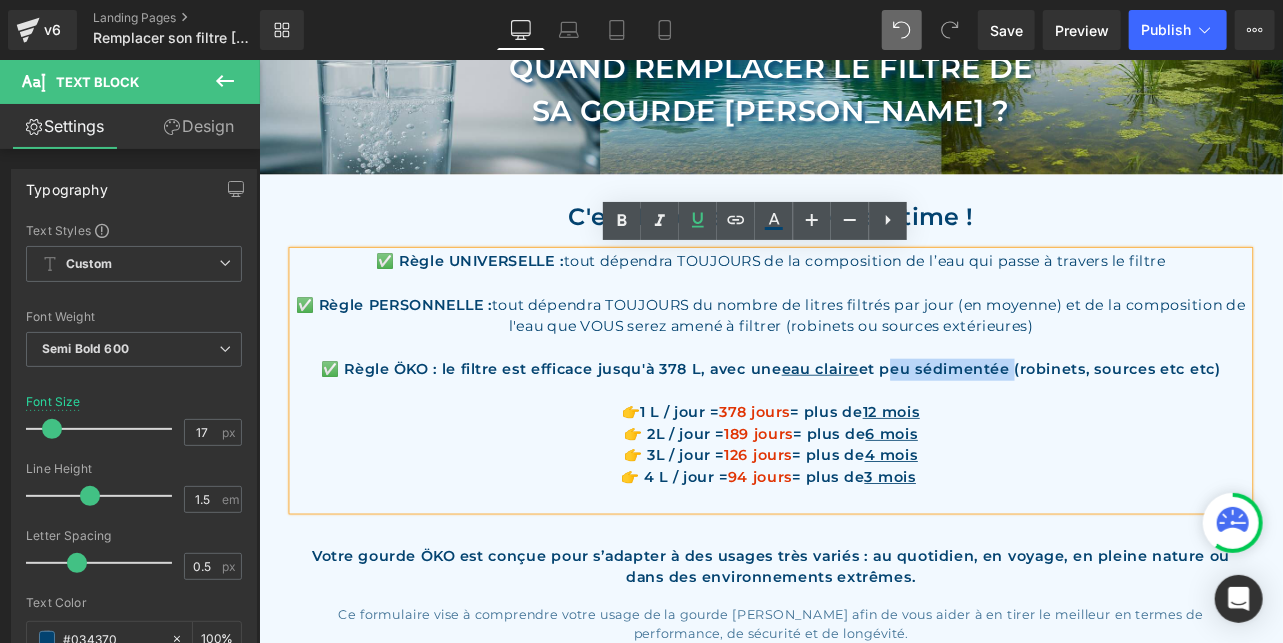 drag, startPoint x: 1134, startPoint y: 426, endPoint x: 1000, endPoint y: 423, distance: 134.03358 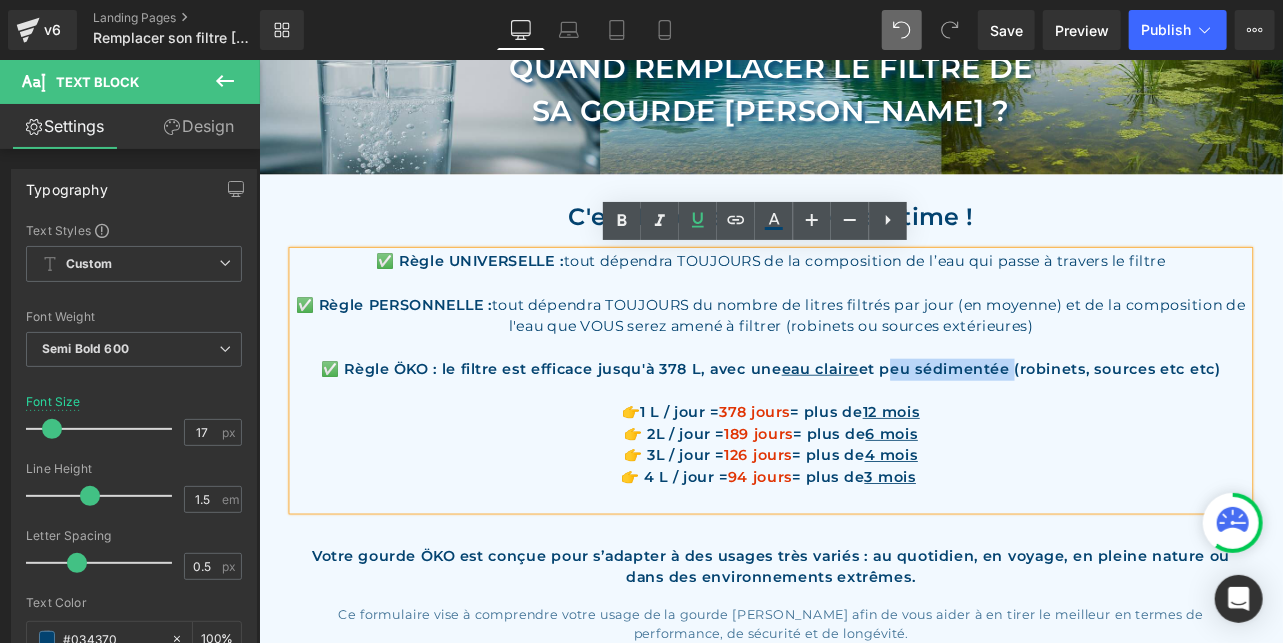 click on "✅ Règle ÖKO : le filtre est efficace jusqu'à 378 L, avec une  eau claire  et peu sédimentée (robinets, sources etc etc)" at bounding box center (863, 425) 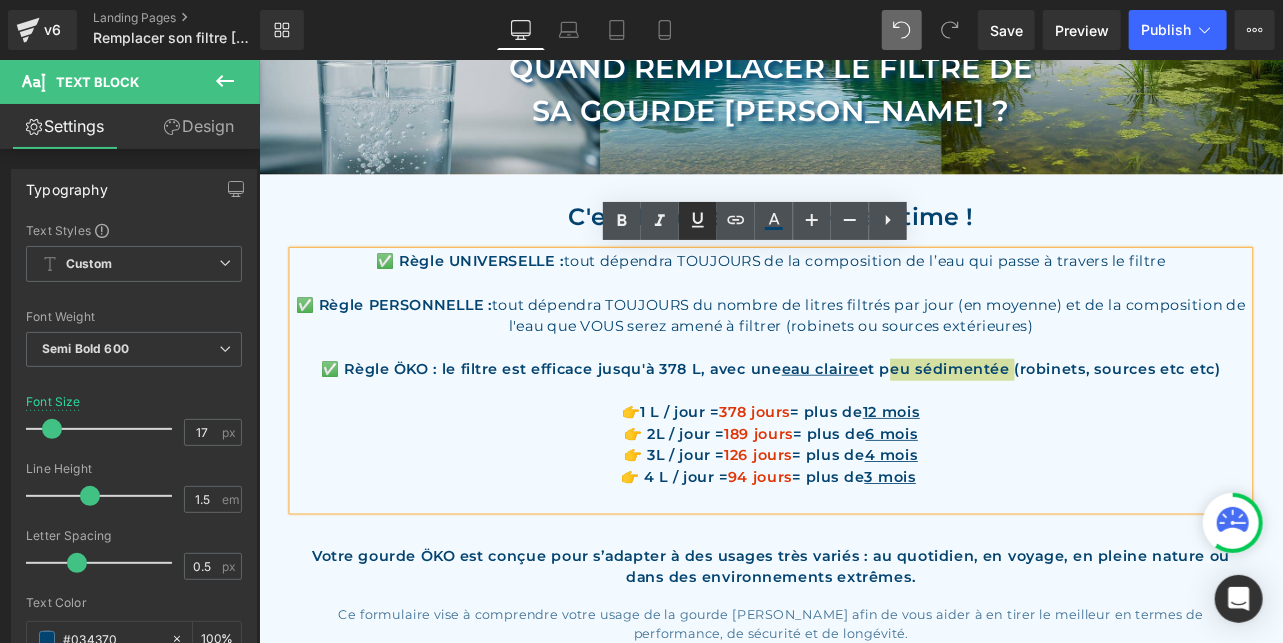 click 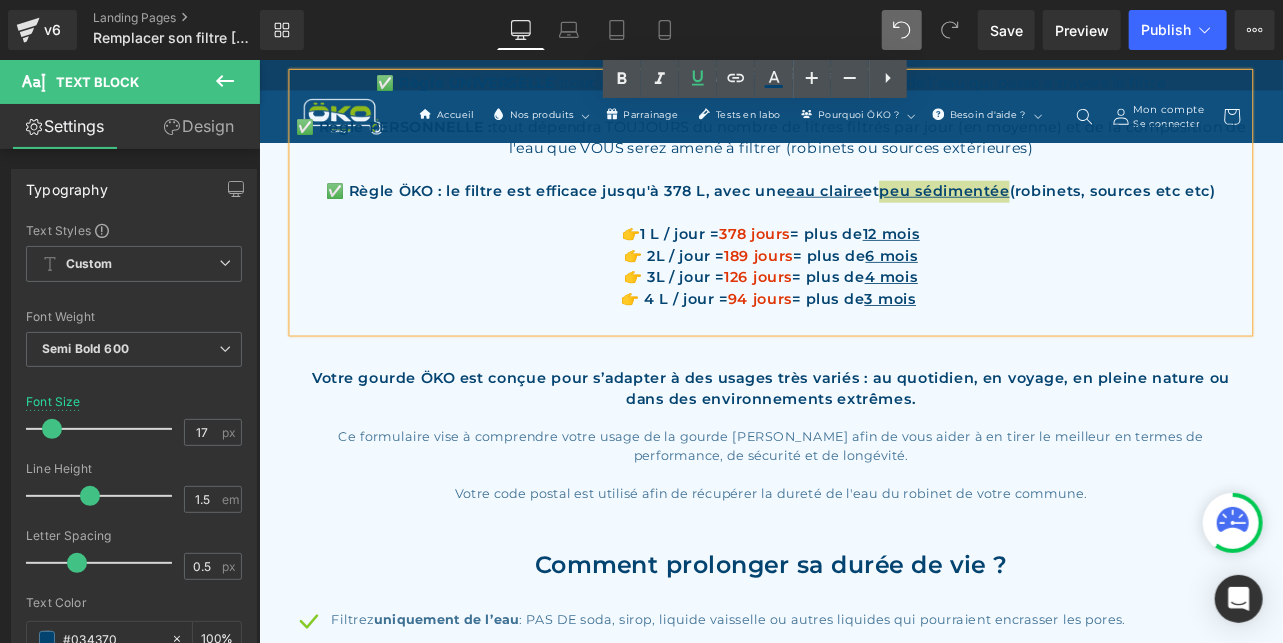 scroll, scrollTop: 429, scrollLeft: 0, axis: vertical 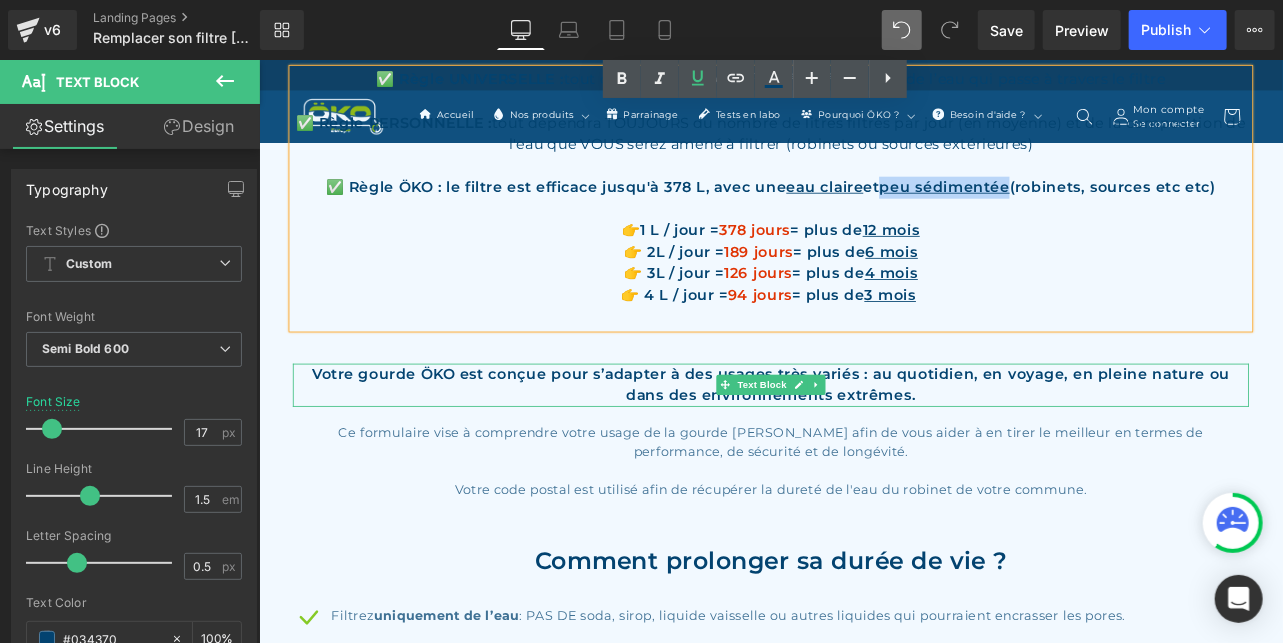 click on "Votre gourde ÖKO est conçue pour s’adapter à des usages très variés : au quotidien, en voyage, en pleine nature ou dans des environnements extrêmes." at bounding box center (863, 443) 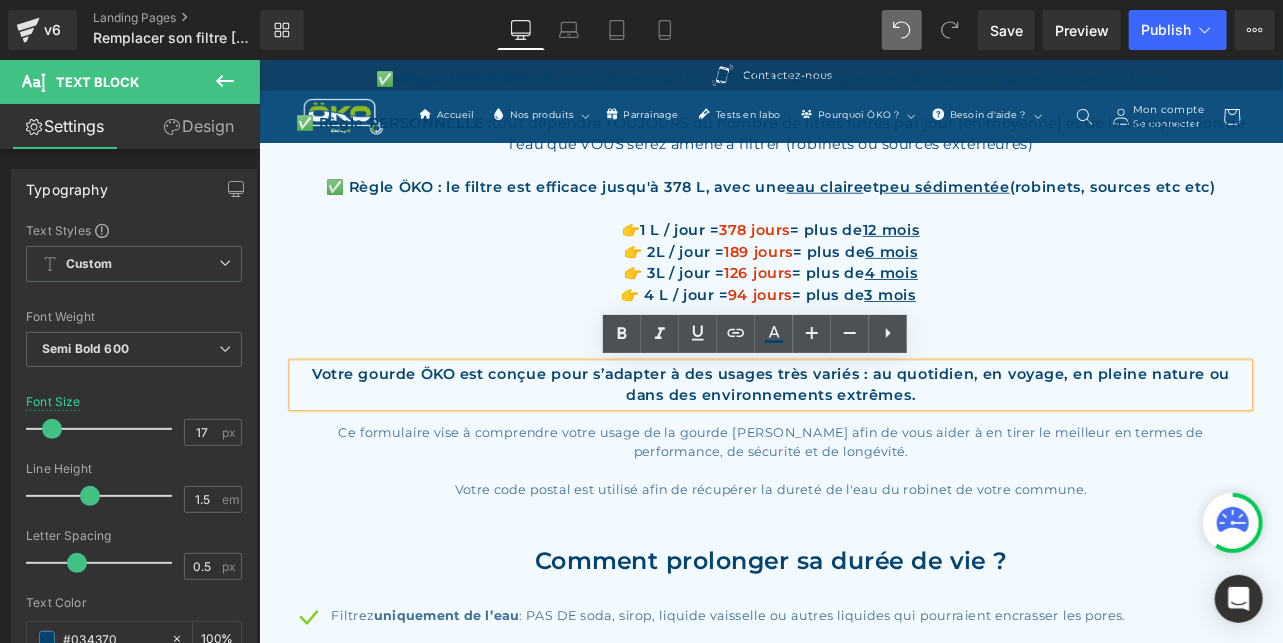 type 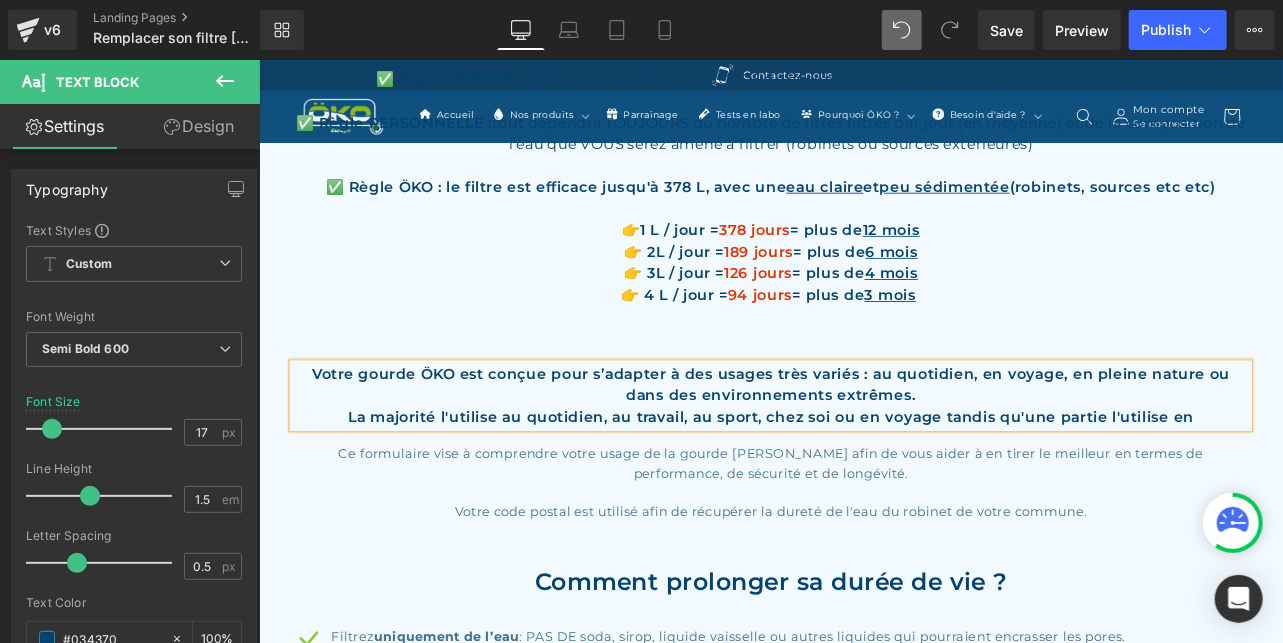 drag, startPoint x: 1363, startPoint y: 476, endPoint x: 365, endPoint y: 474, distance: 998.002 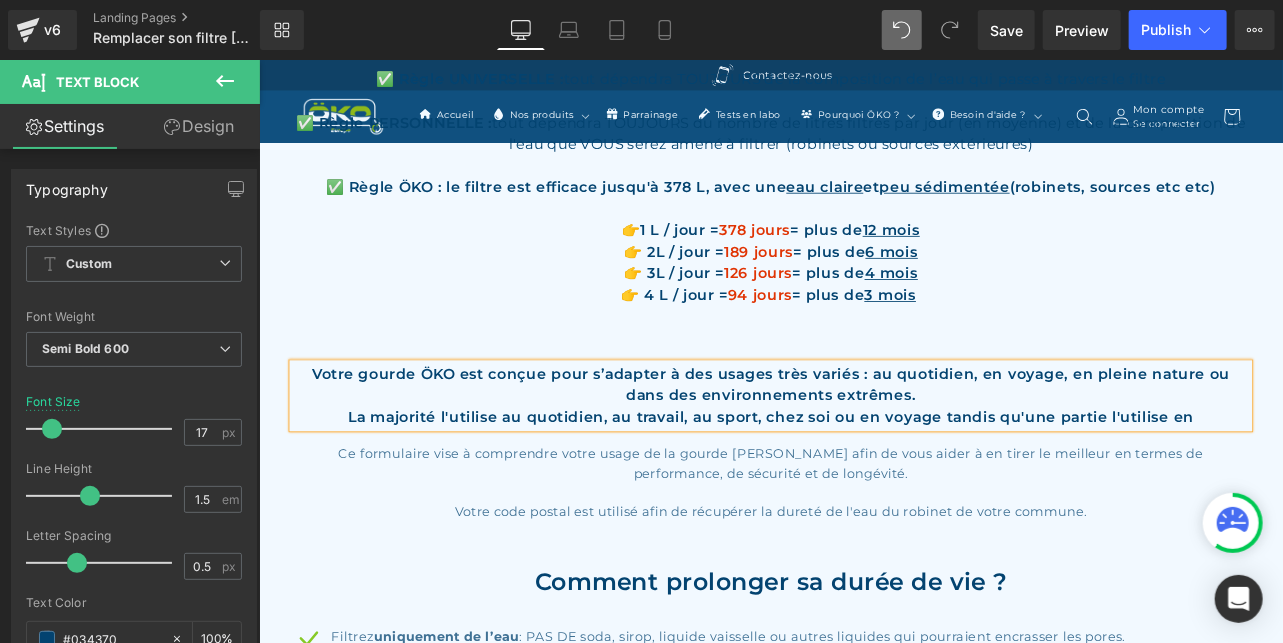 click on "La majorité l'utilise au quotidien, au travail, au sport, chez soi ou en voyage tandis qu'une partie l'utilise en" at bounding box center [863, 482] 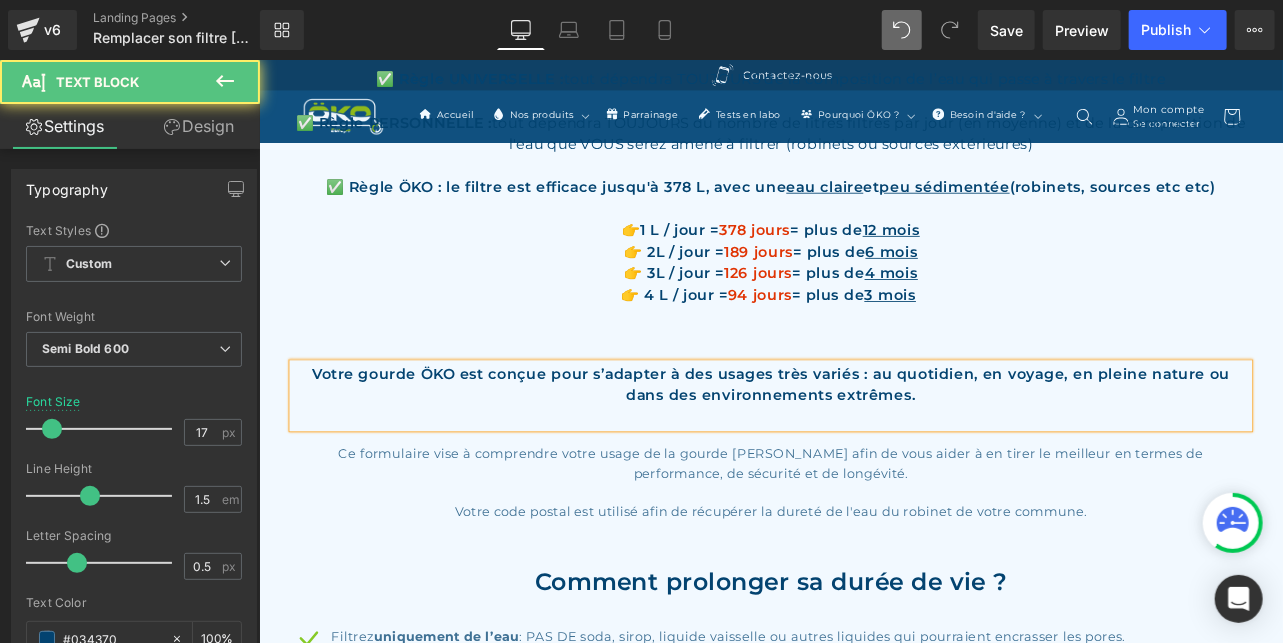 click on "Votre gourde ÖKO est conçue pour s’adapter à des usages très variés : au quotidien, en voyage, en pleine nature ou dans des environnements extrêmes." at bounding box center (863, 443) 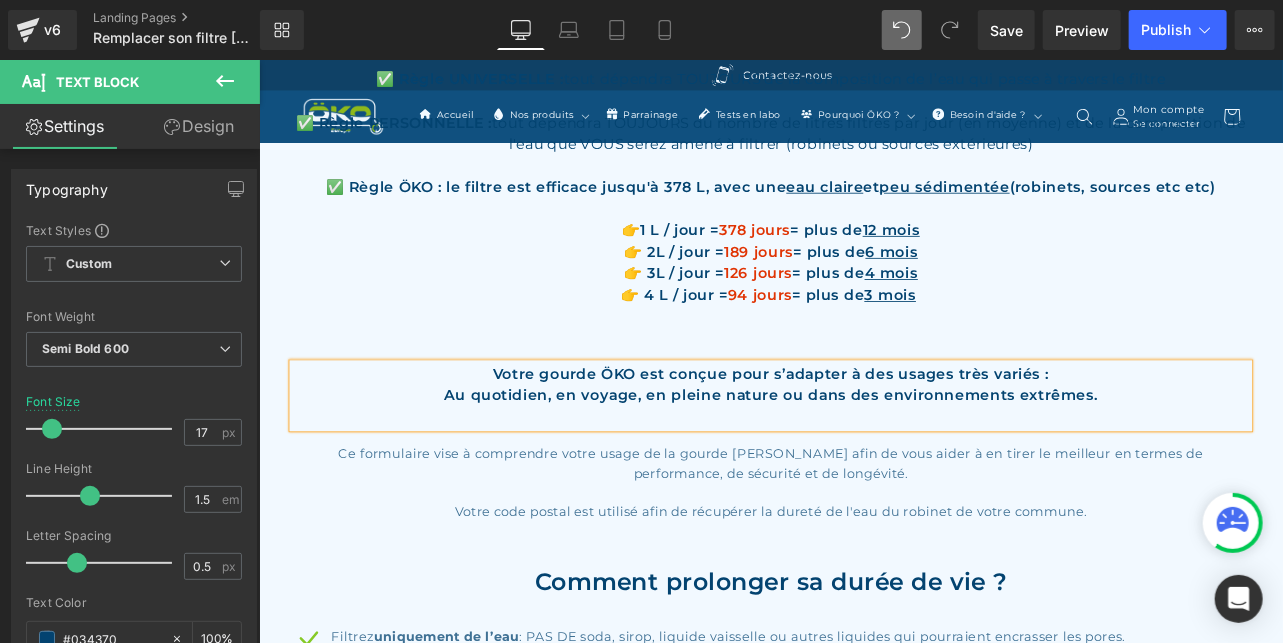 click at bounding box center (863, 482) 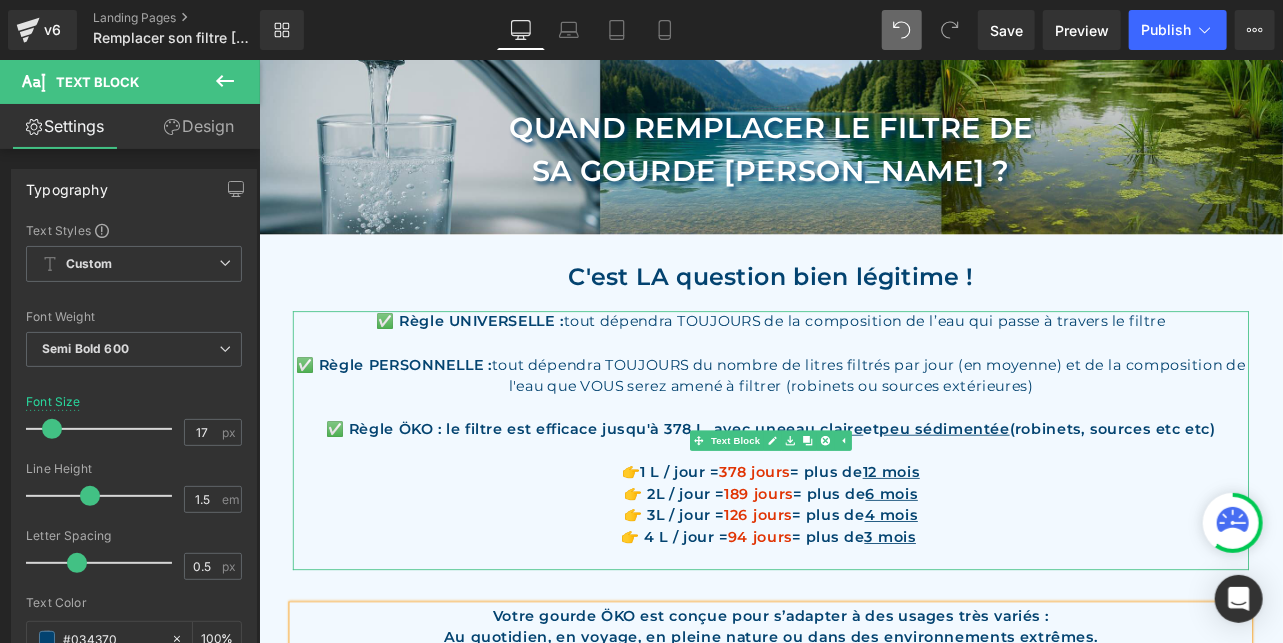 scroll, scrollTop: 215, scrollLeft: 0, axis: vertical 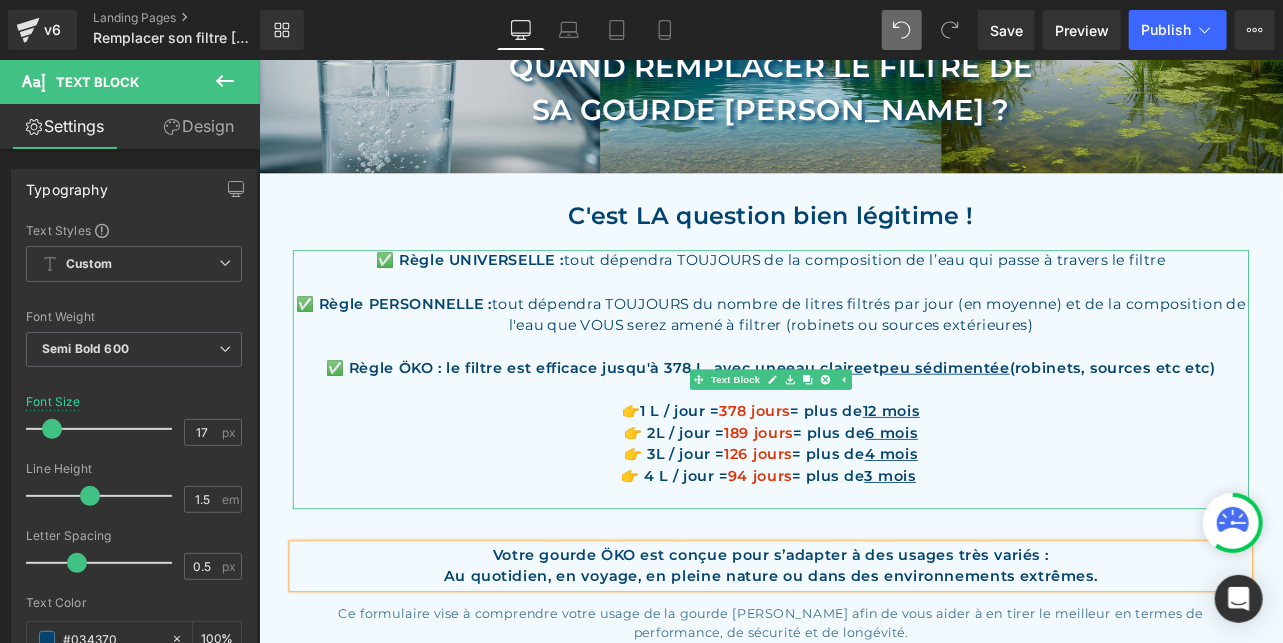 click on "👉 4 L / jour =  94 jours  = plus de  3 mois" at bounding box center [863, 552] 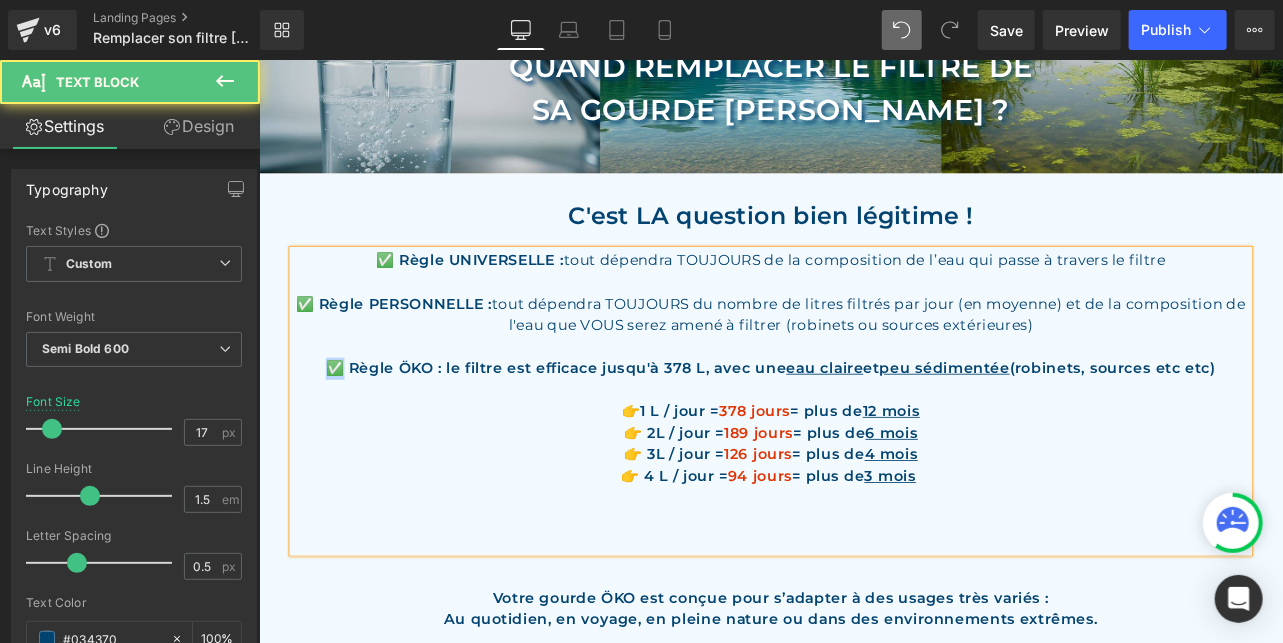 drag, startPoint x: 358, startPoint y: 424, endPoint x: 343, endPoint y: 421, distance: 15.297058 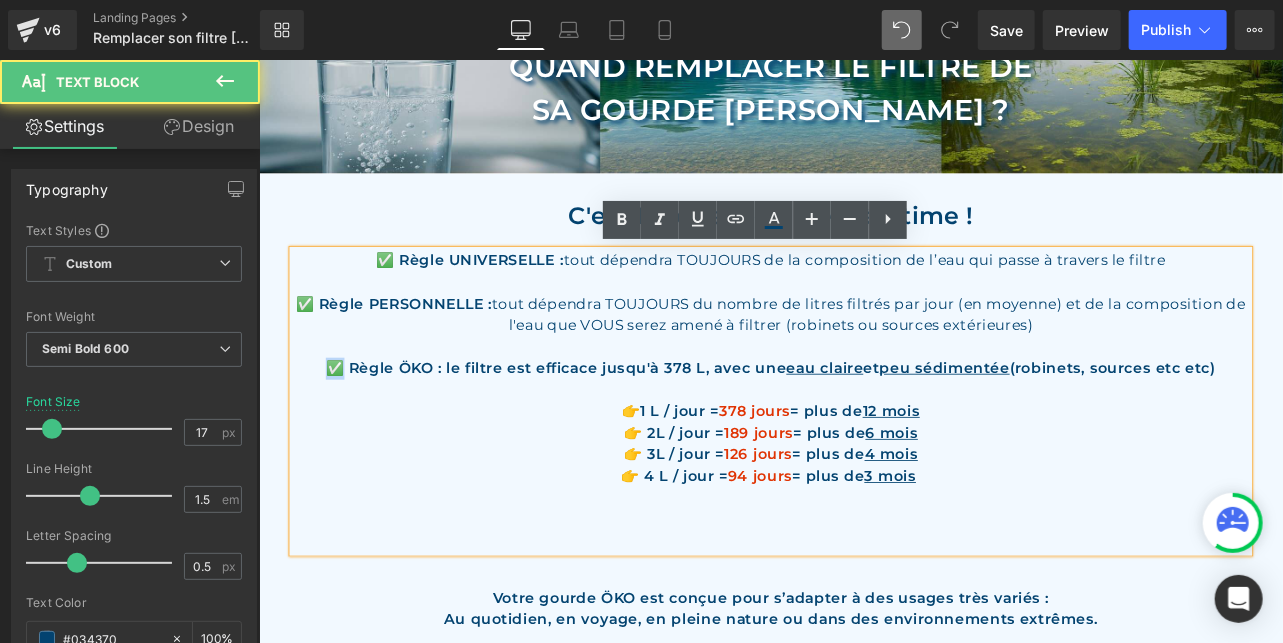 copy on "✅" 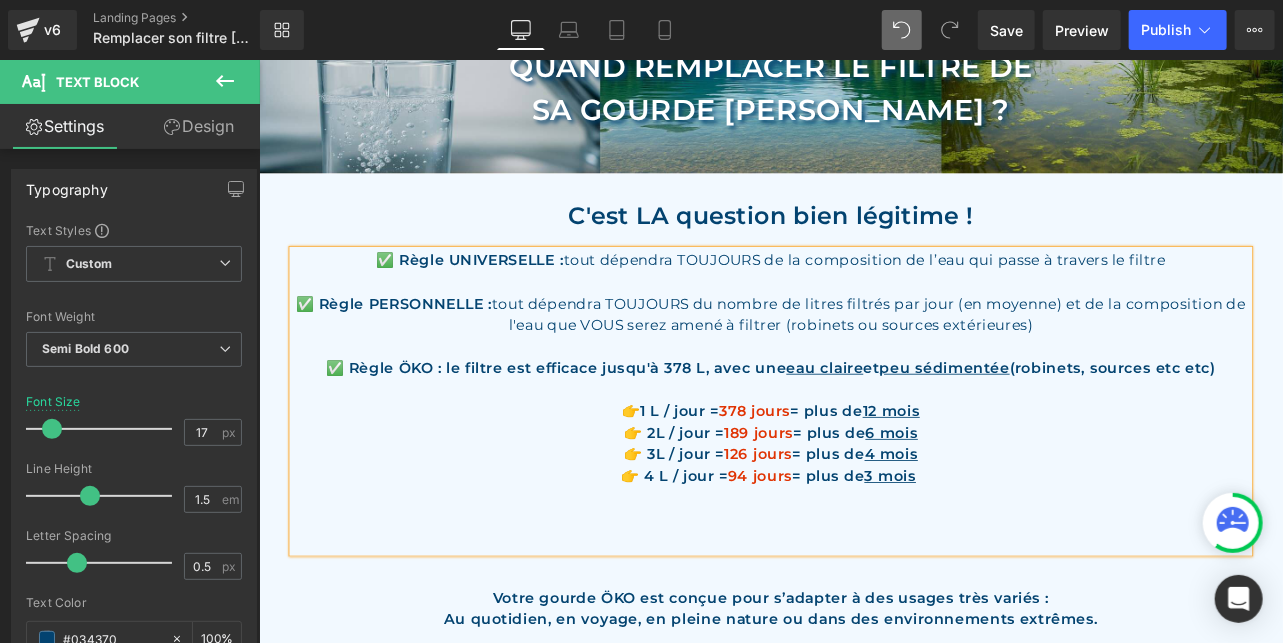 click at bounding box center (863, 577) 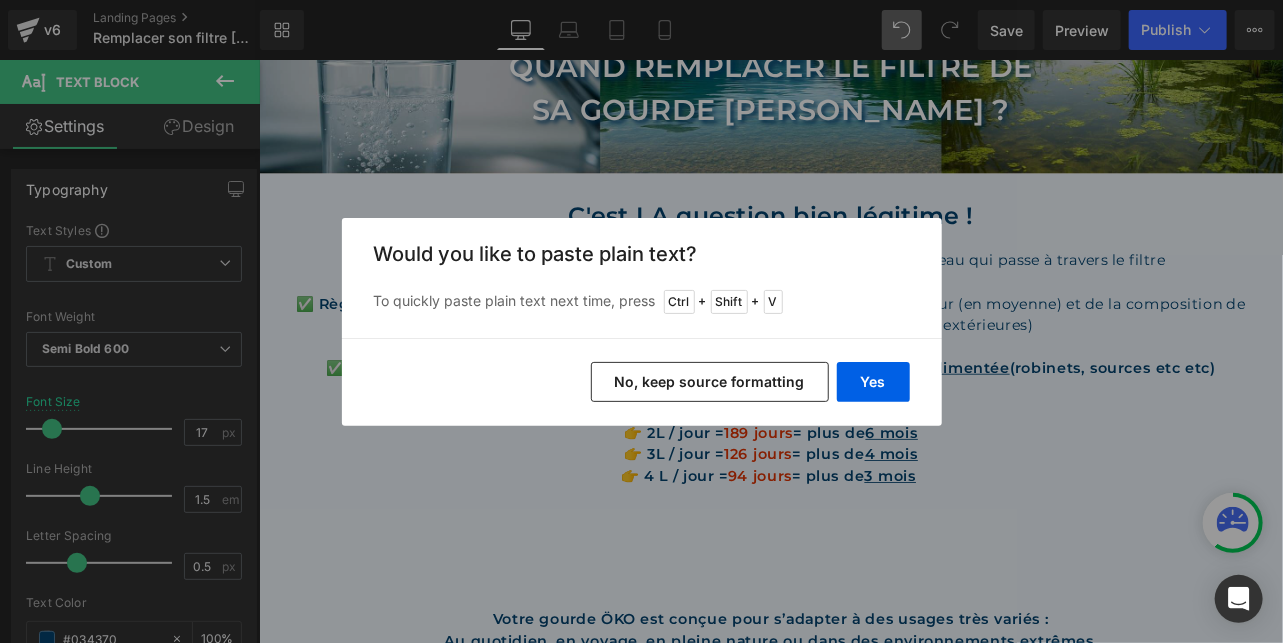 click on "No, keep source formatting" at bounding box center (710, 382) 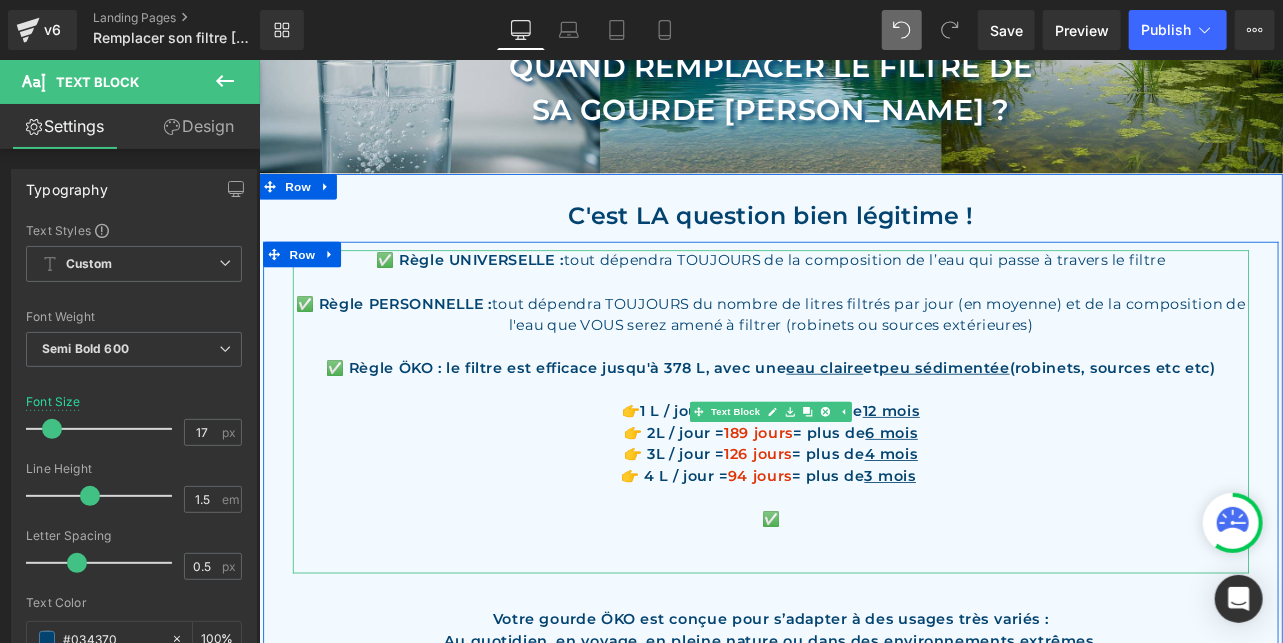click on "✅" at bounding box center (863, 603) 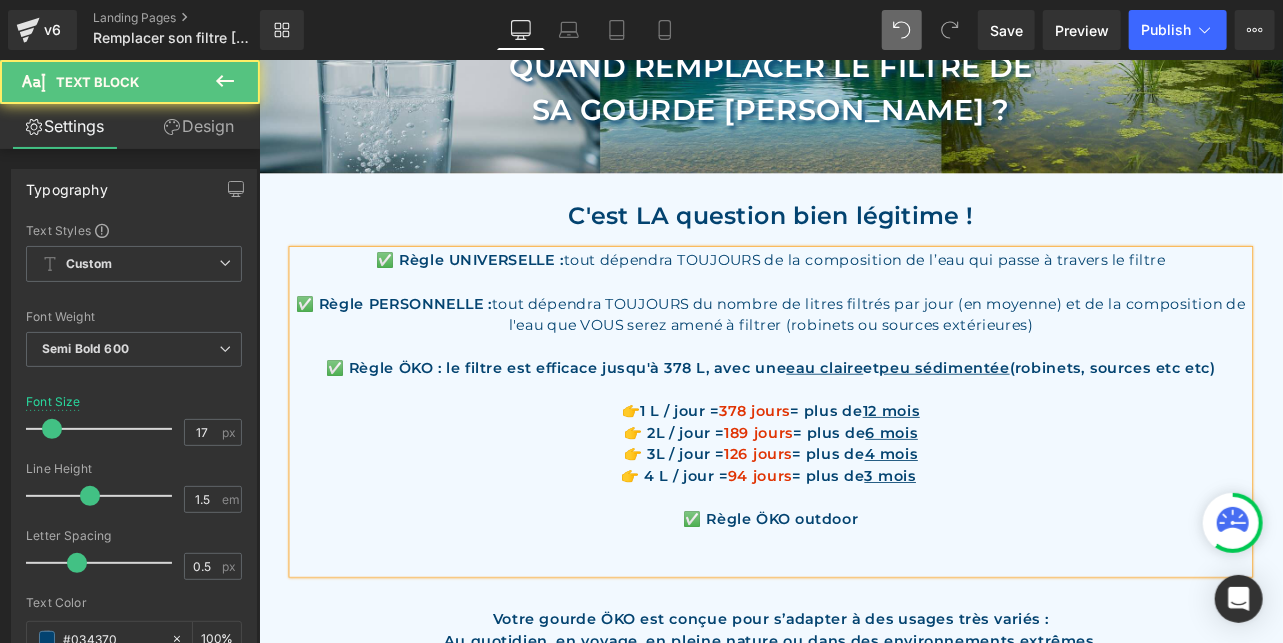 click on "✅ Règle ÖKO : le filtre est efficace jusqu'à 378 L, avec une  eau claire  et  peu sédimentée  (robinets, sources etc etc)" at bounding box center [863, 424] 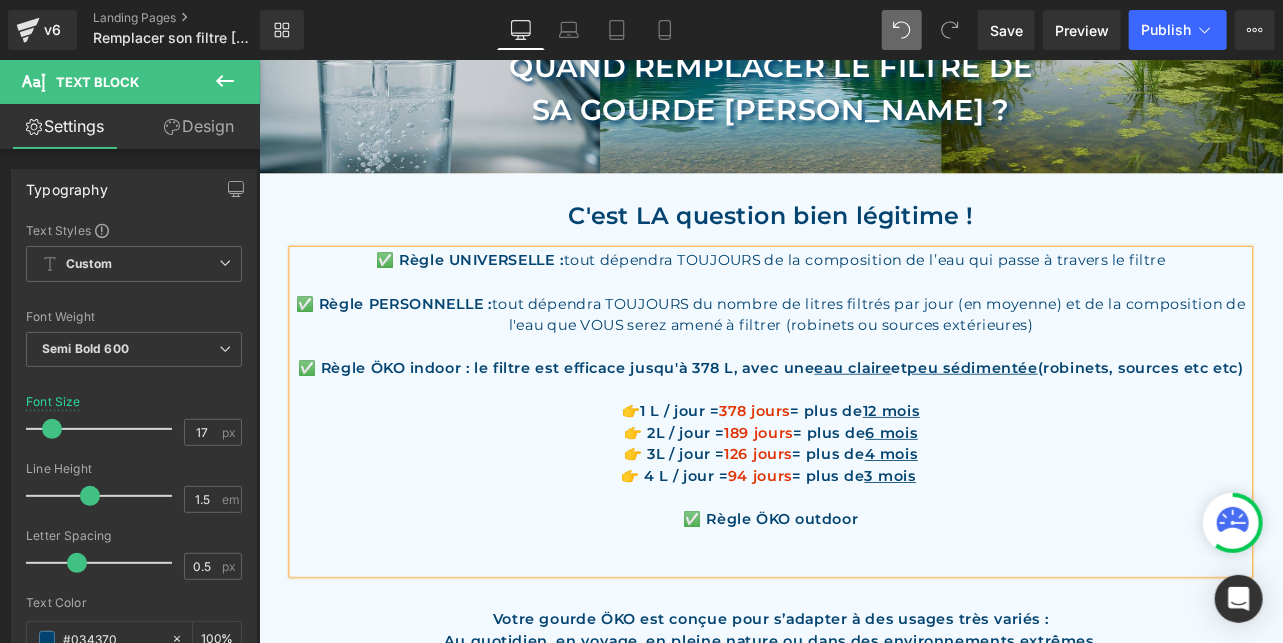 click on "✅ Règle ÖKO outdoor" at bounding box center [863, 603] 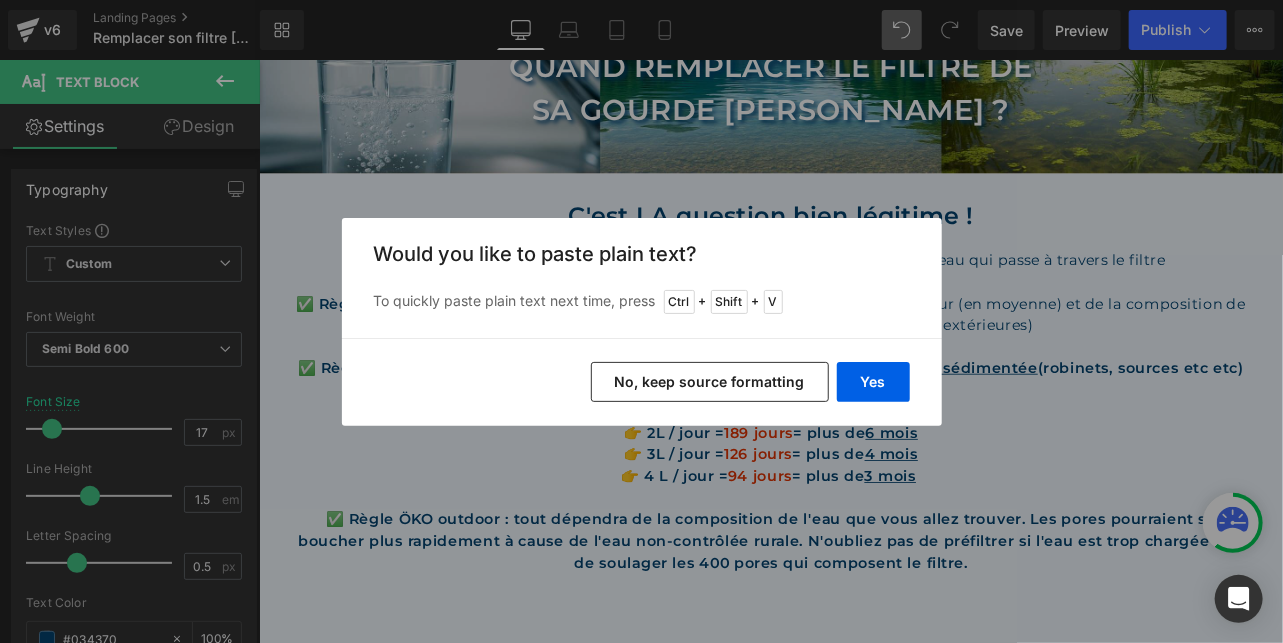 drag, startPoint x: 756, startPoint y: 380, endPoint x: 728, endPoint y: 365, distance: 31.764761 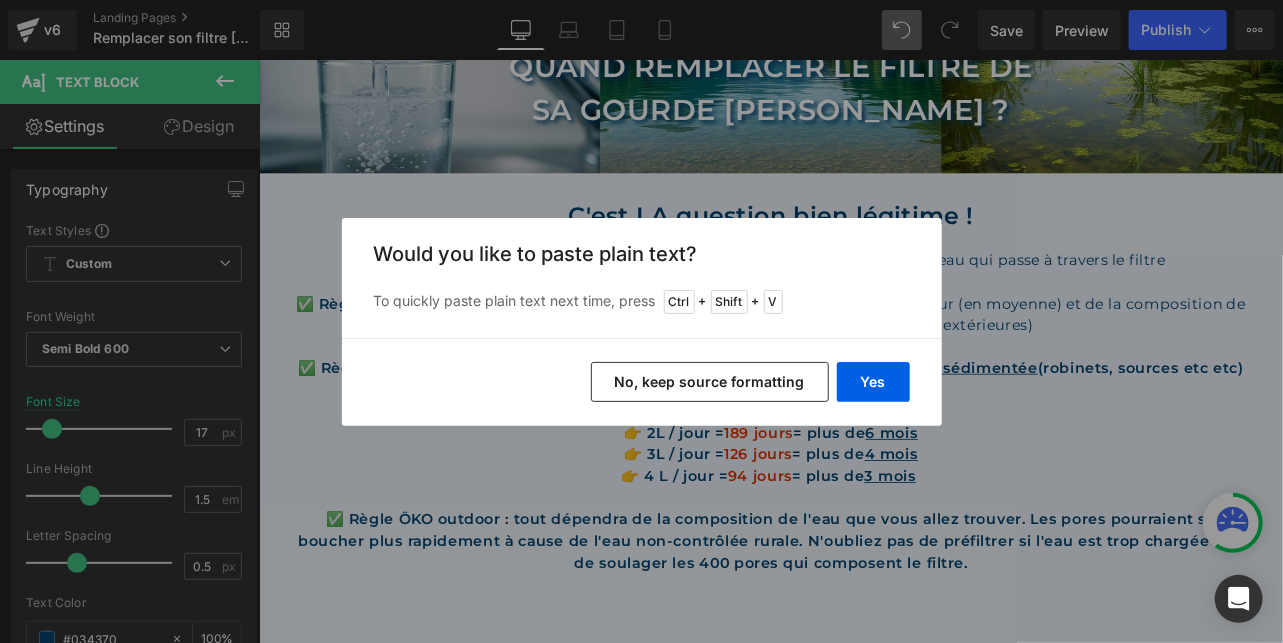 click on "No, keep source formatting" at bounding box center (710, 382) 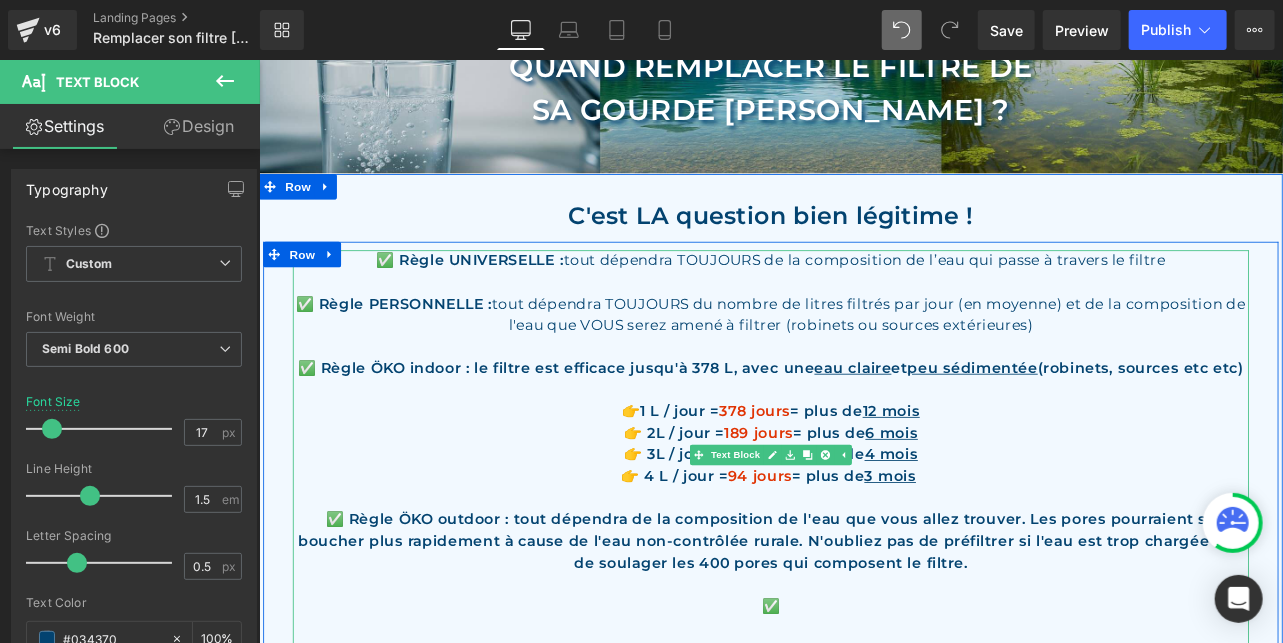 scroll, scrollTop: 432, scrollLeft: 0, axis: vertical 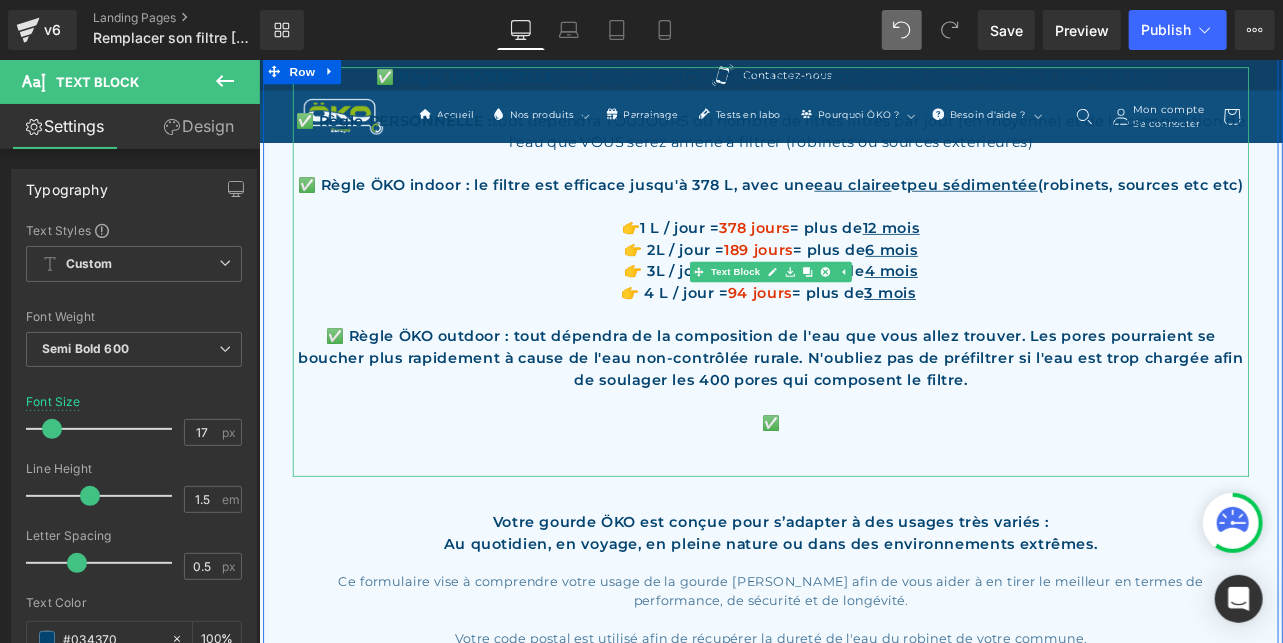 click on "✅" at bounding box center (863, 488) 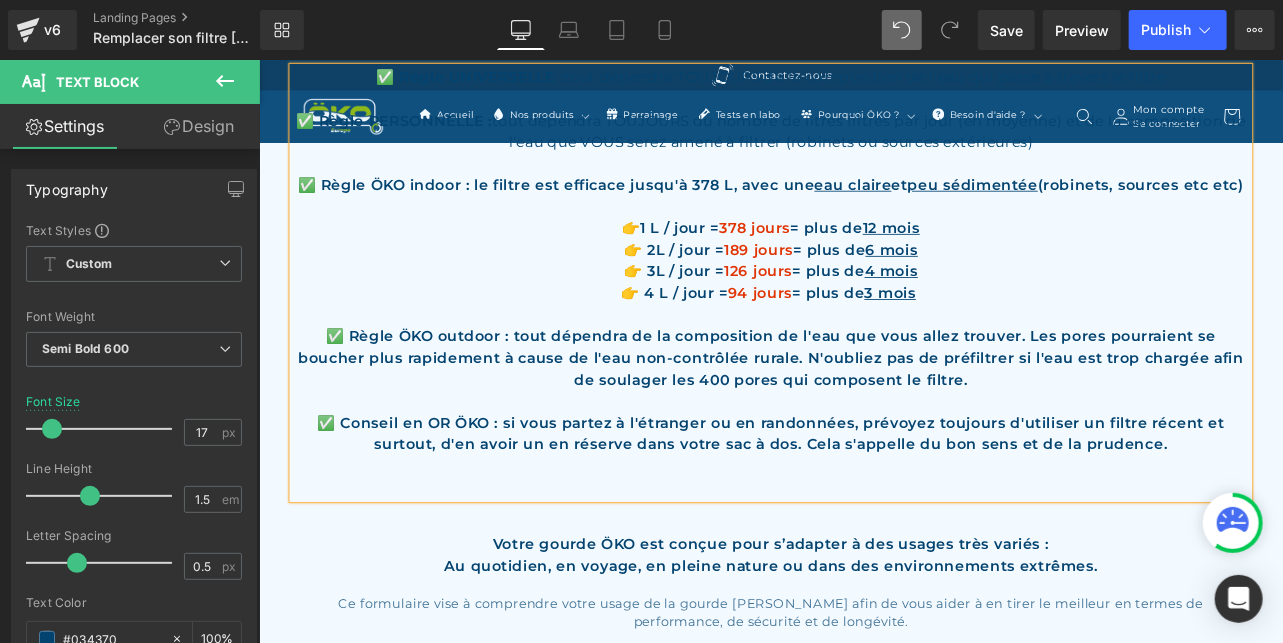 scroll, scrollTop: 431, scrollLeft: 0, axis: vertical 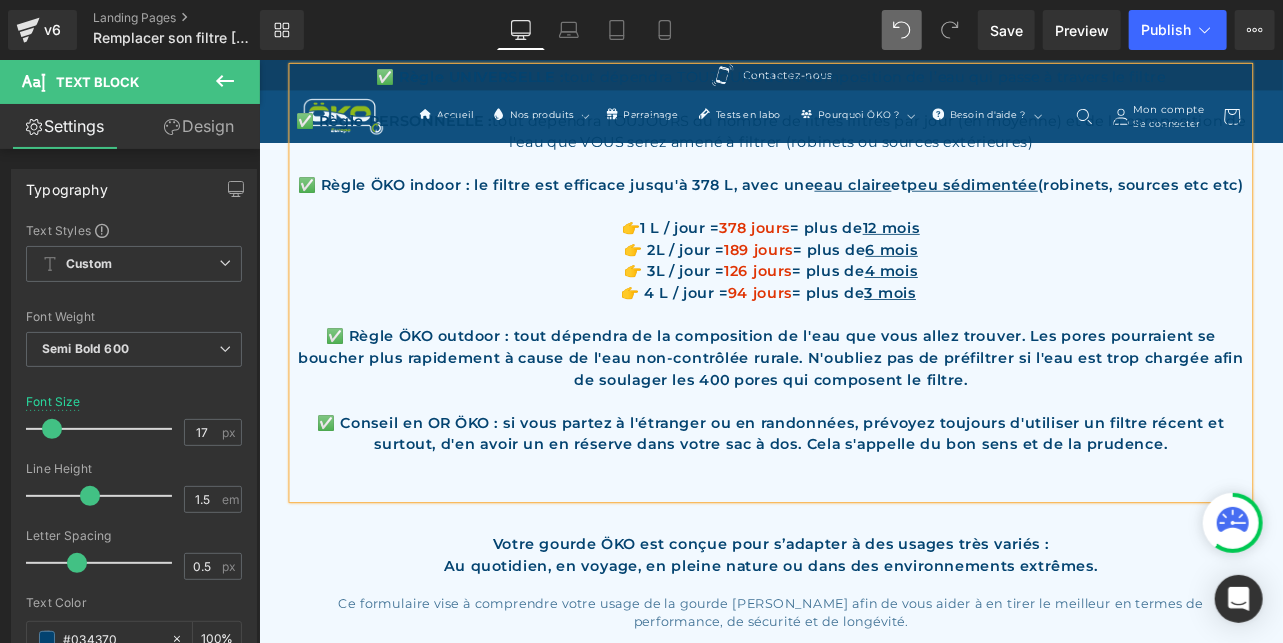drag, startPoint x: 1340, startPoint y: 513, endPoint x: 558, endPoint y: 483, distance: 782.57526 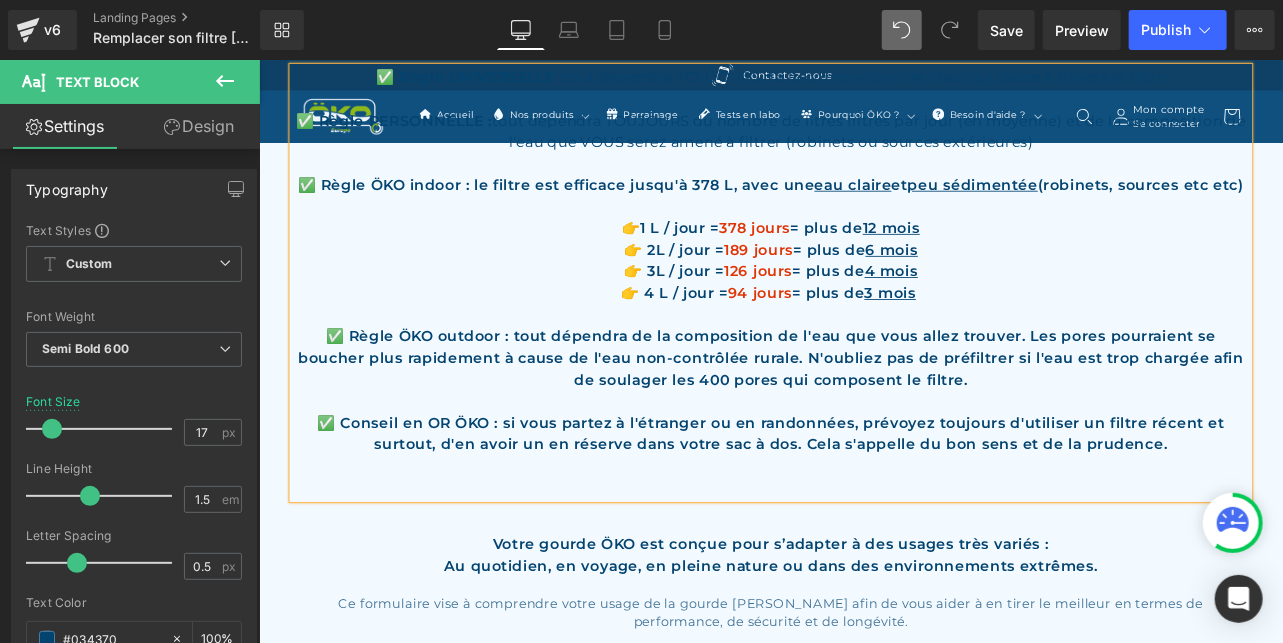 click on "✅ Conseil en OR ÖKO : si vous partez à l'étranger ou en randonnées, prévoyez toujours d'utiliser un filtre récent et surtout, d'en avoir un en réserve dans votre sac à dos. Cela s'appelle du bon sens et de la prudence." at bounding box center [863, 501] 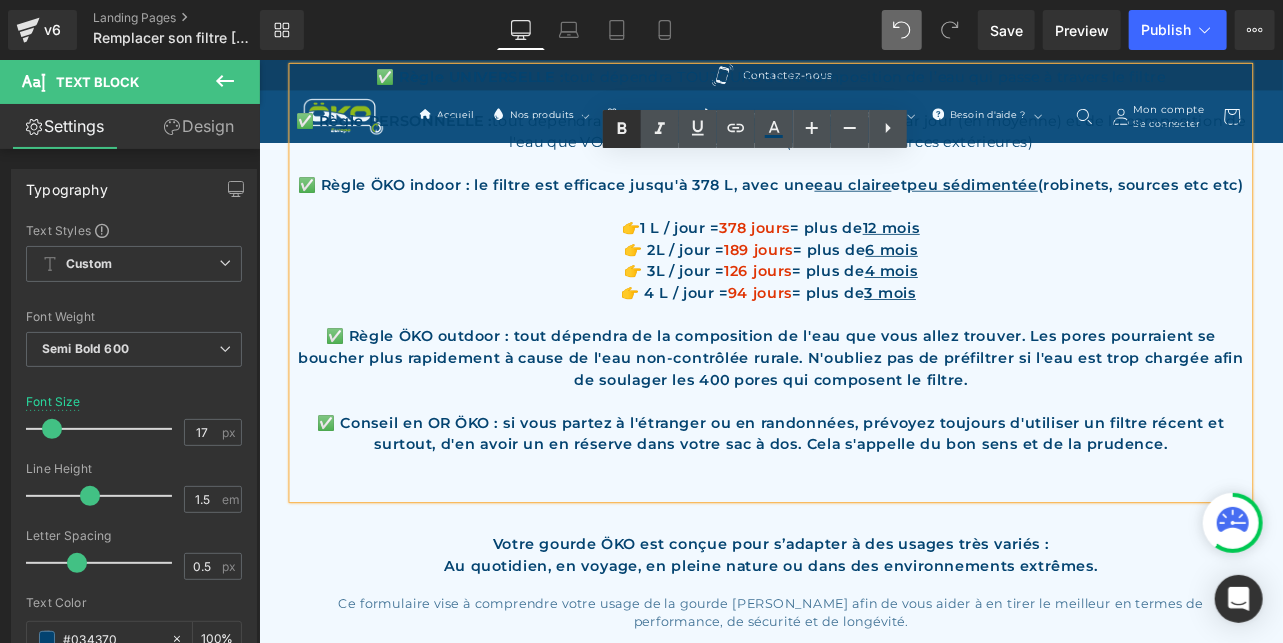 click at bounding box center (622, 129) 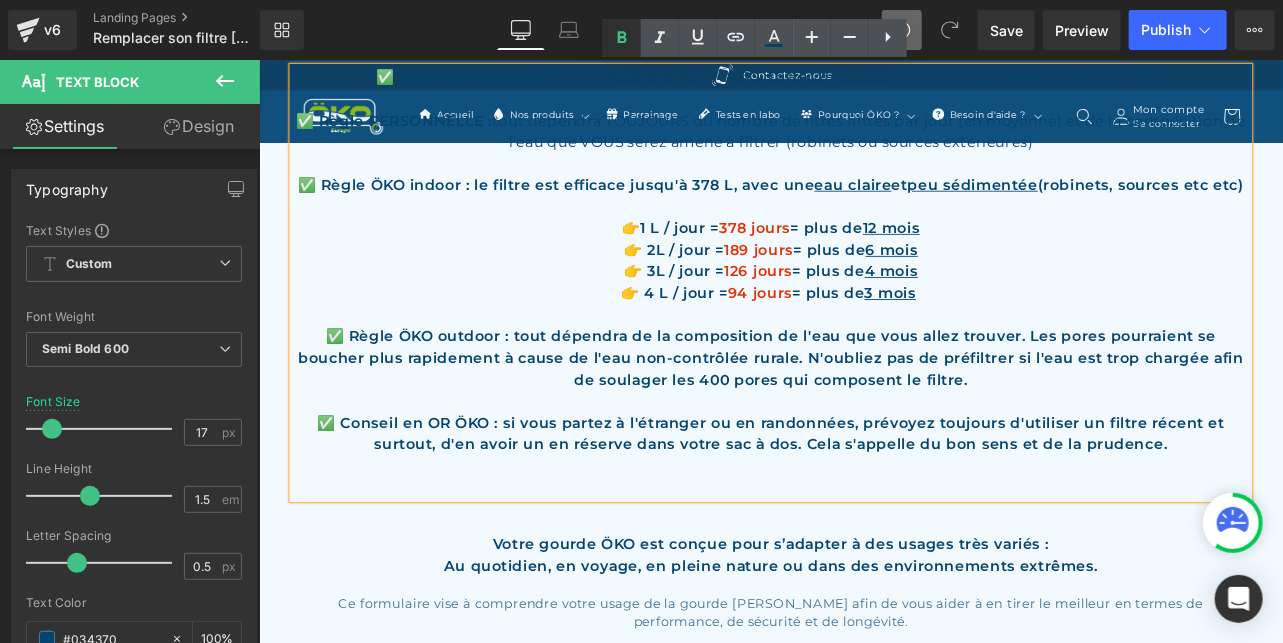 scroll, scrollTop: 431, scrollLeft: 0, axis: vertical 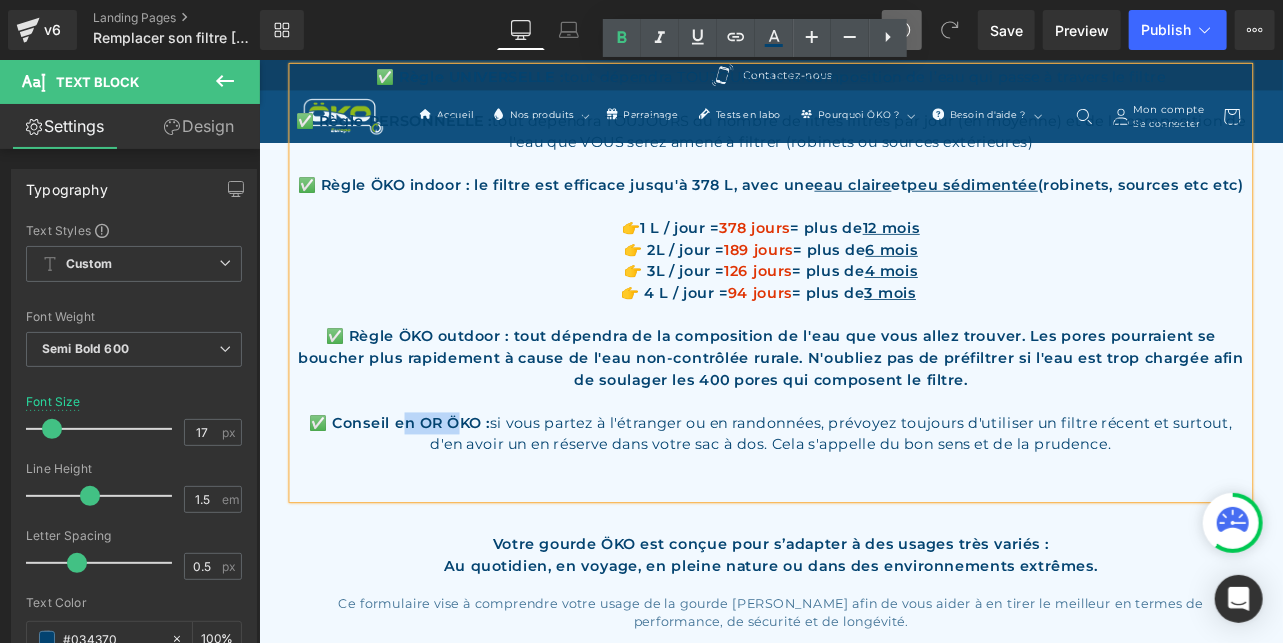 drag, startPoint x: 477, startPoint y: 484, endPoint x: 415, endPoint y: 486, distance: 62.03225 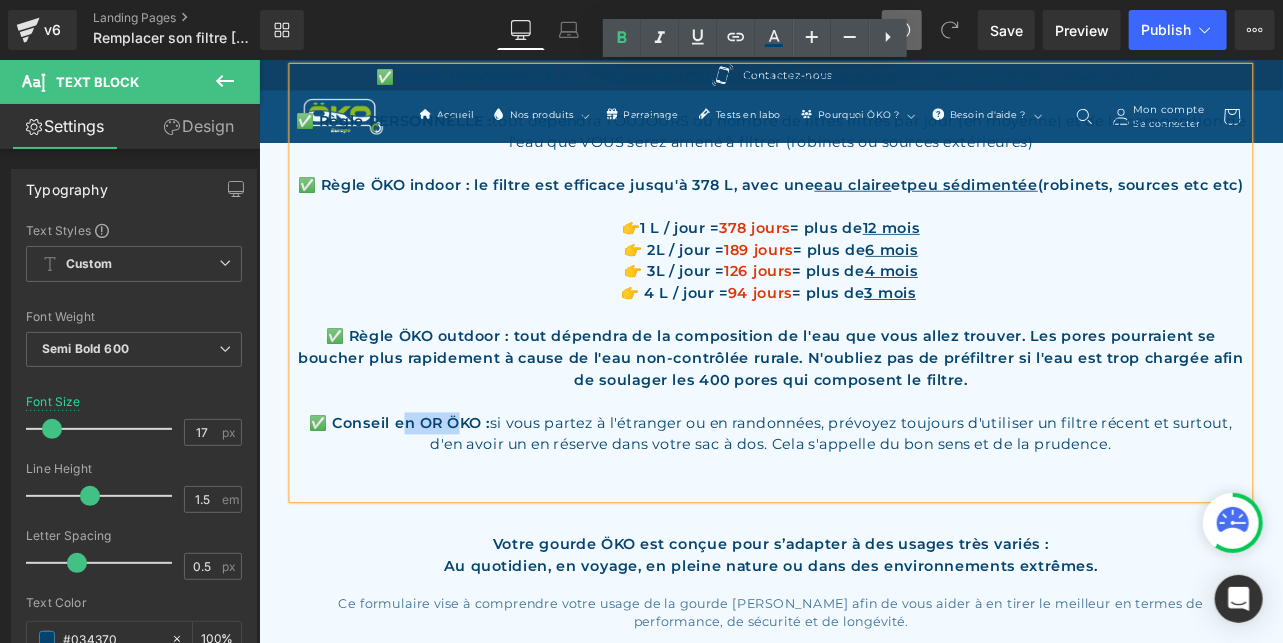 click on "✅ Conseil en OR ÖKO :  si vous partez à l'étranger ou en randonnées, prévoyez toujours d'utiliser un filtre récent et surtout, d'en avoir un en réserve dans votre sac à dos. Cela s'appelle du bon sens et de la prudence." at bounding box center (863, 501) 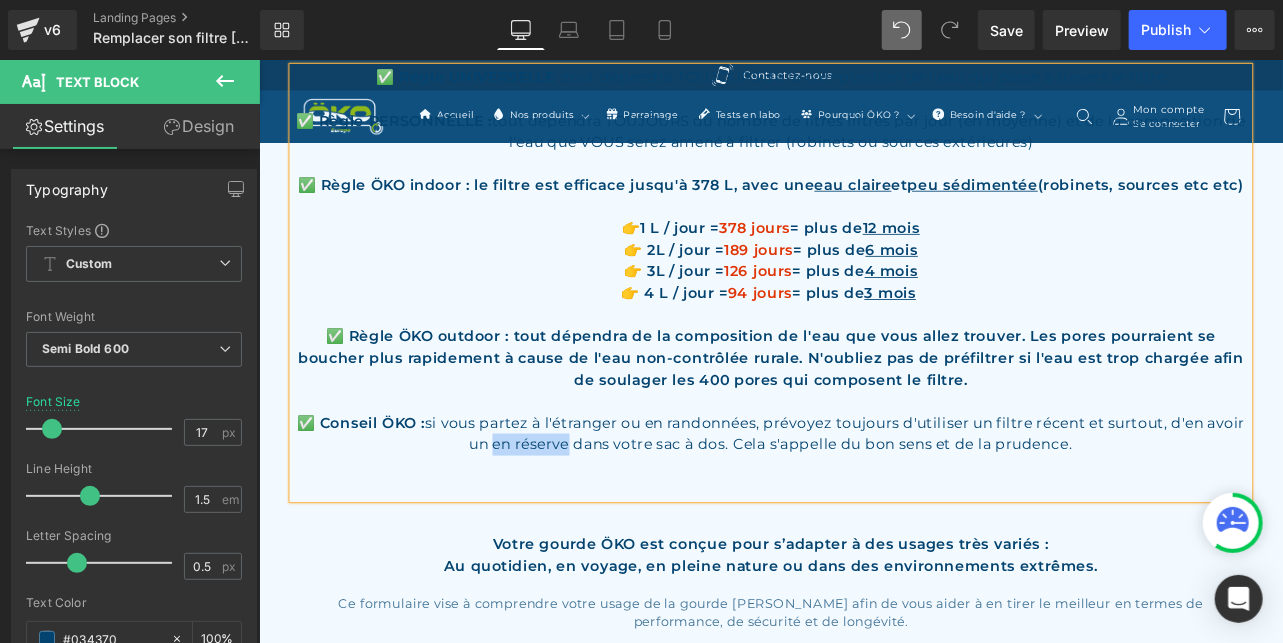 drag, startPoint x: 554, startPoint y: 515, endPoint x: 641, endPoint y: 515, distance: 87 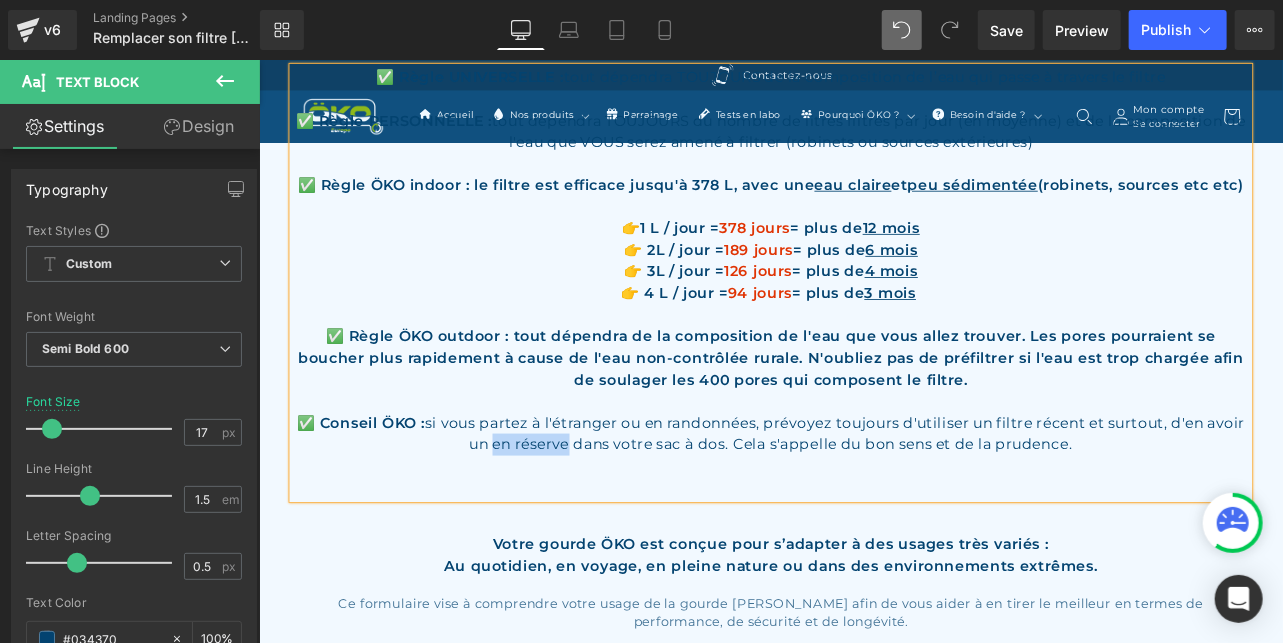 click on "si vous partez à l'étranger ou en randonnées, prévoyez toujours d'utiliser un filtre récent et surtout, d'en avoir un en réserve dans votre sac à dos. Cela s'appelle du bon sens et de la prudence." at bounding box center [938, 501] 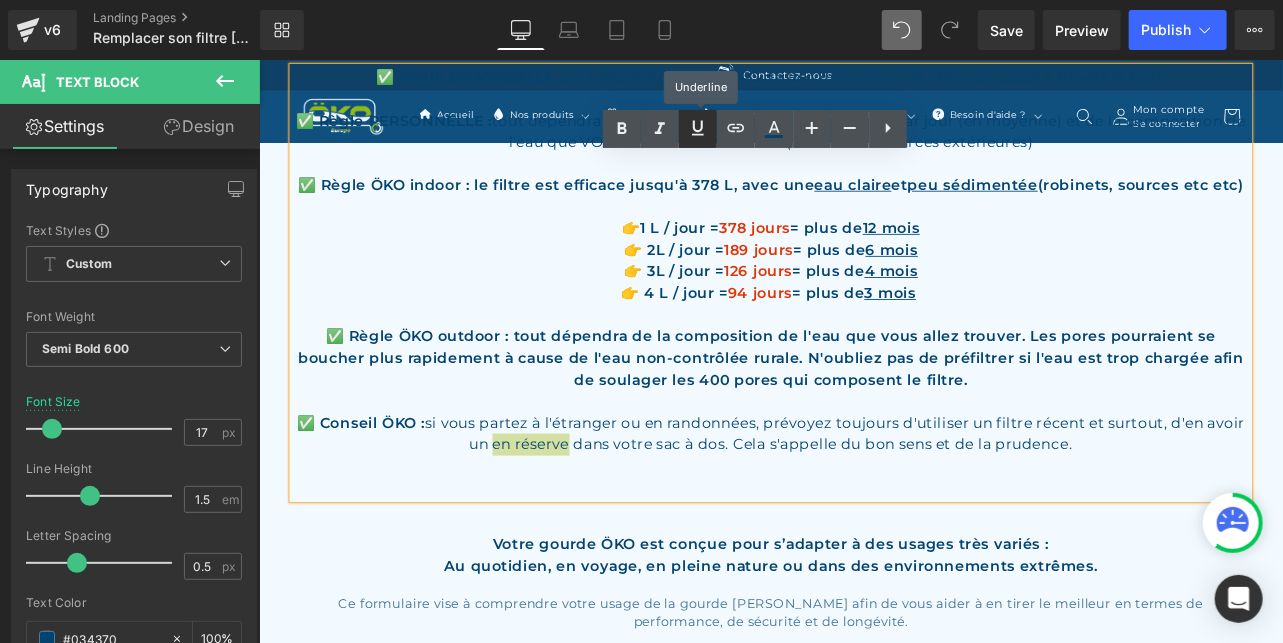 click 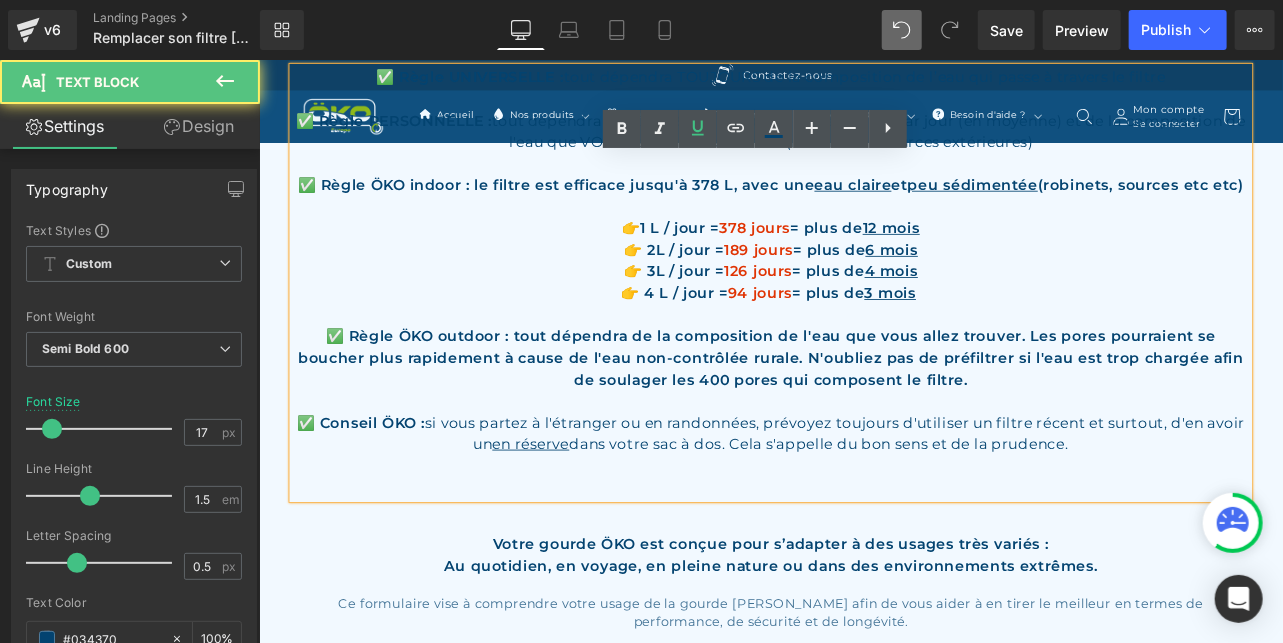 click on "✅ Conseil ÖKO :  si vous partez à l'étranger ou en randonnées, prévoyez toujours d'utiliser un filtre récent et surtout, d'en avoir un  en réserve  dans votre sac à dos. Cela s'appelle du bon sens et de la prudence." at bounding box center [863, 501] 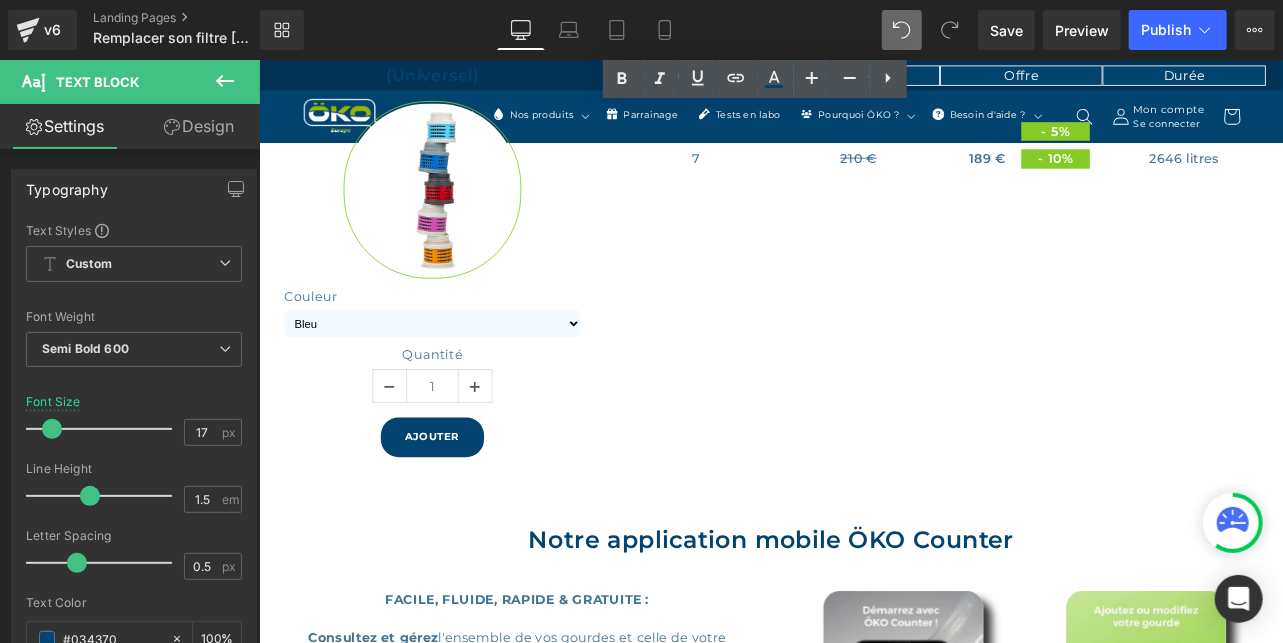 scroll, scrollTop: 1727, scrollLeft: 0, axis: vertical 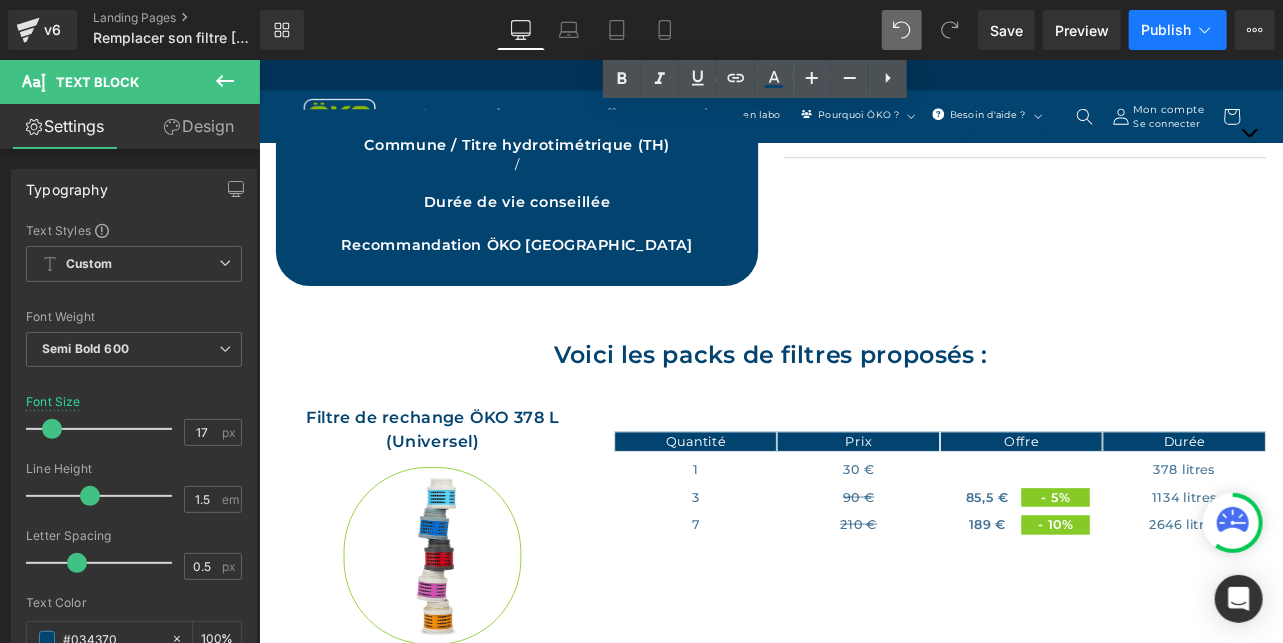 click on "Publish" at bounding box center [1166, 30] 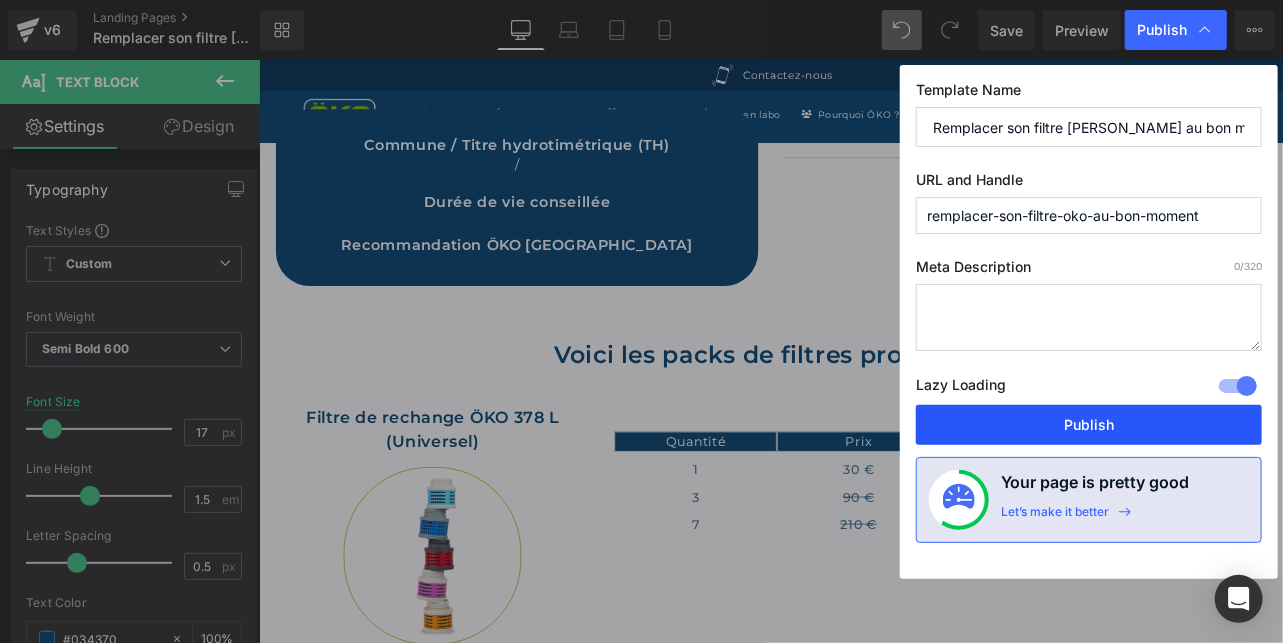 click on "Publish" at bounding box center (1089, 425) 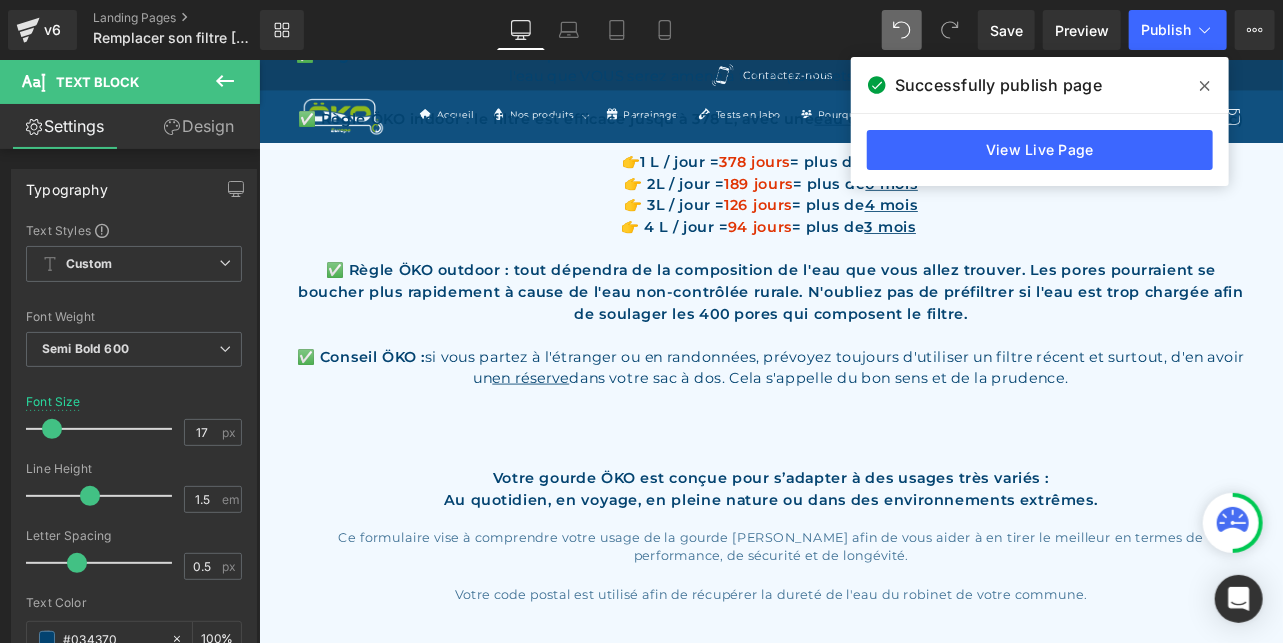 scroll, scrollTop: 214, scrollLeft: 0, axis: vertical 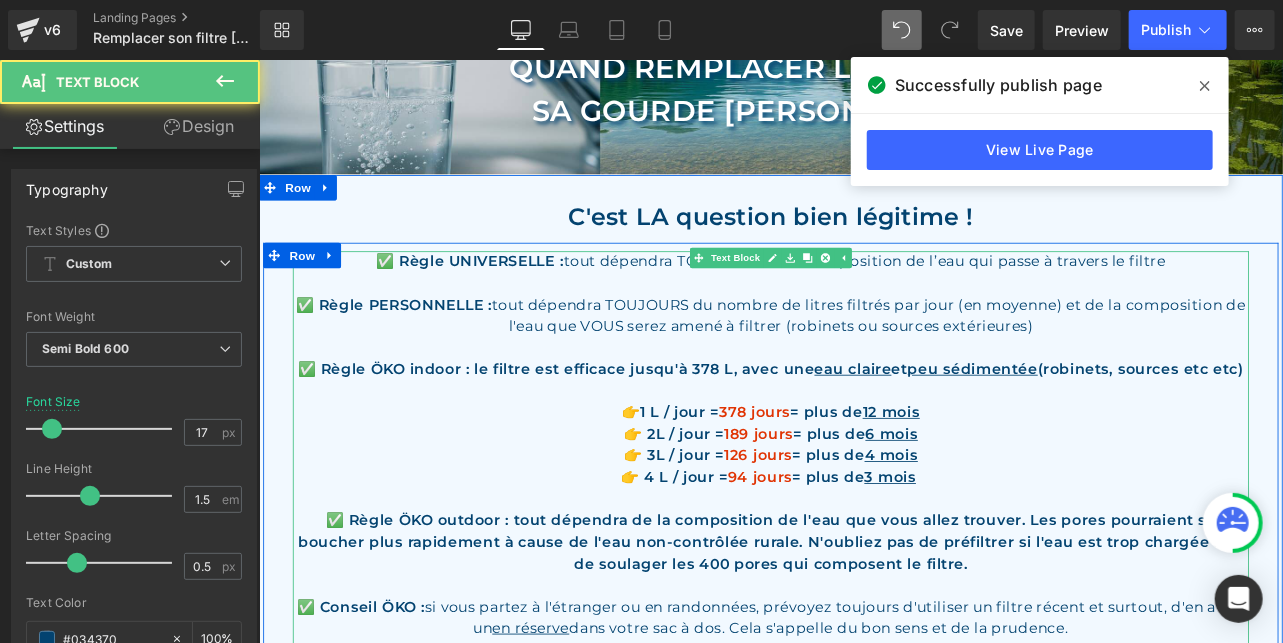 click on "👉  1 L / jour =  378 jours  = plus de  12 mois" at bounding box center (863, 476) 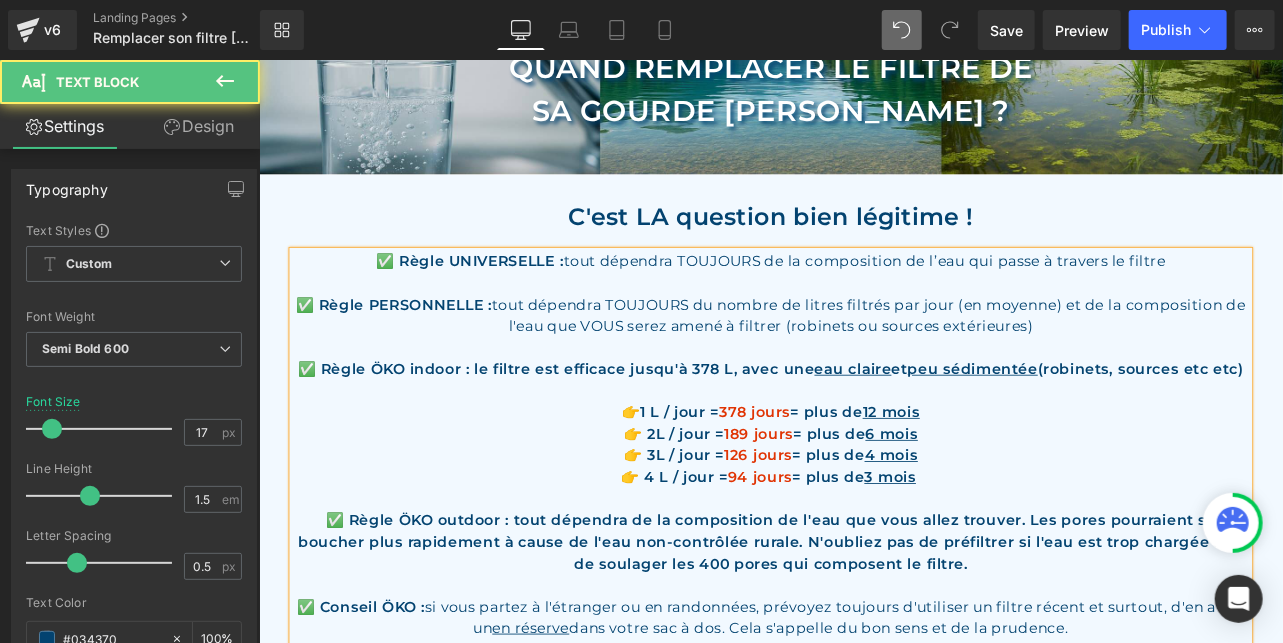 click on "👉 2L / jour =  189 jours  = plus de  6 mois" at bounding box center (863, 502) 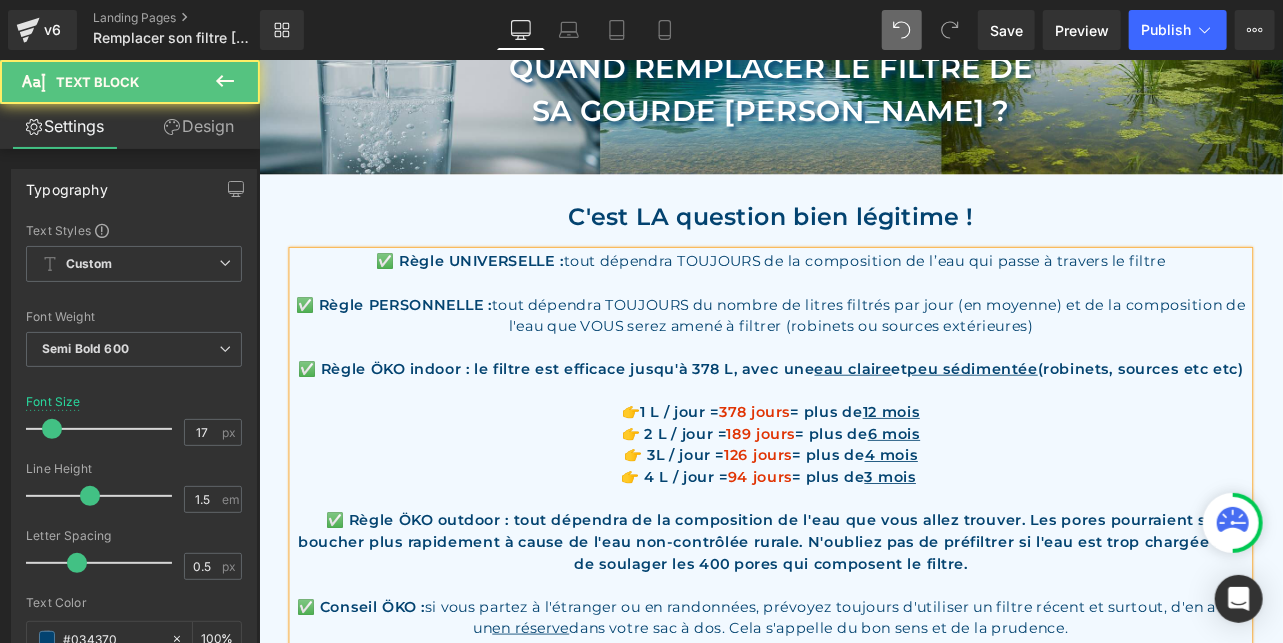 click on "👉 3L / jour =  126 jours  = plus de  4 mois" at bounding box center [863, 527] 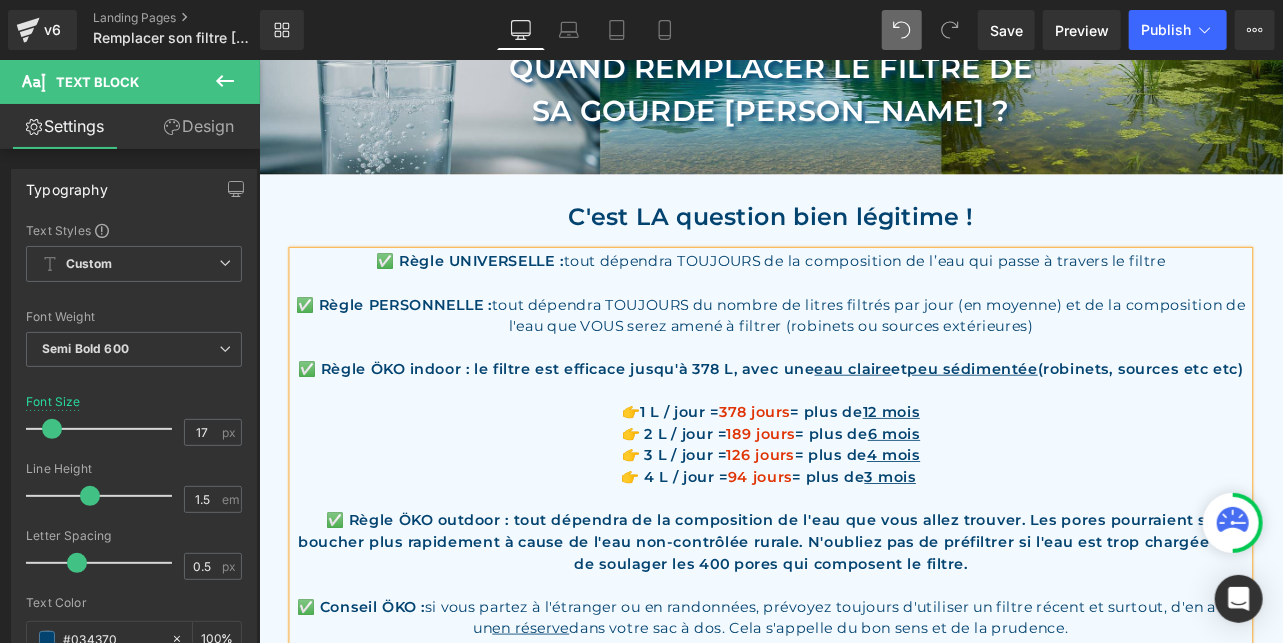 drag, startPoint x: 676, startPoint y: 479, endPoint x: 680, endPoint y: 490, distance: 11.7046995 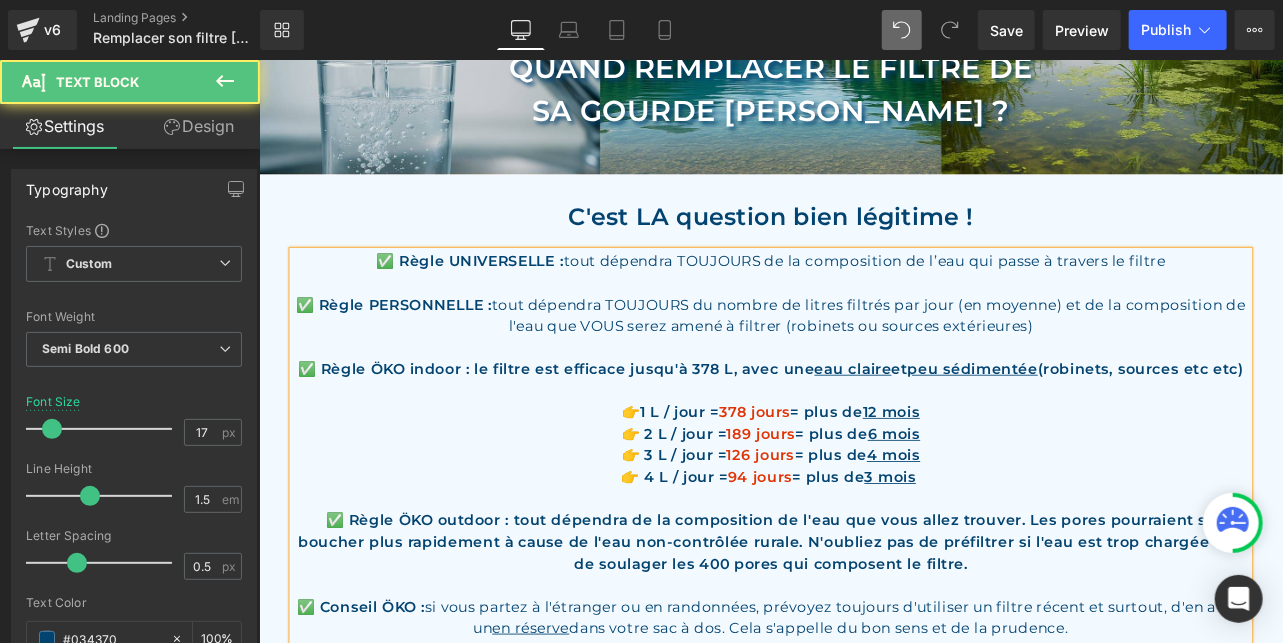 click on "👉 2 L / jour =  189 jours  = plus de  6 mois" at bounding box center [863, 502] 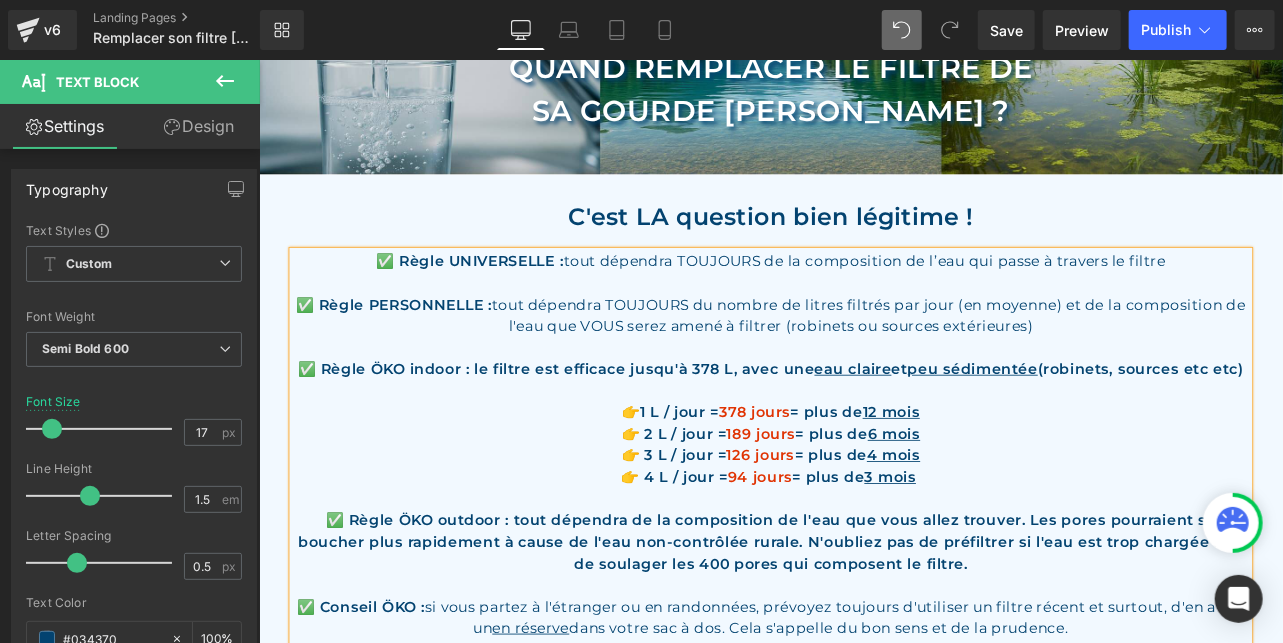 click on "👉 3 L / jour =  126 jours  = plus de  4 mois" at bounding box center [863, 527] 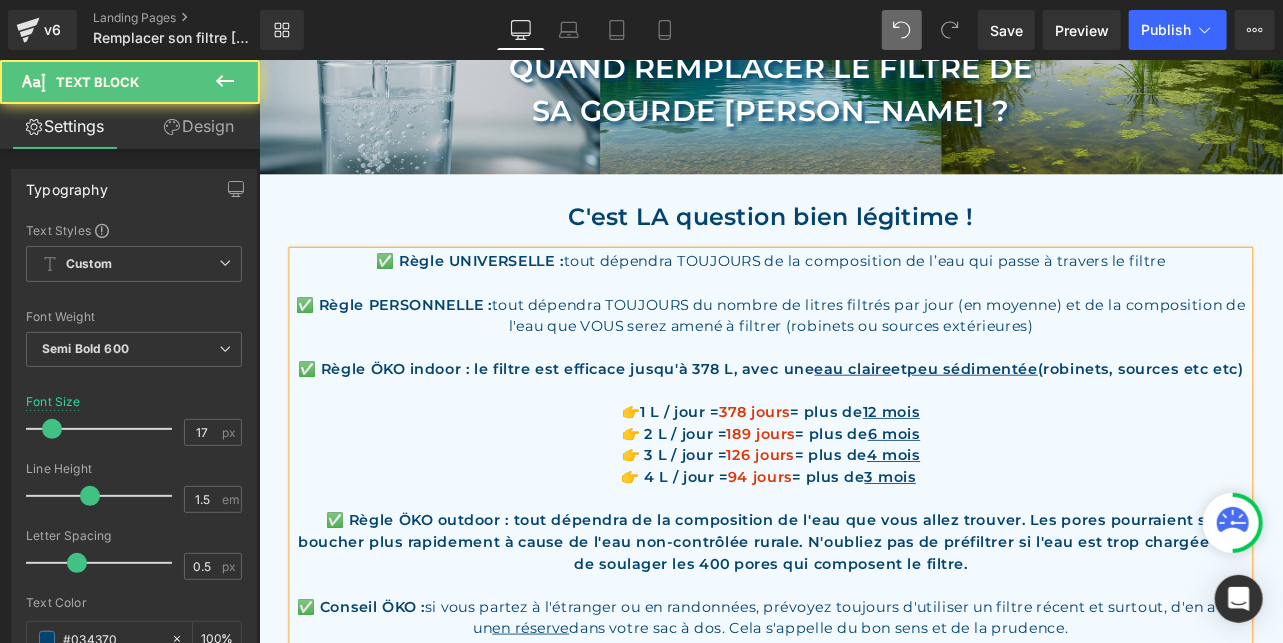 click on "👉 4 L / jour =  94 jours  = plus de  3 mois" at bounding box center (863, 553) 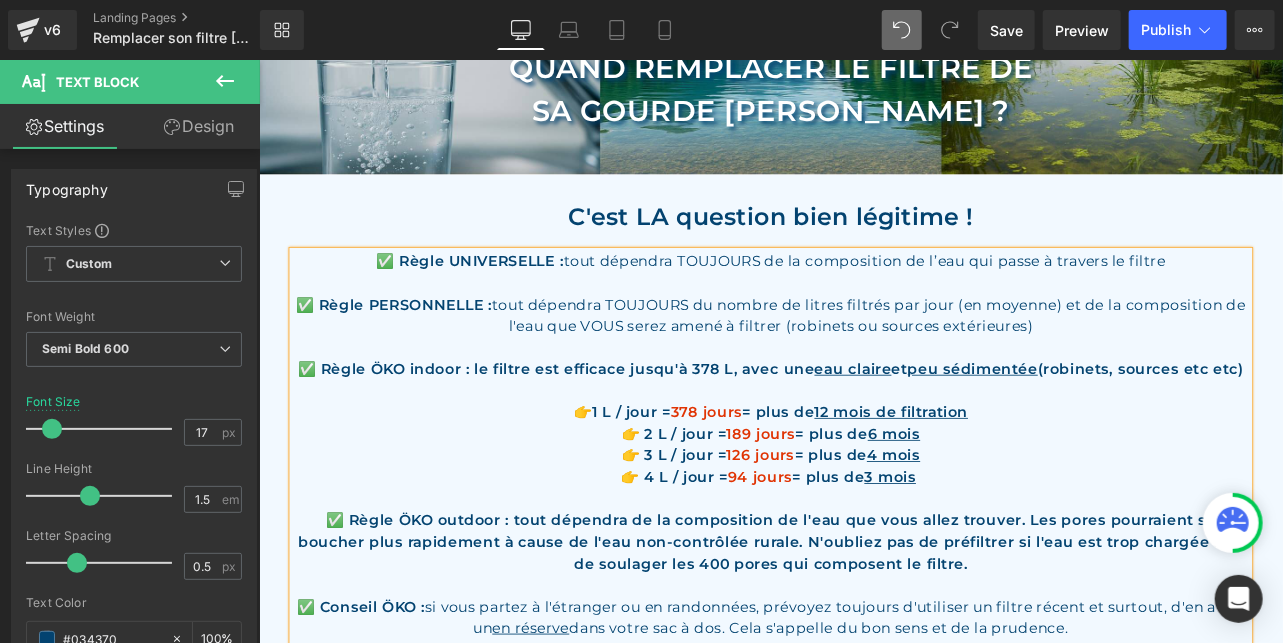 click on "👉 2 L / jour =  189 jours  = plus de  6 mois" at bounding box center (863, 502) 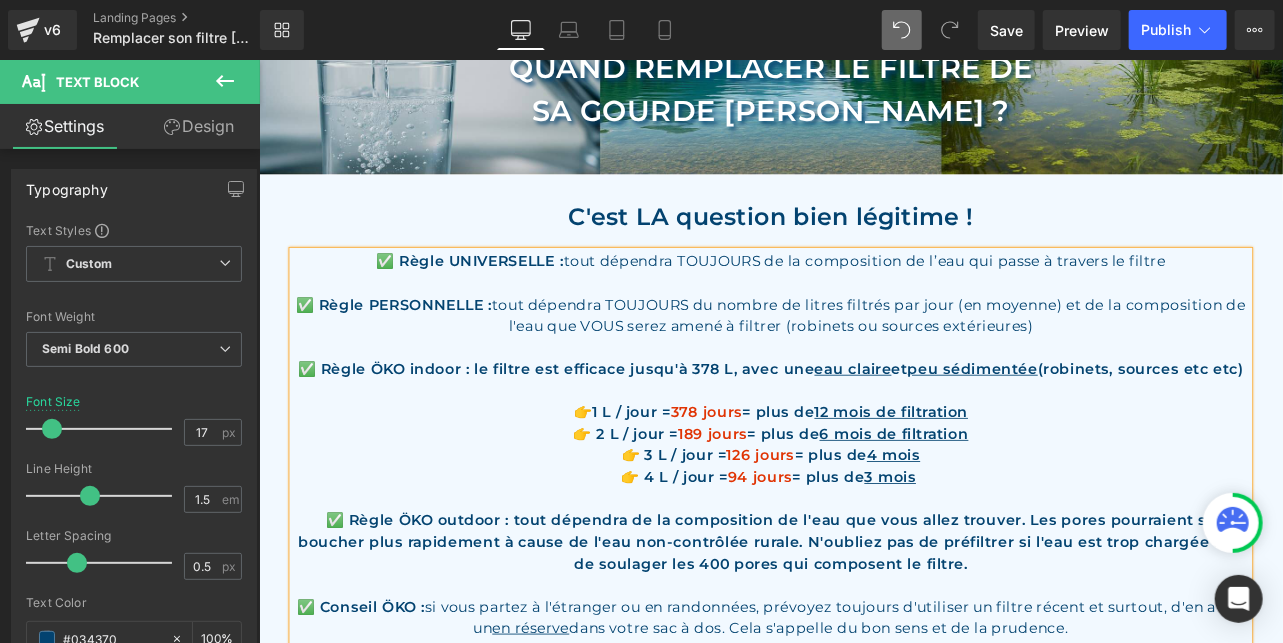 click on "👉 3 L / jour =  126 jours  = plus de  4 mois" at bounding box center [863, 527] 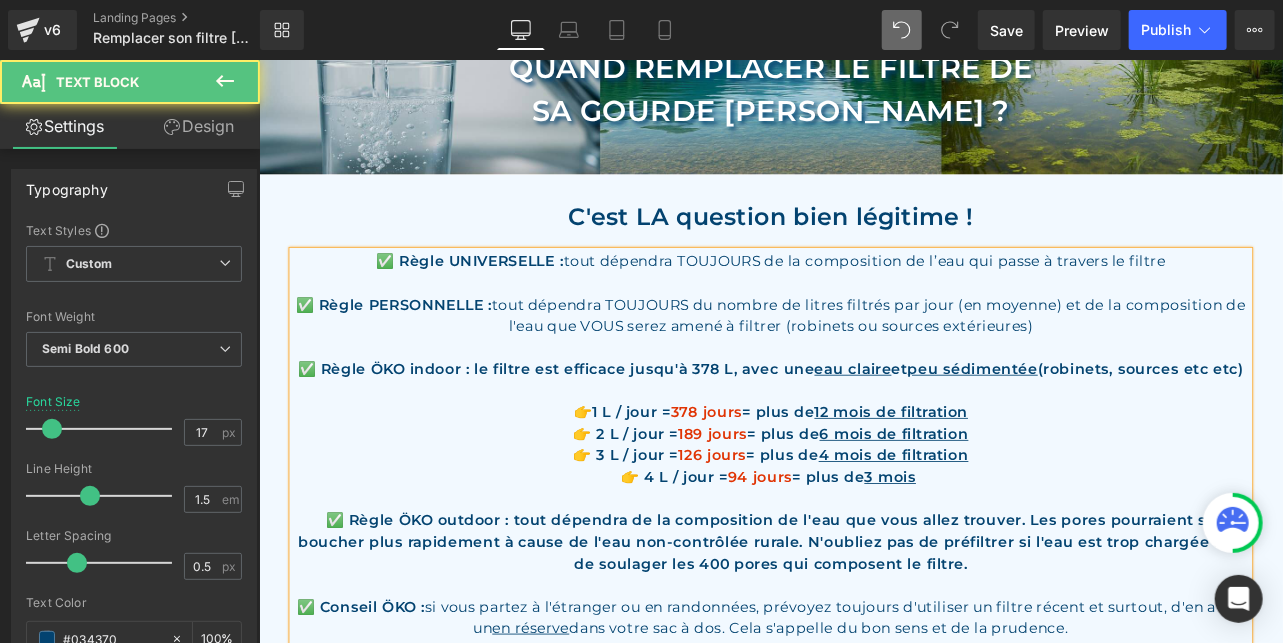 click on "👉 4 L / jour =  94 jours  = plus de  3 mois" at bounding box center (863, 553) 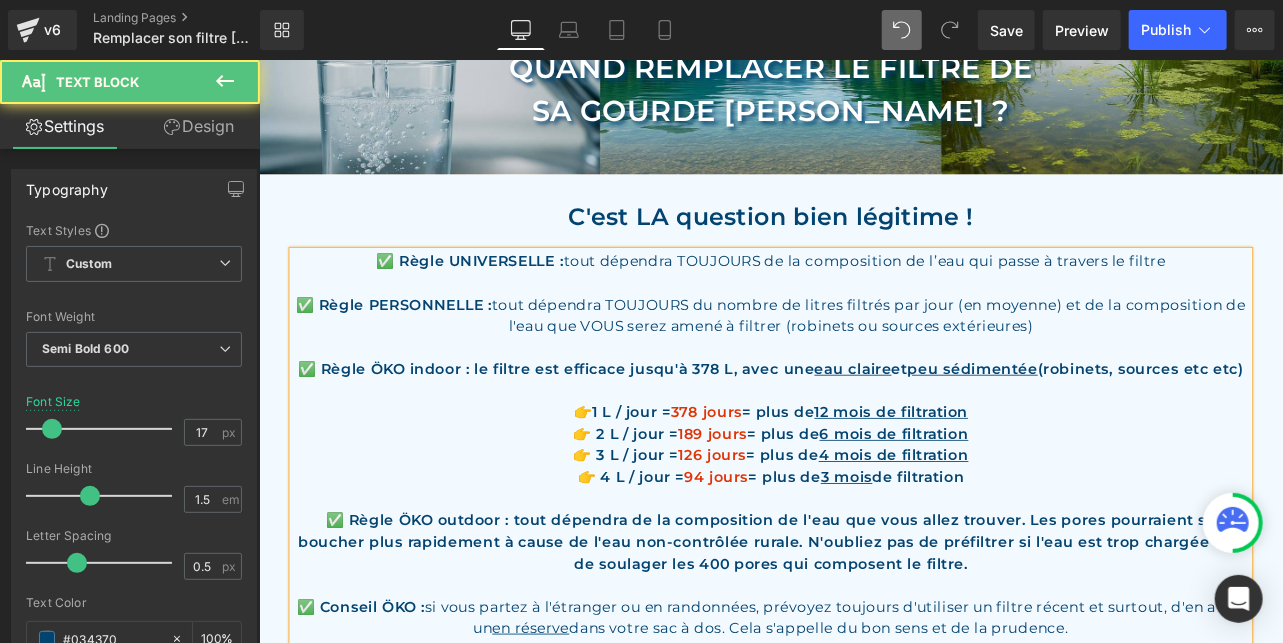 drag, startPoint x: 1106, startPoint y: 548, endPoint x: 978, endPoint y: 559, distance: 128.47179 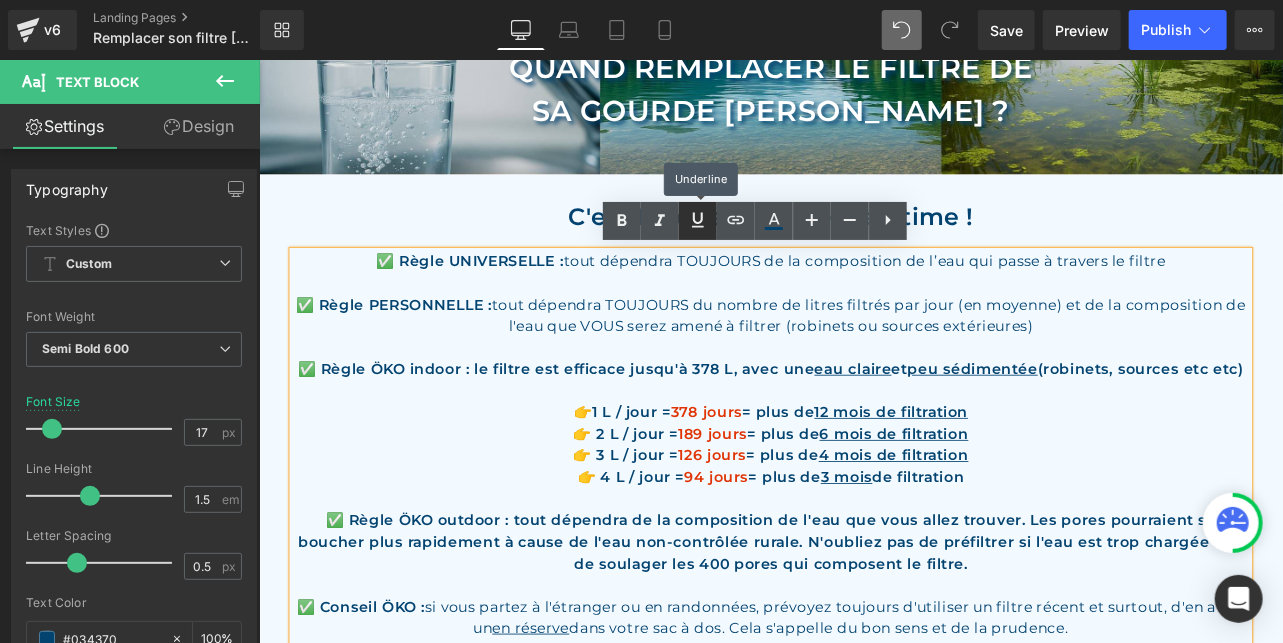 click 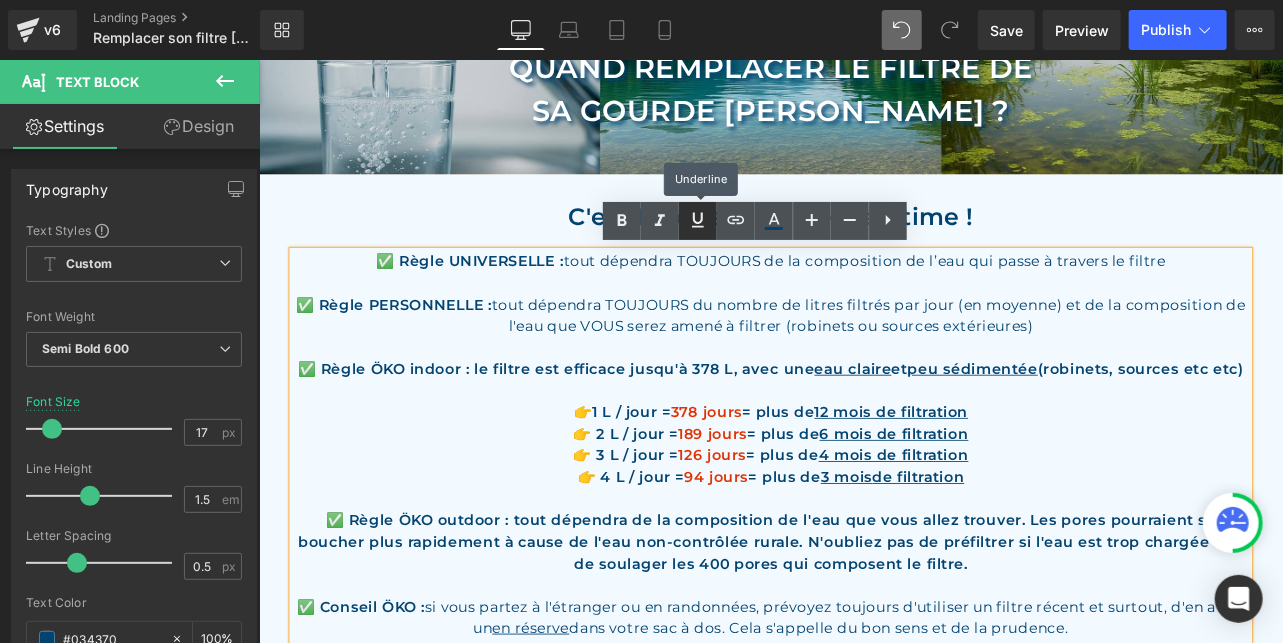 scroll, scrollTop: 213, scrollLeft: 0, axis: vertical 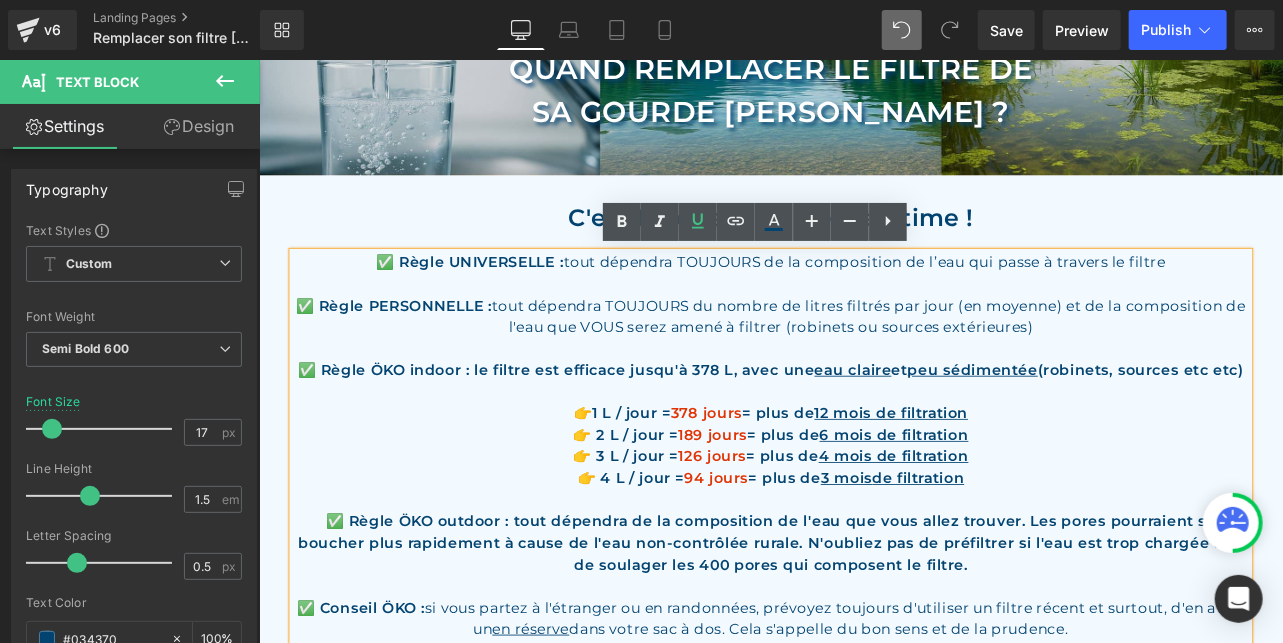 click on "👉 2 L / jour =  189 jours  = plus de  6 mois de filtration" at bounding box center (863, 503) 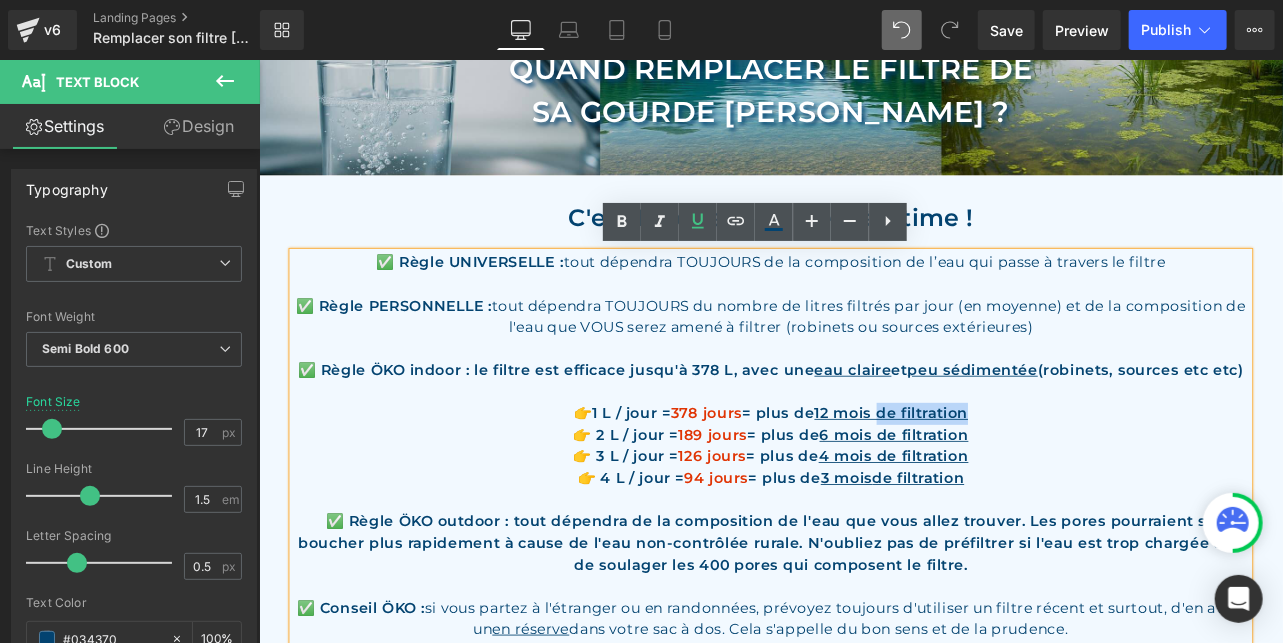 drag, startPoint x: 1115, startPoint y: 477, endPoint x: 1008, endPoint y: 477, distance: 107 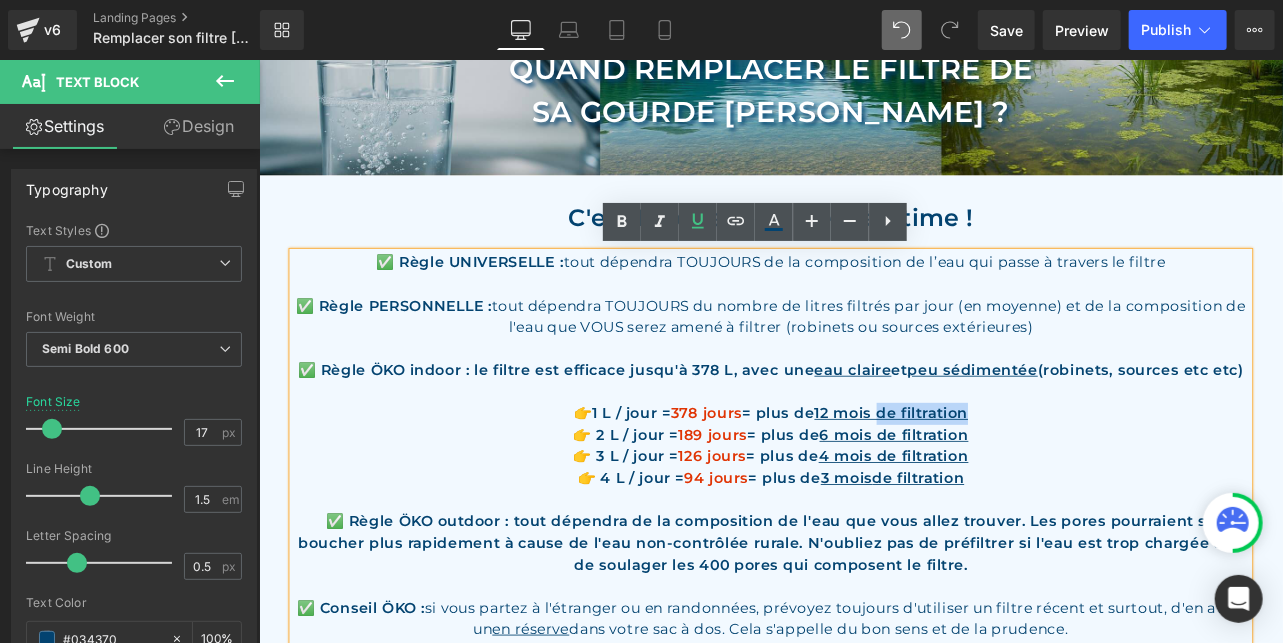 click on "👉  1 L / jour =  378 jours  = plus de  12 mois de filtration" at bounding box center (863, 477) 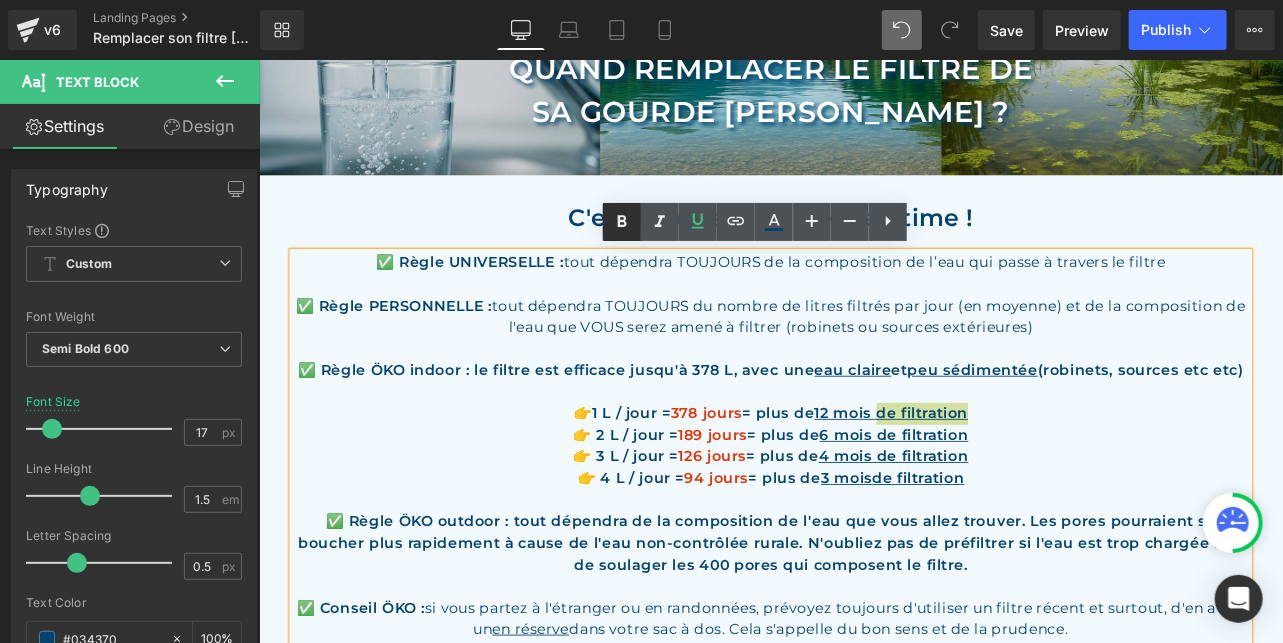 click 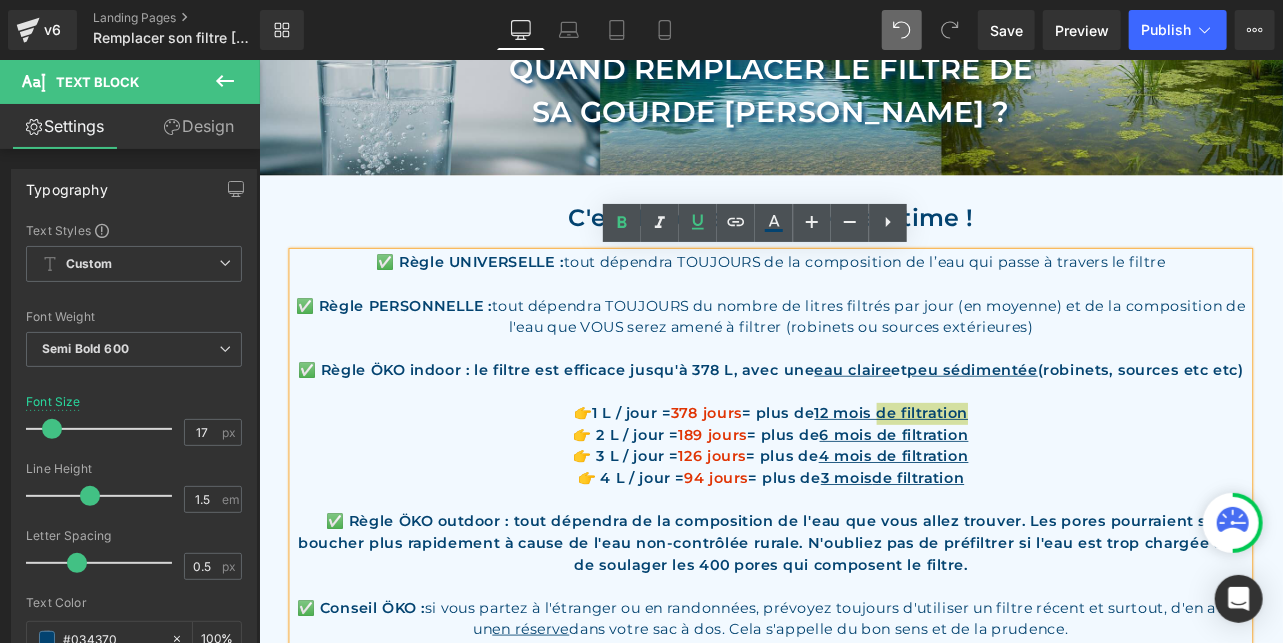 scroll, scrollTop: 213, scrollLeft: 0, axis: vertical 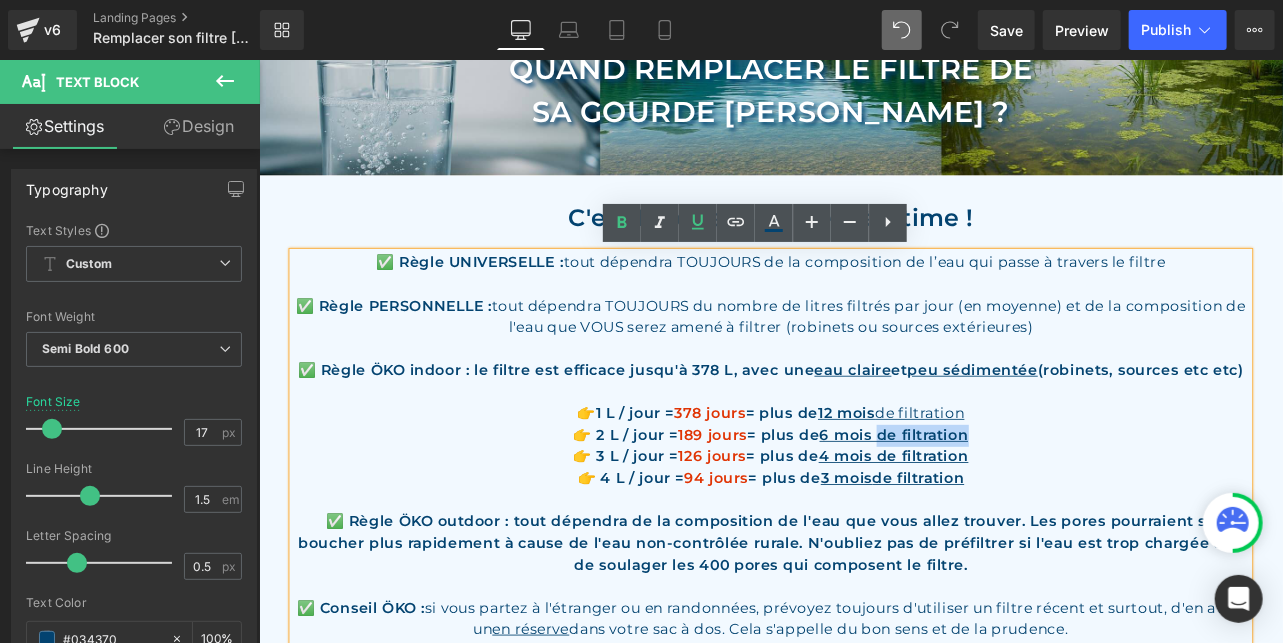 drag, startPoint x: 1095, startPoint y: 492, endPoint x: 997, endPoint y: 500, distance: 98.32599 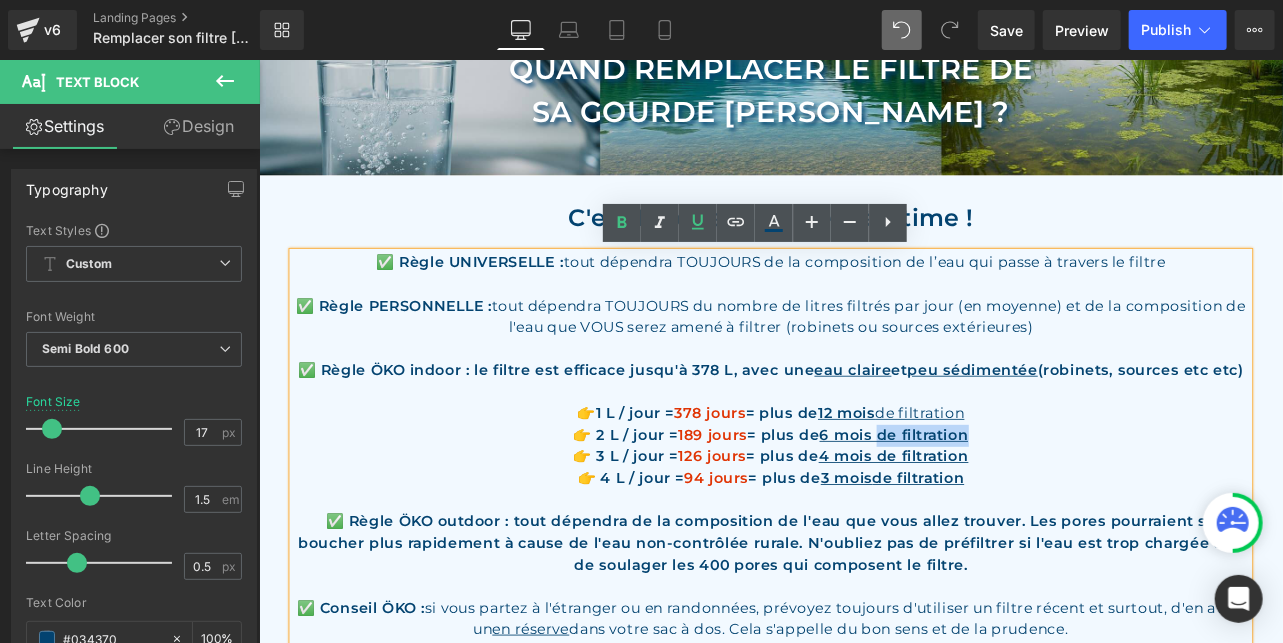 click on "6 mois de filtration" at bounding box center (1009, 502) 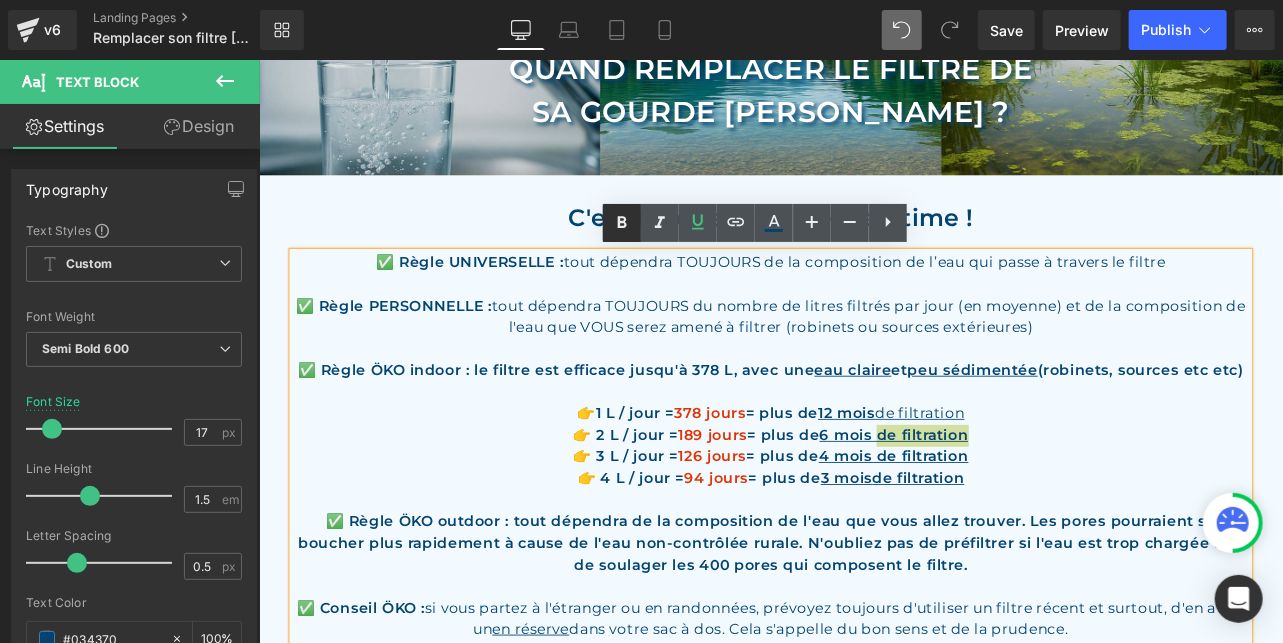 click 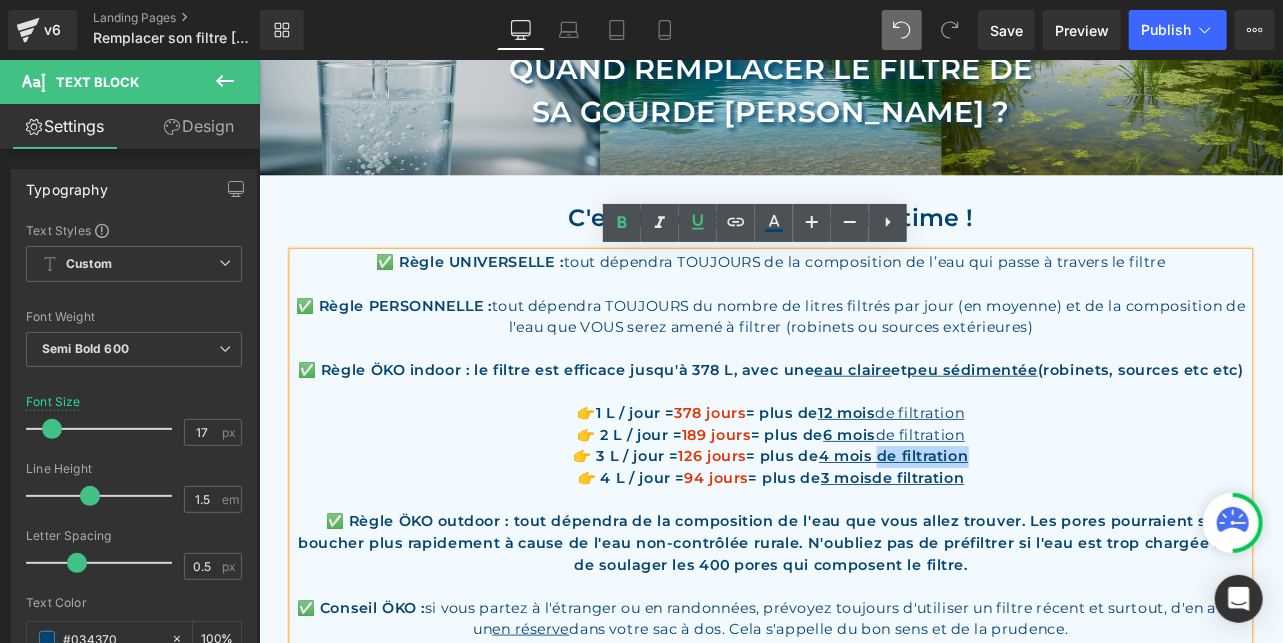 drag, startPoint x: 1107, startPoint y: 532, endPoint x: 1002, endPoint y: 527, distance: 105.11898 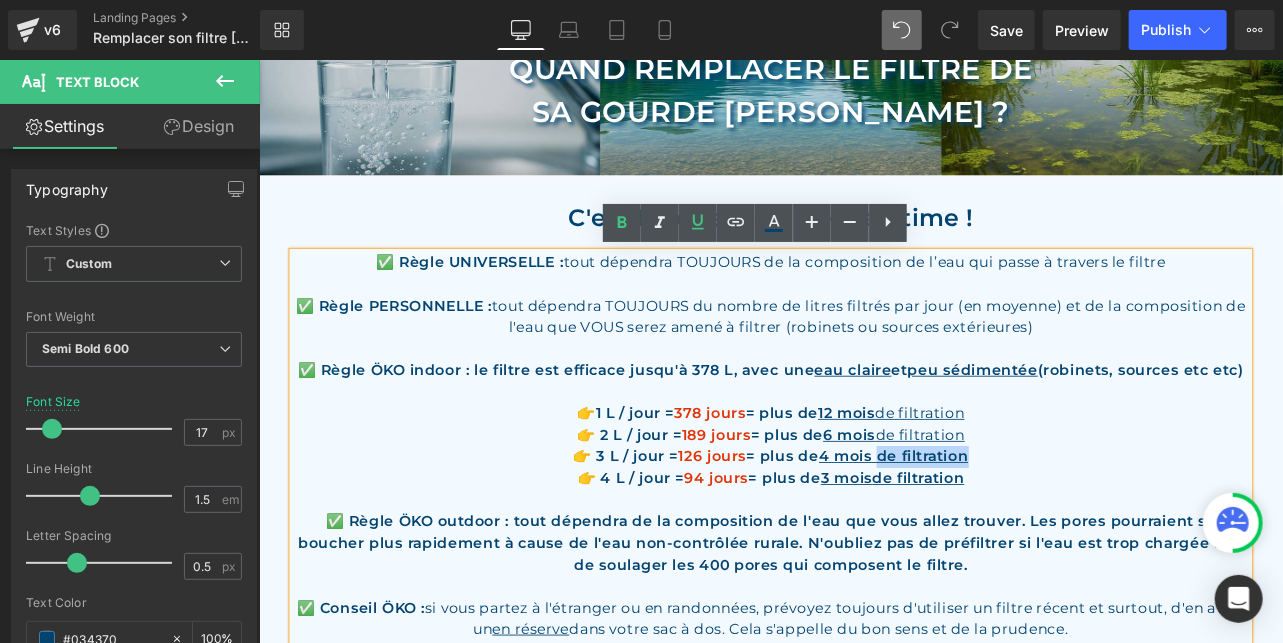 click on "👉 3 L / jour =  126 jours  = plus de  4 mois de filtration" at bounding box center (863, 528) 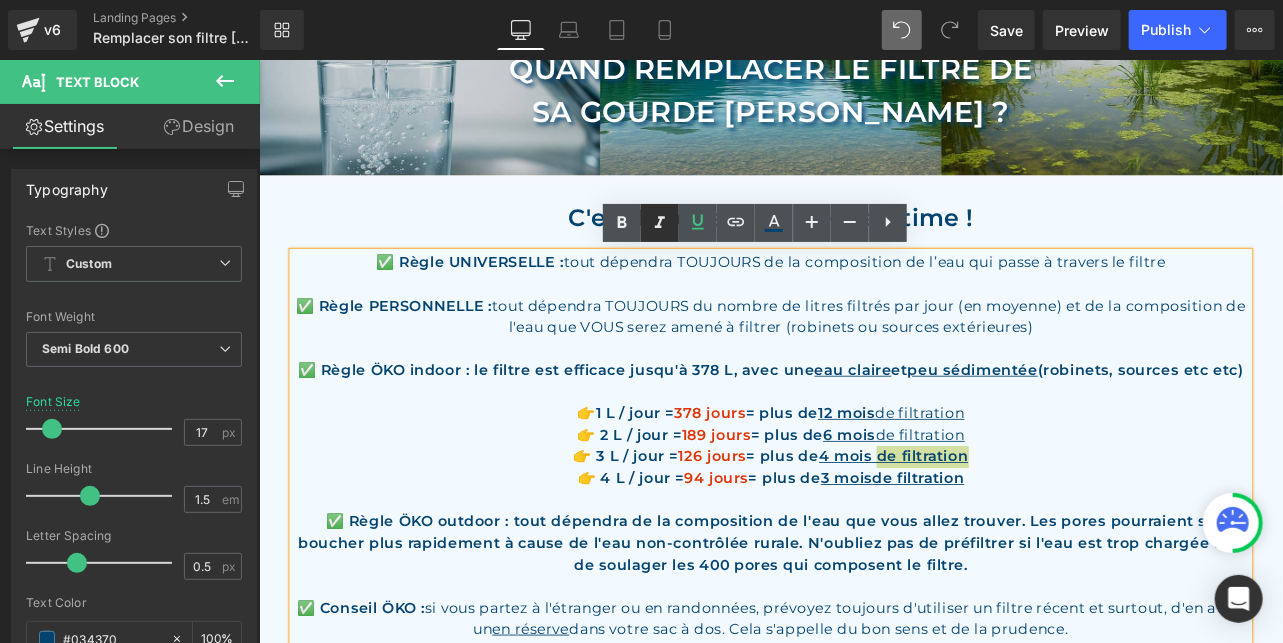 click 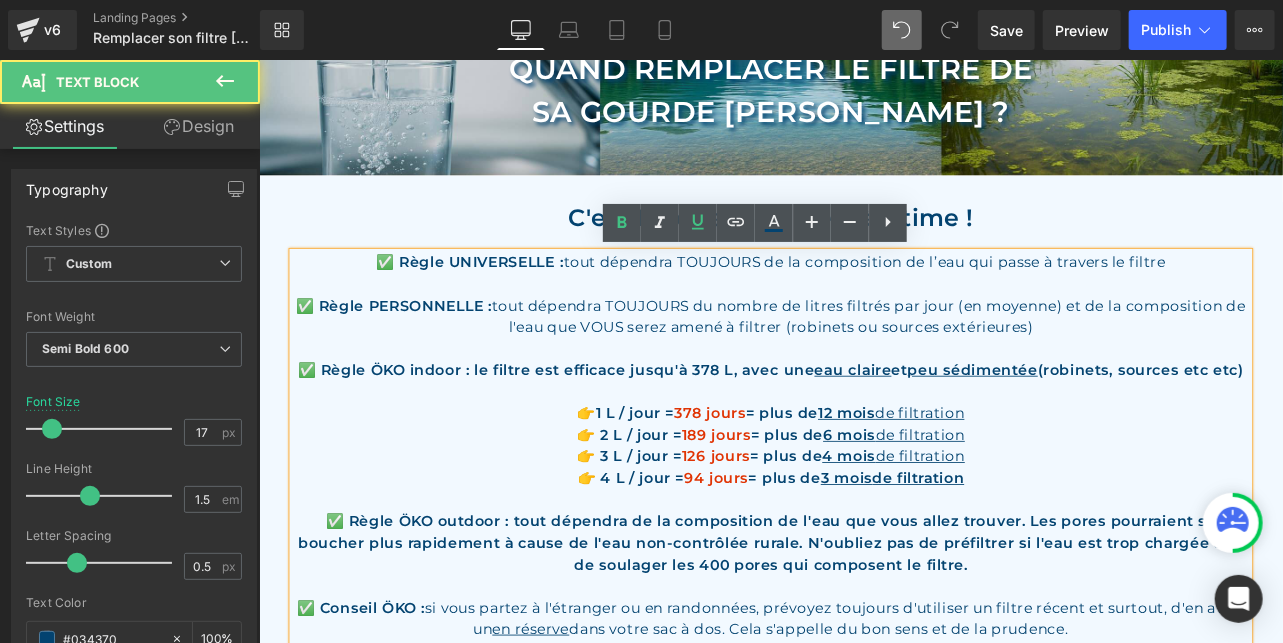 drag, startPoint x: 1100, startPoint y: 557, endPoint x: 998, endPoint y: 550, distance: 102.239914 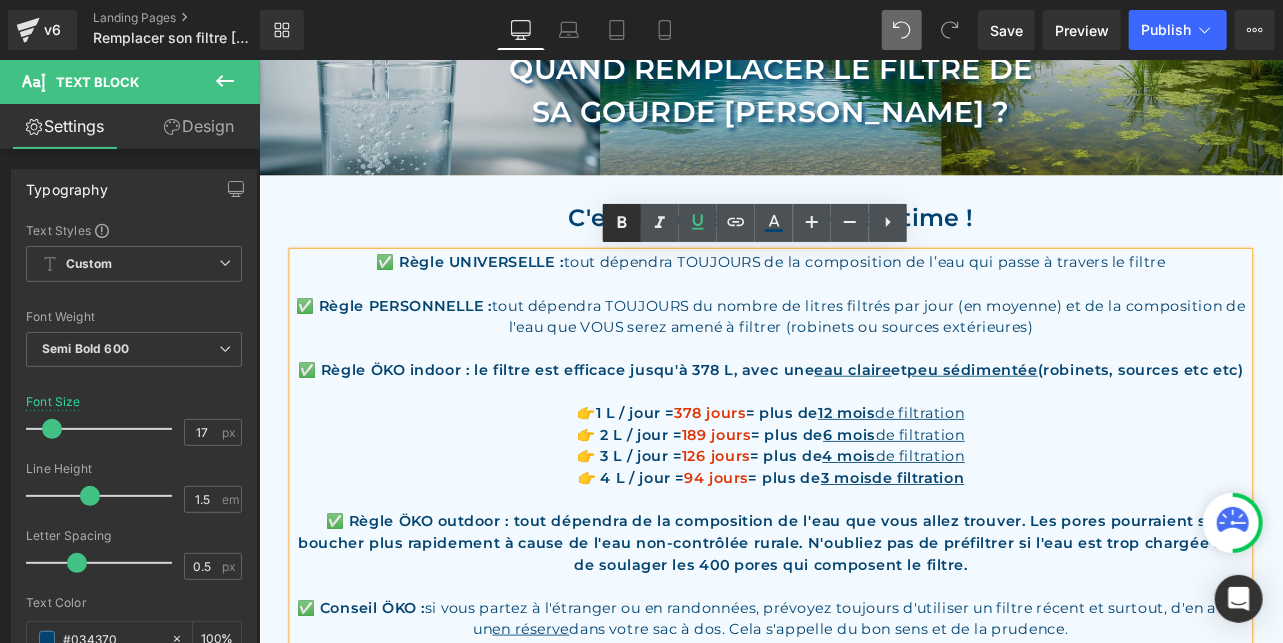 click 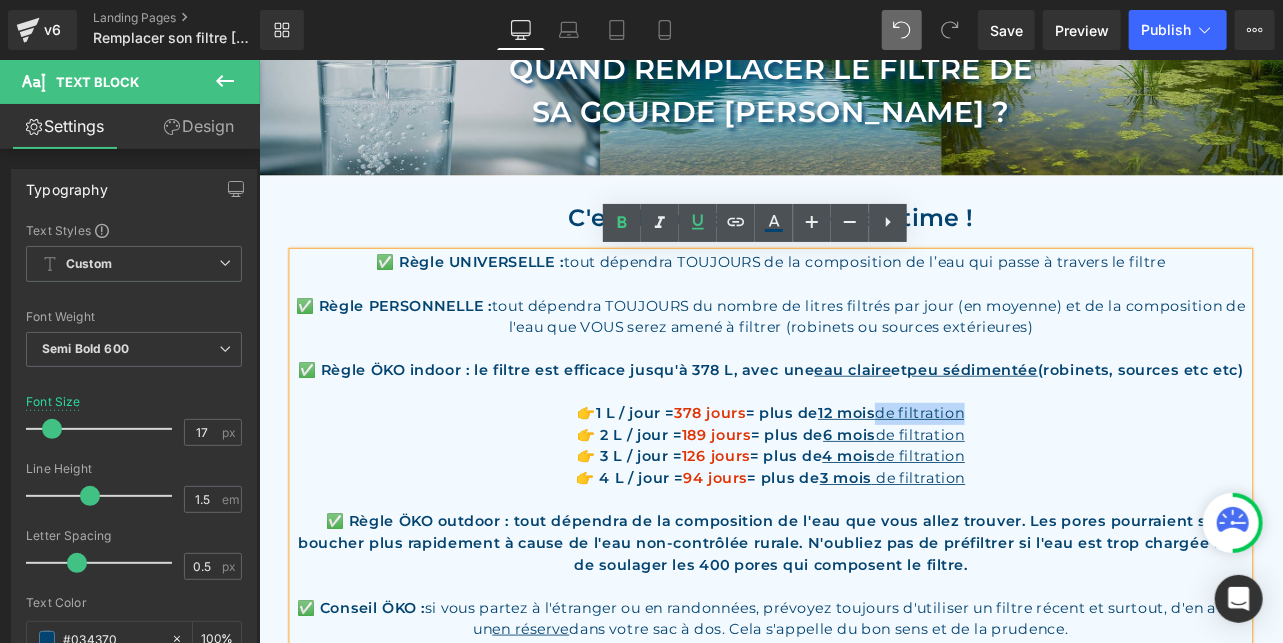 drag, startPoint x: 1102, startPoint y: 479, endPoint x: 1000, endPoint y: 477, distance: 102.01961 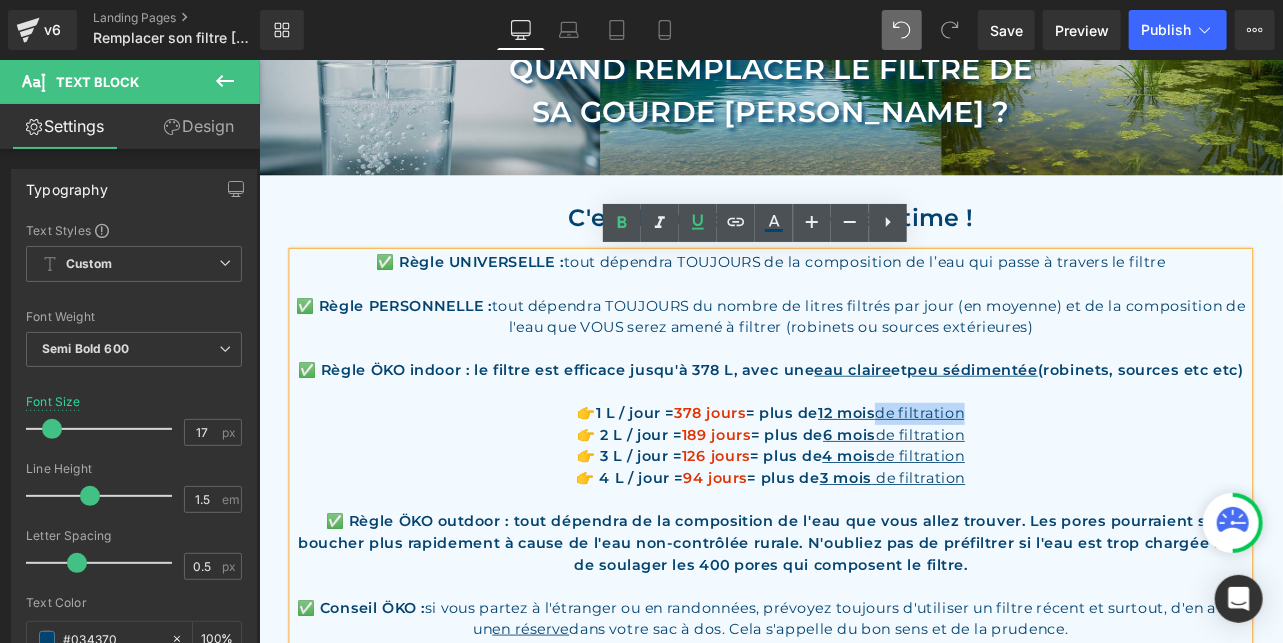 click on "12 mois  de filtration" at bounding box center [1005, 476] 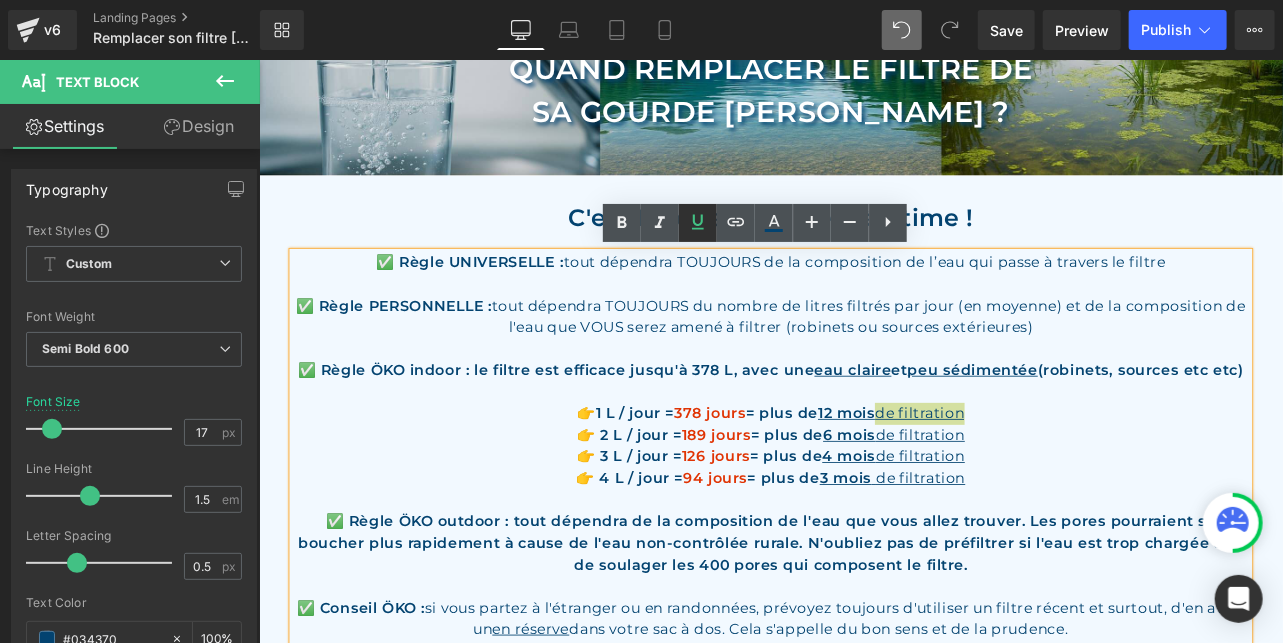 click 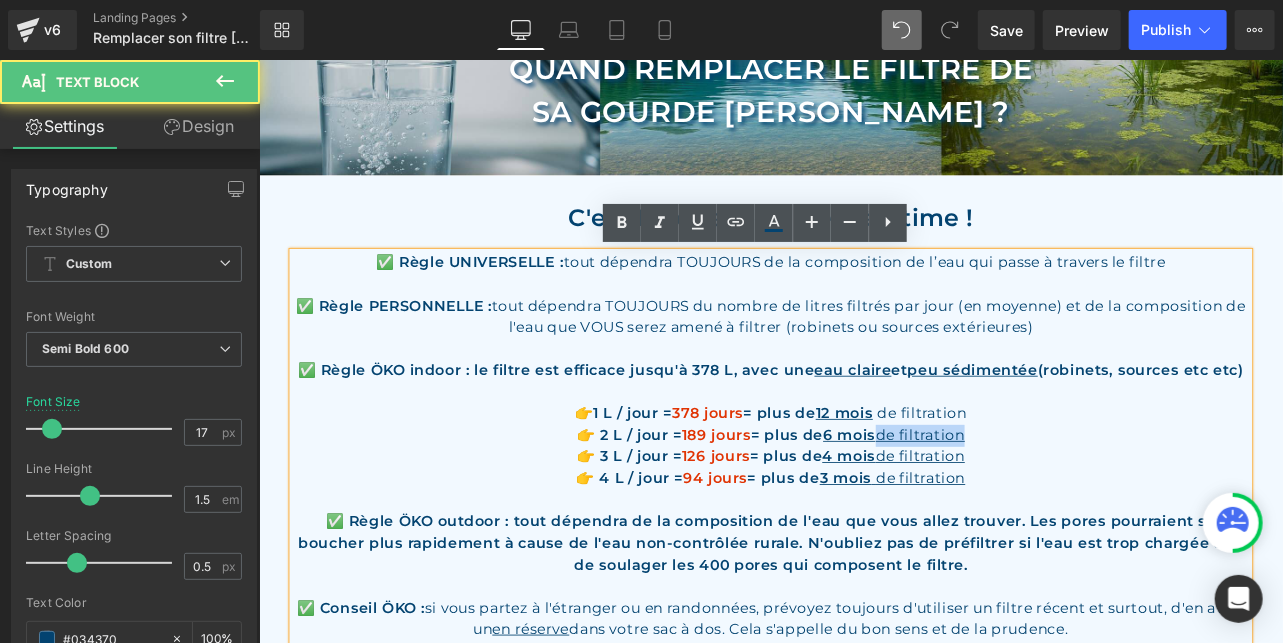 drag, startPoint x: 1095, startPoint y: 502, endPoint x: 995, endPoint y: 509, distance: 100.2447 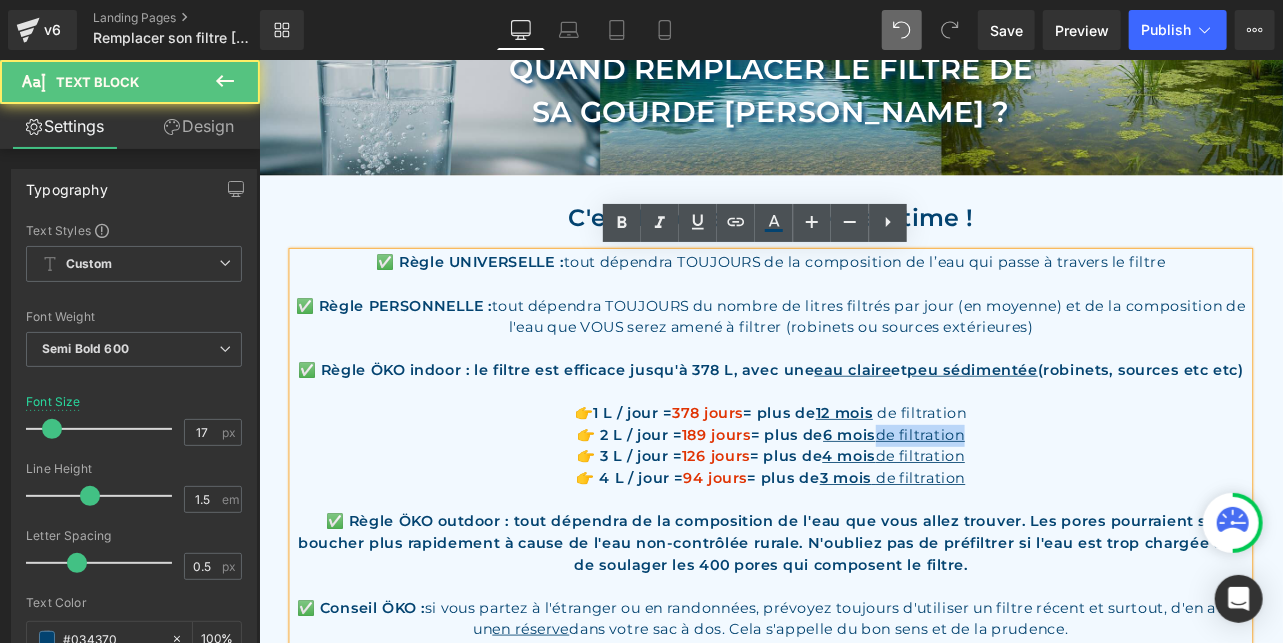 click on "👉 2 L / jour =  189 jours  = plus de  6 mois  de filtration" at bounding box center (863, 503) 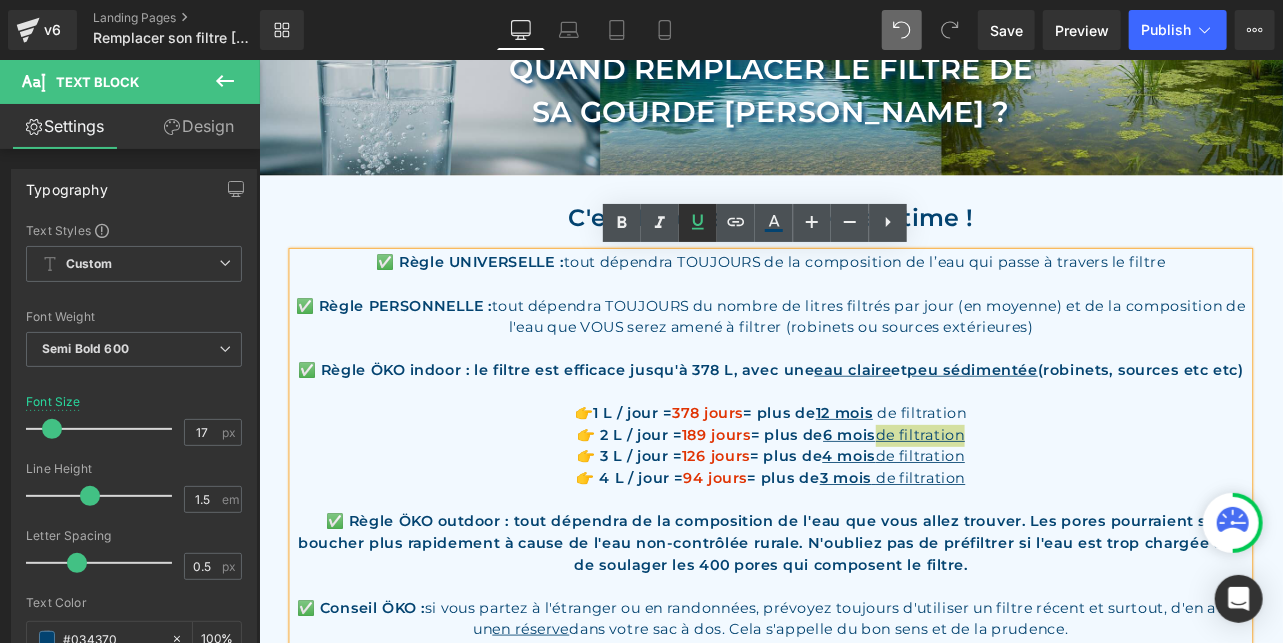 drag, startPoint x: 701, startPoint y: 221, endPoint x: 661, endPoint y: 261, distance: 56.568542 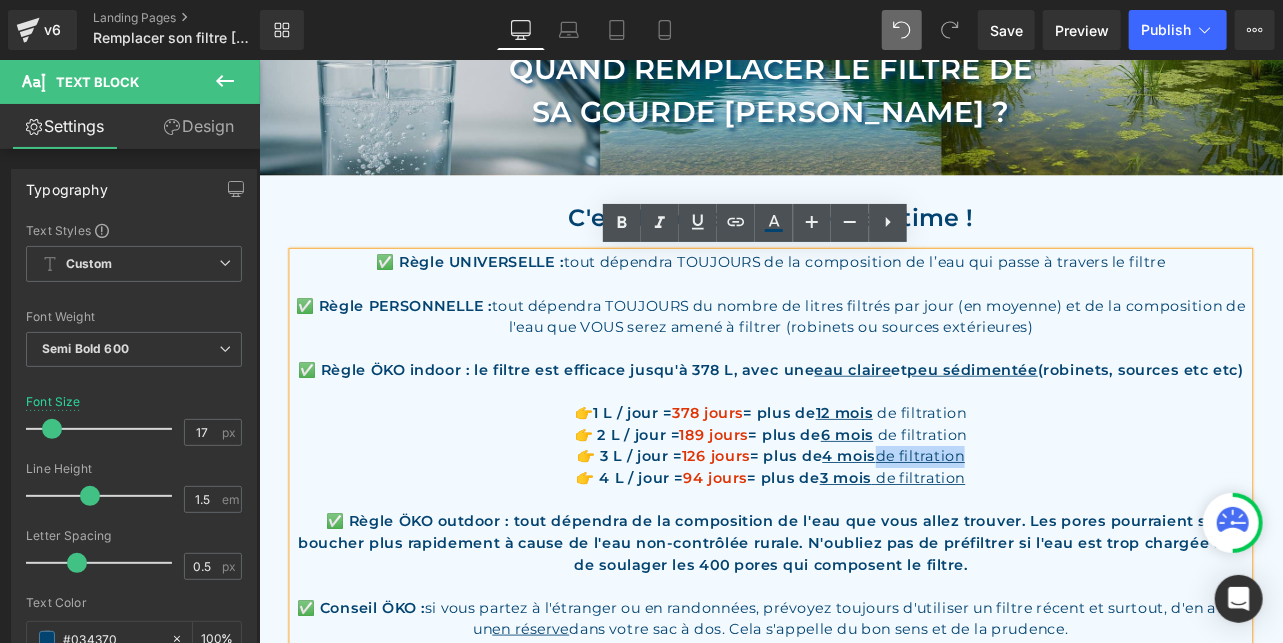 drag, startPoint x: 1098, startPoint y: 525, endPoint x: 995, endPoint y: 529, distance: 103.077644 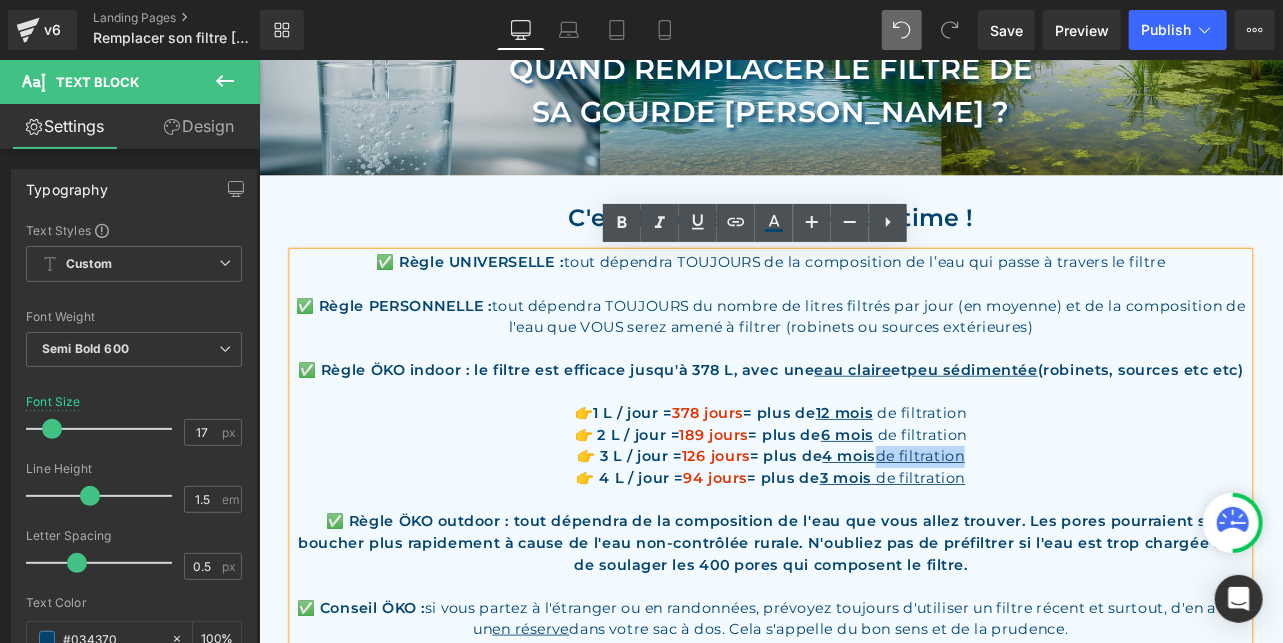 click on "👉 3 L / jour =  126 jours  = plus de  4 mois  de filtration" at bounding box center (863, 528) 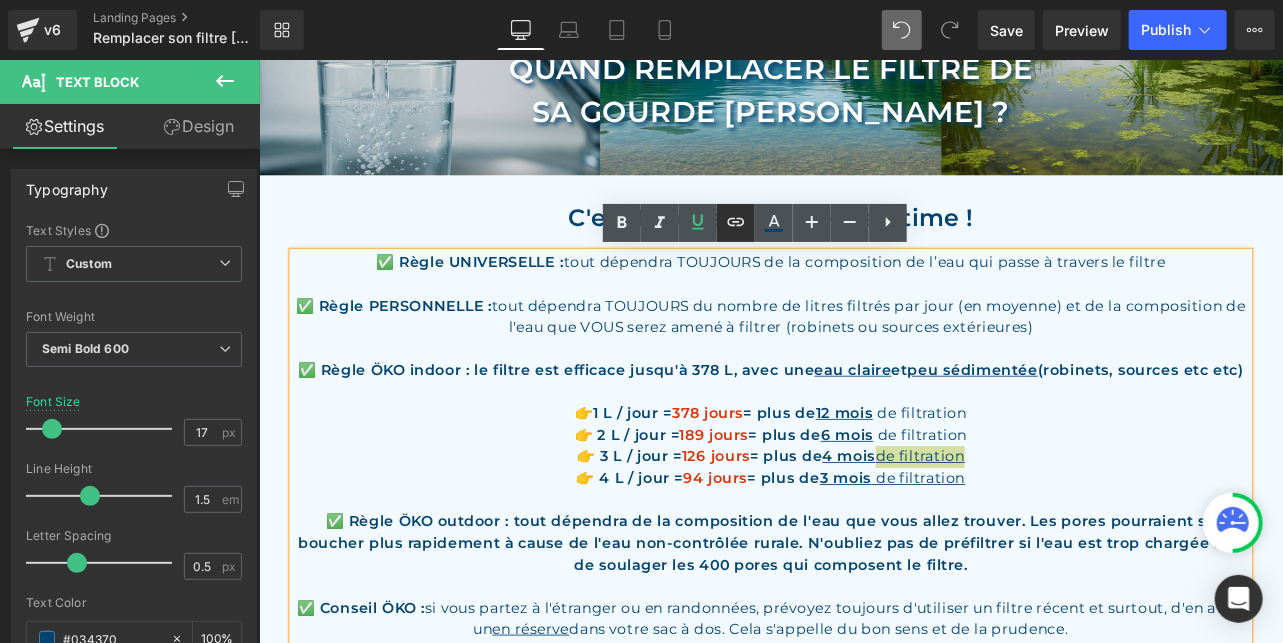 drag, startPoint x: 703, startPoint y: 225, endPoint x: 736, endPoint y: 235, distance: 34.48188 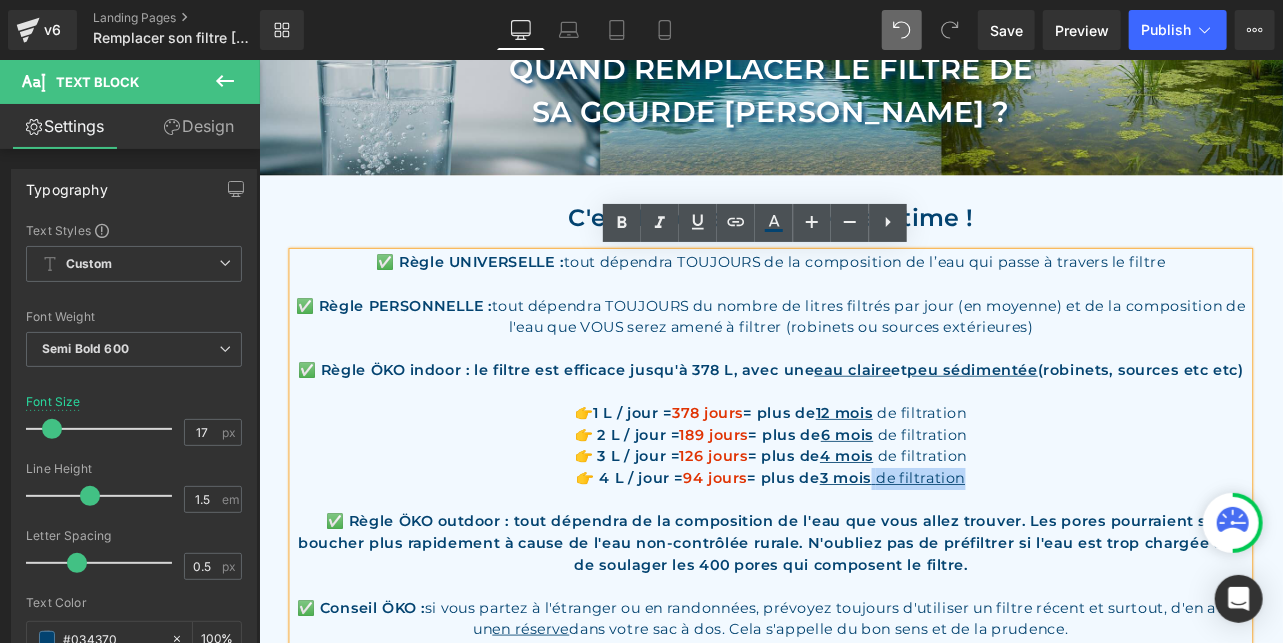 drag, startPoint x: 1103, startPoint y: 554, endPoint x: 992, endPoint y: 558, distance: 111.07205 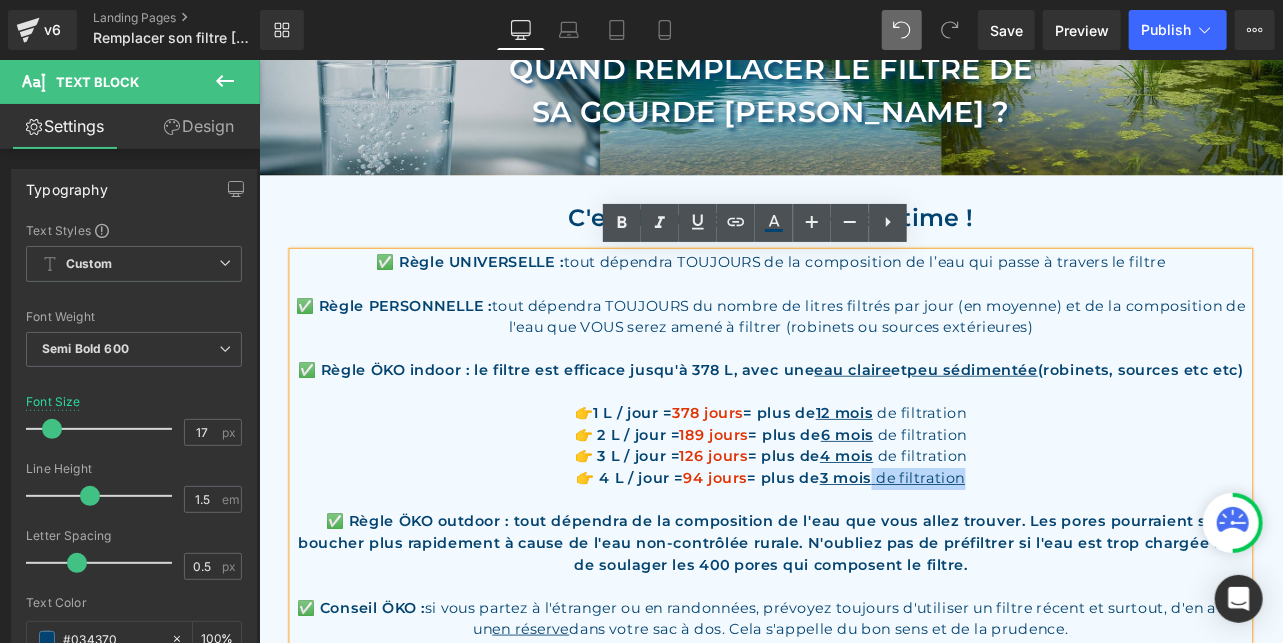 click on "👉 4 L / jour =  94 jours  = plus de  3 mois   de filtration" at bounding box center [863, 554] 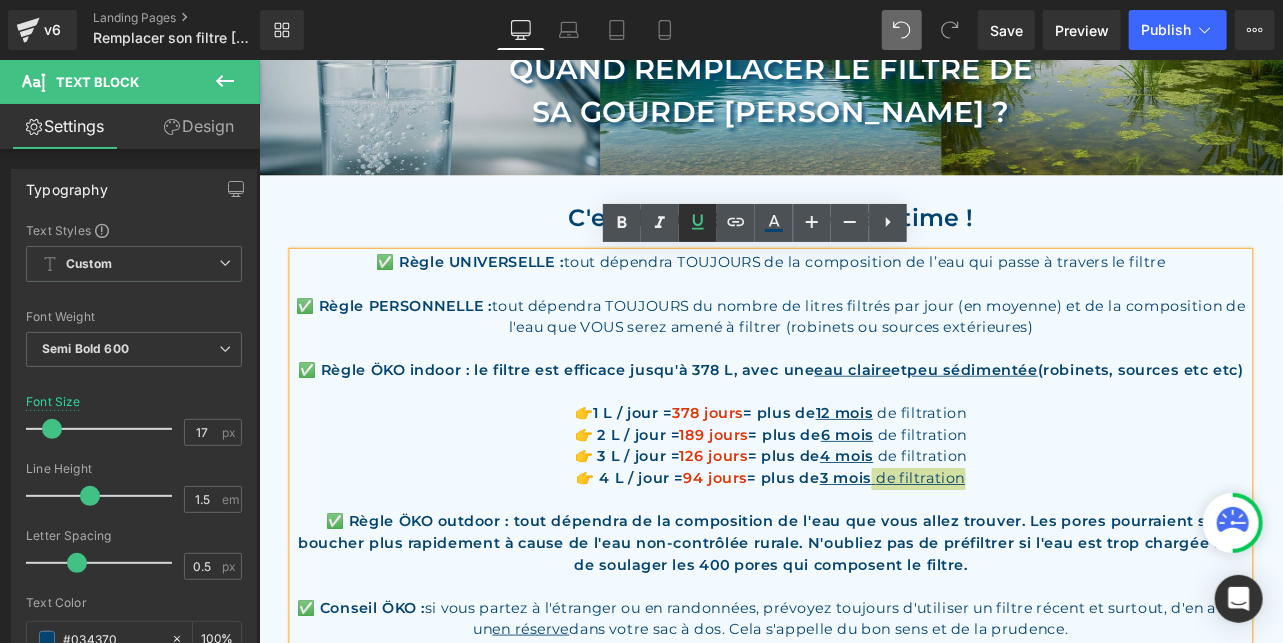 click 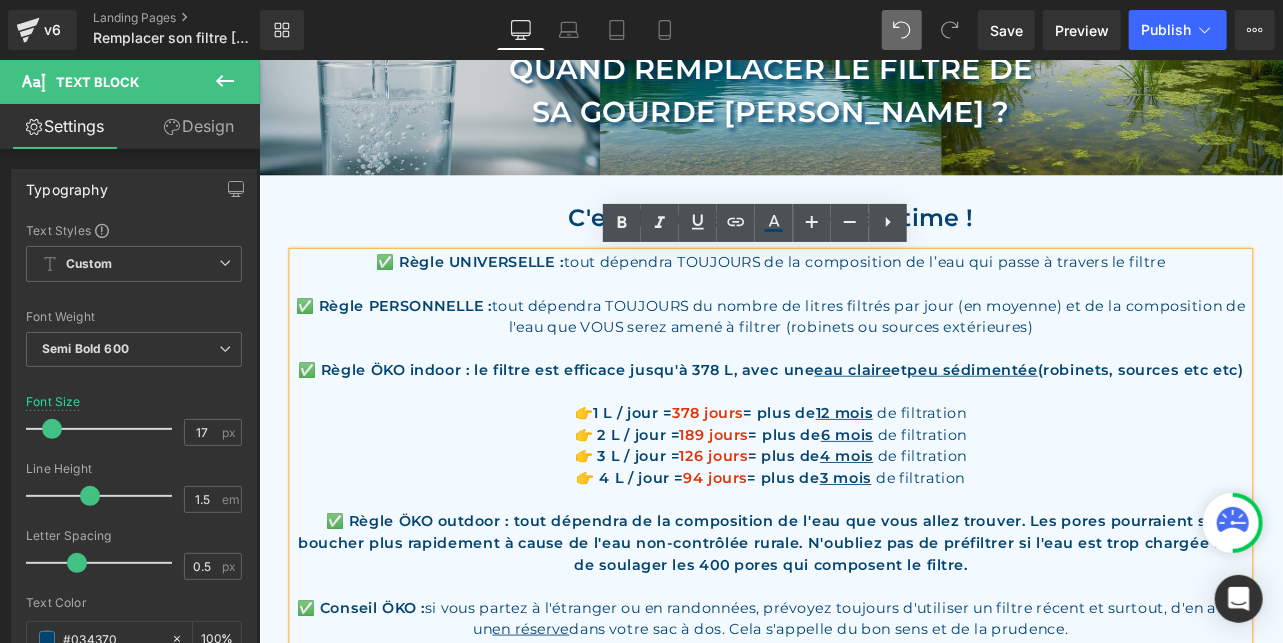 click on "👉 2 L / jour =  189 jours  = plus de  6 mois   de filtration" at bounding box center [863, 503] 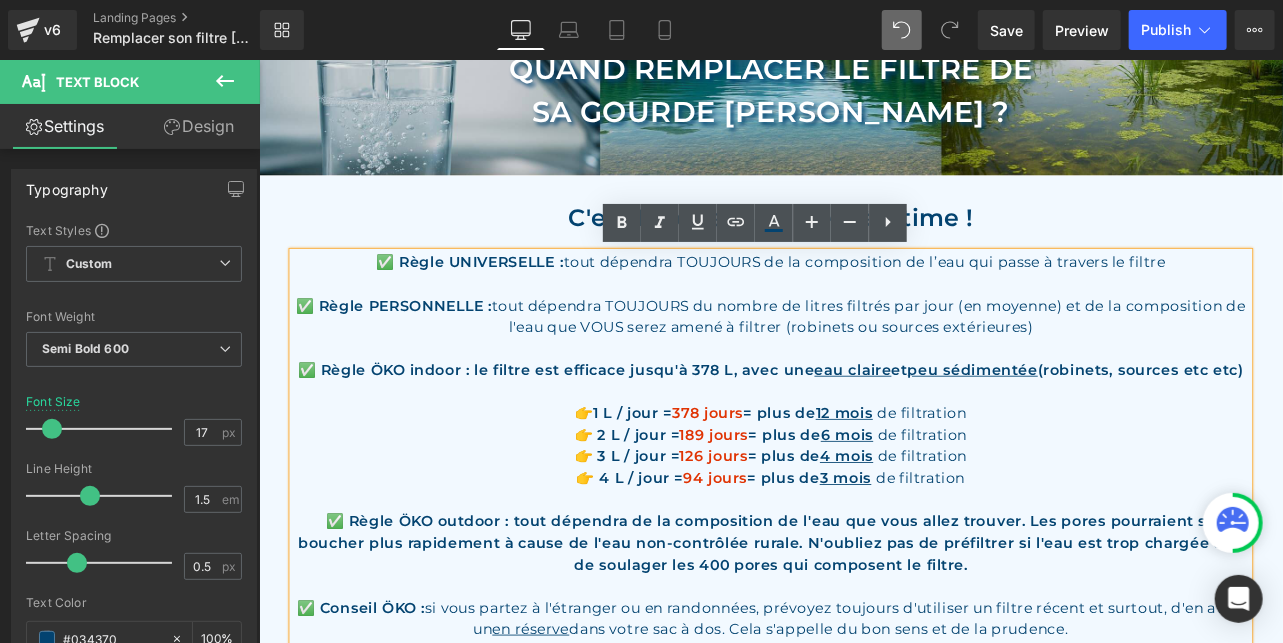 click on "6 mois" at bounding box center (953, 502) 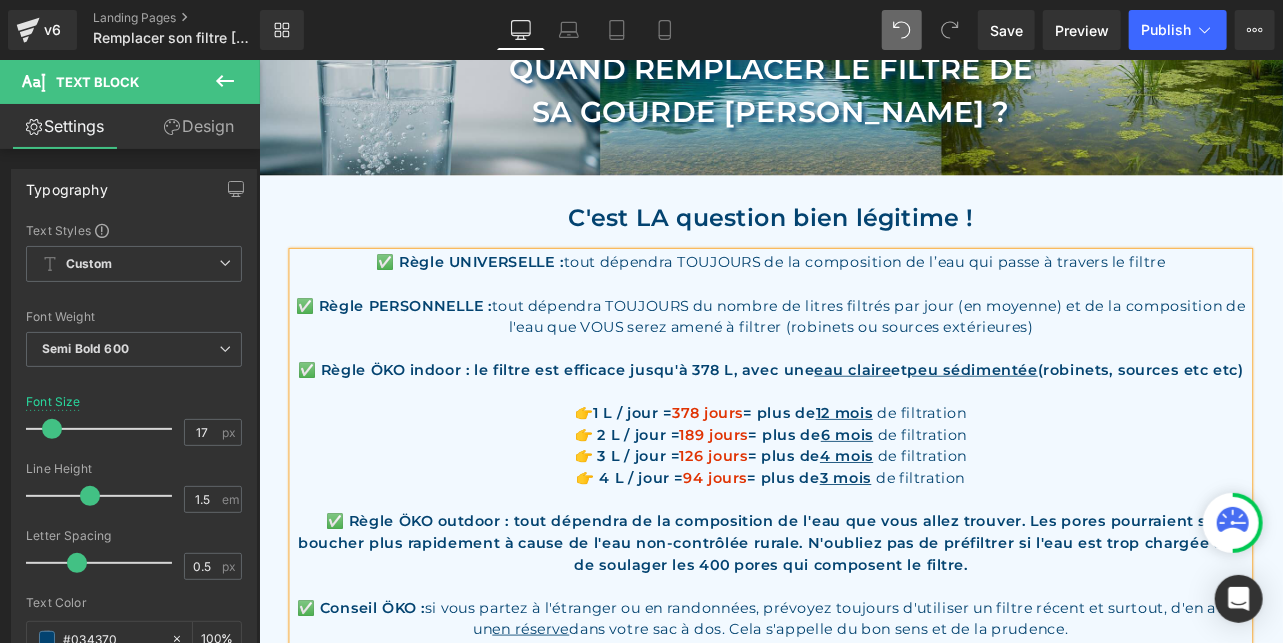 click on "189 jours  = plus de   6 mois   de filtration" at bounding box center (925, 502) 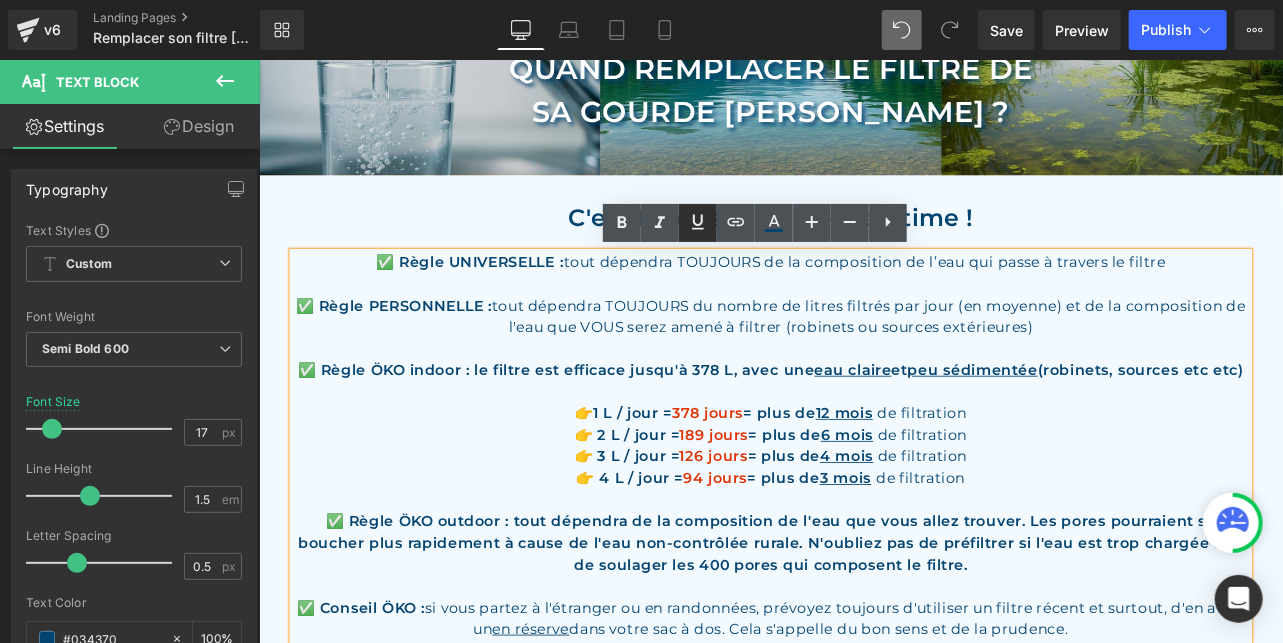 click 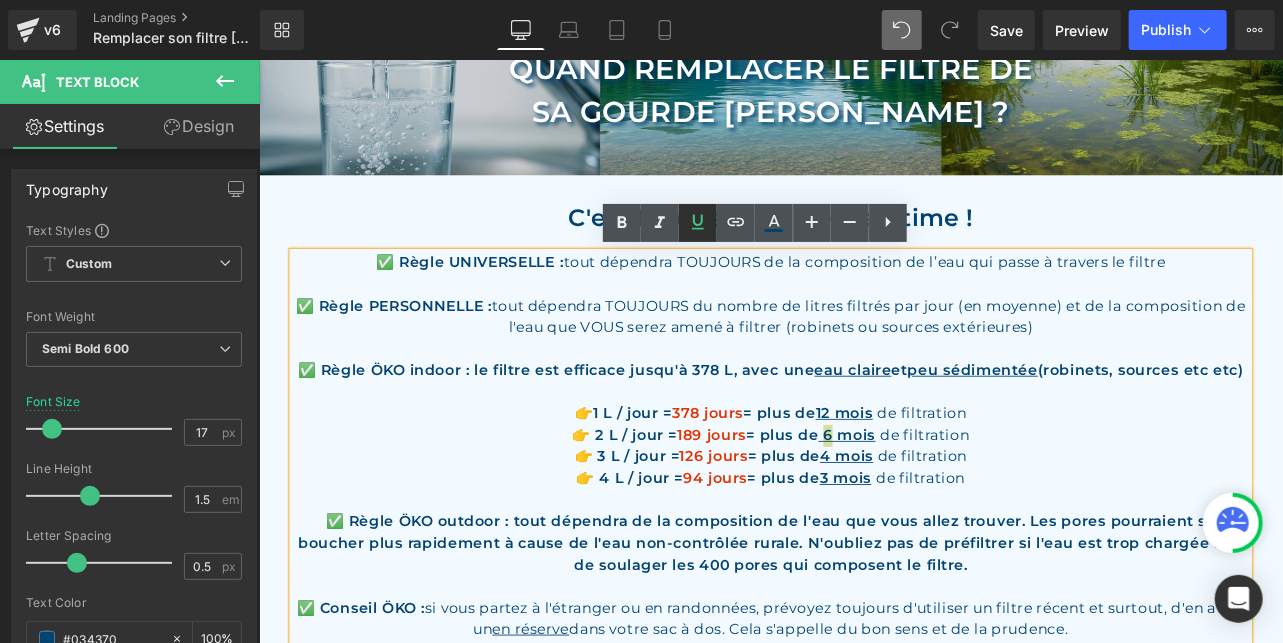click 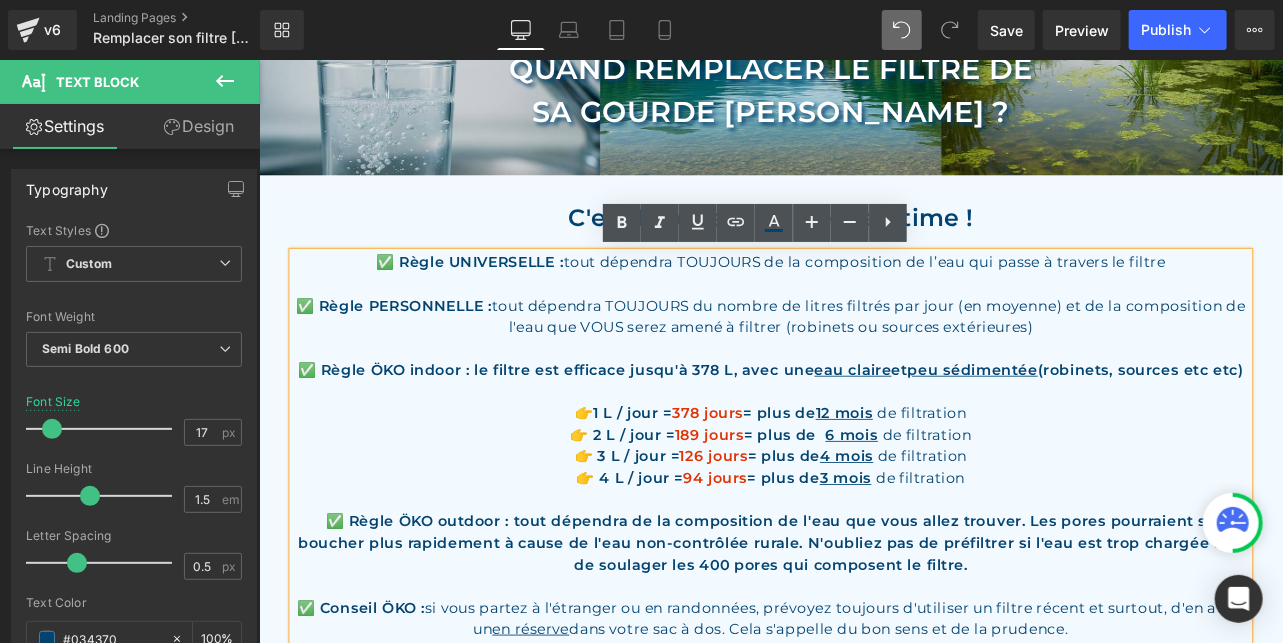 click on "👉 2 L / jour =  189 jours  = plus de     6 mois   de filtration" at bounding box center [863, 503] 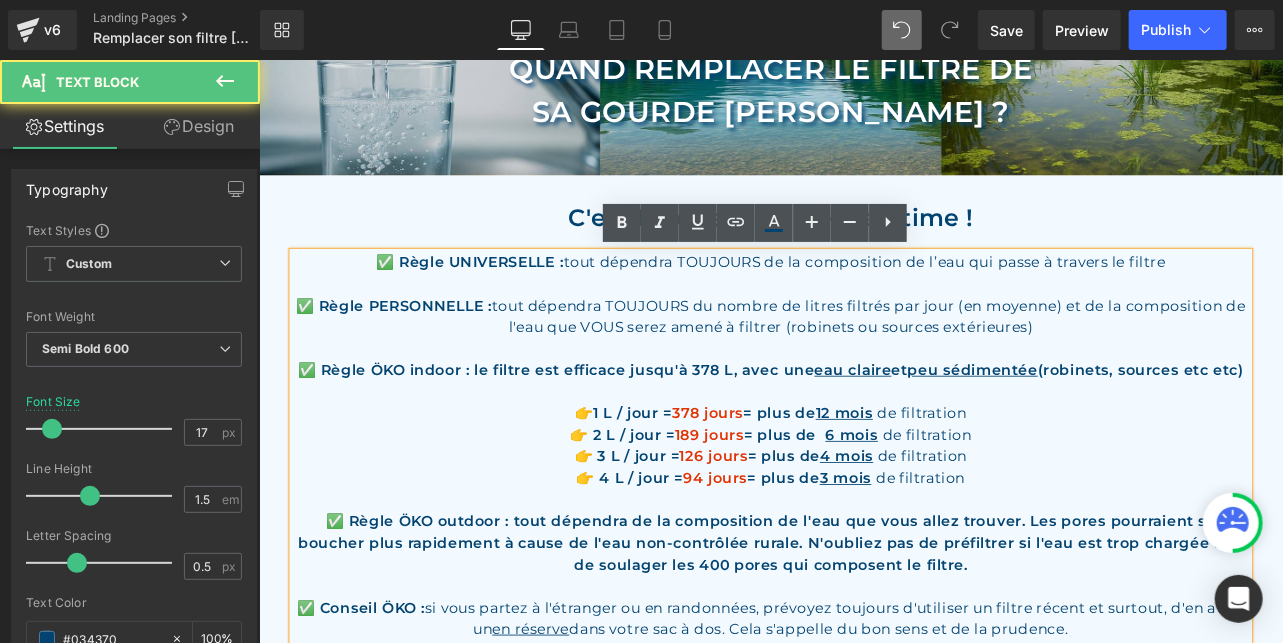 drag, startPoint x: 931, startPoint y: 538, endPoint x: 914, endPoint y: 596, distance: 60.440052 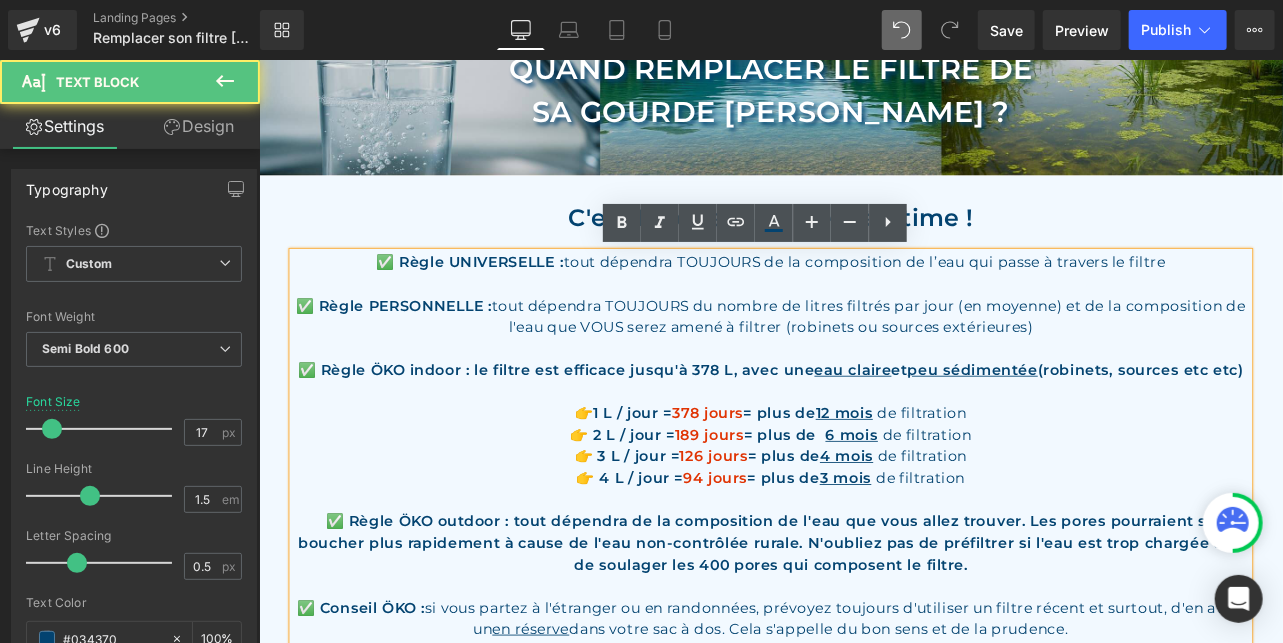 click on "👉 3 L / jour =  126 jours  = plus de  4 mois   de filtration" at bounding box center [863, 528] 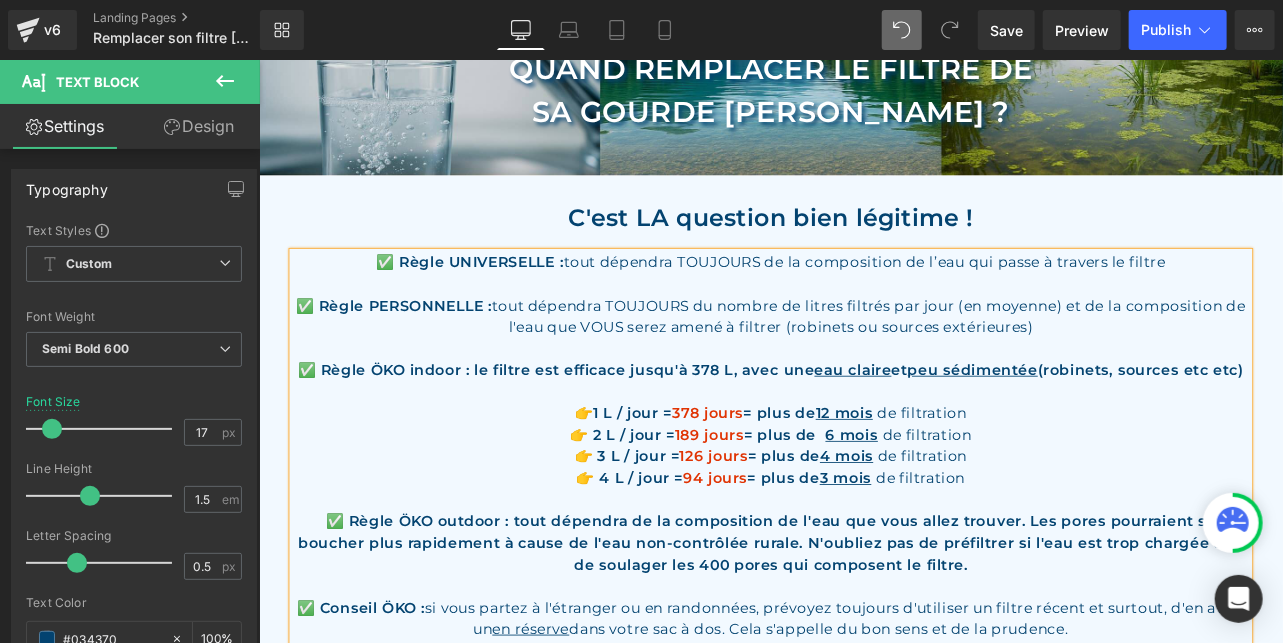 click on "👉 4 L / jour =  94 jours  = plus de  3 mois   de filtration" at bounding box center [863, 554] 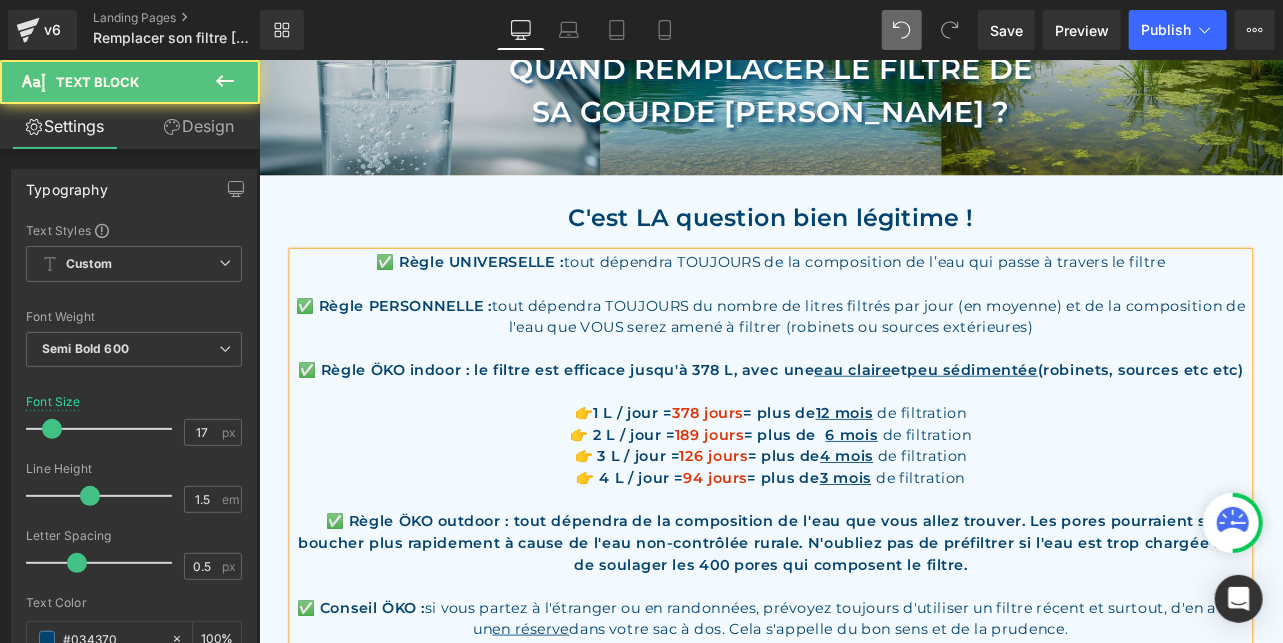 click on "👉  1 L / jour =  378 jours  = plus de  12 mois   de filtration" at bounding box center (863, 477) 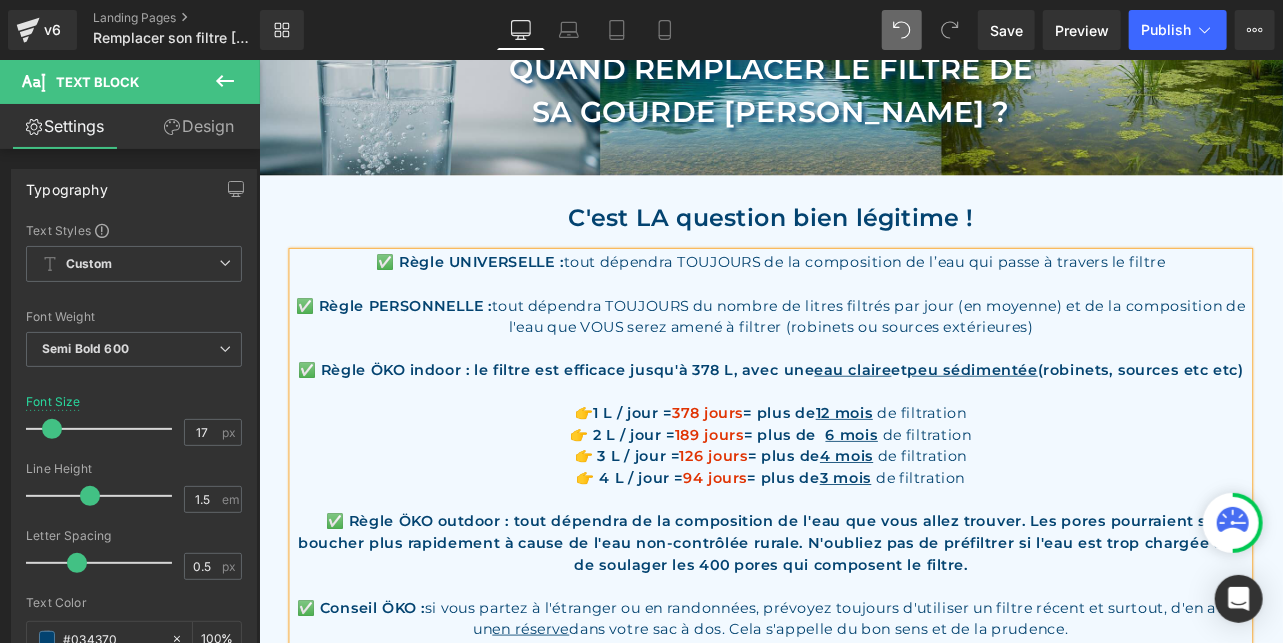 click on "👉 4 L / jour =   94 jours  = plus de   3 mois   de filtration" at bounding box center (863, 554) 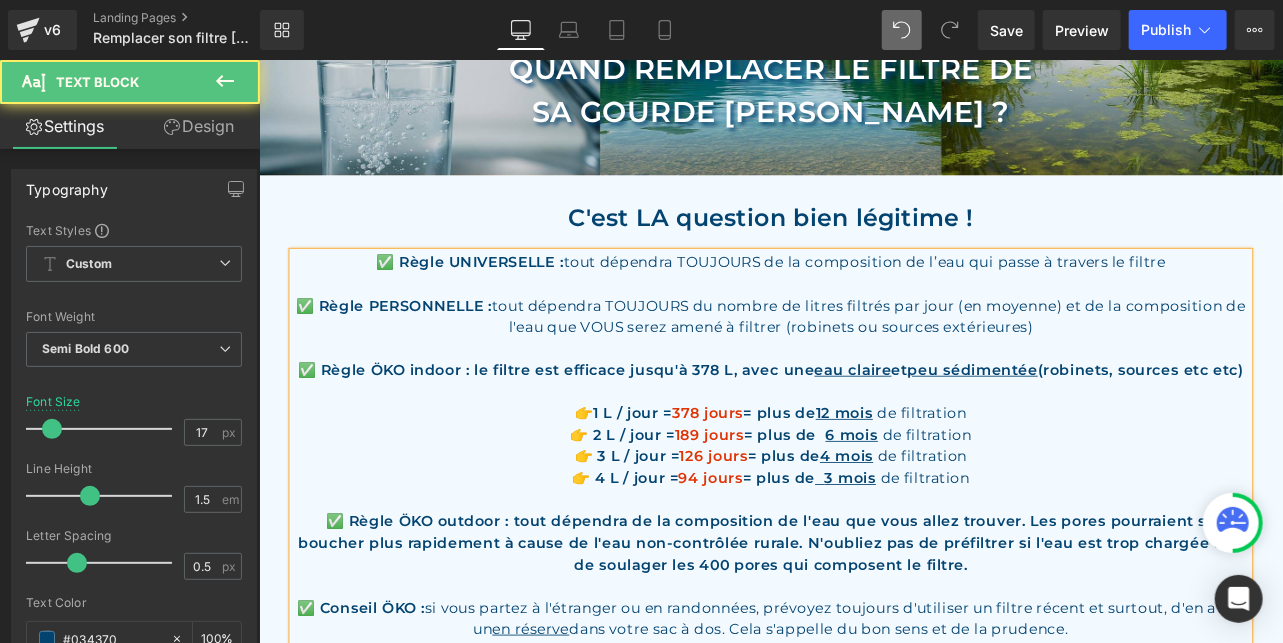 drag, startPoint x: 936, startPoint y: 565, endPoint x: 926, endPoint y: 562, distance: 10.440307 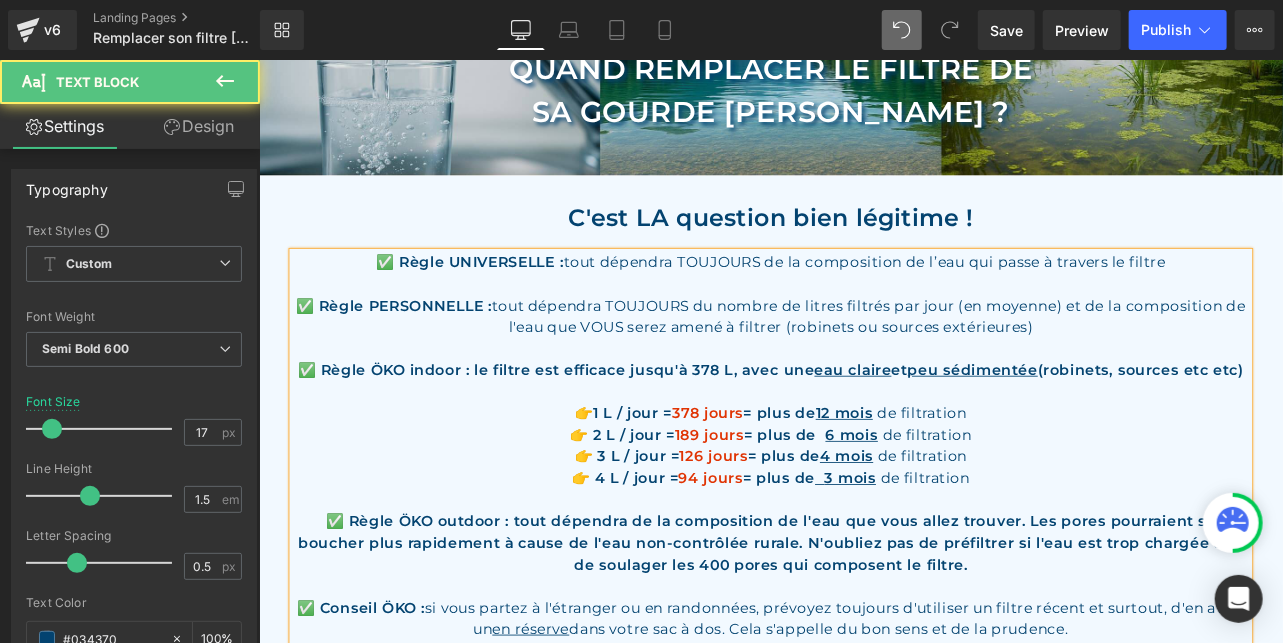 click on "👉 4 L / jour =   94 jours  = plus de     3 mois   de filtration" at bounding box center [863, 554] 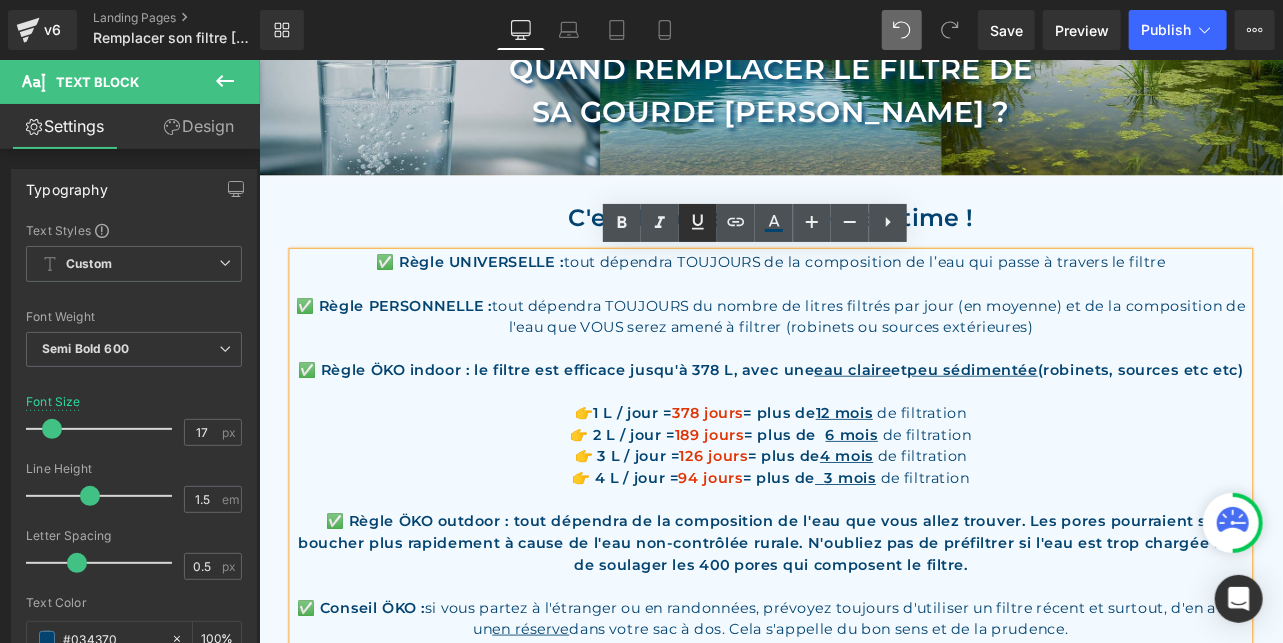 click 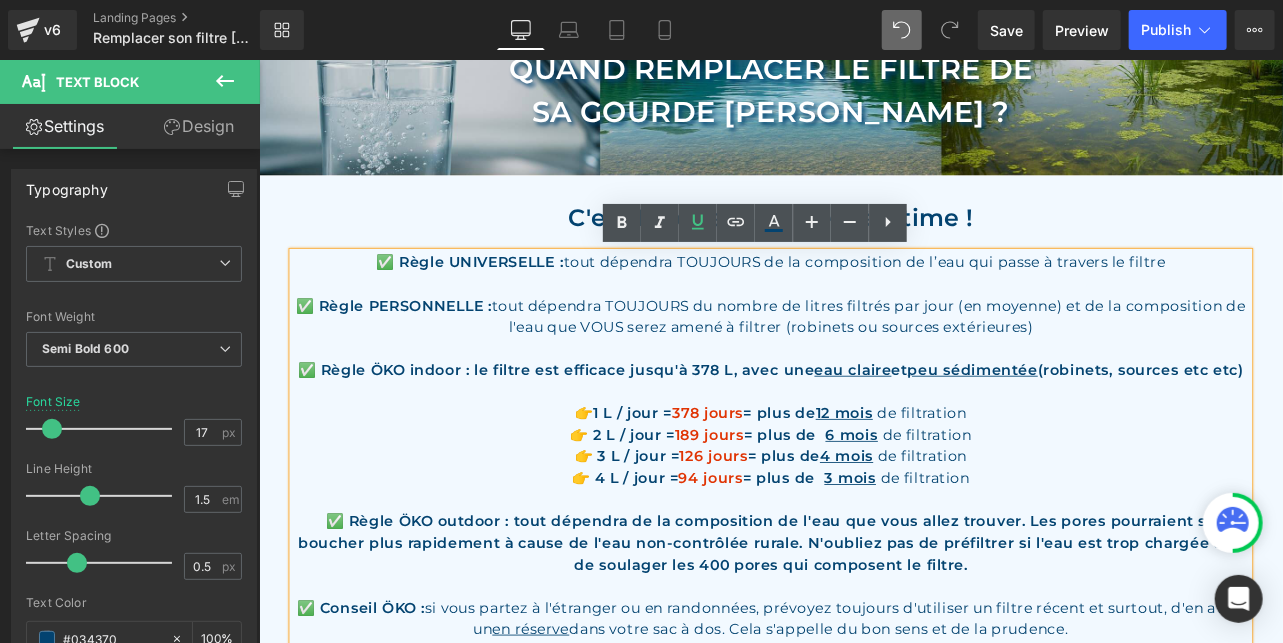 click at bounding box center (863, 579) 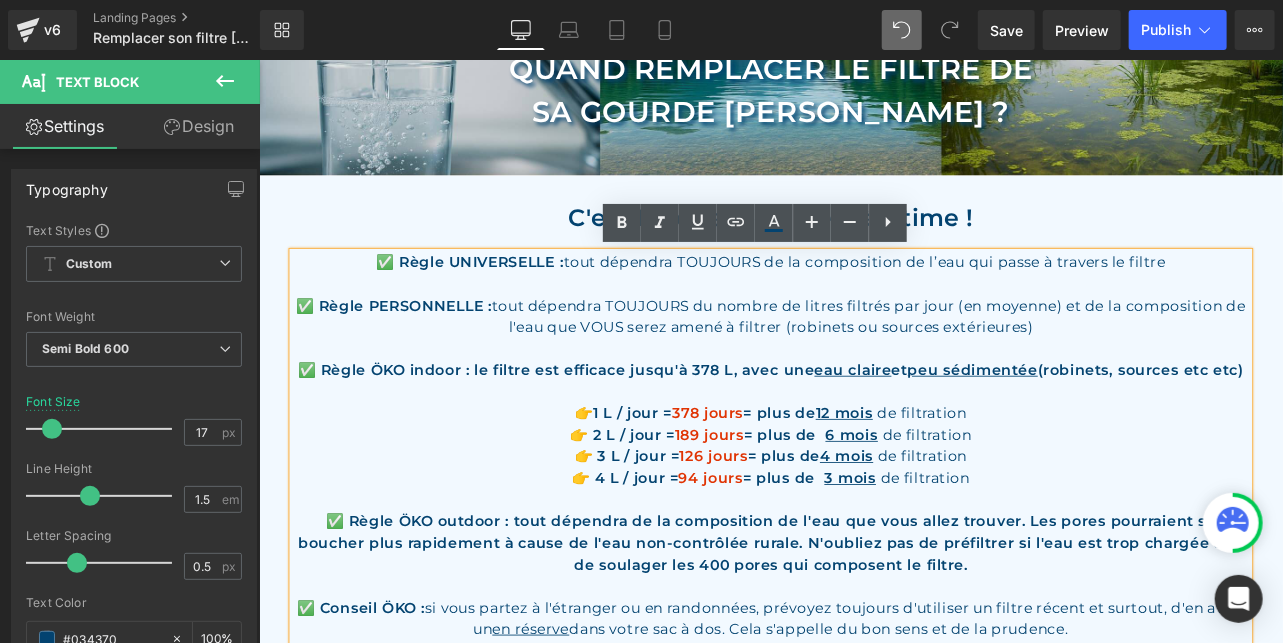 click on "94 jours" at bounding box center [792, 553] 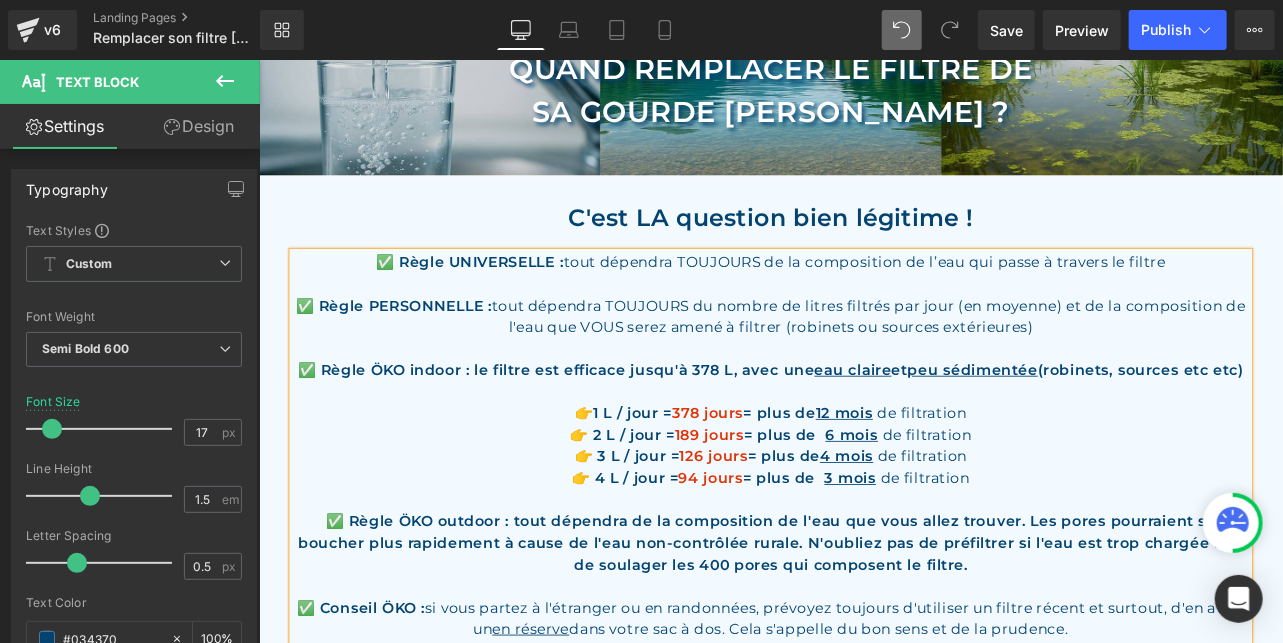 click on "👉 4 L / jour =     94 jours  = plus de     3 mois   de filtration" at bounding box center (863, 554) 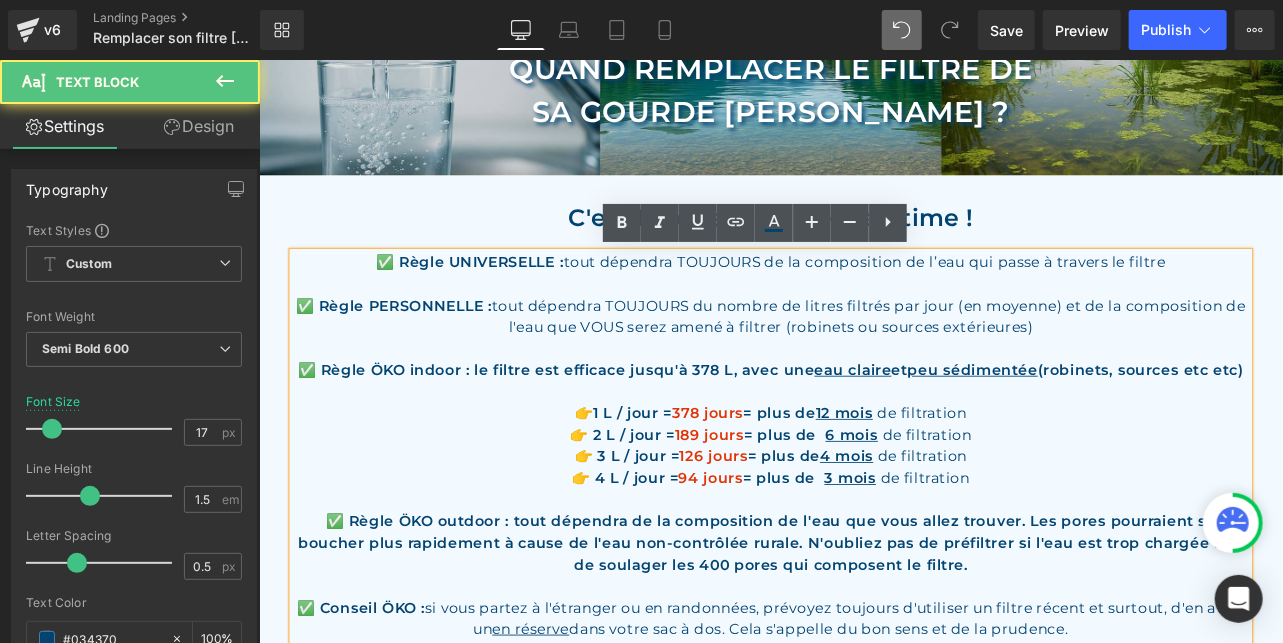 click on "94 jours" at bounding box center (792, 553) 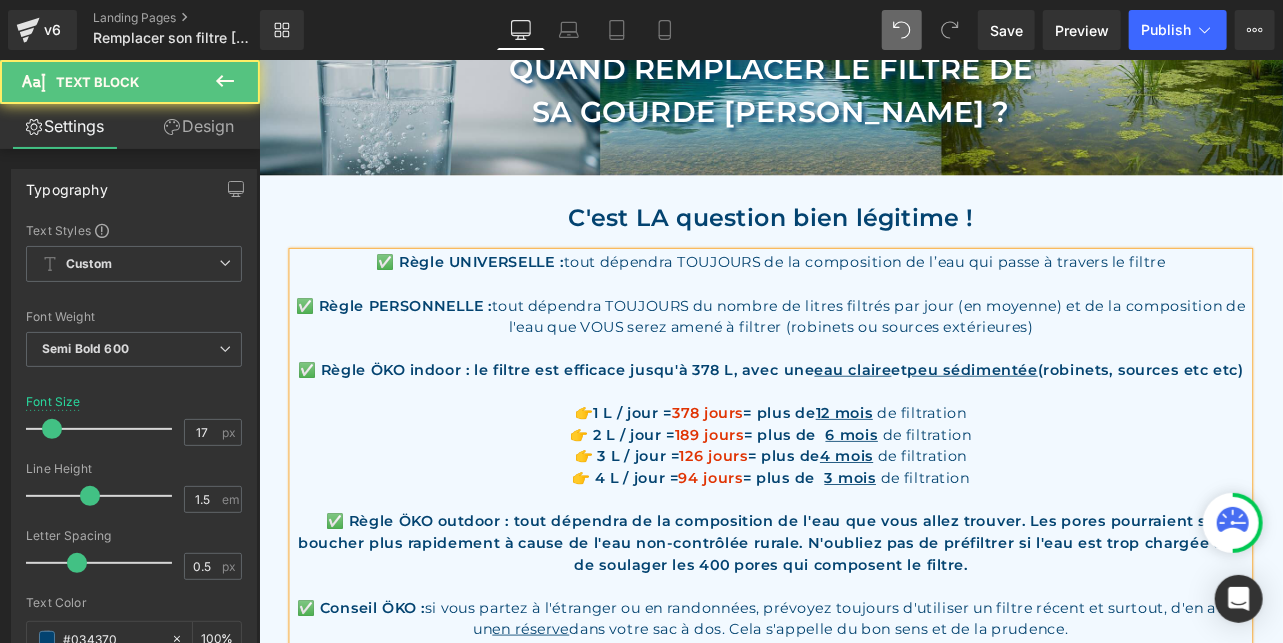 click on "👉 4 L / jour =  94 jours  = plus de     3 mois   de filtration" at bounding box center (863, 554) 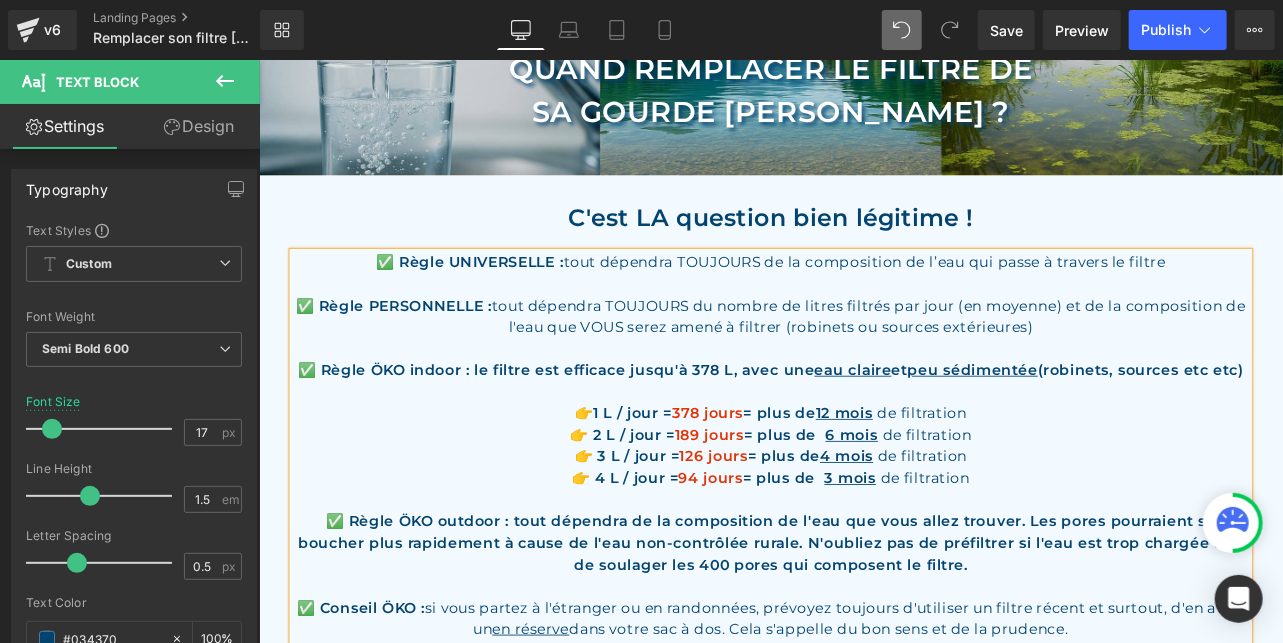 click on "94 jours" at bounding box center [792, 553] 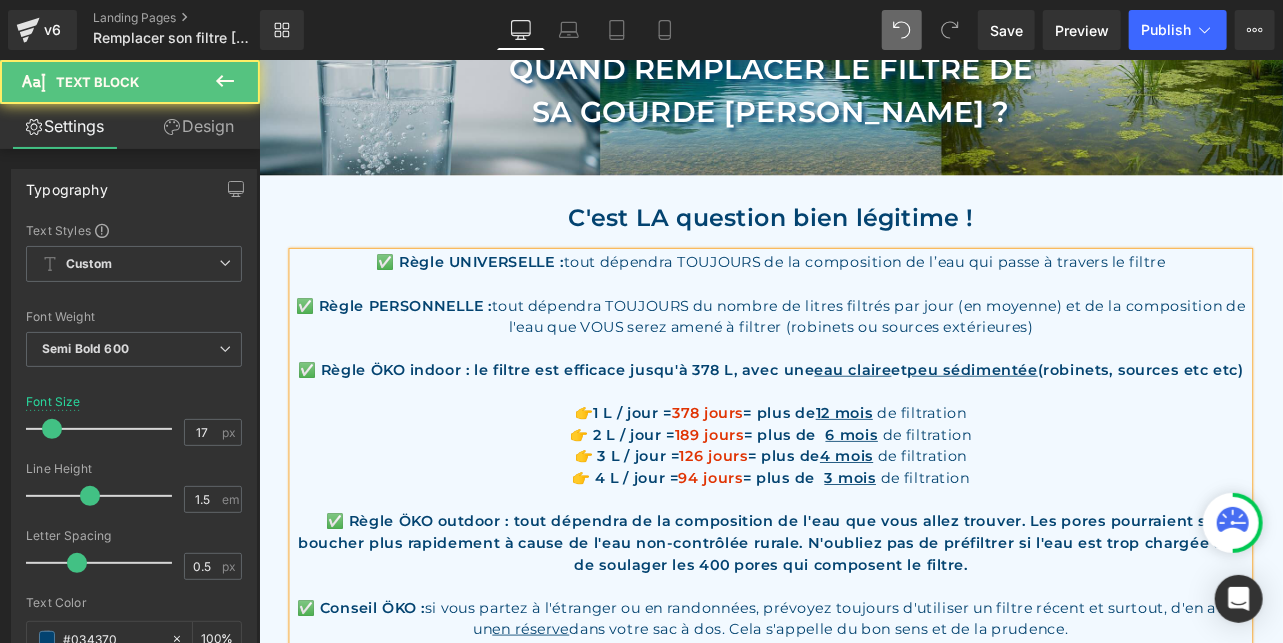 click on "94 jours" at bounding box center (792, 553) 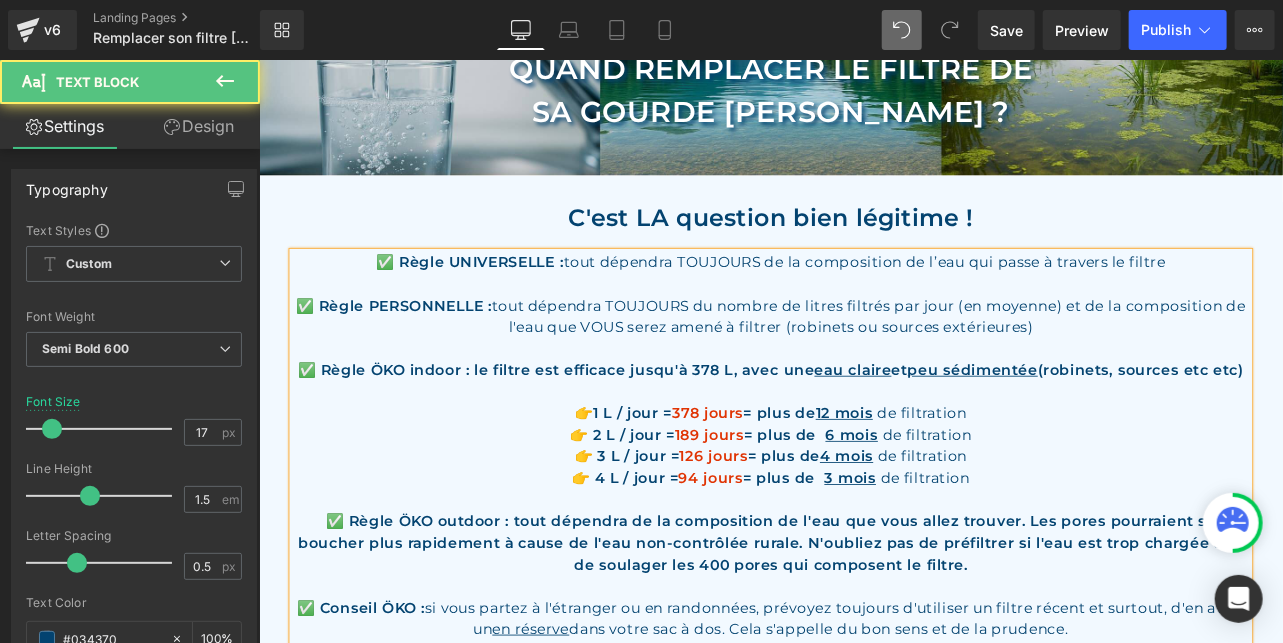click on "👉 4 L / jour =   94 jours  = plus de     3 mois   de filtration" at bounding box center (863, 554) 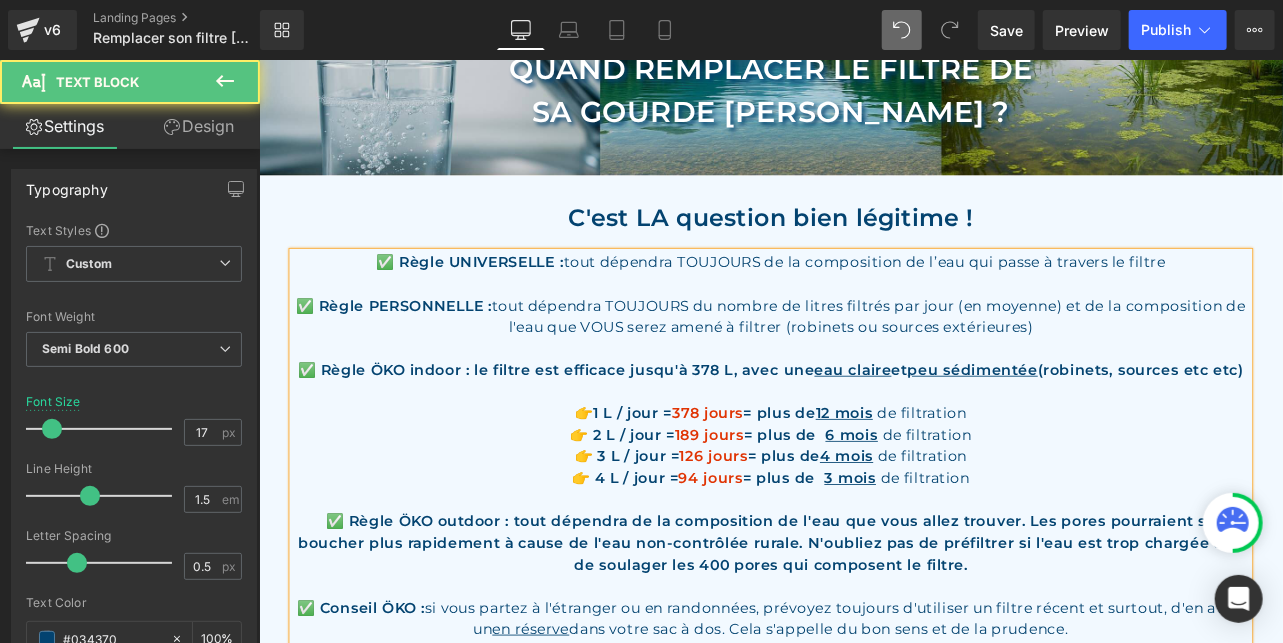 click on "👉 4 L / jour =   94 jours  = plus de     3 mois   de filtration" at bounding box center (863, 554) 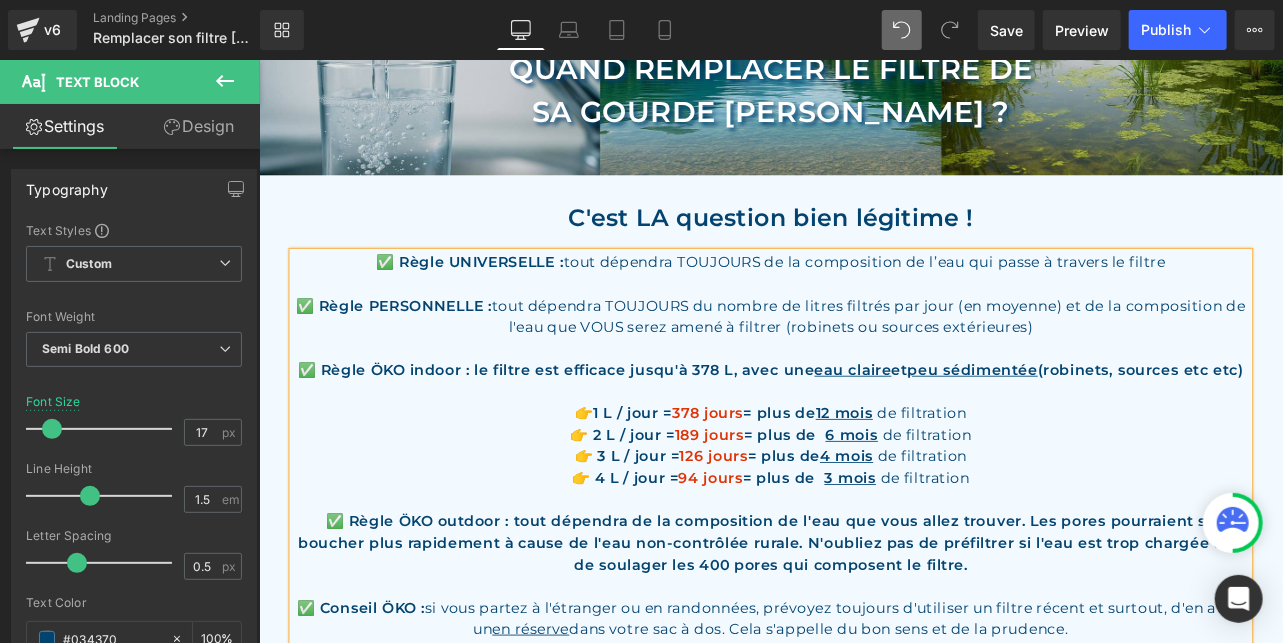 click on "👉 4 L / jour =   94 jours  = plus de     3 mois   de filtration" at bounding box center (863, 554) 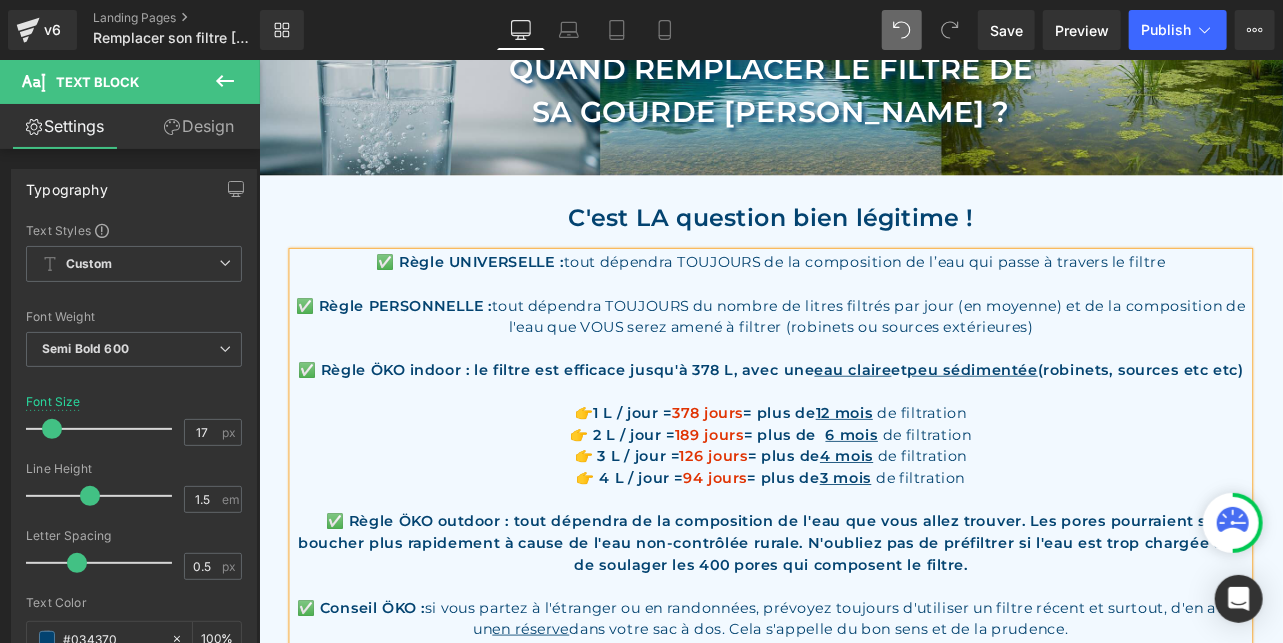 click on "👉 4 L / jour =   94 jours  = plus de  3 mois   de filtration" at bounding box center [863, 554] 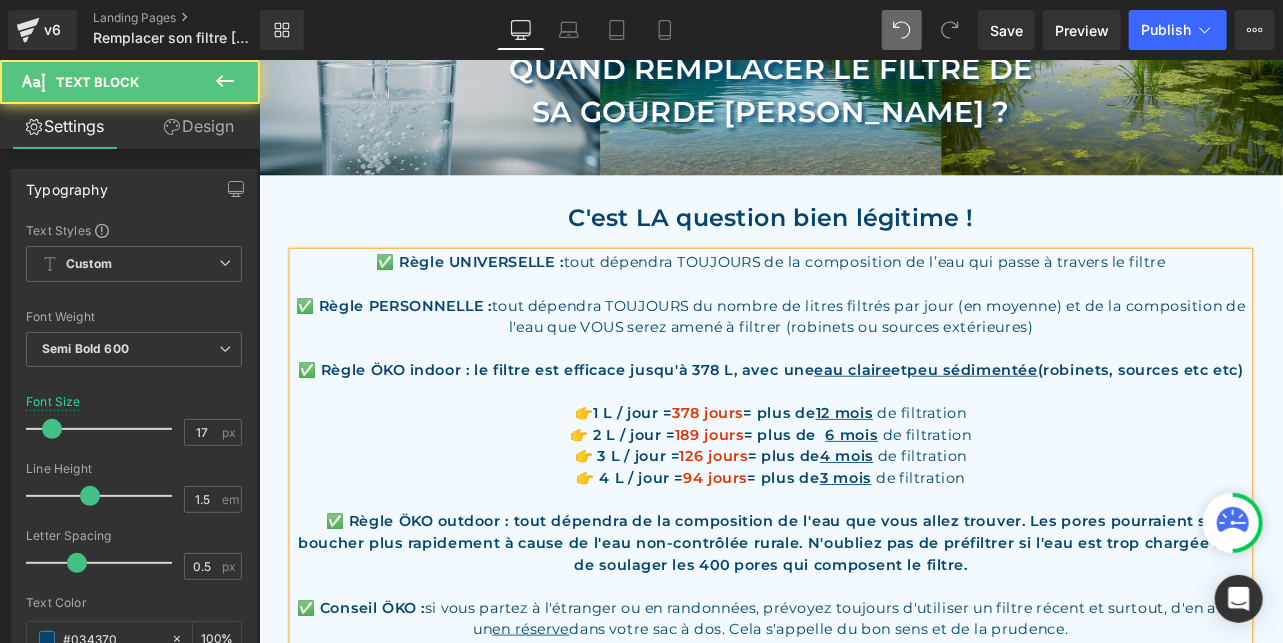 click on "👉 4 L / jour =   94 jours  = plus de  3 mois   de filtration" at bounding box center (863, 554) 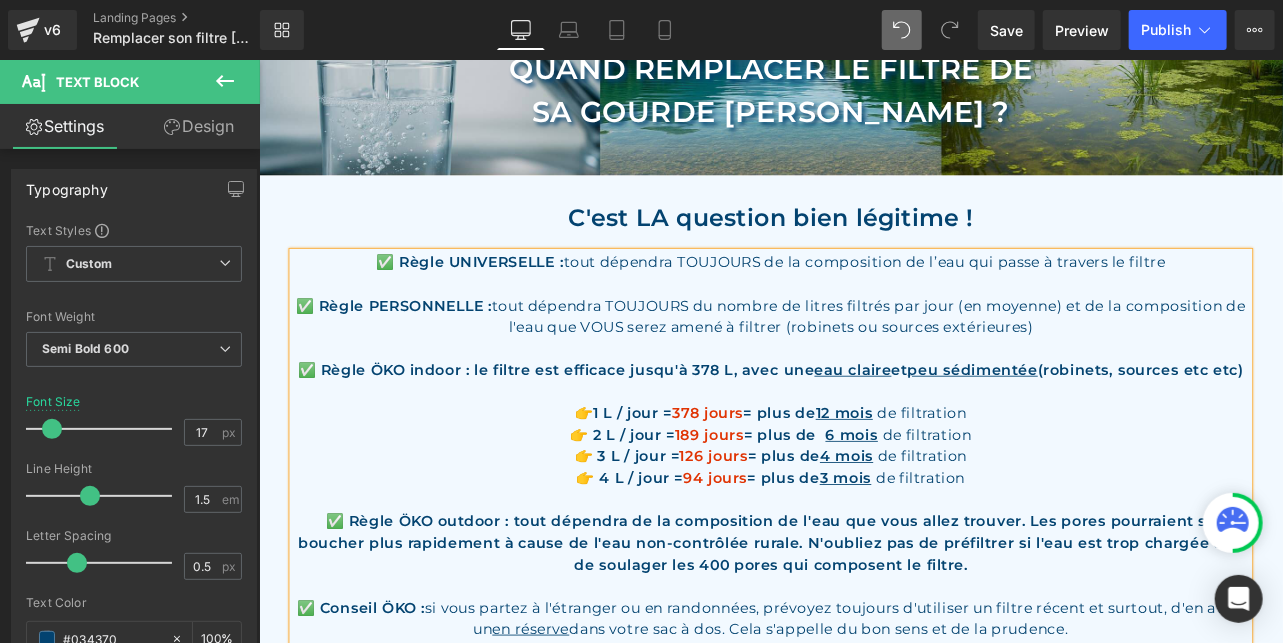 click on "👉 4 L / jour =   94 jours  = plus de    3 mois   de filtration" at bounding box center [863, 554] 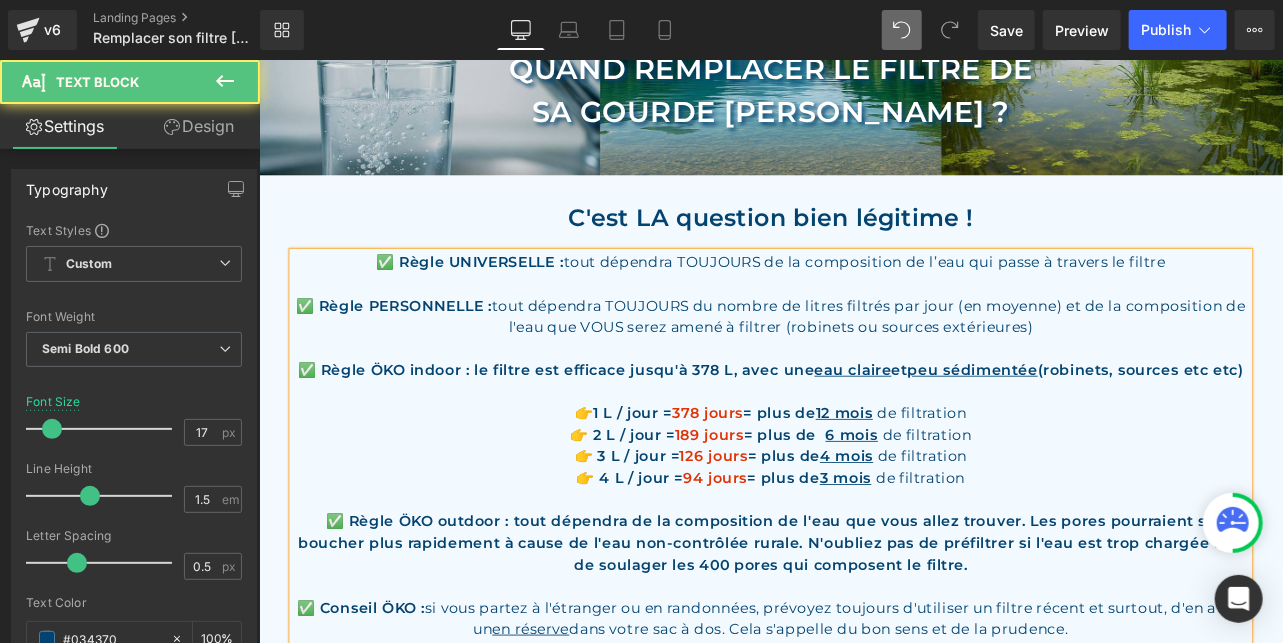 drag, startPoint x: 937, startPoint y: 557, endPoint x: 925, endPoint y: 556, distance: 12.0415945 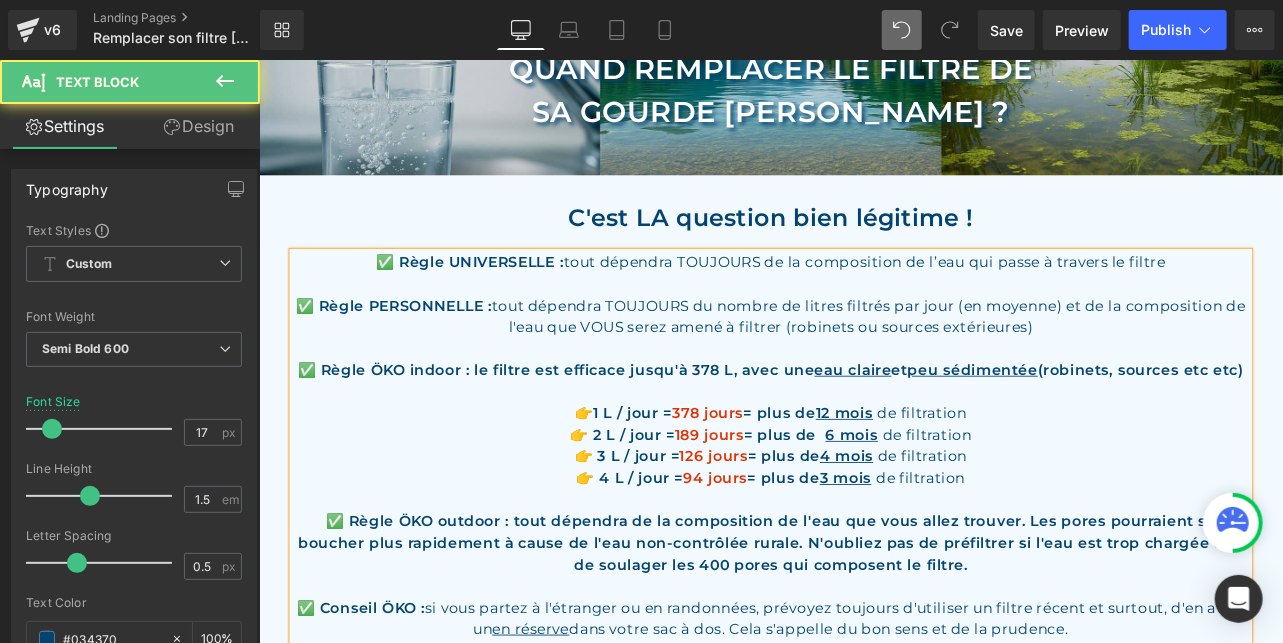 click on "👉 4 L / jour =   94 jours  = plus de    3 mois   de filtration" at bounding box center (863, 554) 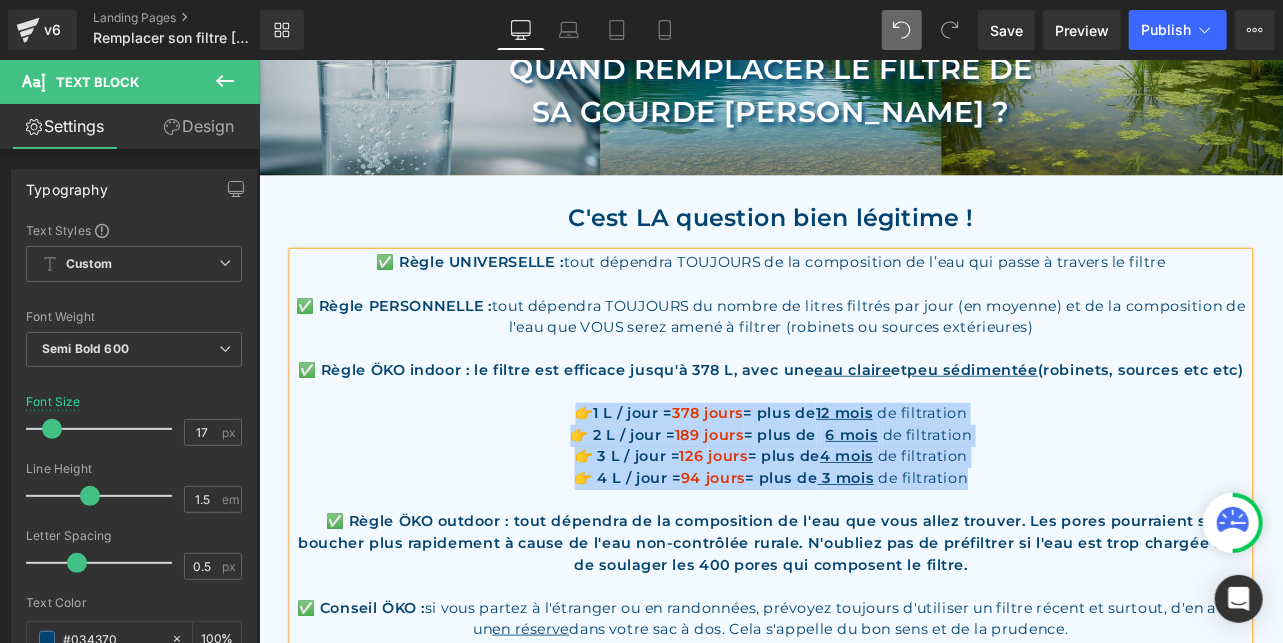 drag, startPoint x: 1106, startPoint y: 551, endPoint x: 611, endPoint y: 479, distance: 500.20895 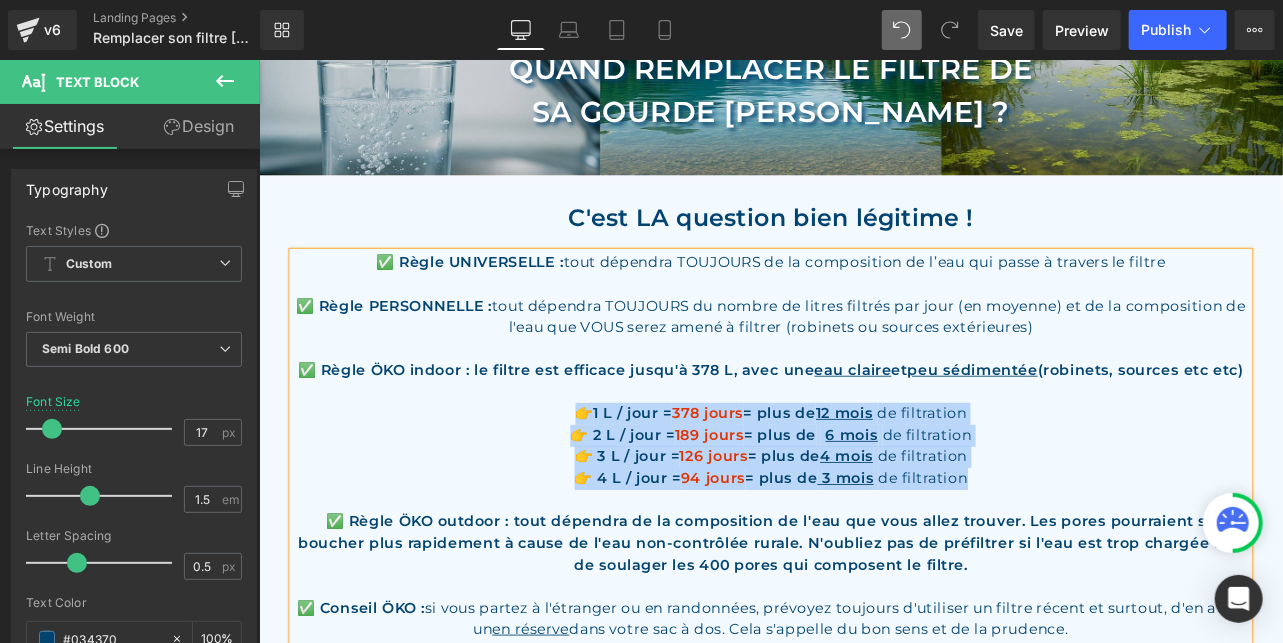 click on "✅ Règle UNIVERSELLE :  tout dépendra TOUJOURS de la composition de l’eau qui passe à travers le filtre ✅ Règle PERSONNELLE :  tout dépendra TOUJOURS du nombre de litres filtrés par jour (en moyenne) et de la composition de l'eau que VOUS serez amené à filtrer (robinets ou sources extérieures) ✅ Règle ÖKO indoor : le filtre est efficace jusqu'à 378 L, avec une  eau claire  et  peu sédimentée  (robinets, sources etc etc)  👉  1 L / jour =  378 jours  = plus de  12 mois   de filtration  👉 2 L / jour =  189 jours  = plus de     6 mois   de filtration  👉 3 L / jour =  126 jours  = plus de   4 mois   de filtration   👉 4 L / jour =   94 jours  = plus de    3 mois   de filtration ✅ Règle ÖKO outdoor : tout dépendra de la composition de l'eau que vous allez trouver. Les pores pourraient se boucher plus rapidement à cause de l'eau non-contrôlée rurale. N'oubliez pas de préfiltrer si l'eau est trop chargée afin de soulager les 400 pores qui composent le filtre." at bounding box center (863, 541) 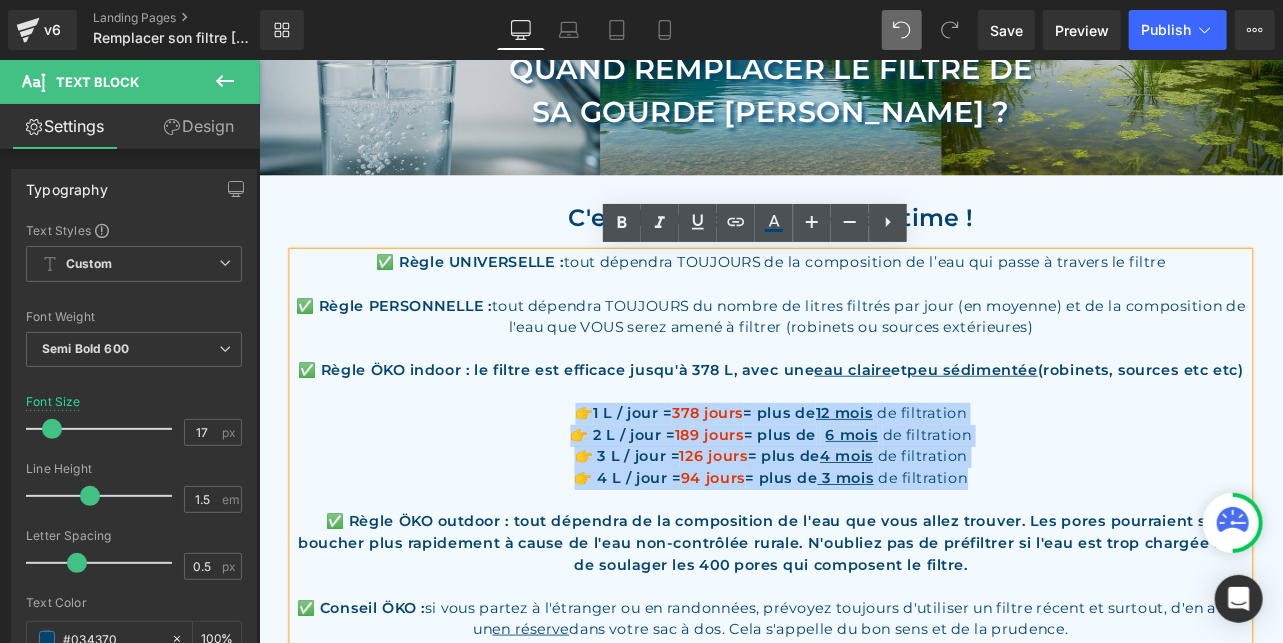 copy on "👉  1 L / jour =  378 jours  = plus de  12 mois   de filtration  👉 2 L / jour =  189 jours  = plus de     6 mois   de filtration  👉 3 L / jour =  126 jours  = plus de   4 mois   de filtration   👉 4 L / jour =   94 jours  = plus de    3 mois   de filtration" 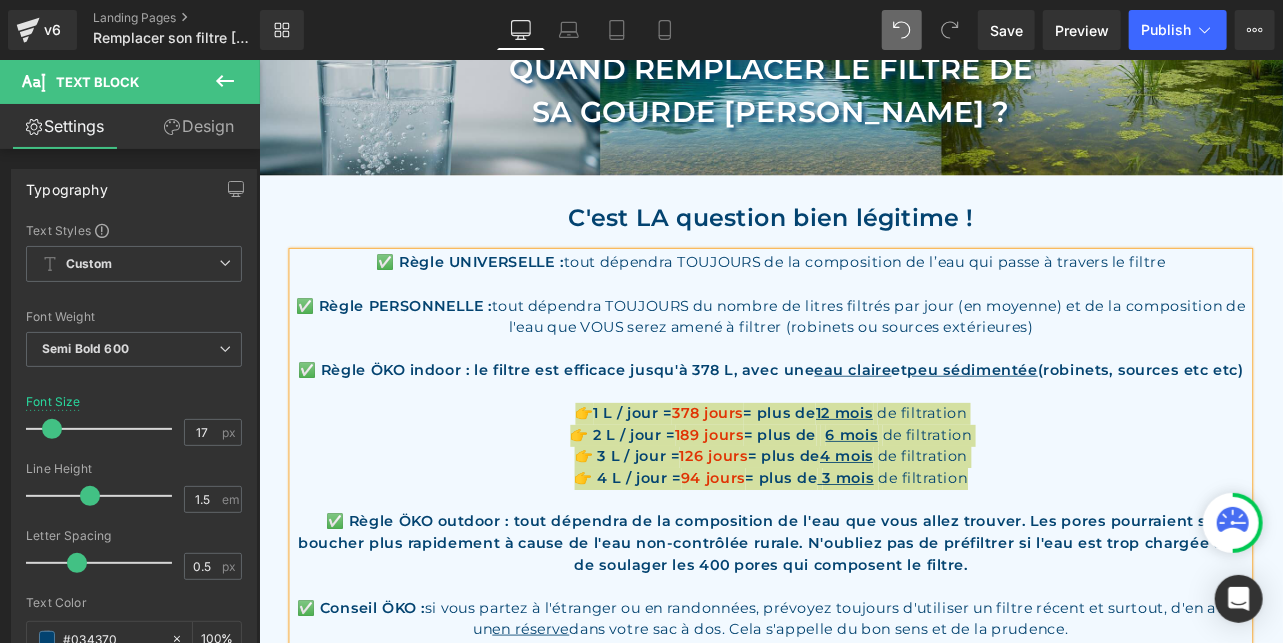 scroll, scrollTop: 429, scrollLeft: 0, axis: vertical 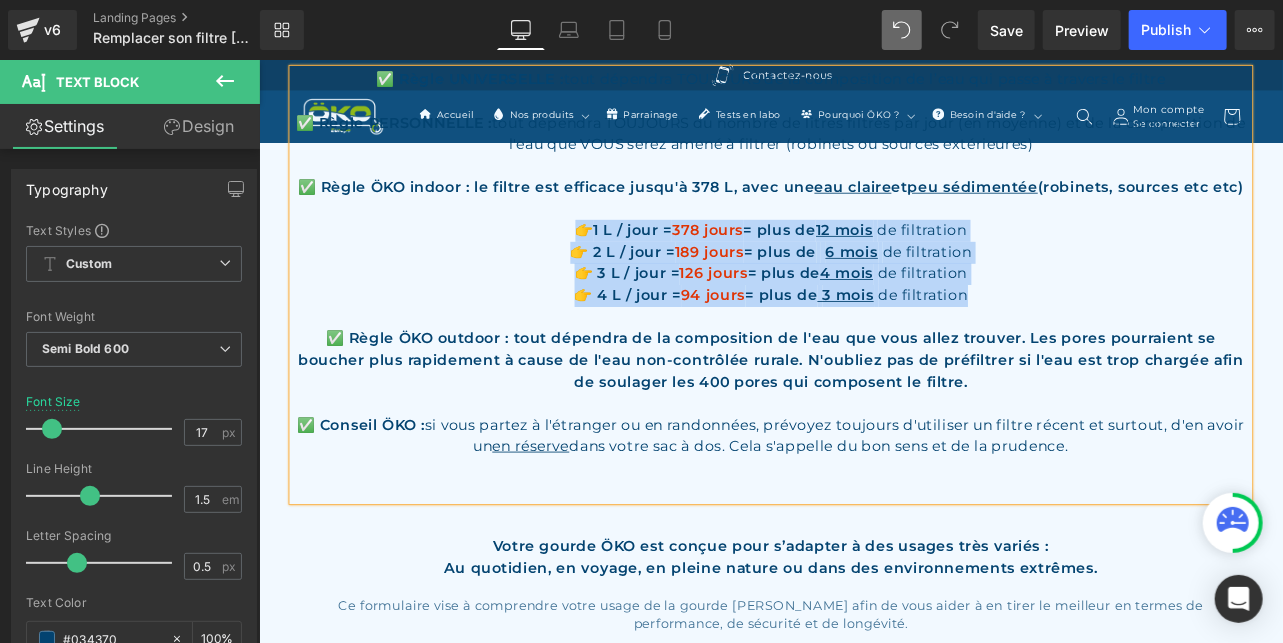 click on "✅ Règle ÖKO outdoor : tout dépendra de la composition de l'eau que vous allez trouver. Les pores pourraient se boucher plus rapidement à cause de l'eau non-contrôlée rurale. N'oubliez pas de préfiltrer si l'eau est trop chargée afin de soulager les 400 pores qui composent le filtre." at bounding box center (863, 414) 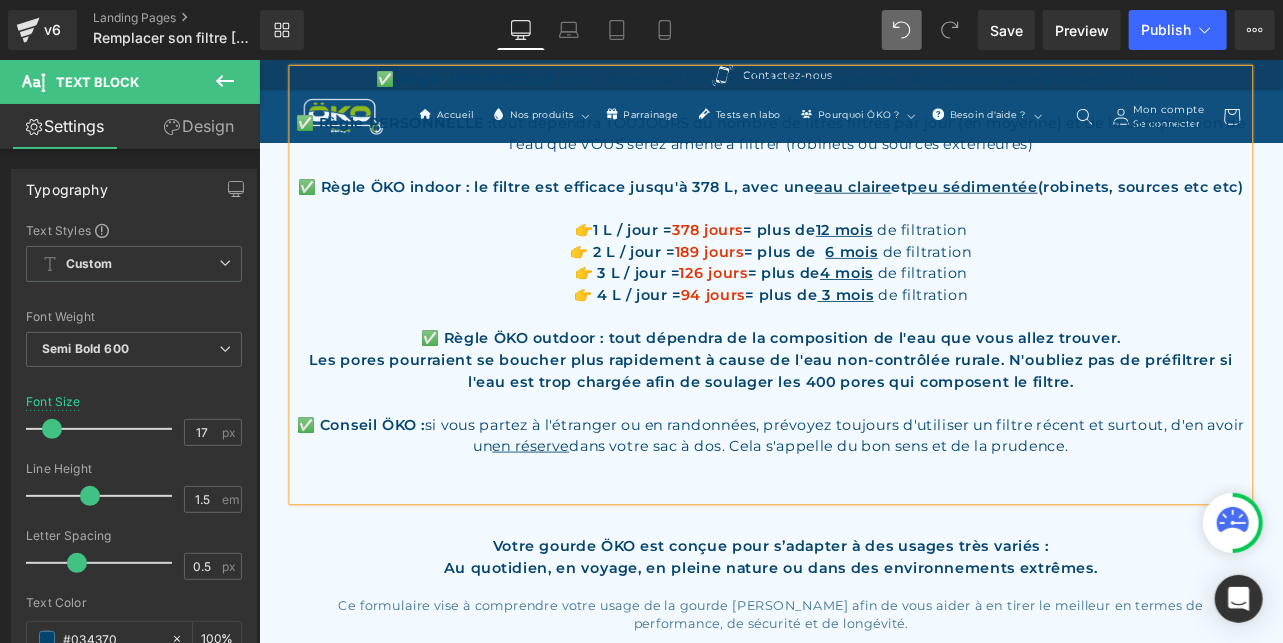 click on "Les pores pourraient se boucher plus rapidement à cause de l'eau non-contrôlée rurale. N'oubliez pas de préfiltrer si l'eau est trop chargée afin de soulager les 400 pores qui composent le filtre." at bounding box center [863, 426] 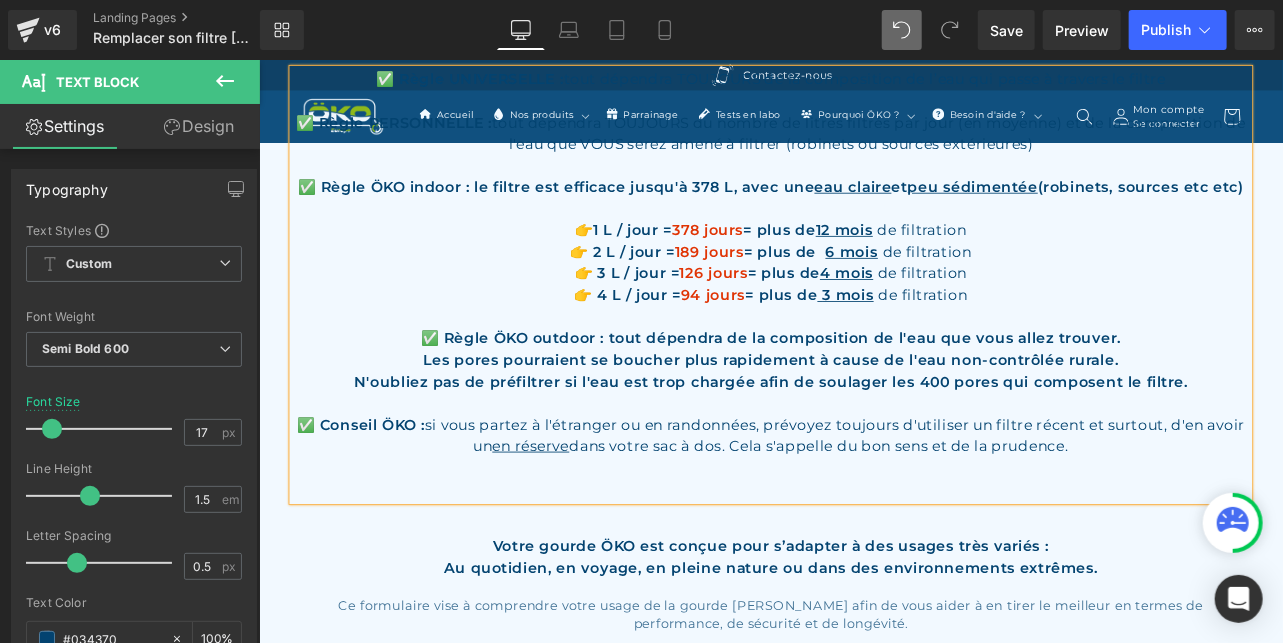drag, startPoint x: 1355, startPoint y: 441, endPoint x: 1004, endPoint y: 441, distance: 351 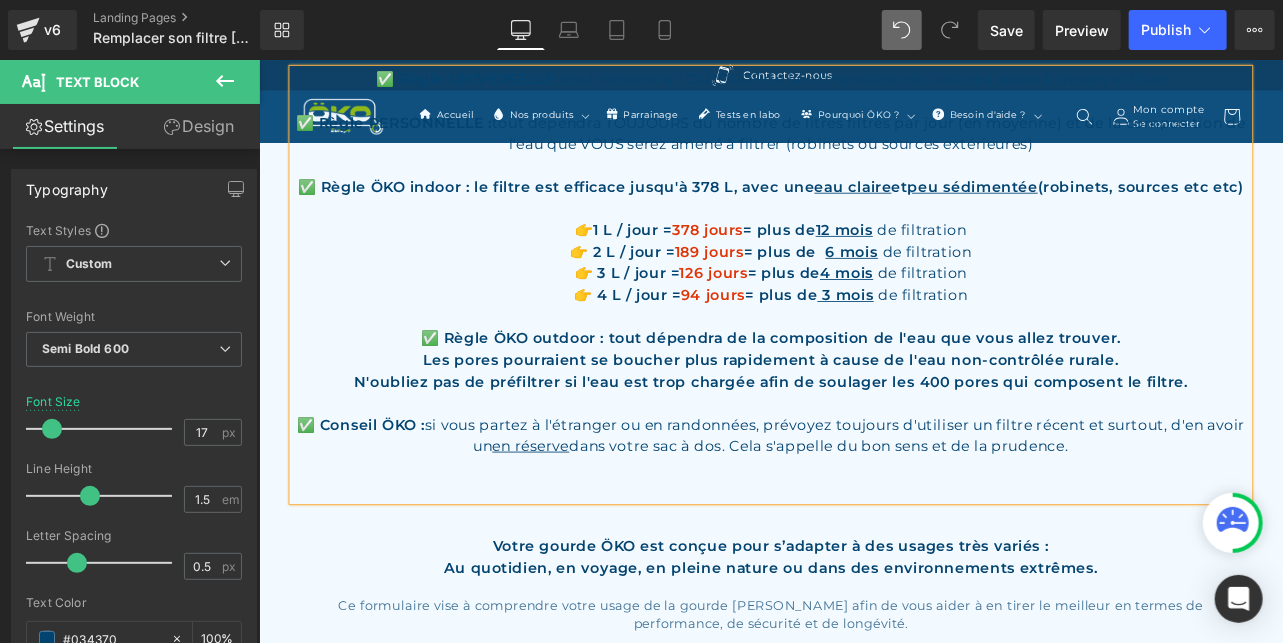 click on "N'oubliez pas de préfiltrer si l'eau est trop chargée afin de soulager les 400 pores qui composent le filtre." at bounding box center [863, 440] 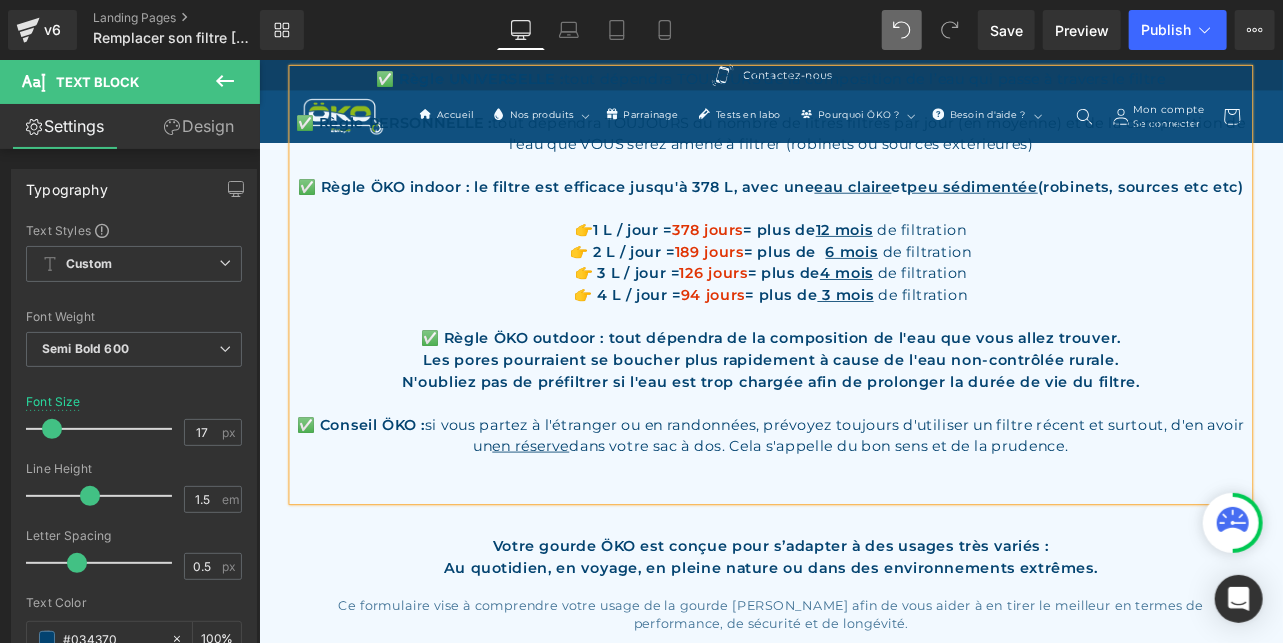 drag, startPoint x: 676, startPoint y: 384, endPoint x: 1293, endPoint y: 439, distance: 619.44653 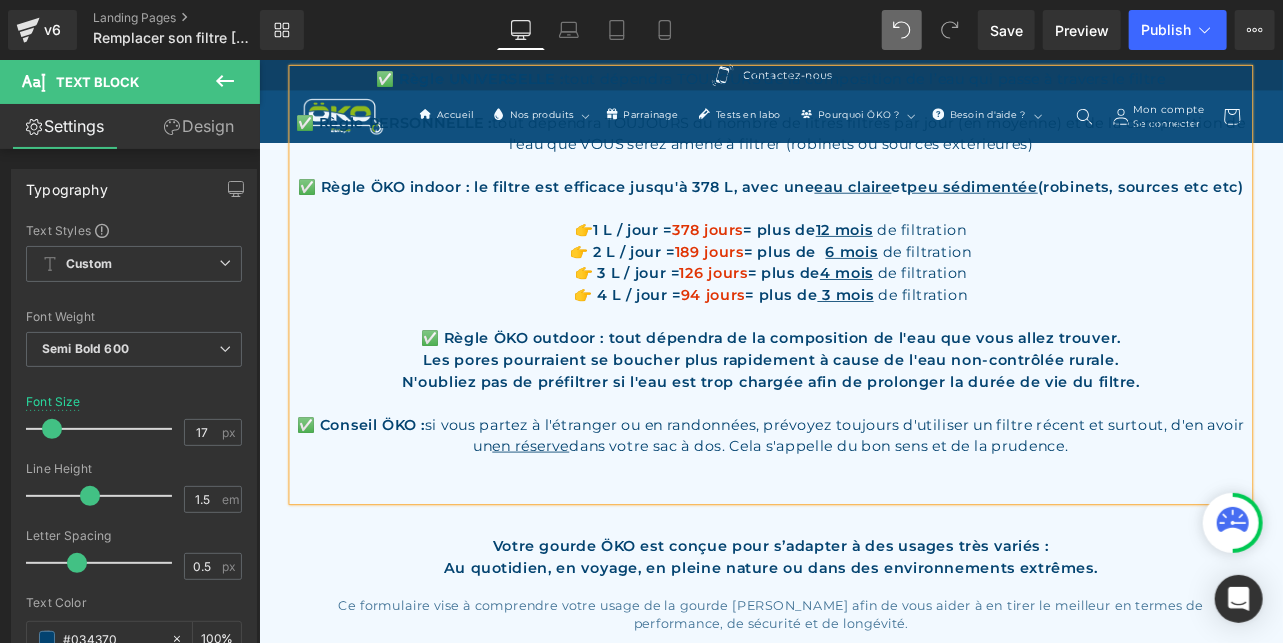 click on "✅ Règle UNIVERSELLE :  tout dépendra TOUJOURS de la composition de l’eau qui passe à travers le filtre ✅ Règle PERSONNELLE :  tout dépendra TOUJOURS du nombre de litres filtrés par jour (en moyenne) et de la composition de l'eau que VOUS serez amené à filtrer (robinets ou sources extérieures) ✅ Règle ÖKO indoor : le filtre est efficace jusqu'à 378 L, avec une  eau claire  et  peu sédimentée  (robinets, sources etc etc)  👉  1 L / jour =  378 jours  = plus de  12 mois   de filtration  👉 2 L / jour =  189 jours  = plus de     6 mois   de filtration  👉 3 L / jour =  126 jours  = plus de   4 mois   de filtration   👉 4 L / jour =   94 jours  = plus de    3 mois   de filtration ✅ Règle ÖKO outdoor : tout dépendra de la composition de l'eau que vous allez trouver.  Les pores pourraient se boucher plus rapidement à cause de l'eau non-contrôlée rurale.  N'oubliez pas de préfiltrer si l'eau est trop chargée afin de prolonger la durée de vie du filtre." at bounding box center [863, 325] 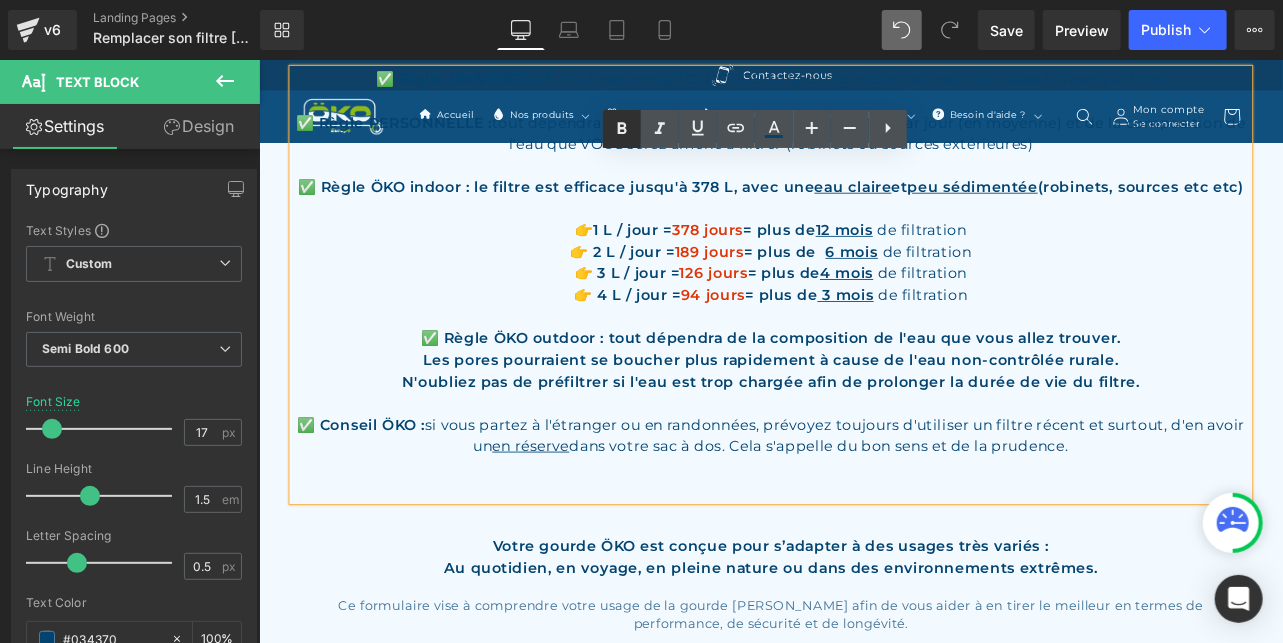 click 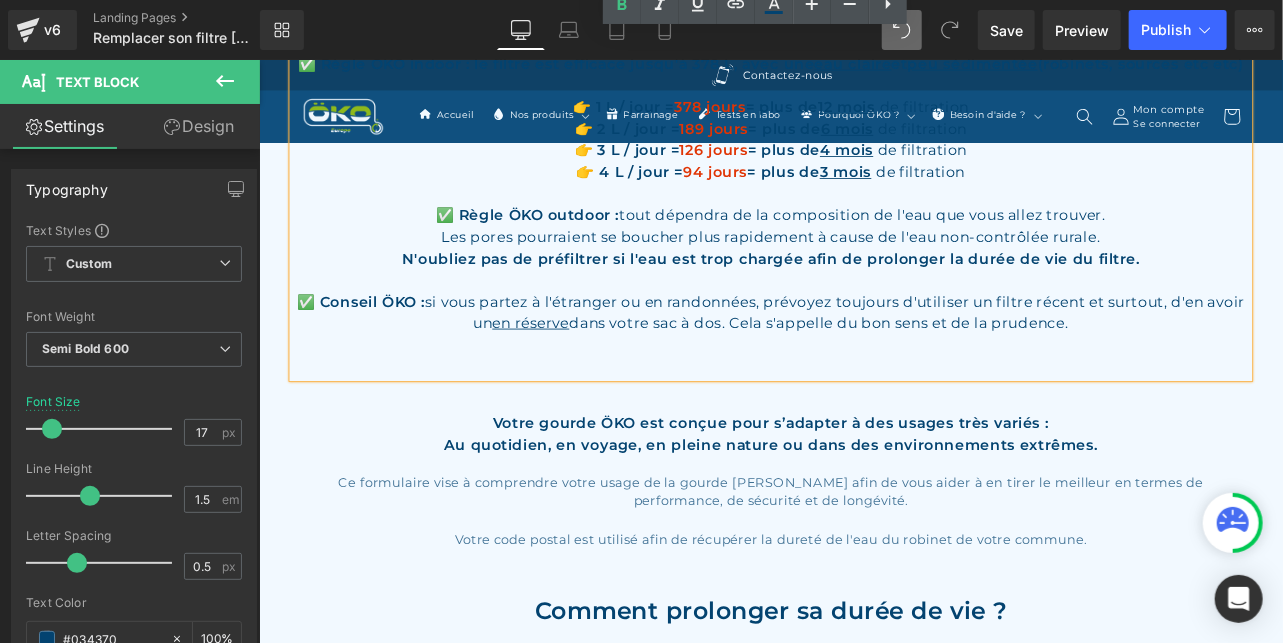 scroll, scrollTop: 644, scrollLeft: 0, axis: vertical 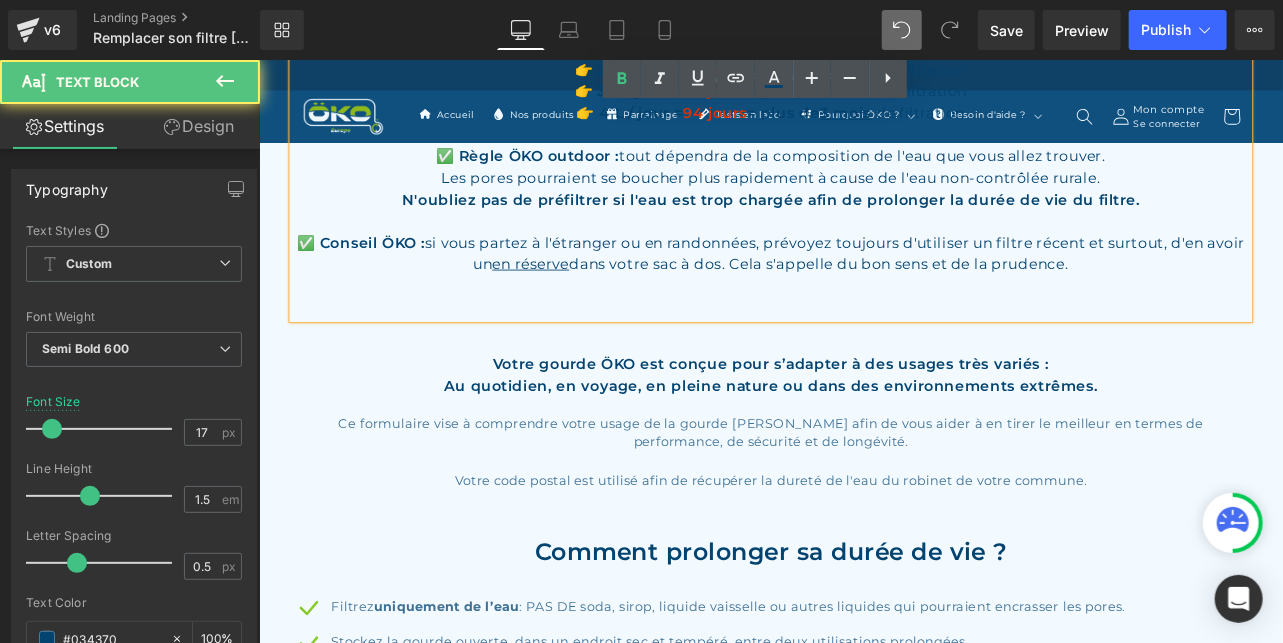 click at bounding box center (863, 327) 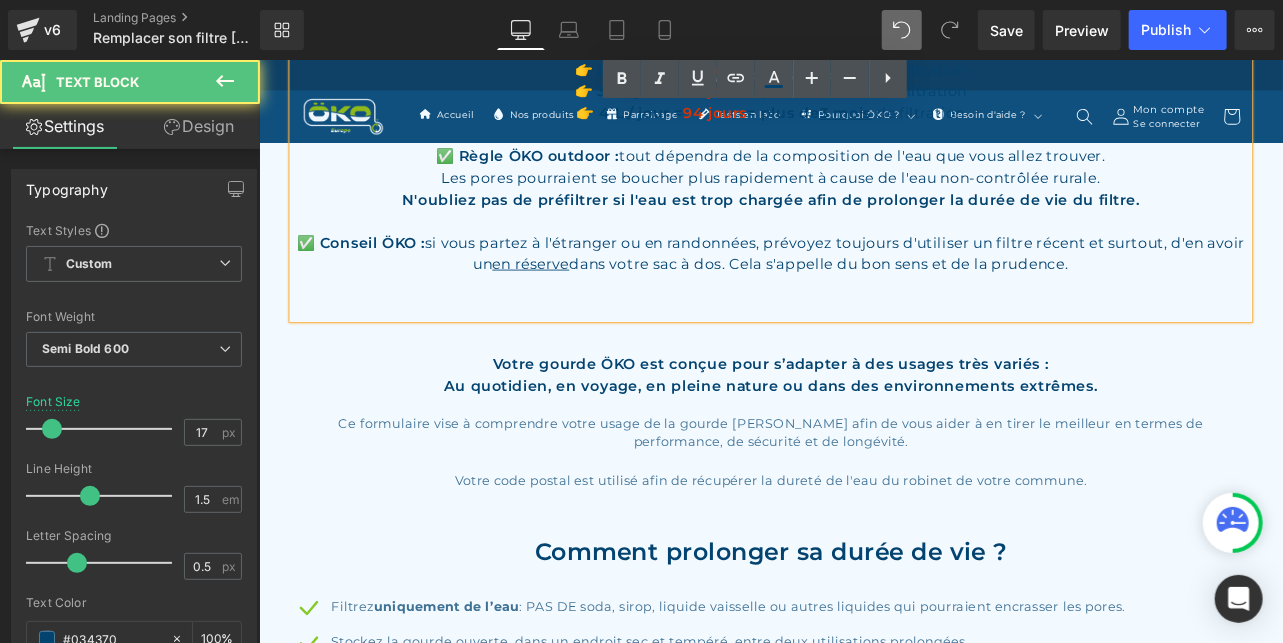 click at bounding box center [863, 352] 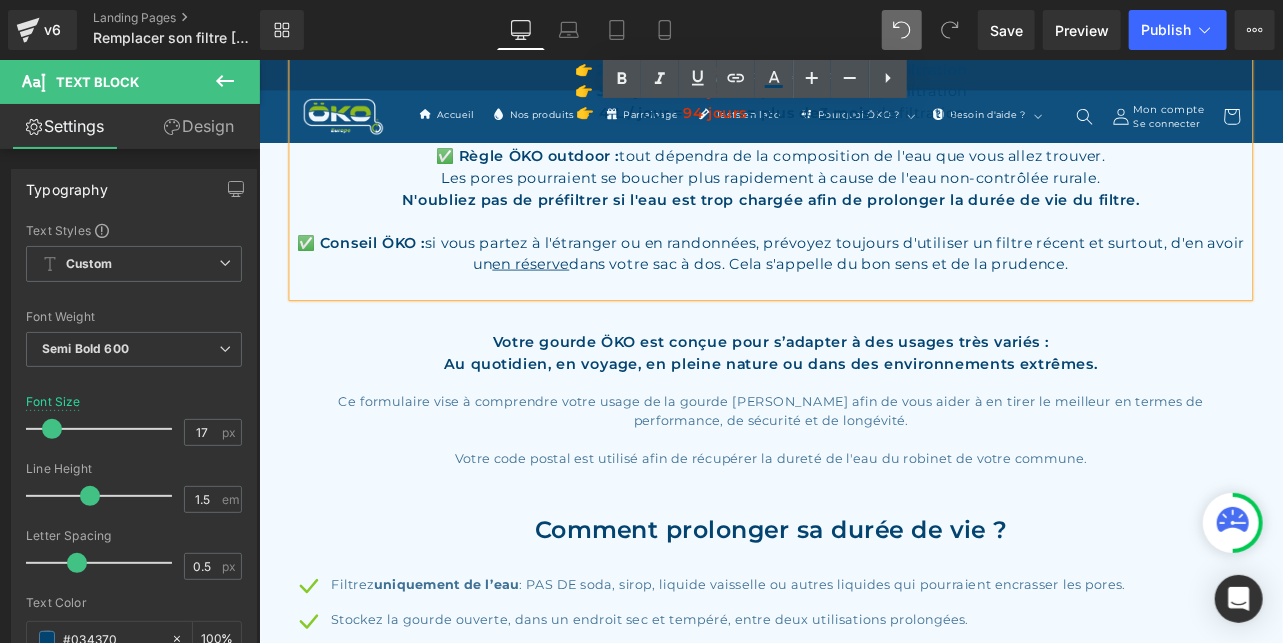 type 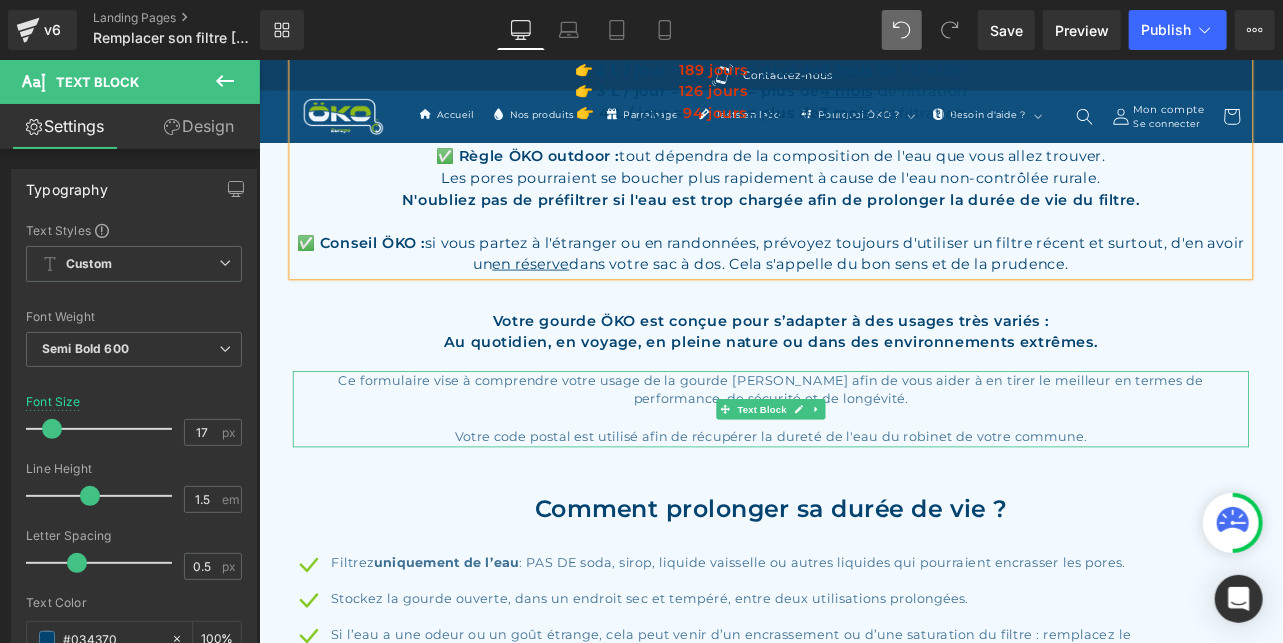 scroll, scrollTop: 0, scrollLeft: 0, axis: both 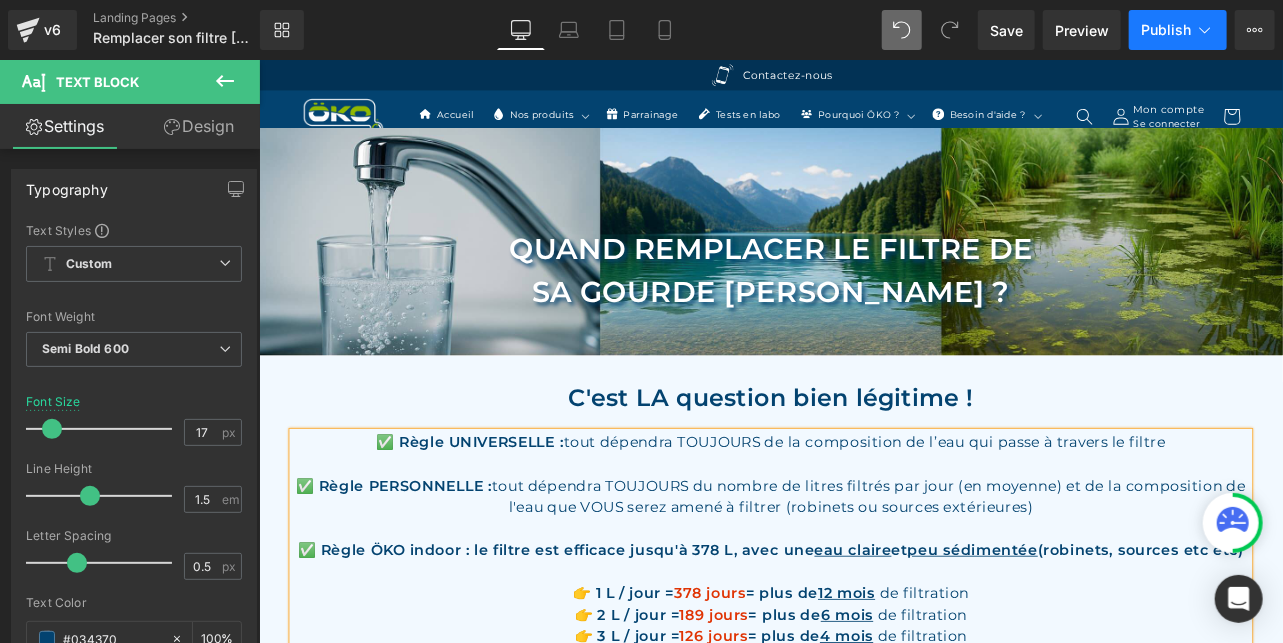 click on "Publish" at bounding box center (1166, 30) 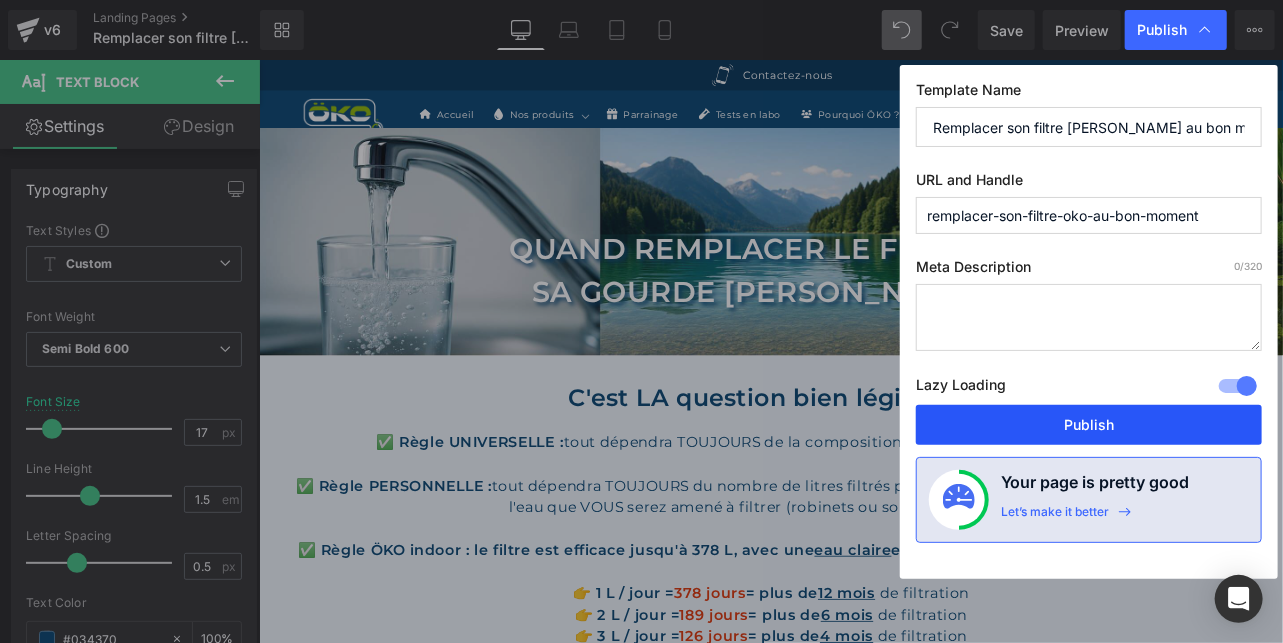 click on "Publish" at bounding box center (1089, 425) 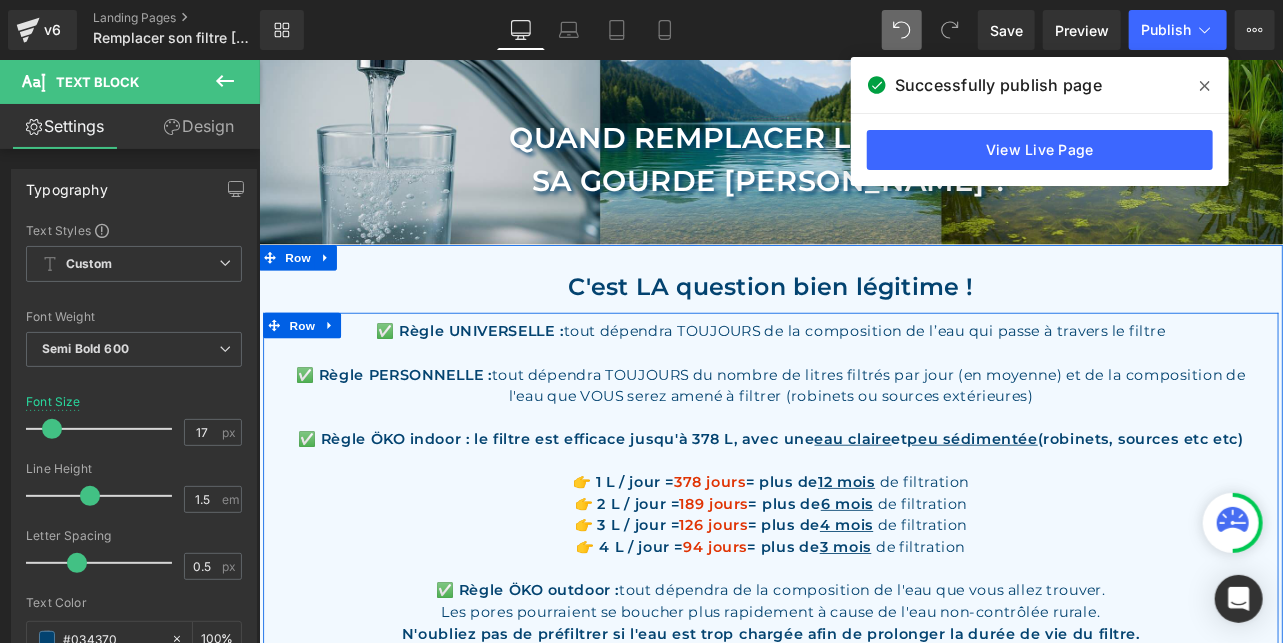 scroll, scrollTop: 215, scrollLeft: 0, axis: vertical 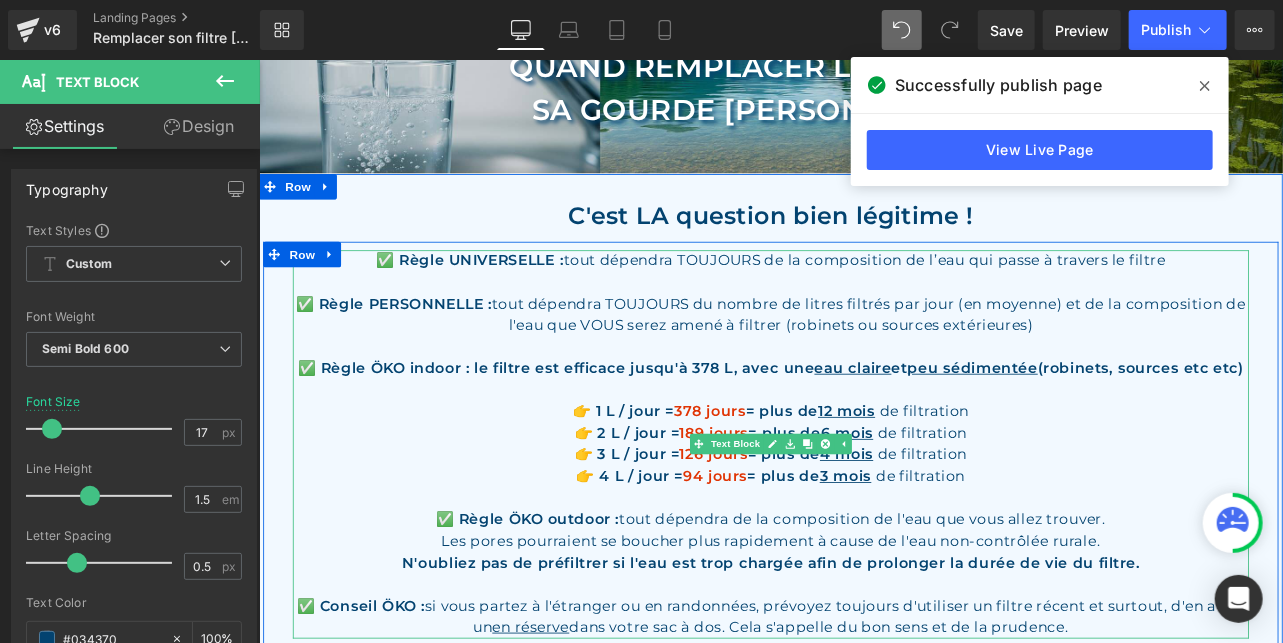 click on "✅ Règle ÖKO indoor : le filtre est efficace jusqu'à 378 L, avec une  eau claire  et  peu sédimentée  (robinets, sources etc etc)" at bounding box center [863, 424] 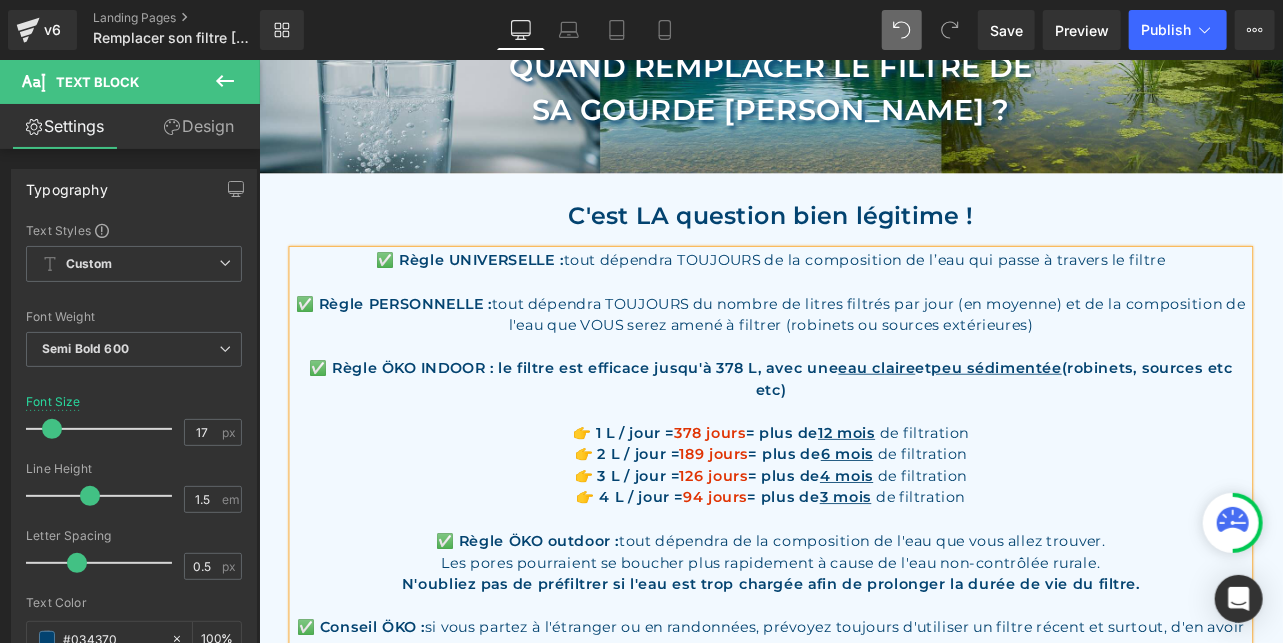 click on "✅ Règle ÖKO outdoor :  tout dépendra de la composition de l'eau que vous allez trouver." at bounding box center (863, 628) 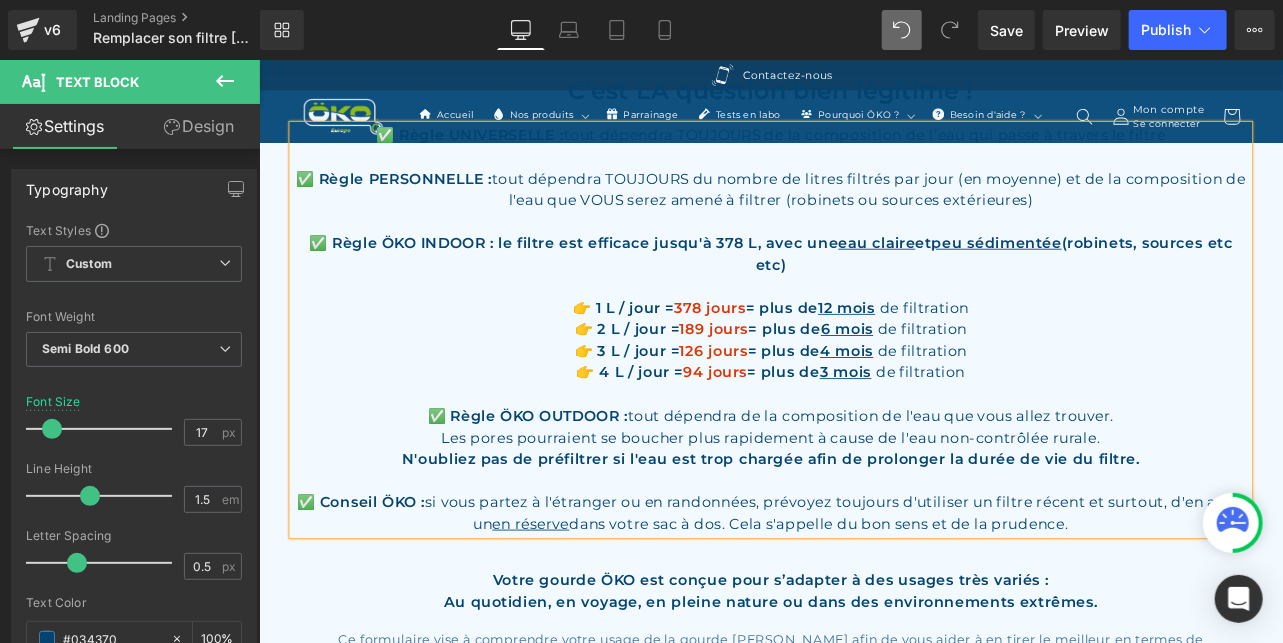 scroll, scrollTop: 431, scrollLeft: 0, axis: vertical 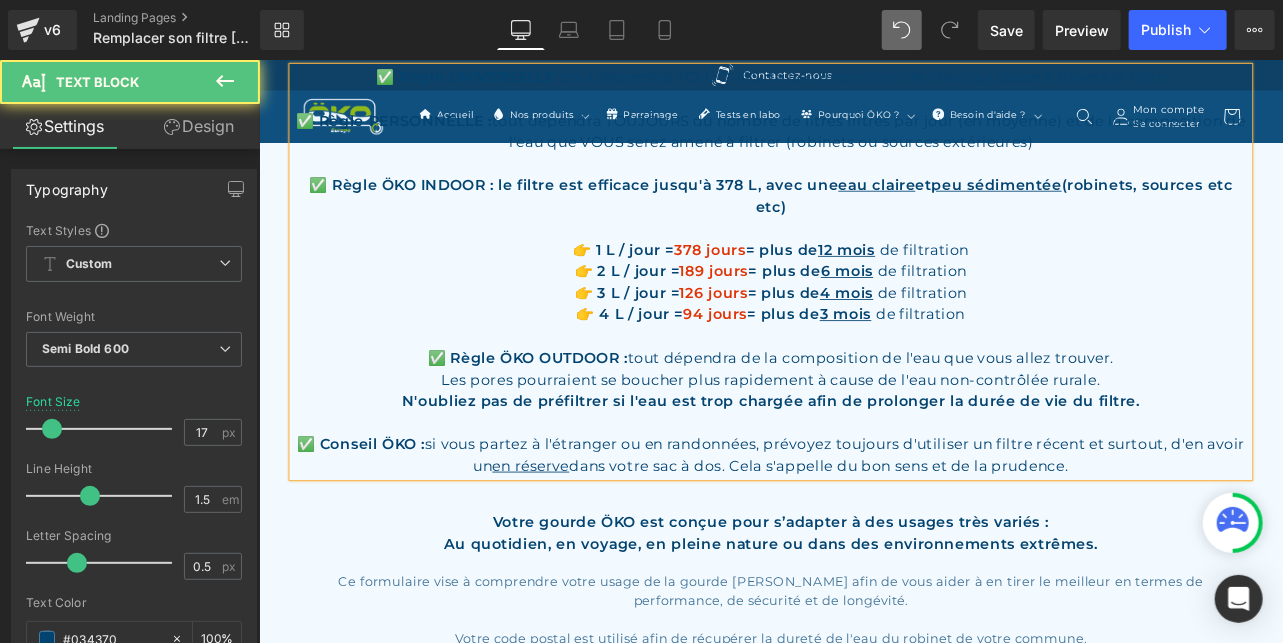 click on "✅ Règle ÖKO OUTDOOR :  tout dépendra de la composition de l'eau que vous allez trouver." at bounding box center (863, 412) 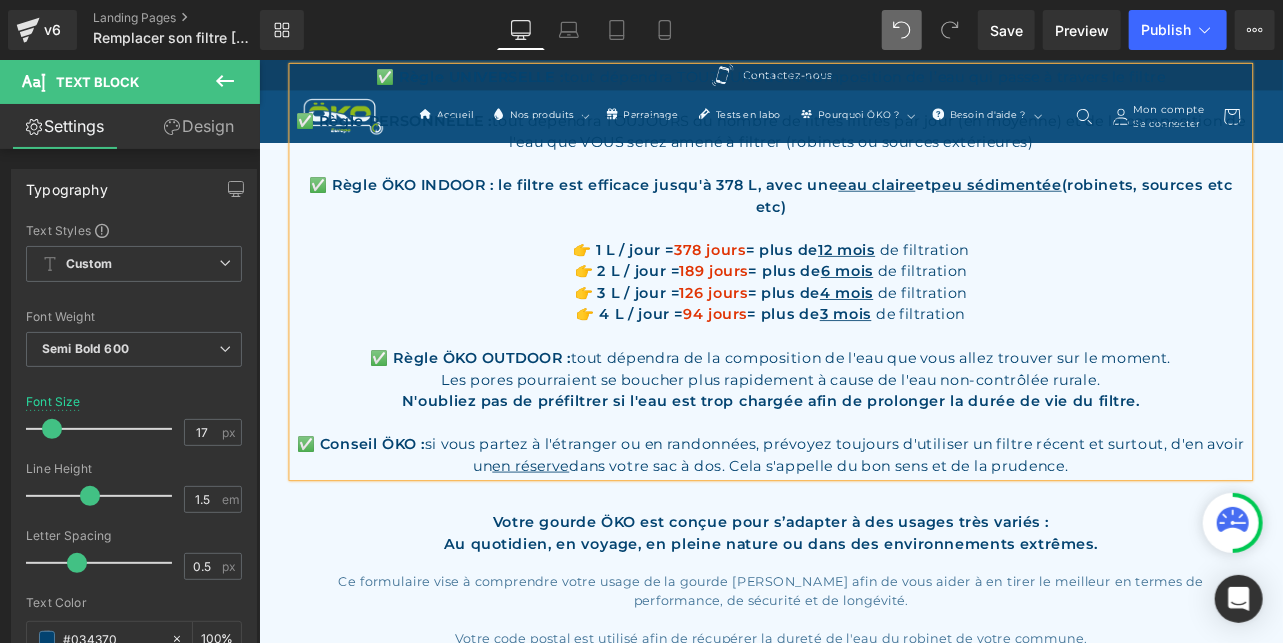 drag, startPoint x: 1286, startPoint y: 442, endPoint x: 439, endPoint y: 433, distance: 847.0478 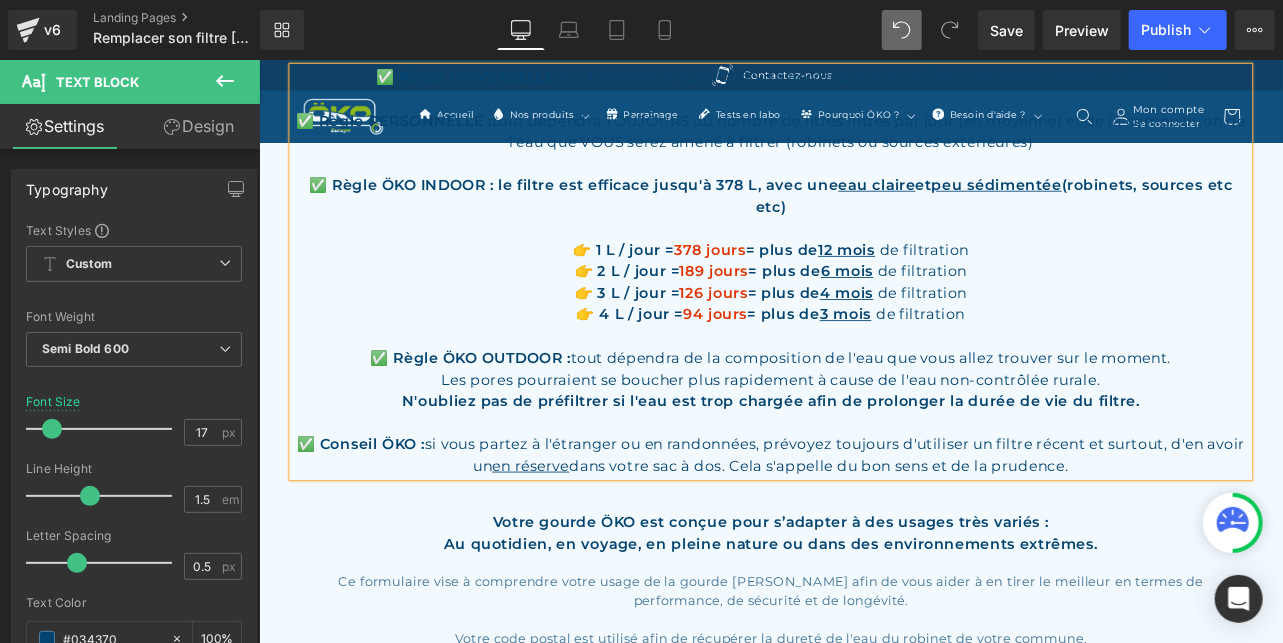 click on "Les pores pourraient se boucher plus rapidement à cause de l'eau non-contrôlée rurale." at bounding box center [863, 438] 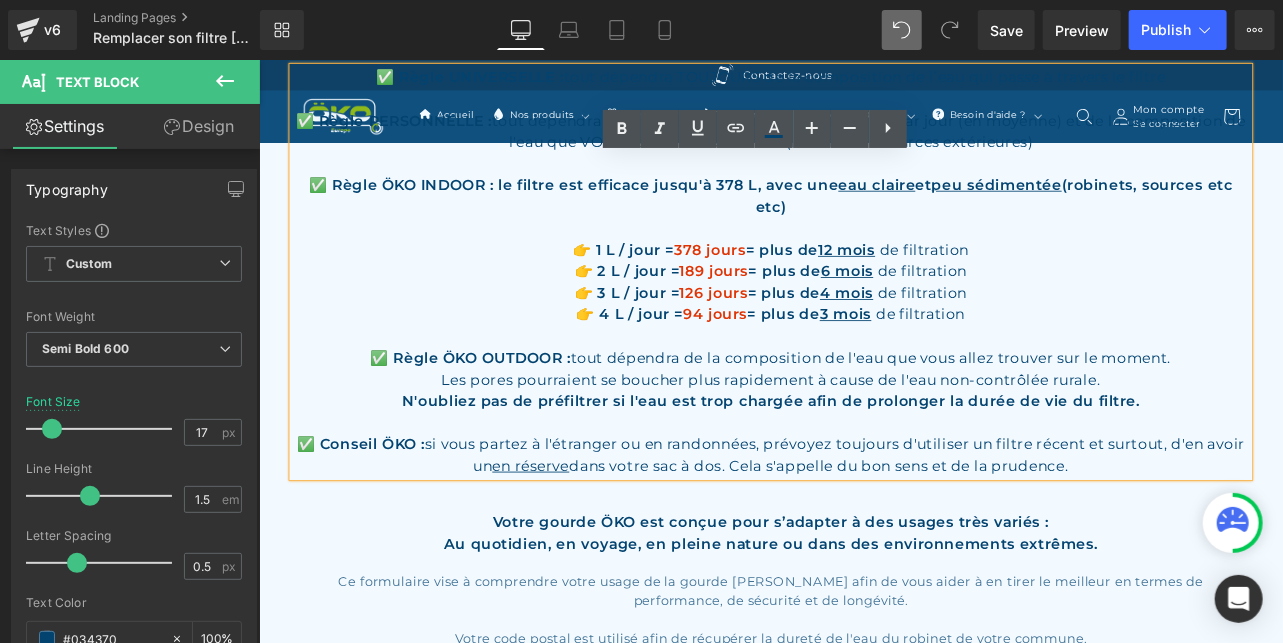click on "Les pores pourraient se boucher plus rapidement à cause de l'eau non-contrôlée rurale." at bounding box center [863, 438] 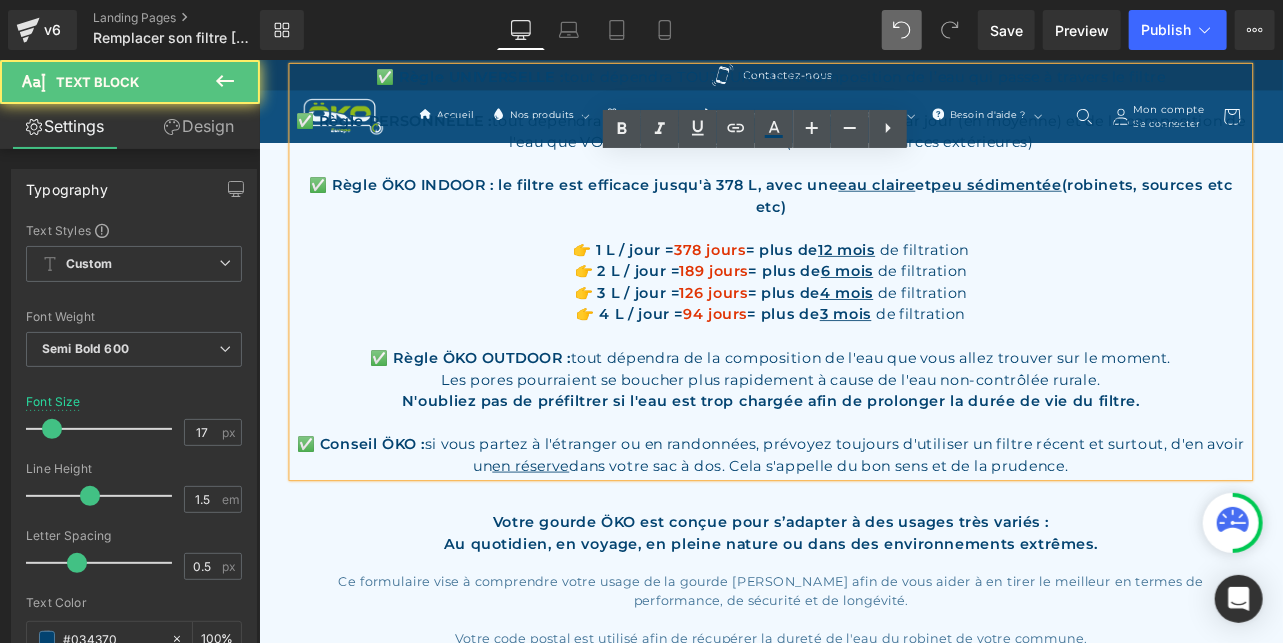 click on "Les pores pourraient se boucher plus rapidement à cause de l'eau non-contrôlée rurale." at bounding box center (863, 438) 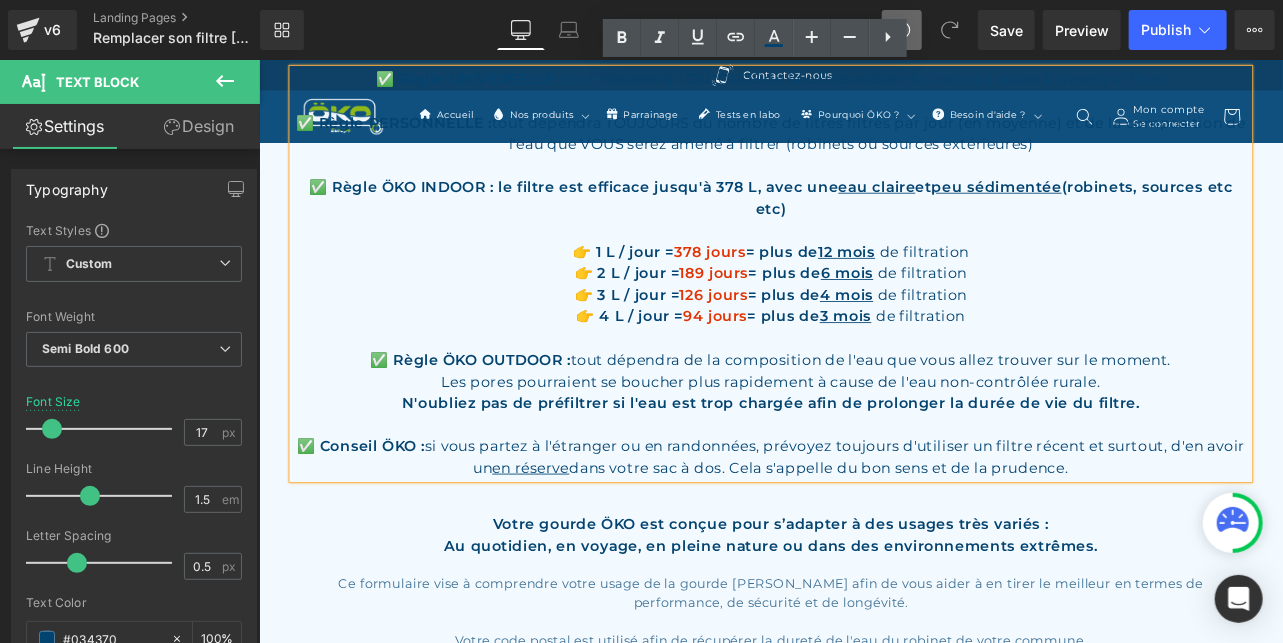 scroll, scrollTop: 431, scrollLeft: 0, axis: vertical 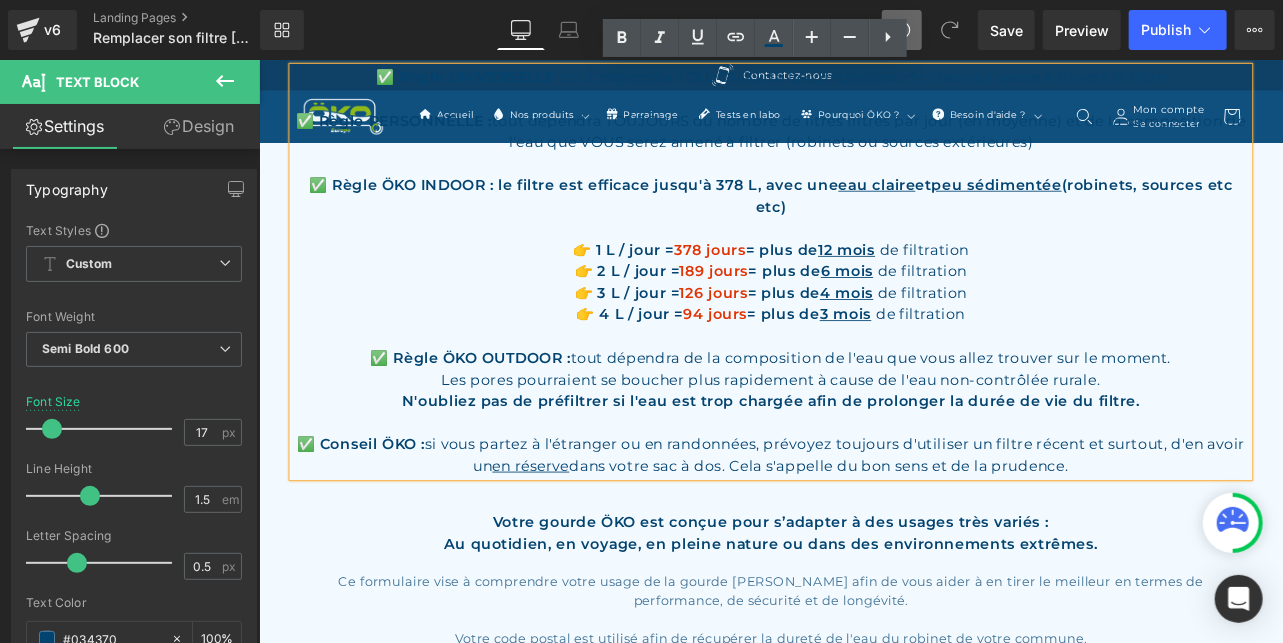 click on "tout dépendra de la composition de l'eau que vous allez trouver sur le moment." at bounding box center (981, 411) 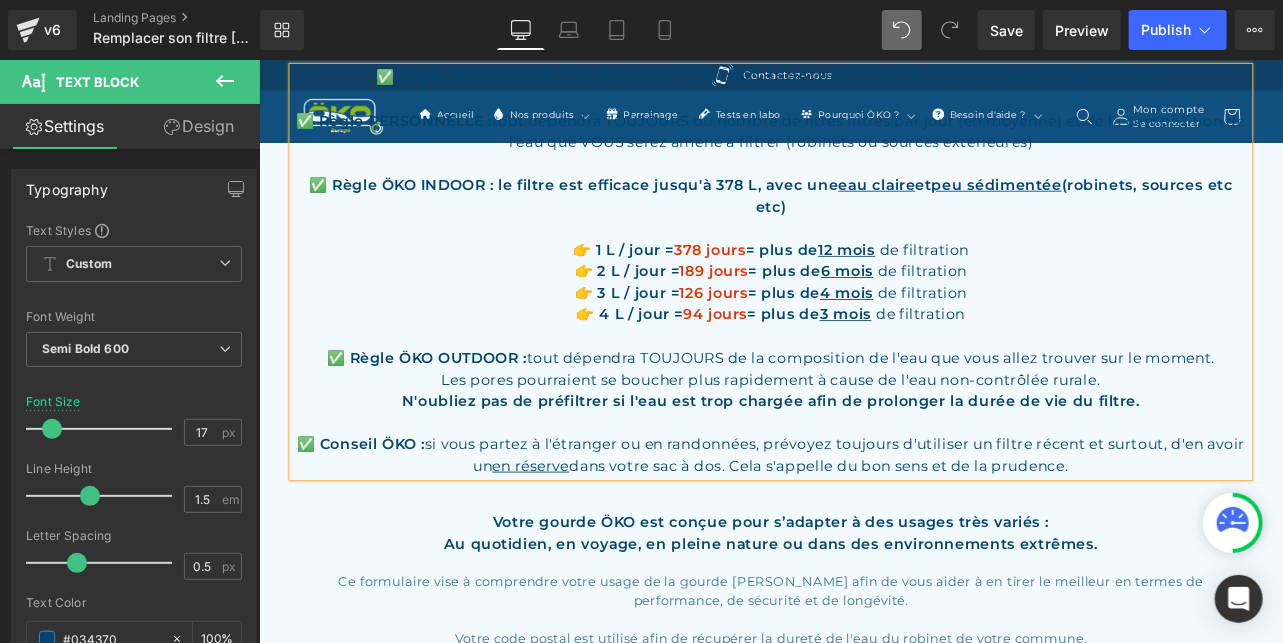 click on "Les pores pourraient se boucher plus rapidement à cause de l'eau non-contrôlée rurale." at bounding box center (863, 438) 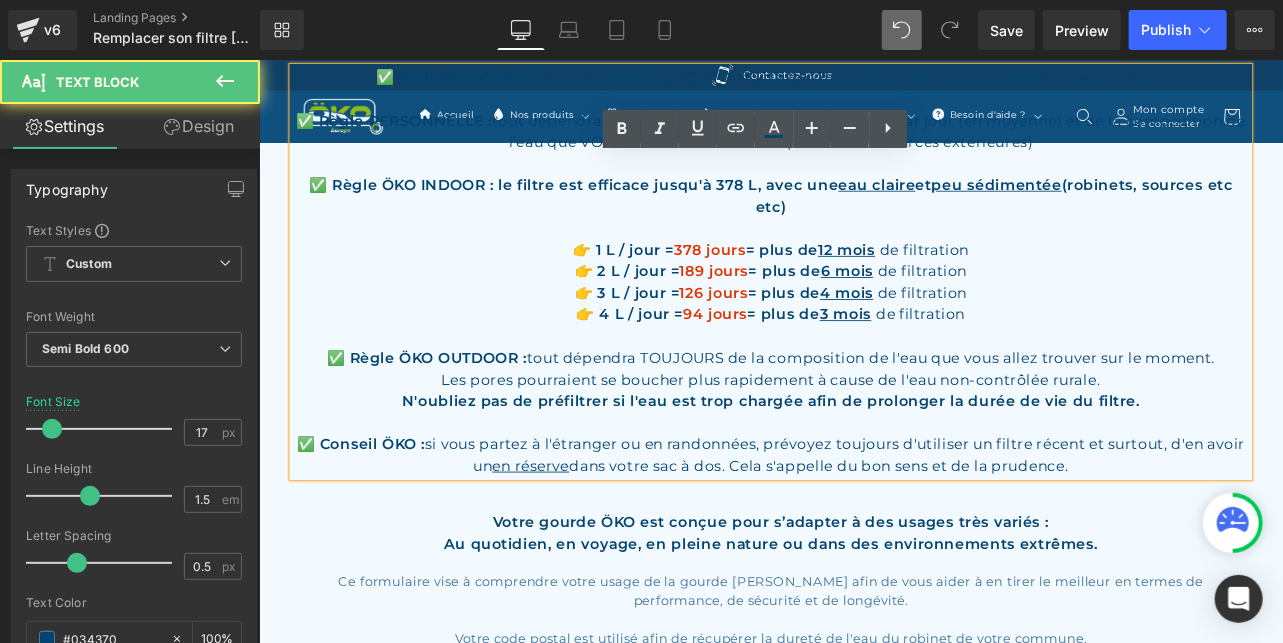 click on "Les pores pourraient se boucher plus rapidement à cause de l'eau non-contrôlée rurale." at bounding box center [863, 437] 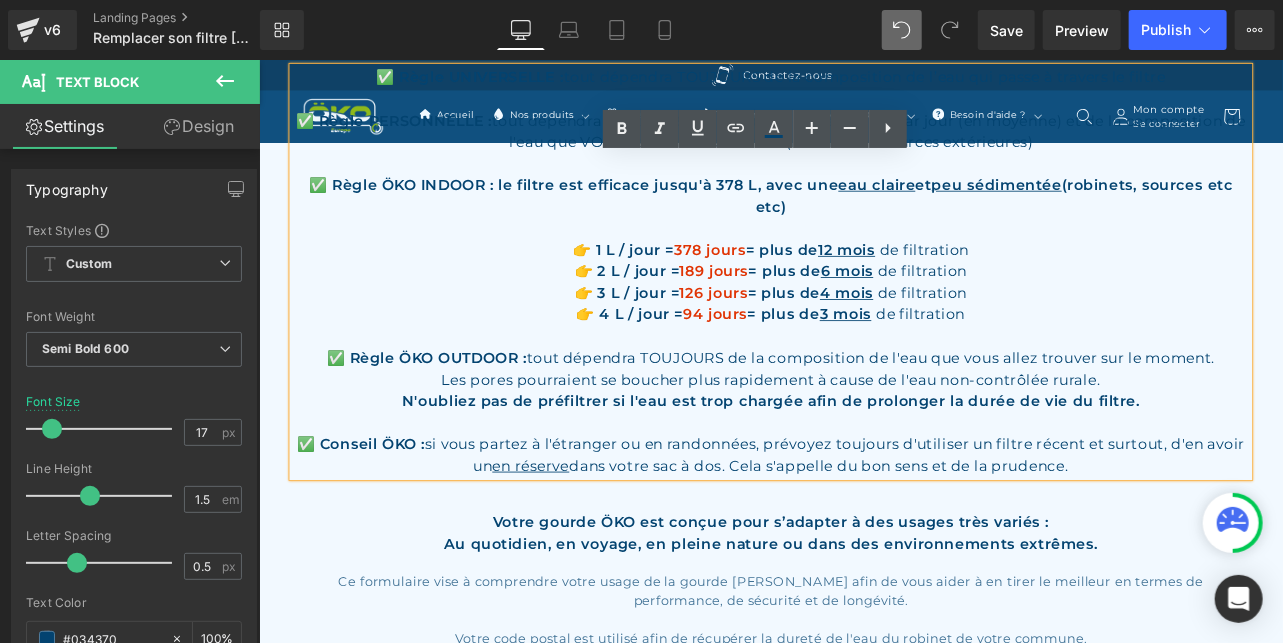 drag, startPoint x: 1256, startPoint y: 438, endPoint x: 919, endPoint y: 438, distance: 337 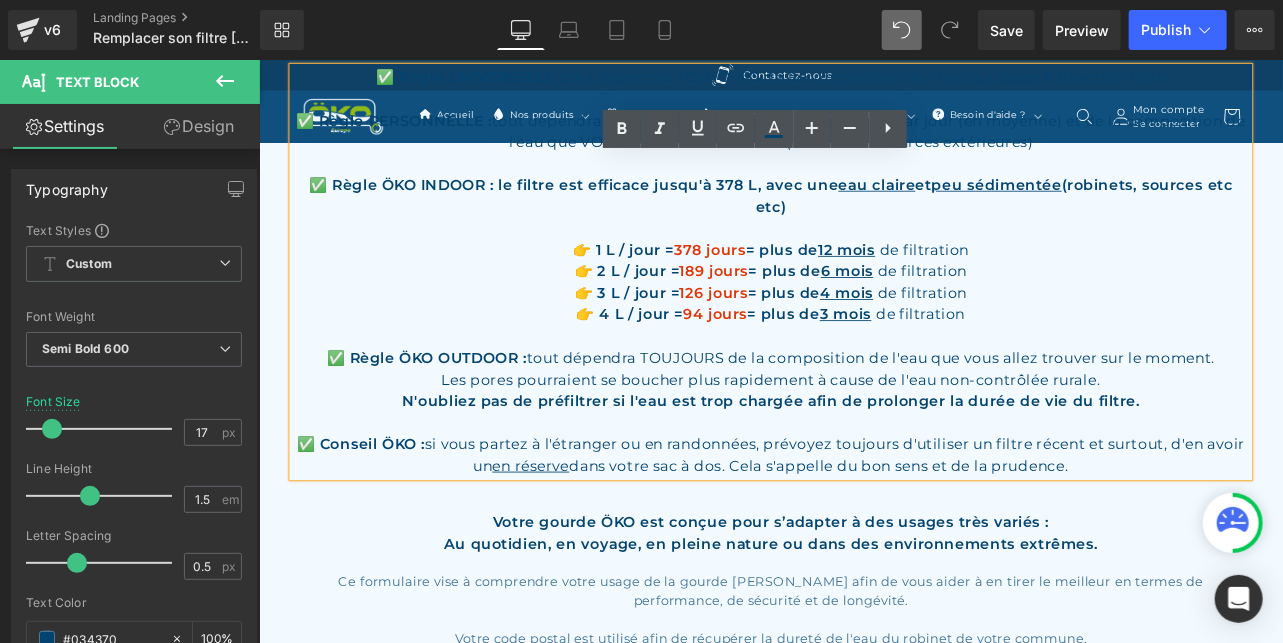 click on "Les pores pourraient se boucher plus rapidement à cause de l'eau non-contrôlée rurale." at bounding box center [863, 437] 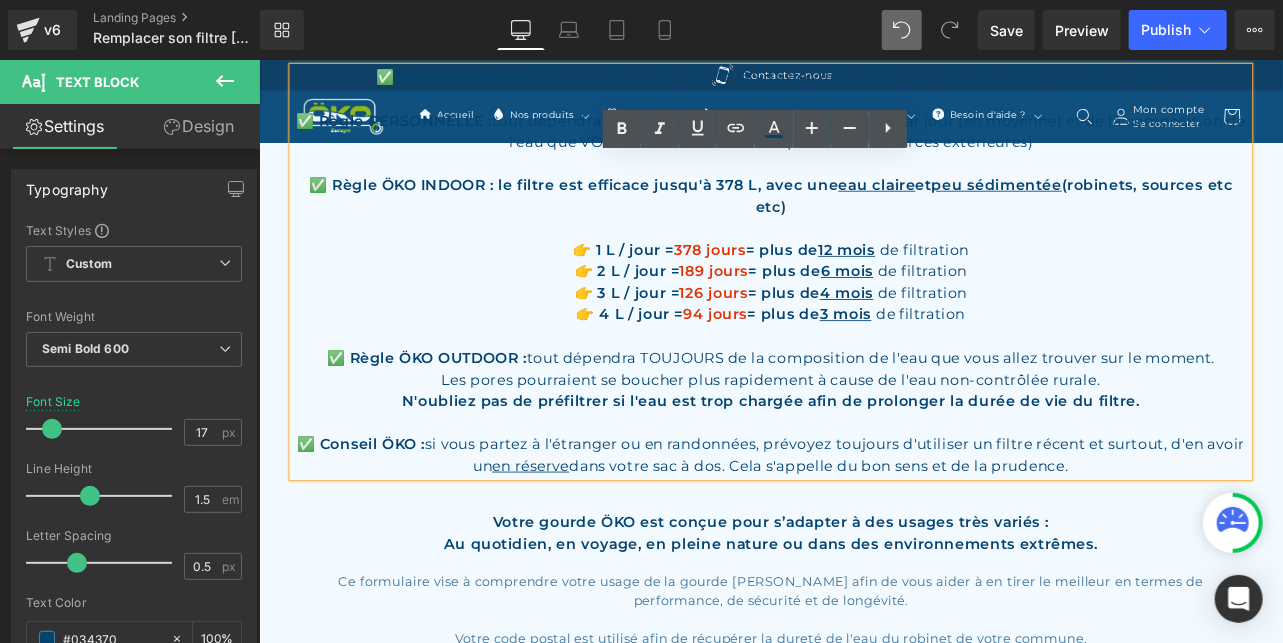 drag, startPoint x: 1261, startPoint y: 440, endPoint x: 452, endPoint y: 431, distance: 809.05005 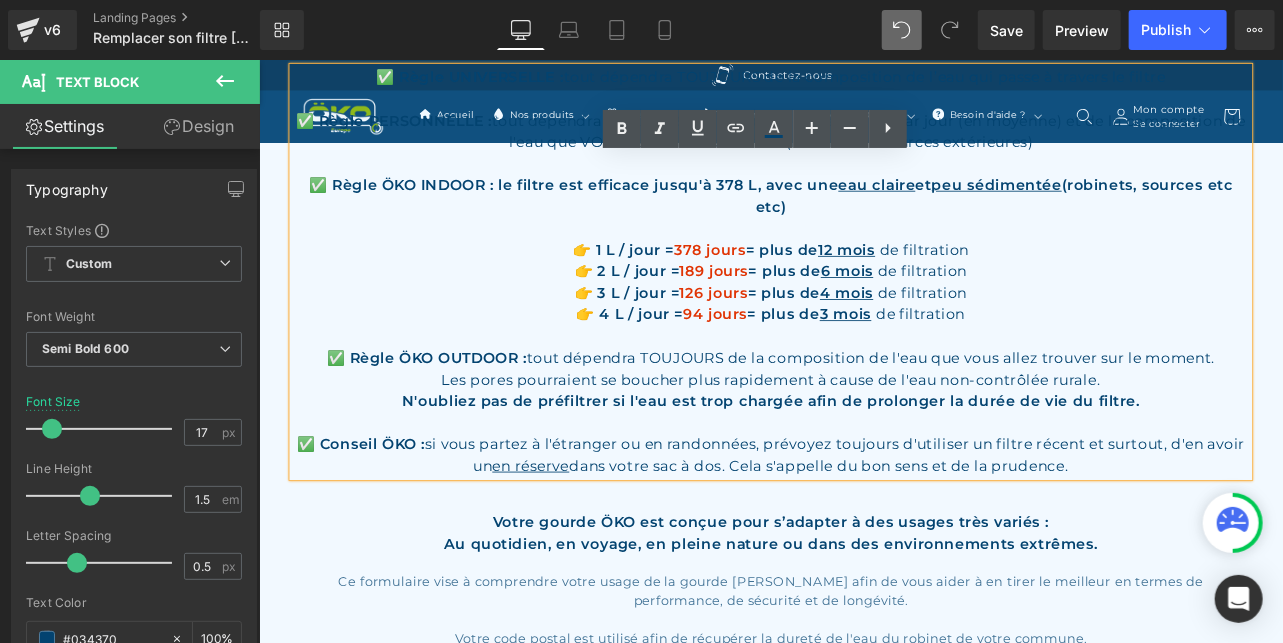 click on "Les pores pourraient se boucher plus rapidement à cause de l'eau non-contrôlée rurale." at bounding box center (863, 438) 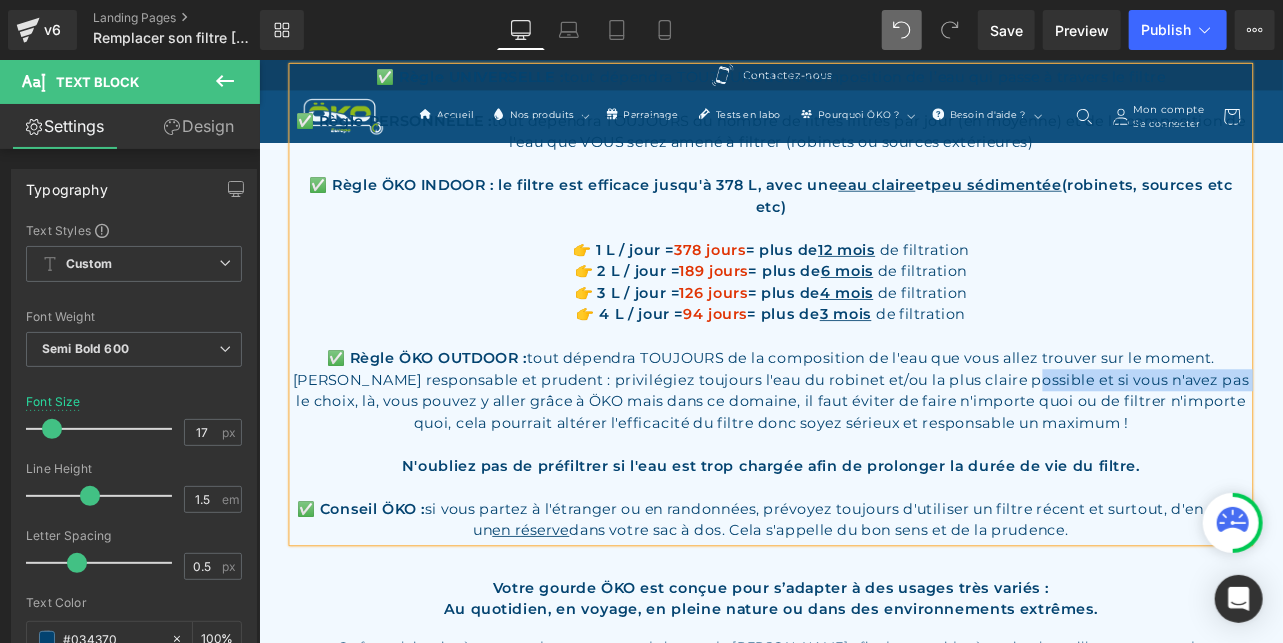 drag, startPoint x: 1161, startPoint y: 433, endPoint x: 1413, endPoint y: 439, distance: 252.07141 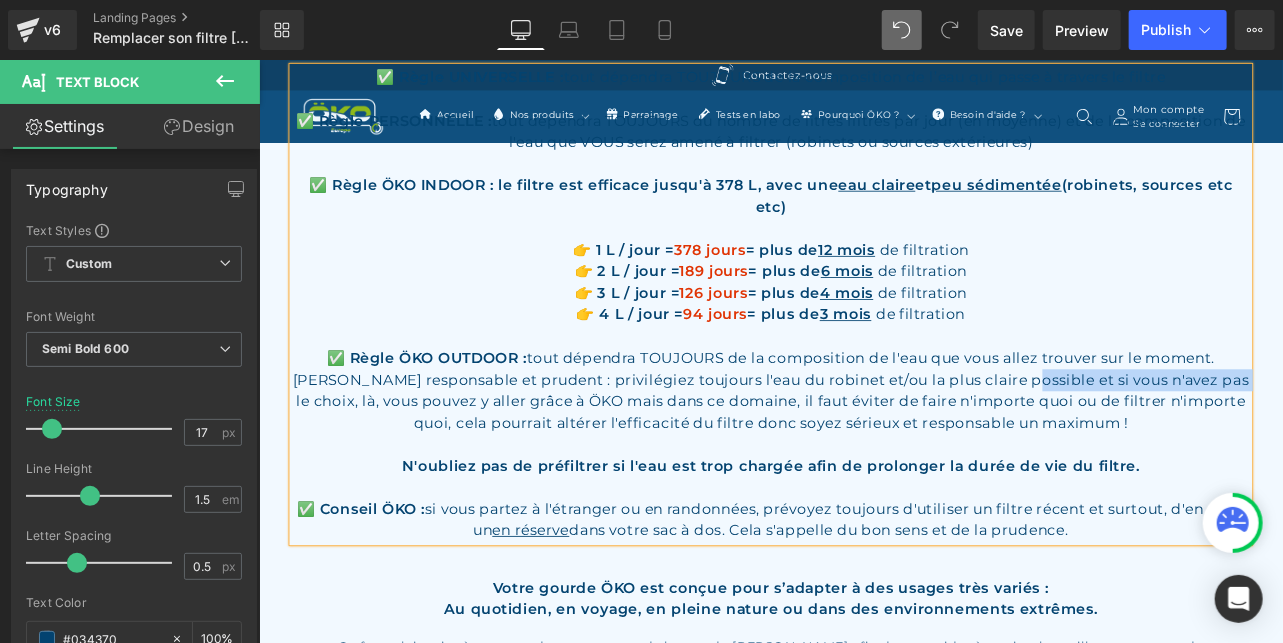 click on "[PERSON_NAME] responsable et prudent : privilégiez toujours l'eau du robinet et/ou la plus claire possible et si vous n'avez pas le choix, là, vous pouvez y aller grâce à ÖKO mais dans ce domaine, il faut éviter de faire n'importe quoi ou de filtrer n'importe quoi, cela pourrait altérer l'efficacité du filtre donc soyez sérieux et responsable un maximum !" at bounding box center [863, 462] 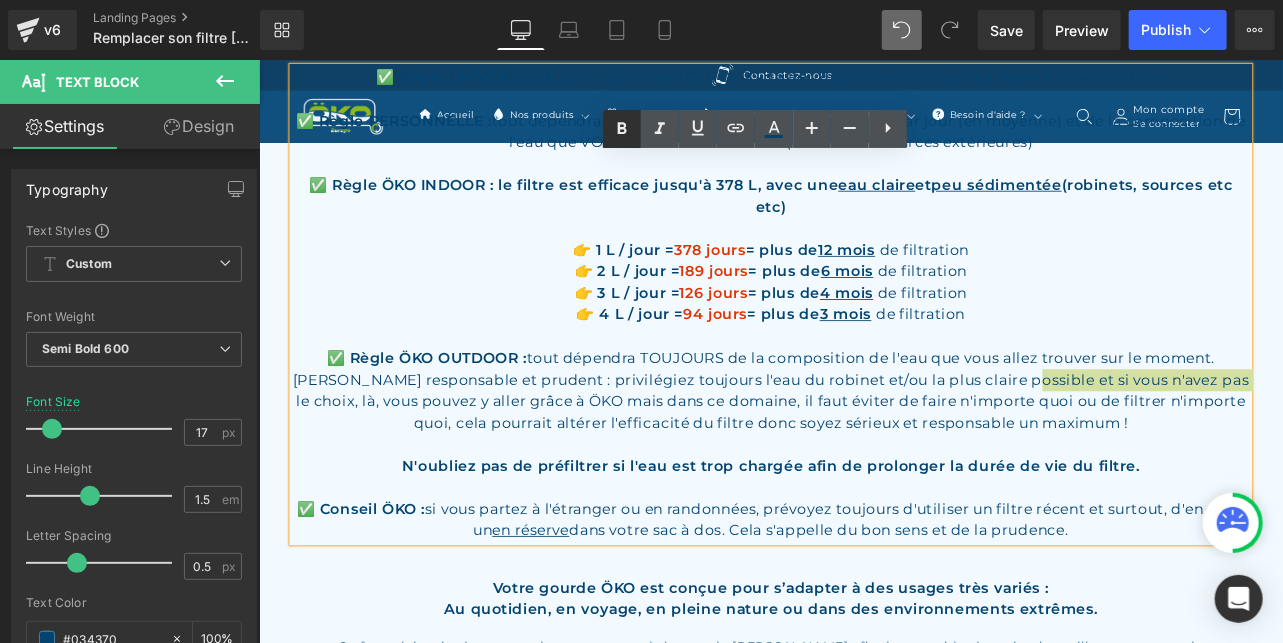 click 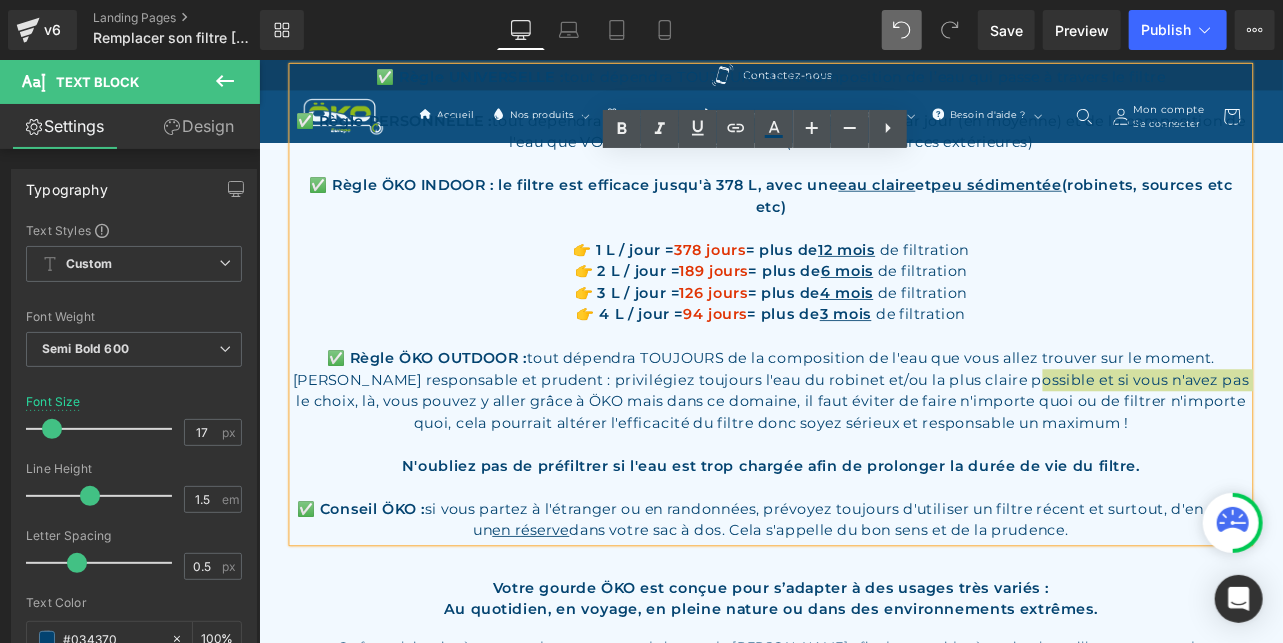 scroll, scrollTop: 431, scrollLeft: 0, axis: vertical 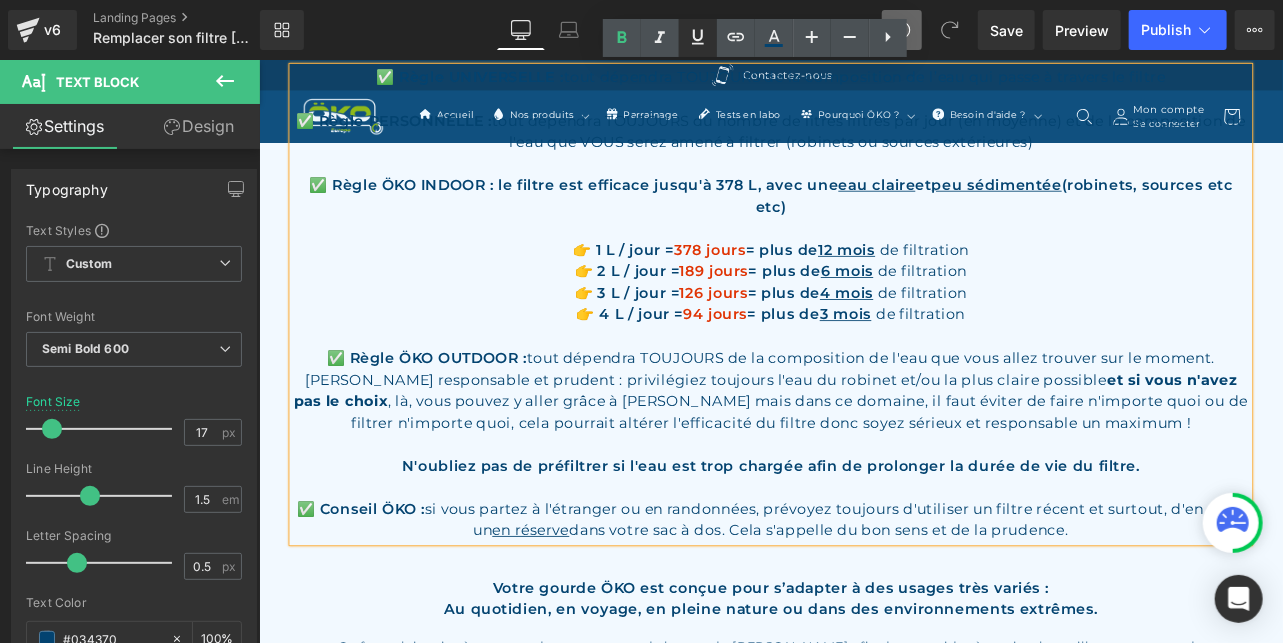 click 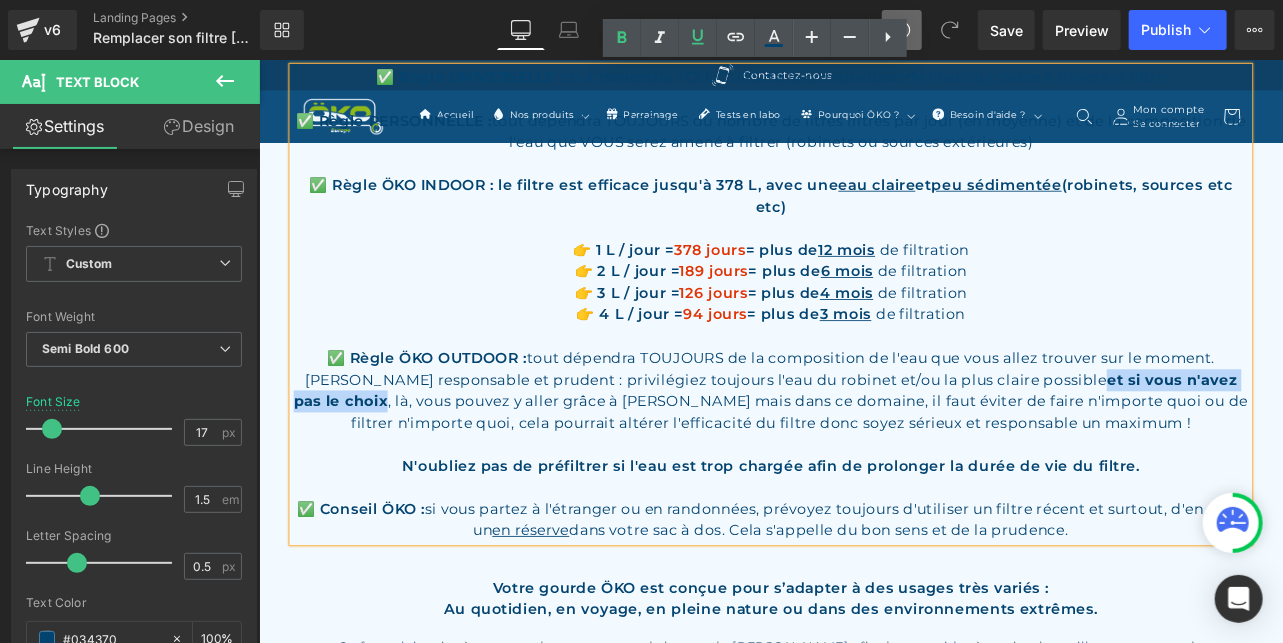 drag, startPoint x: 1152, startPoint y: 435, endPoint x: 1422, endPoint y: 450, distance: 270.41635 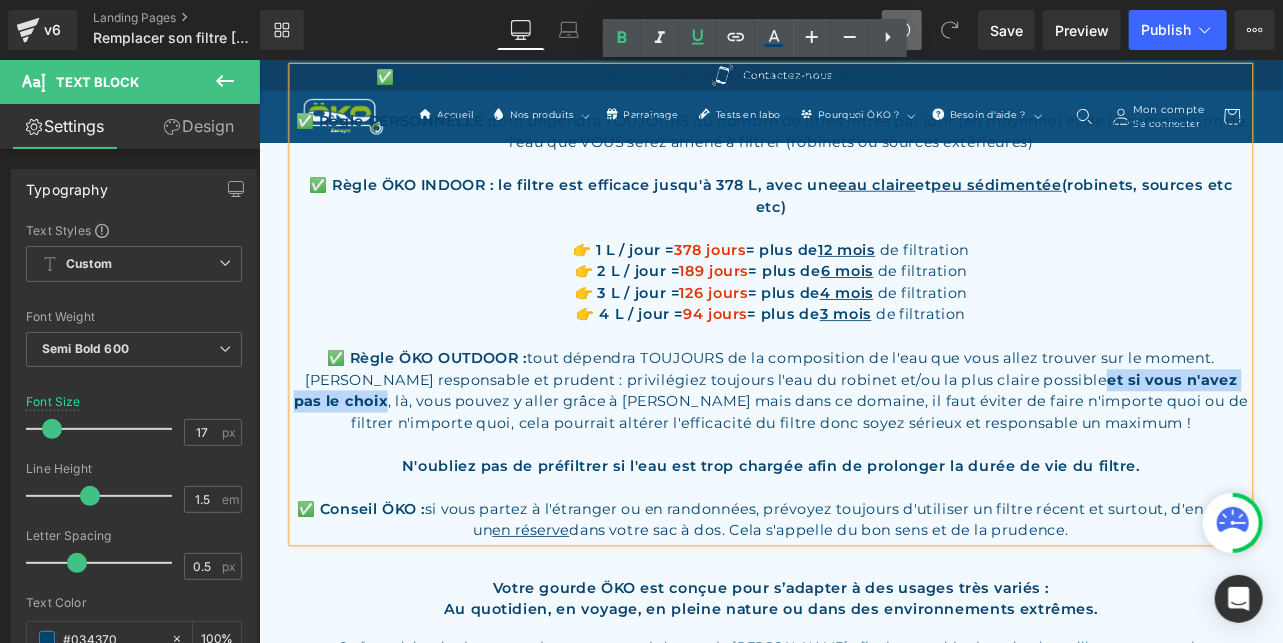click on "[PERSON_NAME] responsable et prudent : privilégiez toujours l'eau du robinet et/ou la plus claire possible  et si vous n'avez pas le choix , là, vous pouvez y aller grâce à ÖKO mais dans ce domaine, il faut éviter de faire n'importe quoi ou de filtrer n'importe quoi, cela pourrait altérer l'efficacité du filtre donc soyez sérieux et responsable un maximum !" at bounding box center [863, 463] 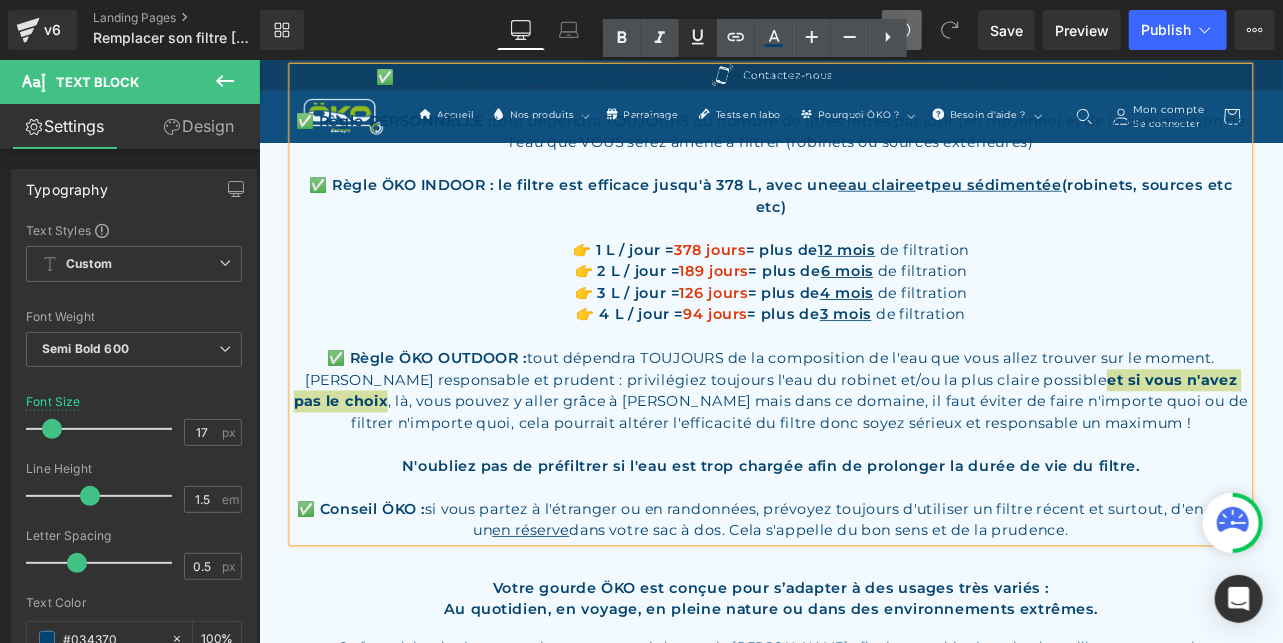 click 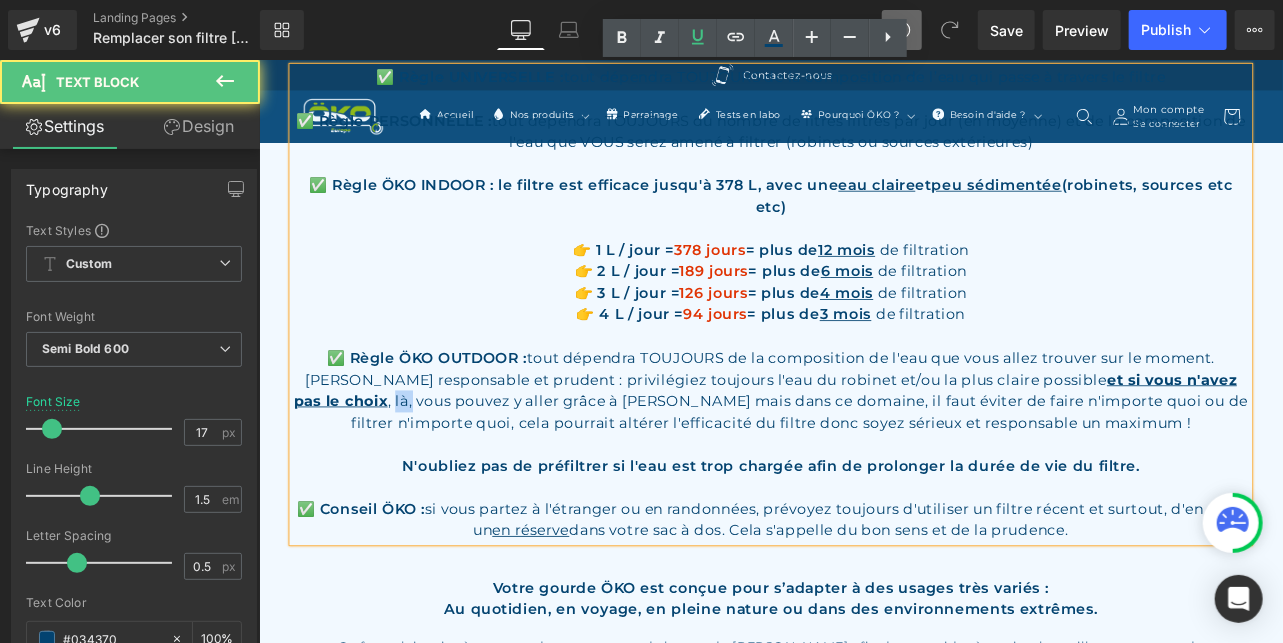 drag, startPoint x: 335, startPoint y: 460, endPoint x: 310, endPoint y: 459, distance: 25.019993 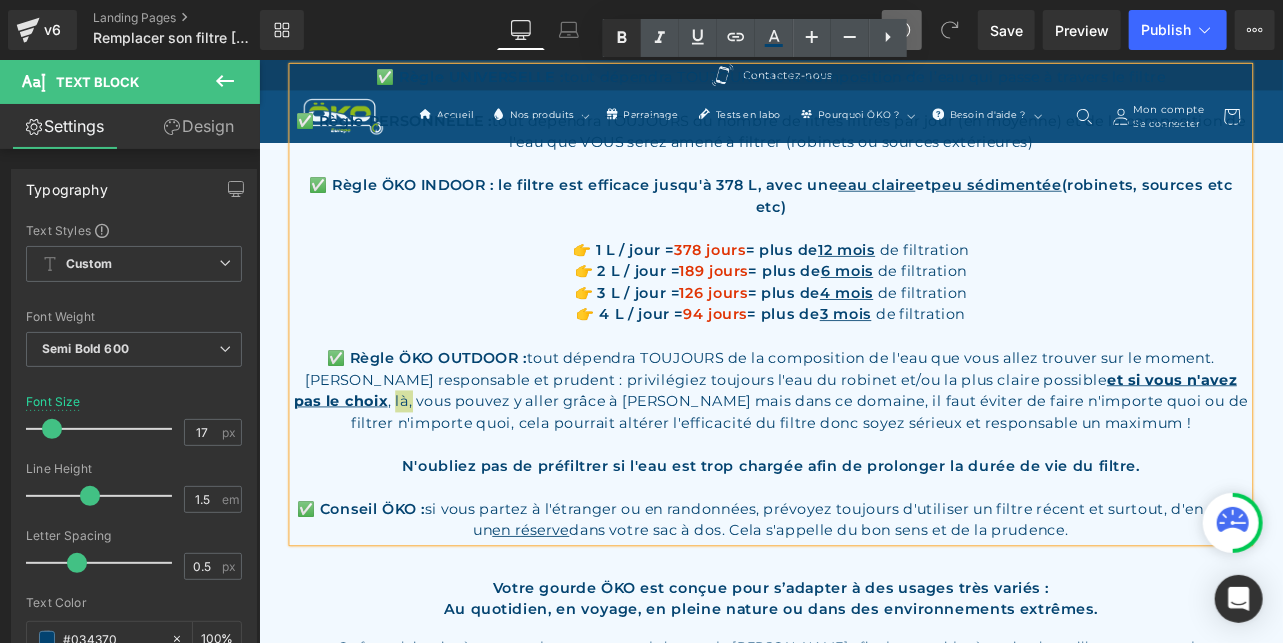 click 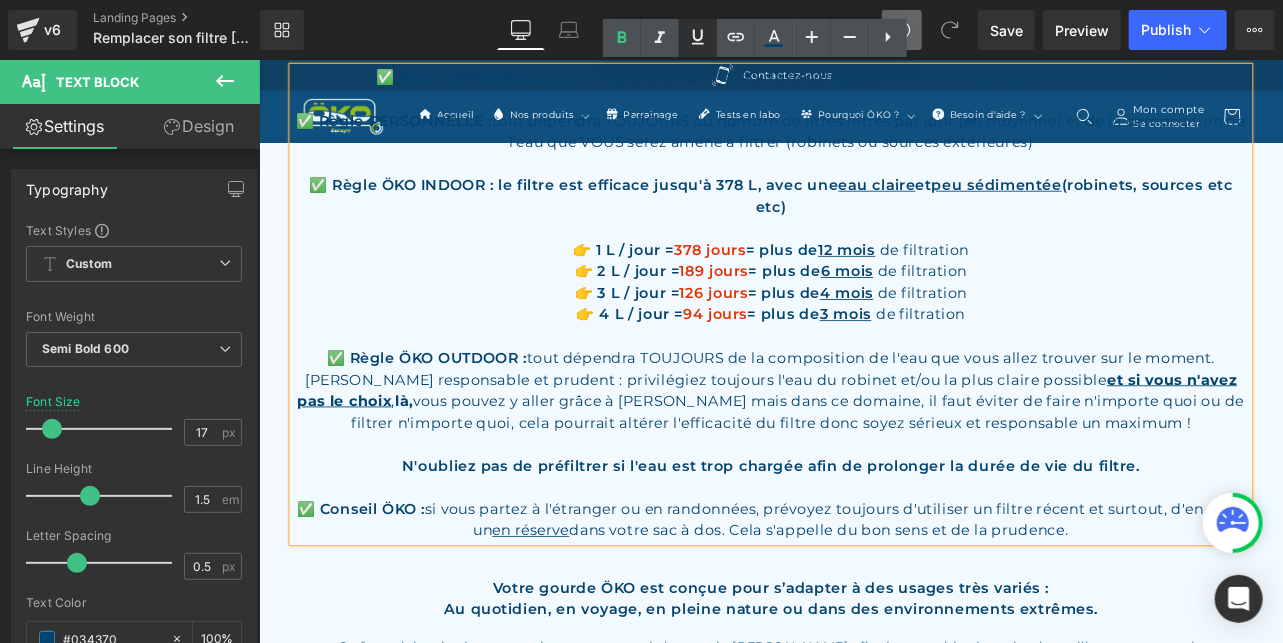 click 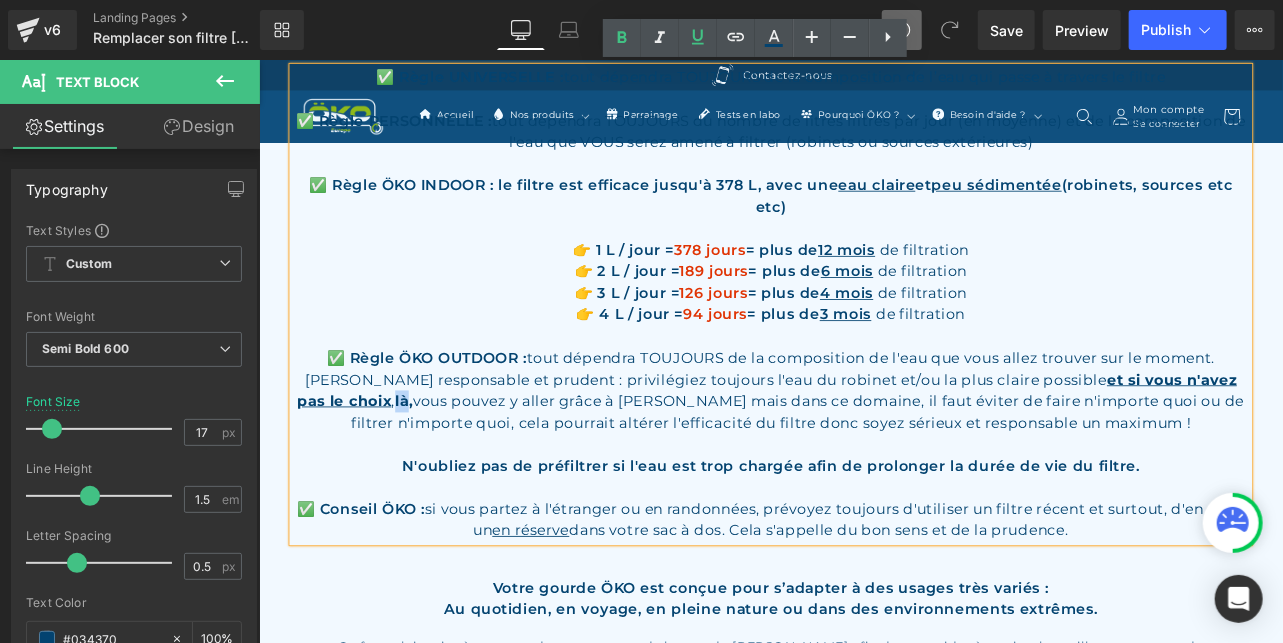 drag, startPoint x: 328, startPoint y: 466, endPoint x: 315, endPoint y: 465, distance: 13.038404 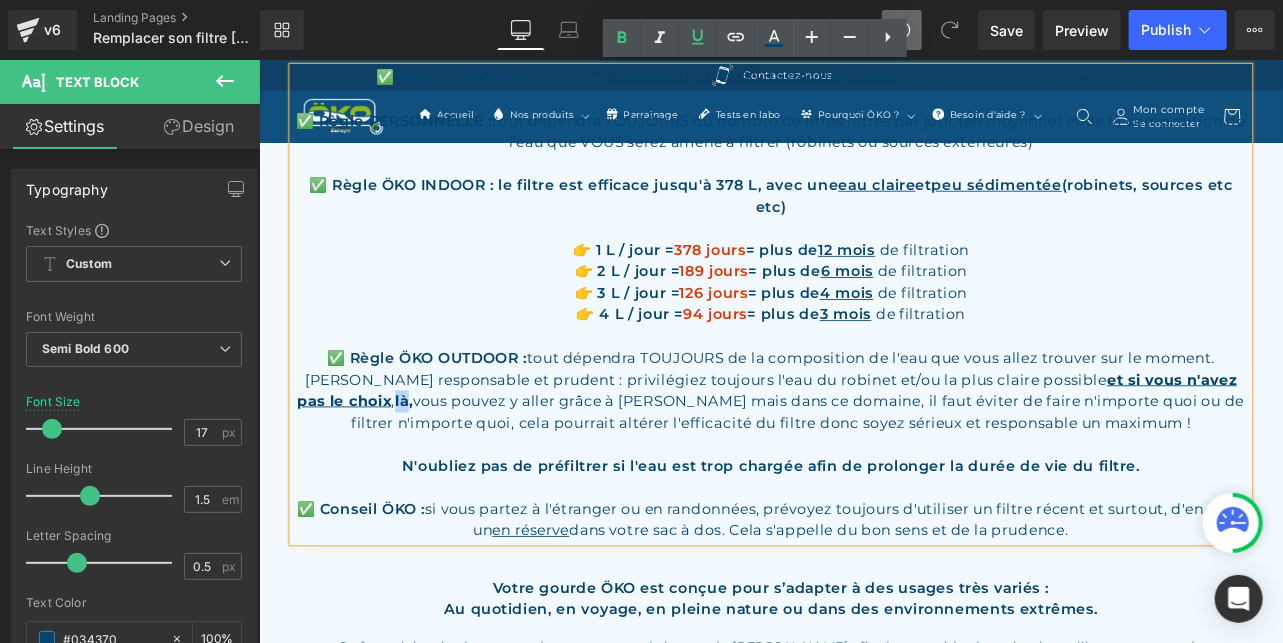 click on "là," at bounding box center [429, 462] 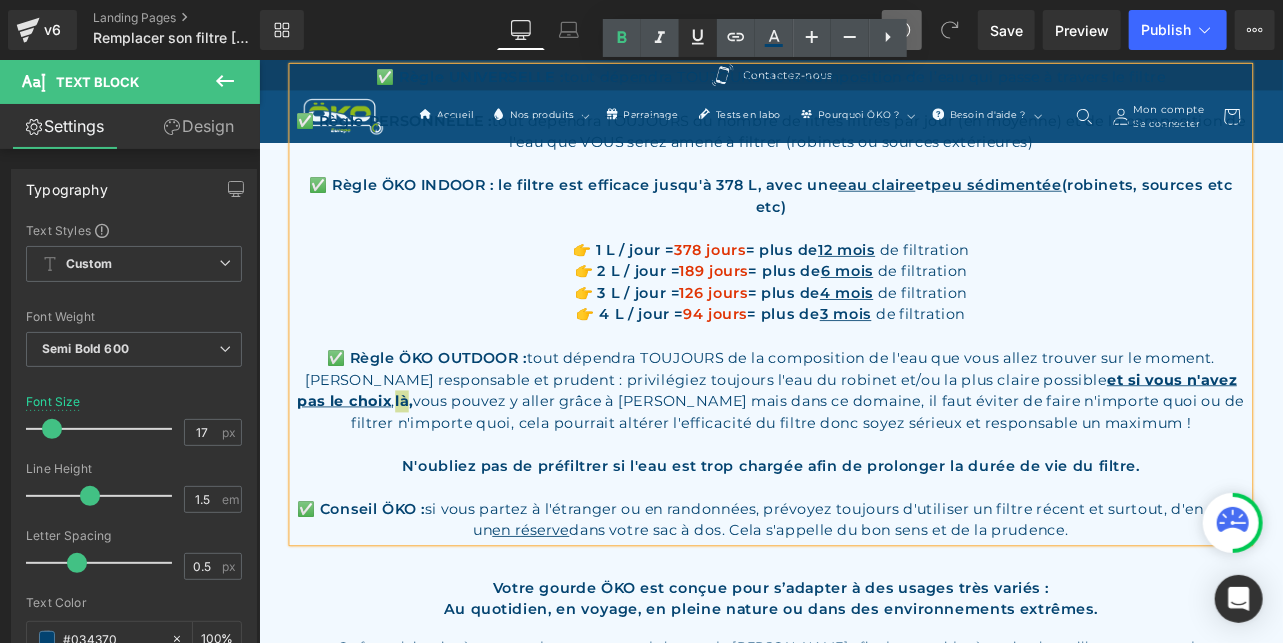 click 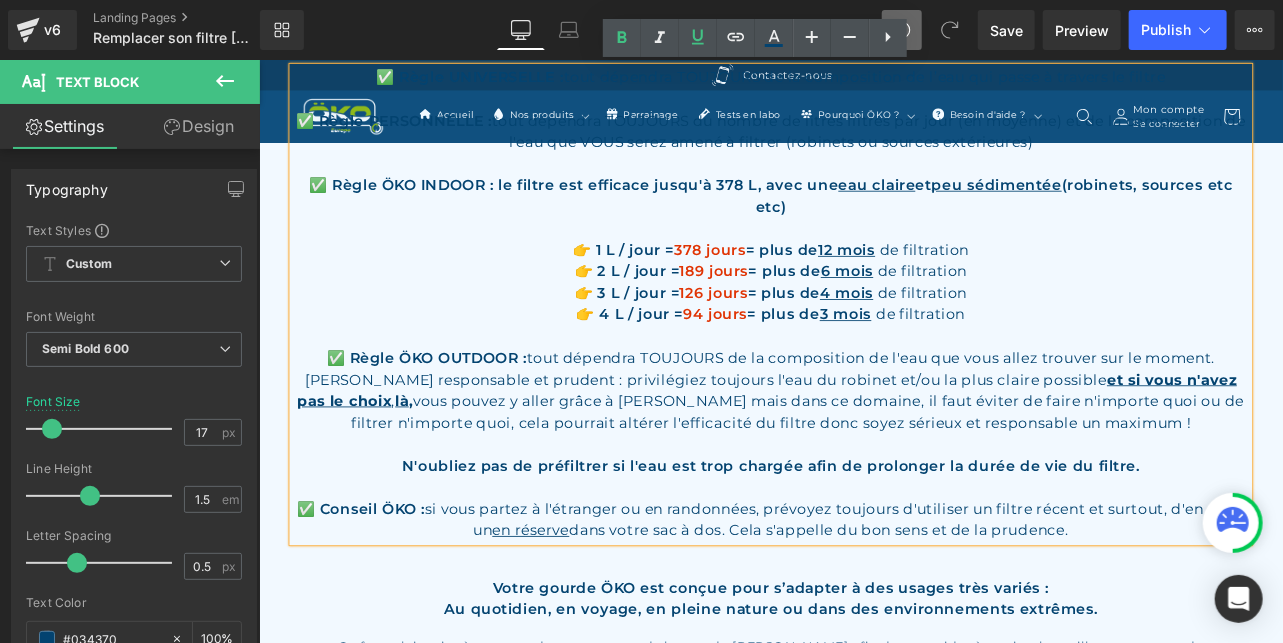 click on "N'oubliez pas de préfiltrer si l'eau est trop chargée afin de prolonger la durée de vie du filtre." at bounding box center (863, 540) 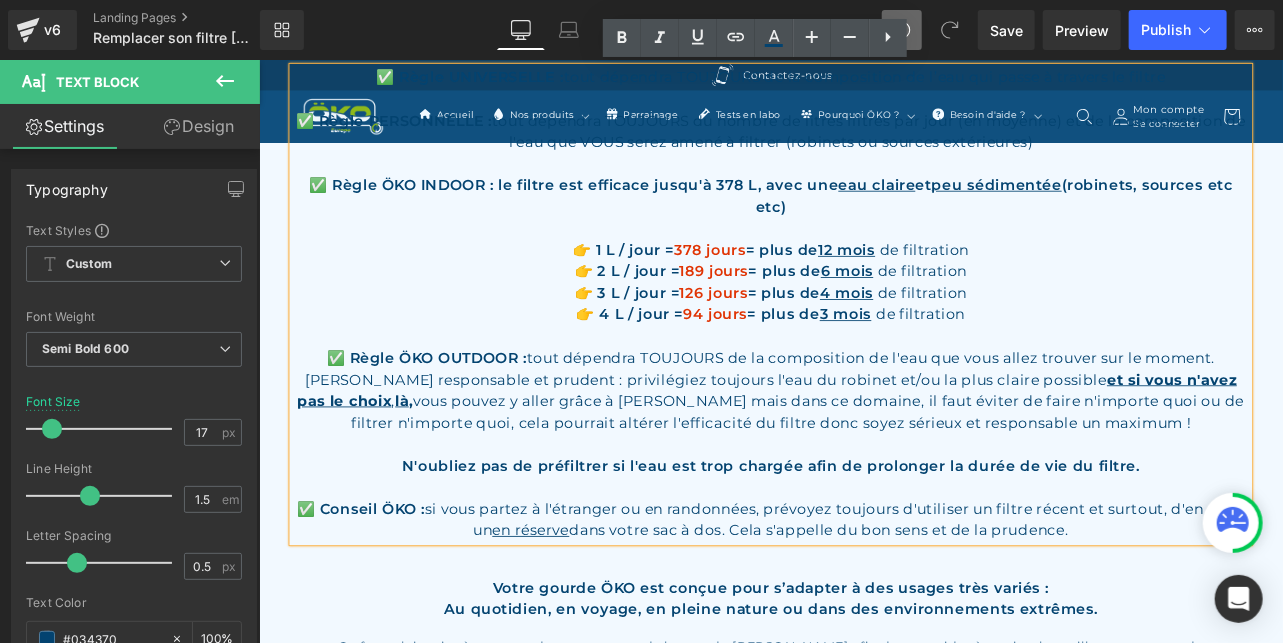 click on "[PERSON_NAME] responsable et prudent : privilégiez toujours l'eau du robinet et/ou la plus claire possible  et si vous n'avez pas le choix ,  là ,  vous pouvez y aller grâce à ÖKO mais dans ce domaine, il faut éviter de faire n'importe quoi ou de filtrer n'importe quoi, cela pourrait altérer l'efficacité du filtre donc soyez sérieux et responsable un maximum !" at bounding box center (863, 462) 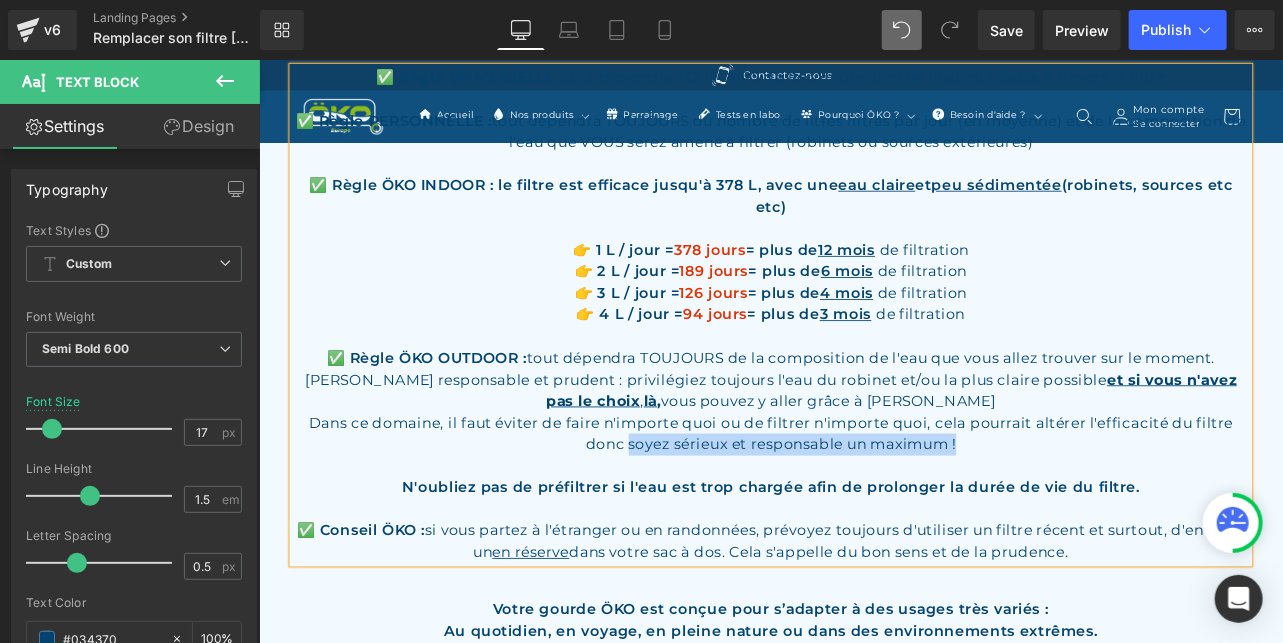drag, startPoint x: 1085, startPoint y: 512, endPoint x: 692, endPoint y: 516, distance: 393.02036 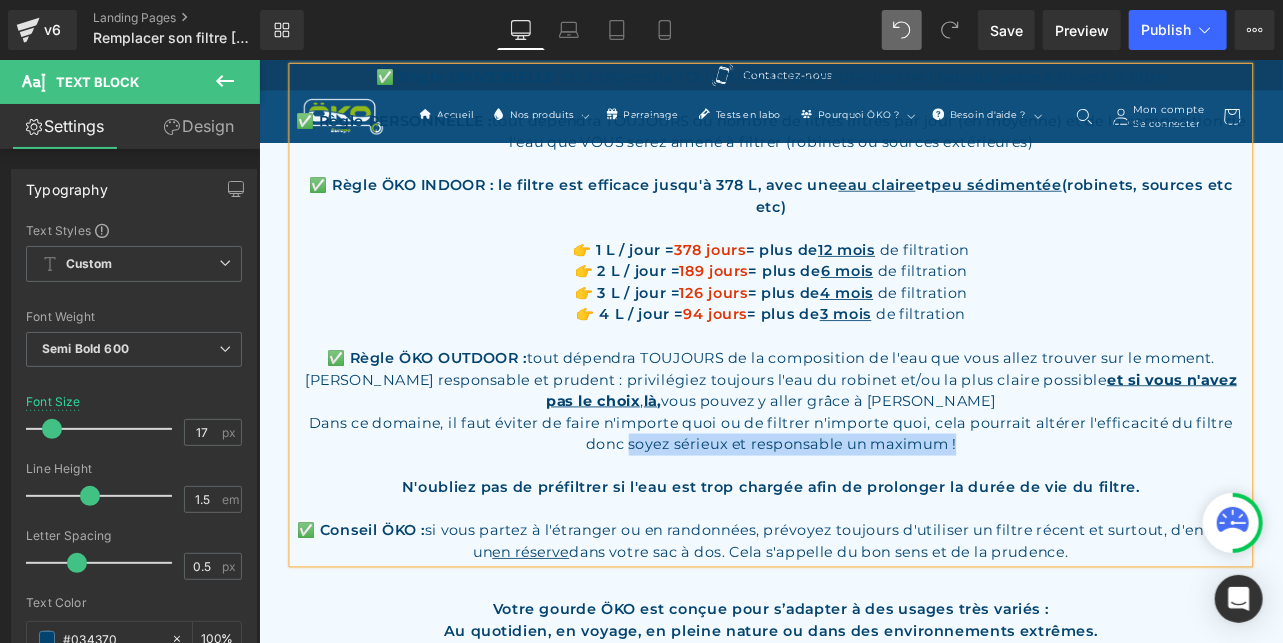 click on "Dans ce domaine, il faut éviter de faire n'importe quoi ou de filtrer n'importe quoi, cela pourrait altérer l'efficacité du filtre donc soyez sérieux et responsable un maximum !" at bounding box center [863, 501] 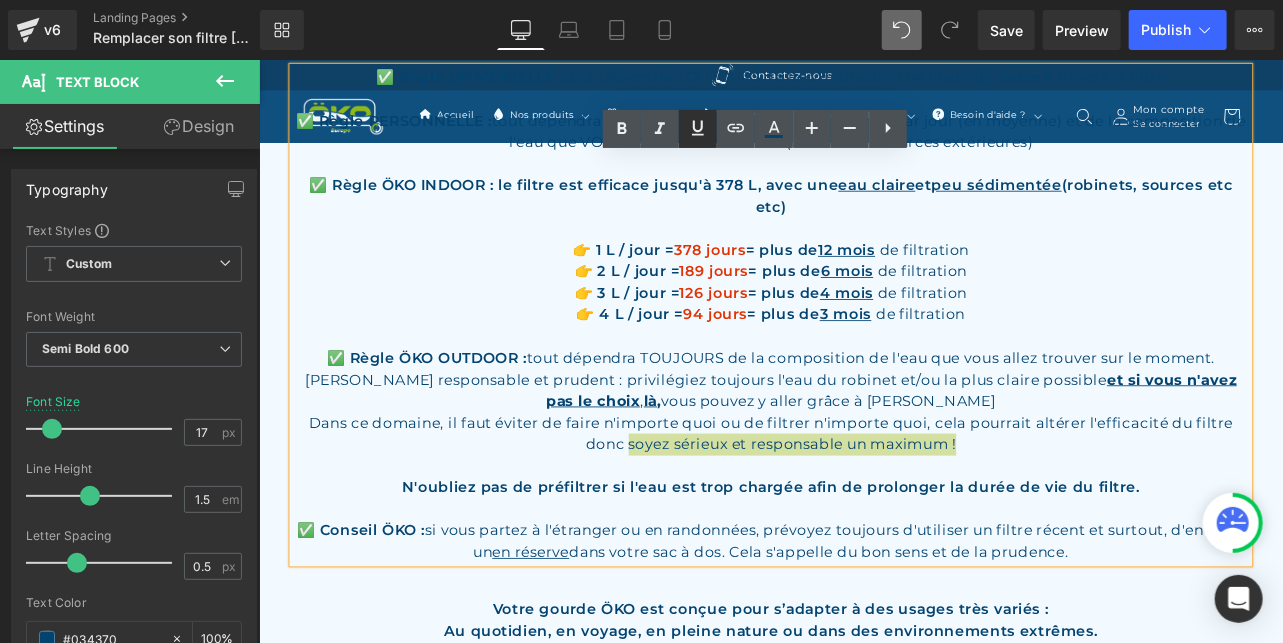 click 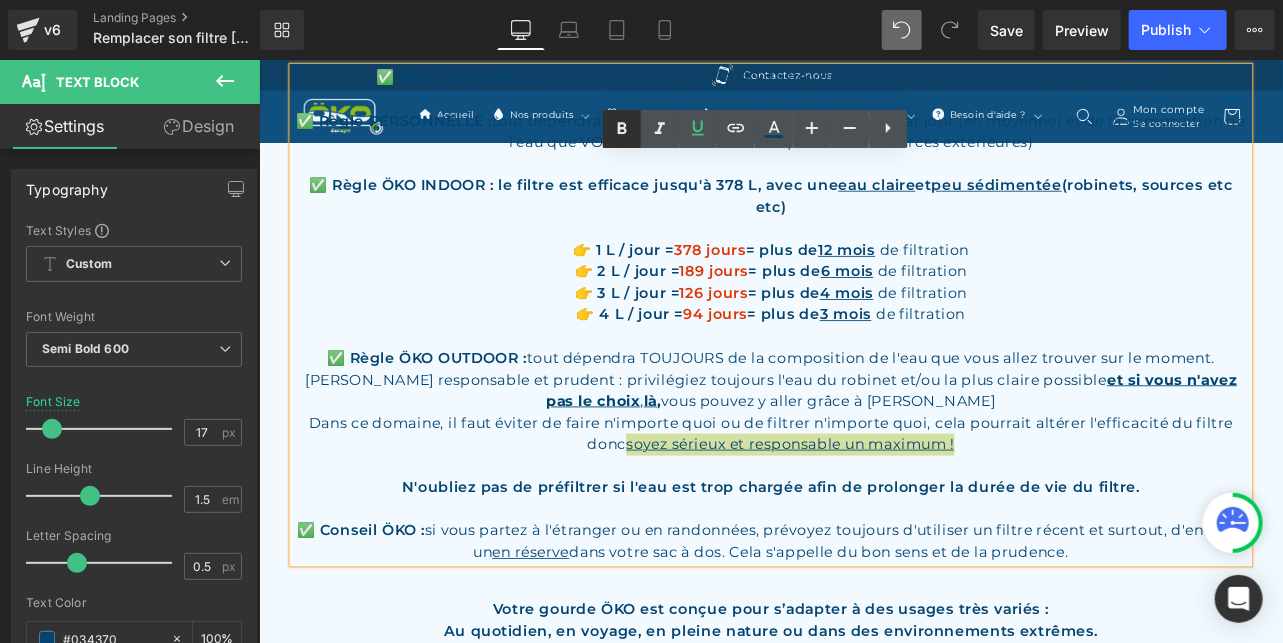 click 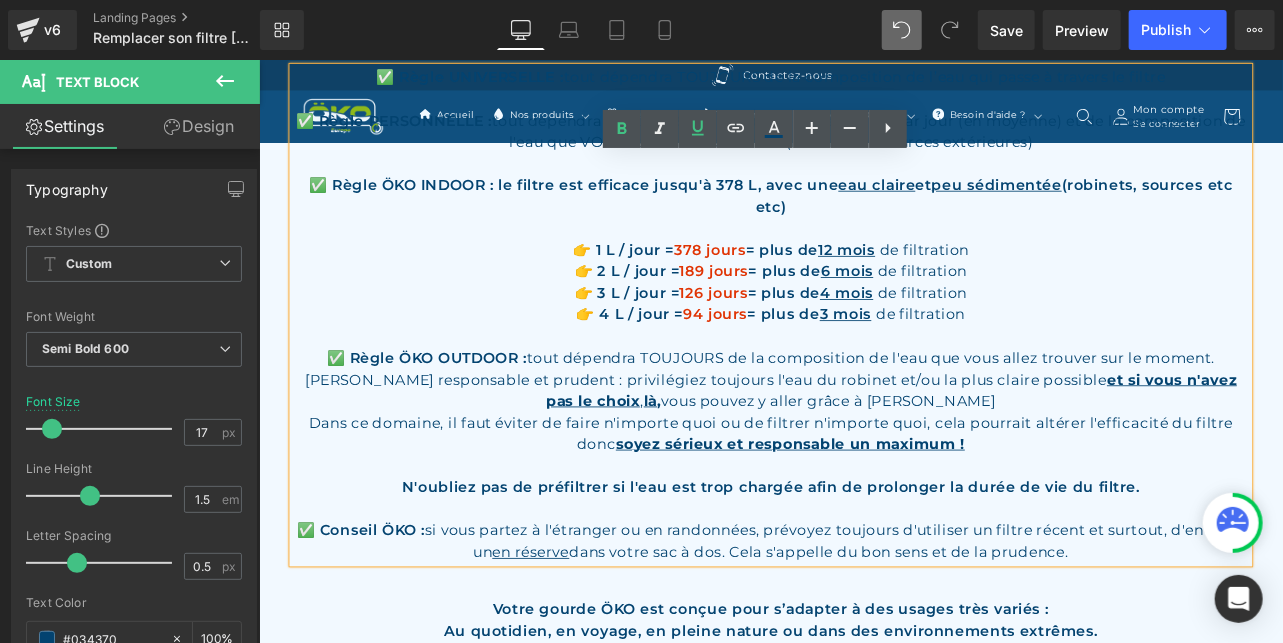 click on "Dans ce domaine, il faut éviter de faire n'importe quoi ou de filtrer n'importe quoi, cela pourrait altérer l'efficacité du filtre donc  soyez sérieux et responsable un maximum !" at bounding box center [863, 501] 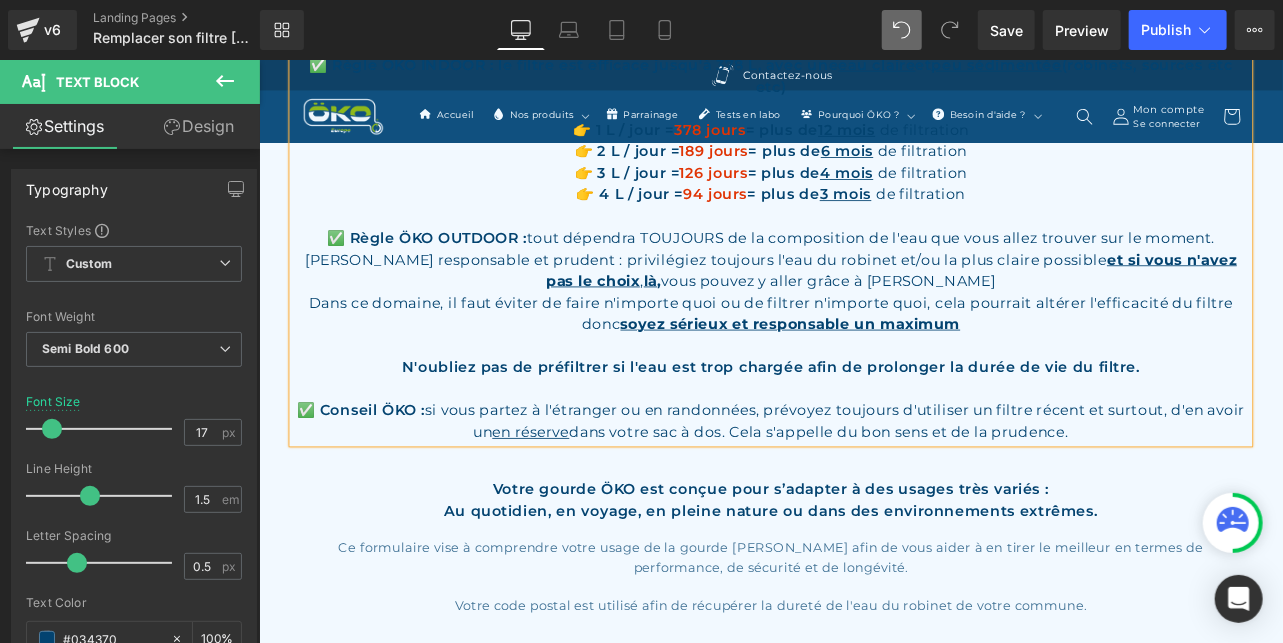 scroll, scrollTop: 648, scrollLeft: 0, axis: vertical 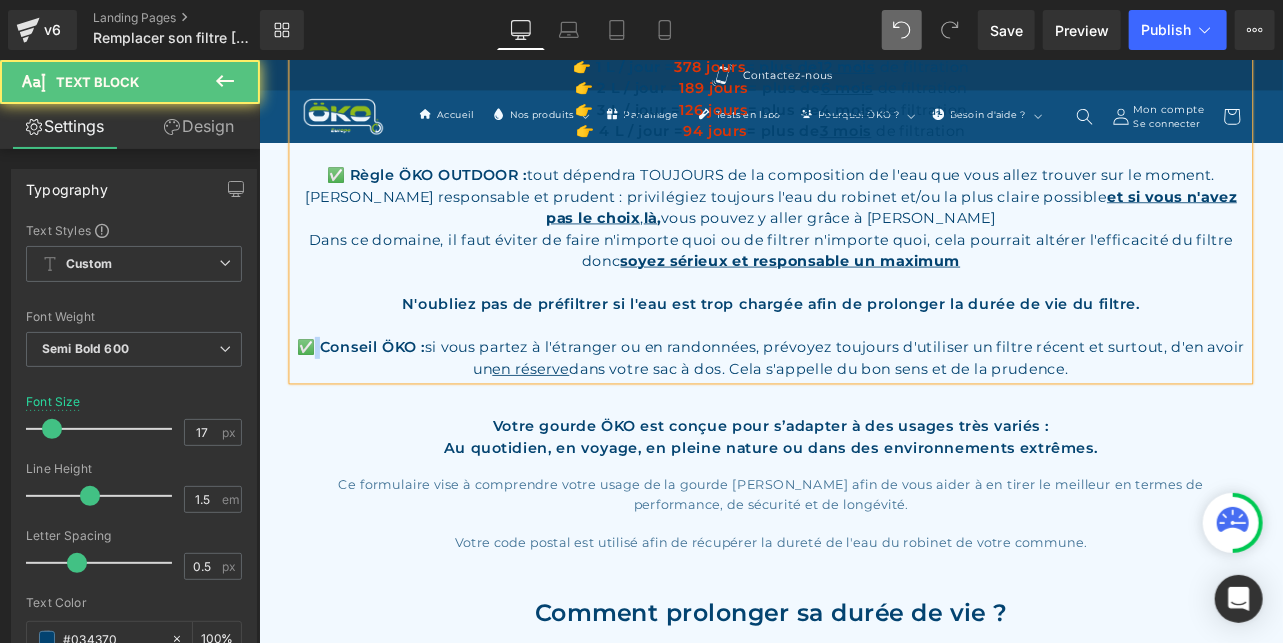 drag, startPoint x: 338, startPoint y: 398, endPoint x: 318, endPoint y: 398, distance: 20 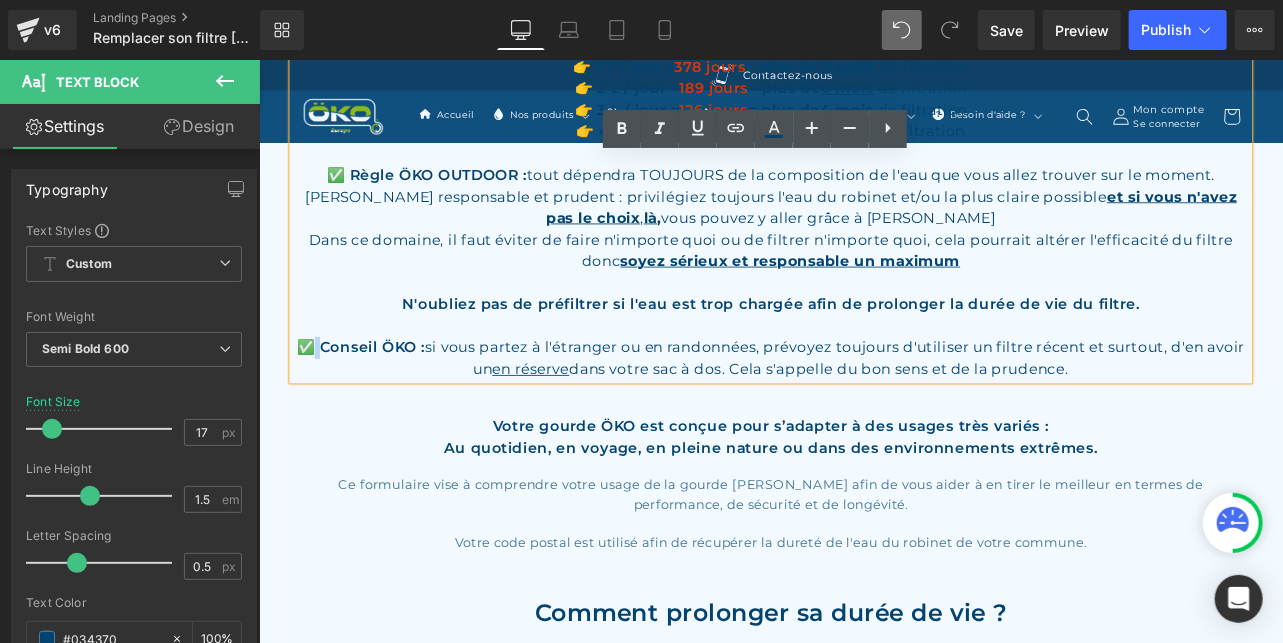 copy on "✅" 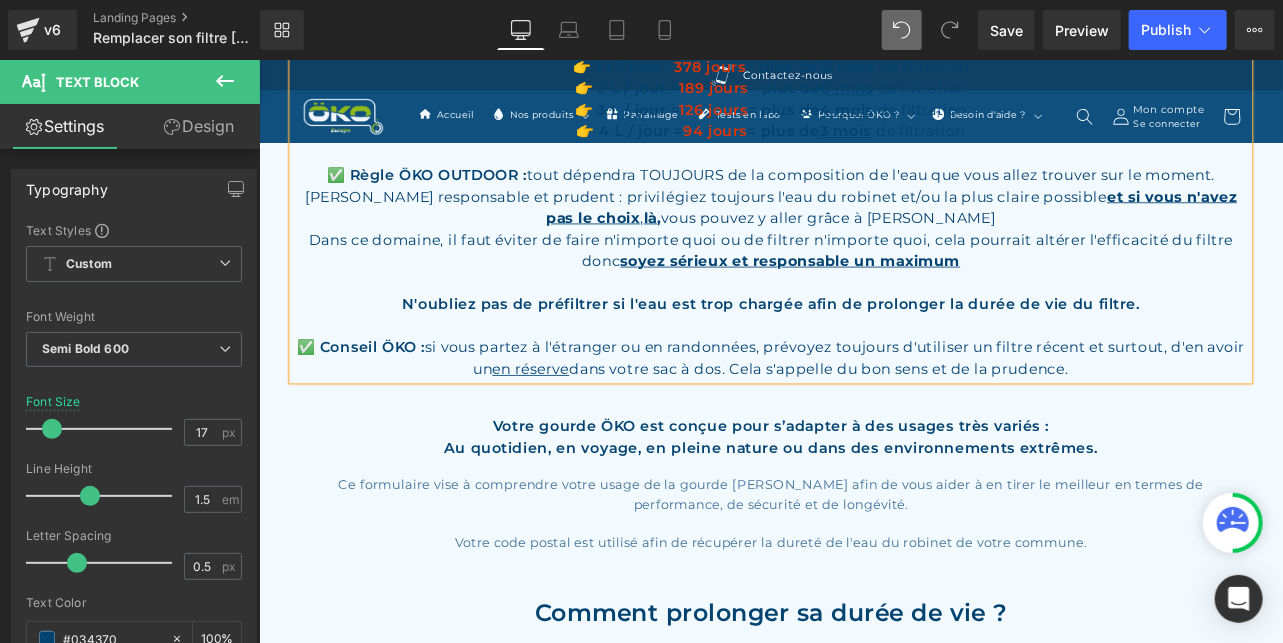 click on "✅ Conseil ÖKO :  si vous partez à l'étranger ou en randonnées, prévoyez toujours d'utiliser un filtre récent et surtout, d'en avoir un  en réserve  dans votre sac à dos. Cela s'appelle du bon sens et de la prudence." at bounding box center (863, 411) 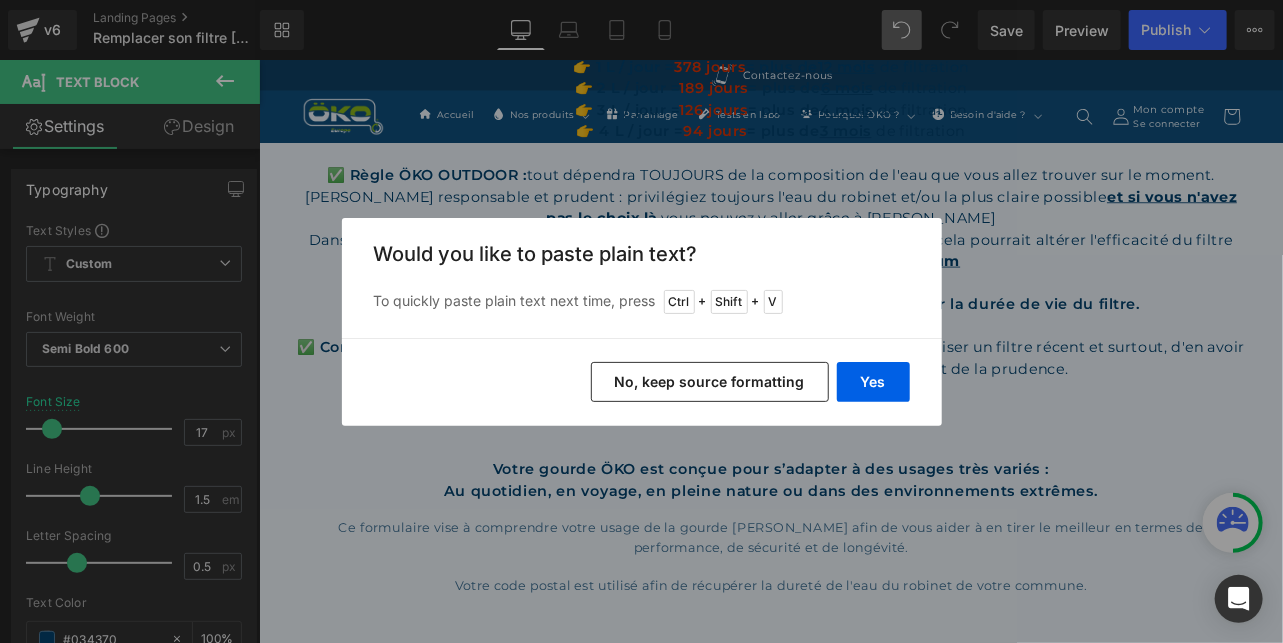 click on "No, keep source formatting" at bounding box center [710, 382] 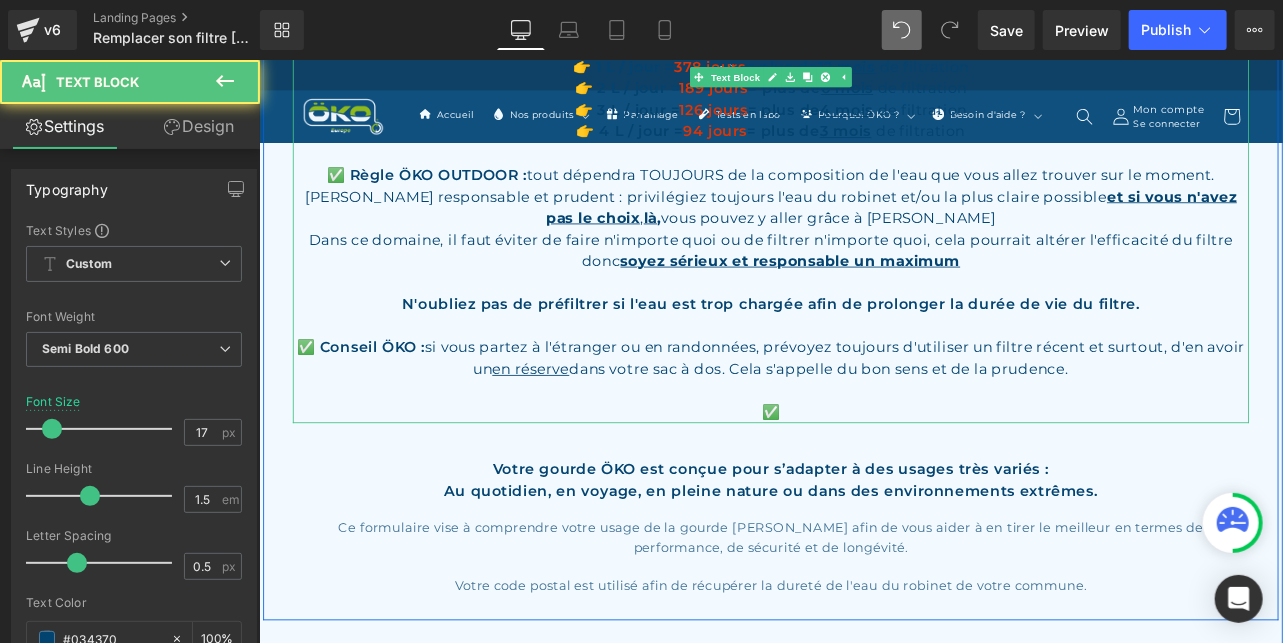 click on "✅" at bounding box center [863, 476] 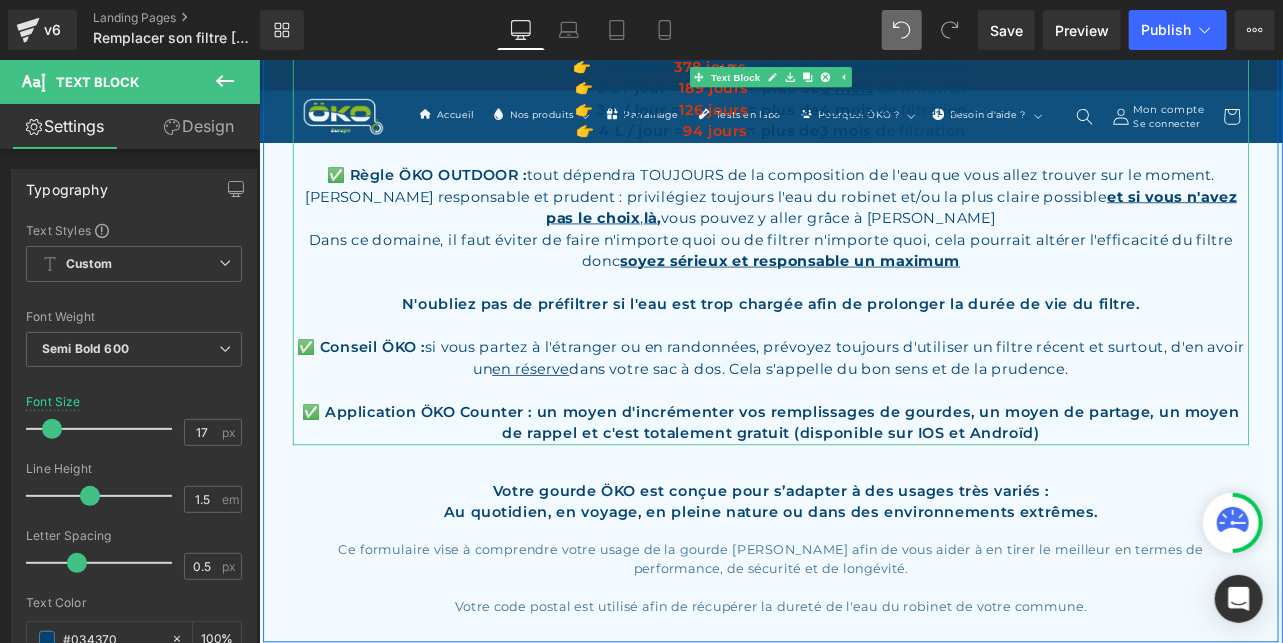 drag, startPoint x: 1197, startPoint y: 492, endPoint x: 584, endPoint y: 479, distance: 613.1378 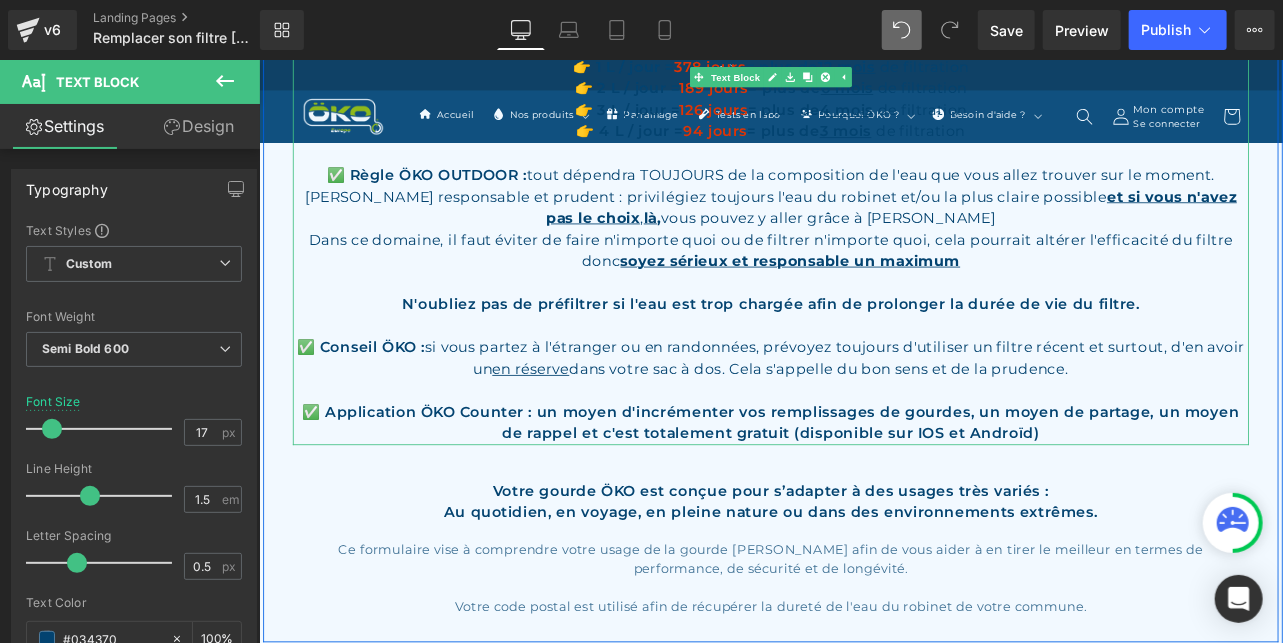 click on "✅ Application ÖKO Counter : un moyen d'incrémenter vos remplissages de gourdes, un moyen de partage, un moyen de rappel et c'est totalement gratuit (disponible sur IOS et Androïd)" at bounding box center (863, 488) 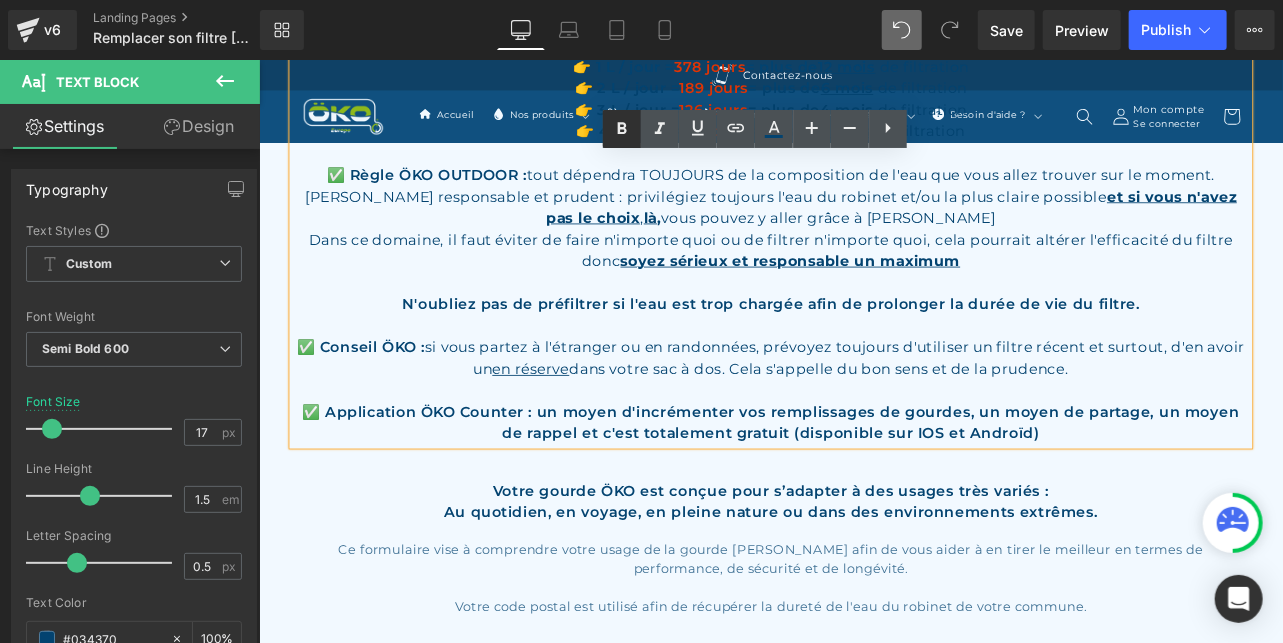 click 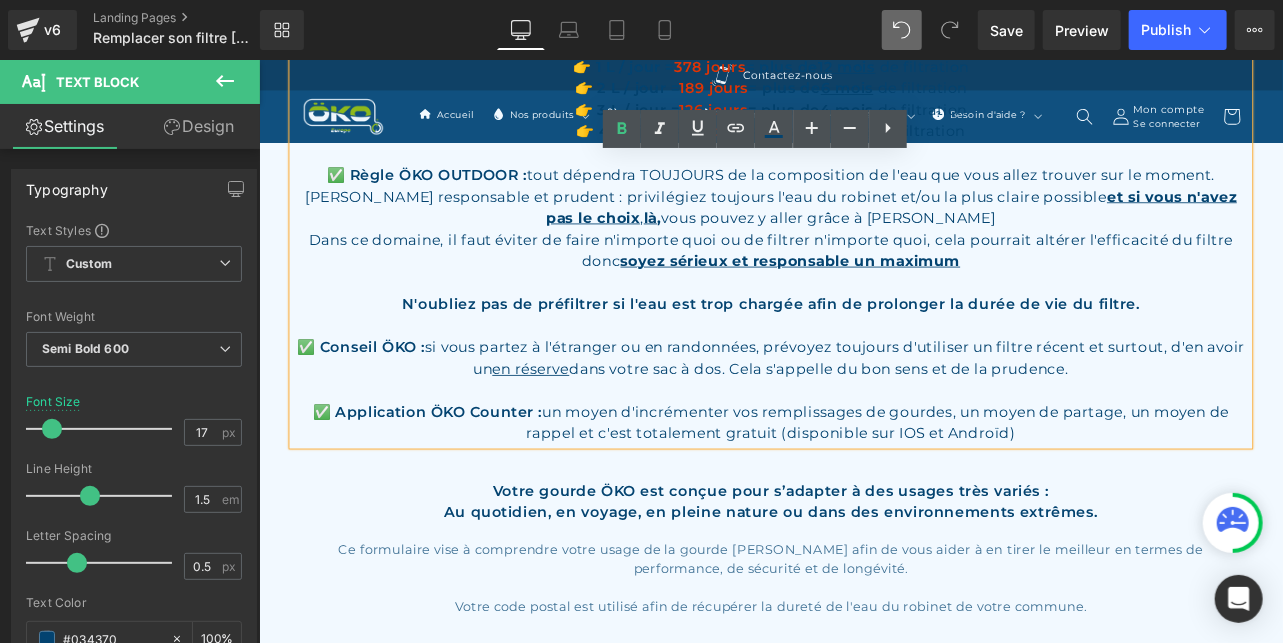 click on "un moyen d'incrémenter vos remplissages de gourdes, un moyen de partage, un moyen de rappel et c'est totalement gratuit (disponible sur IOS et Androïd)" at bounding box center [989, 488] 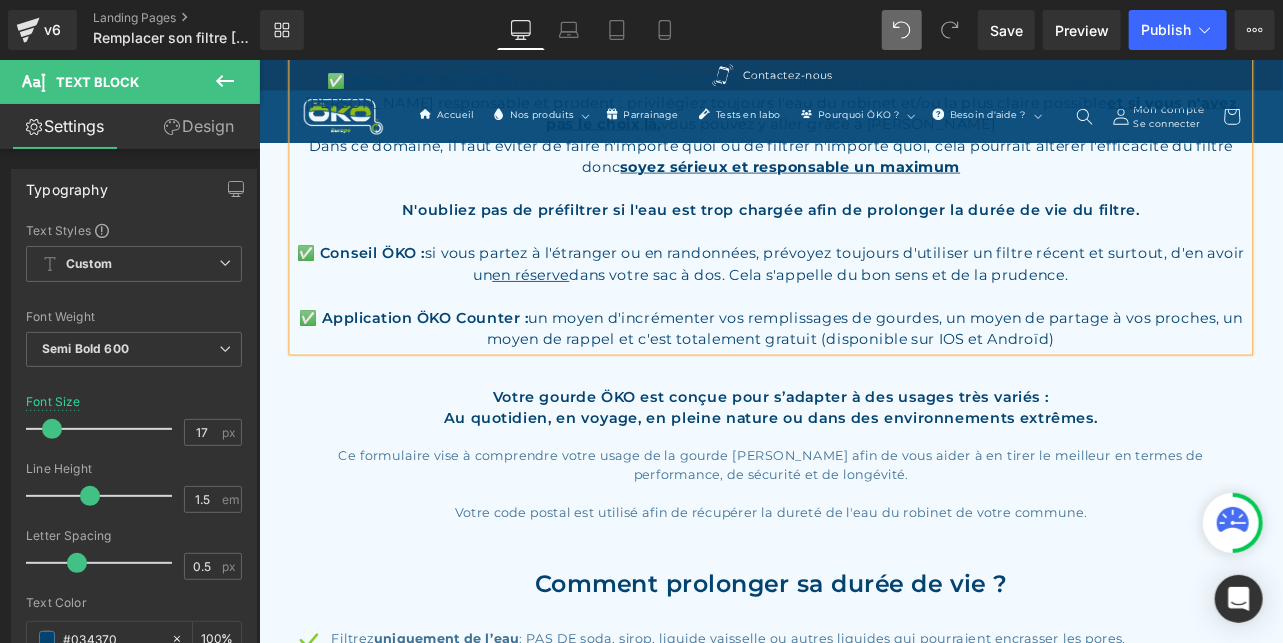 scroll, scrollTop: 864, scrollLeft: 0, axis: vertical 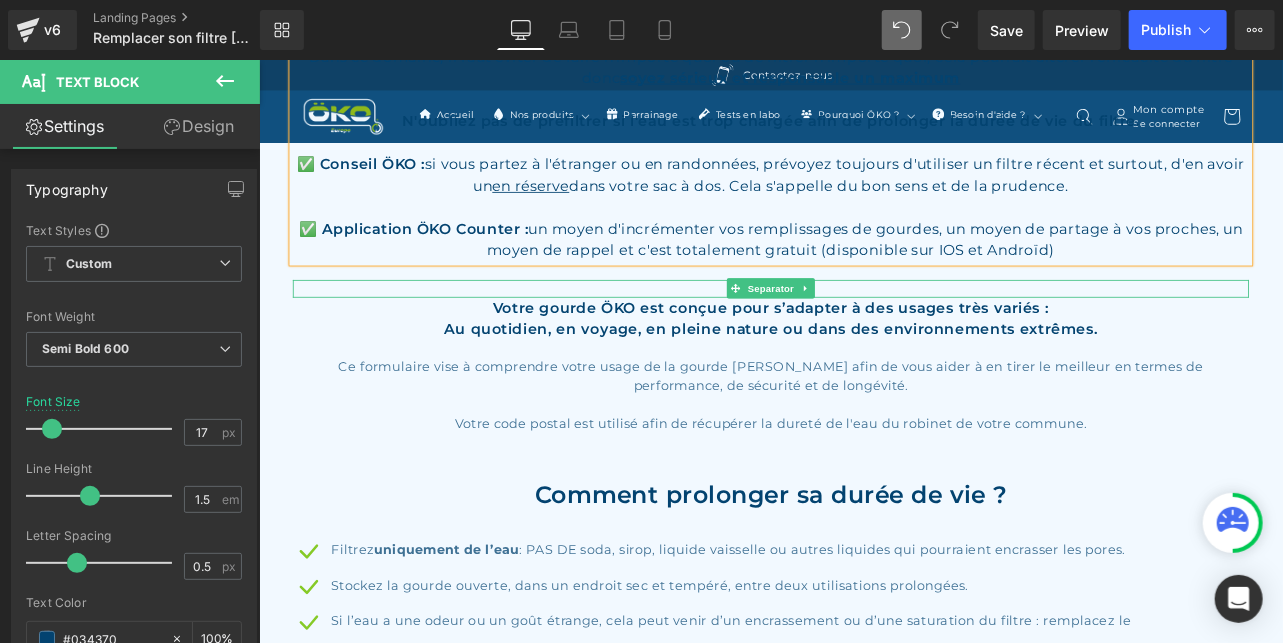 click at bounding box center (863, 329) 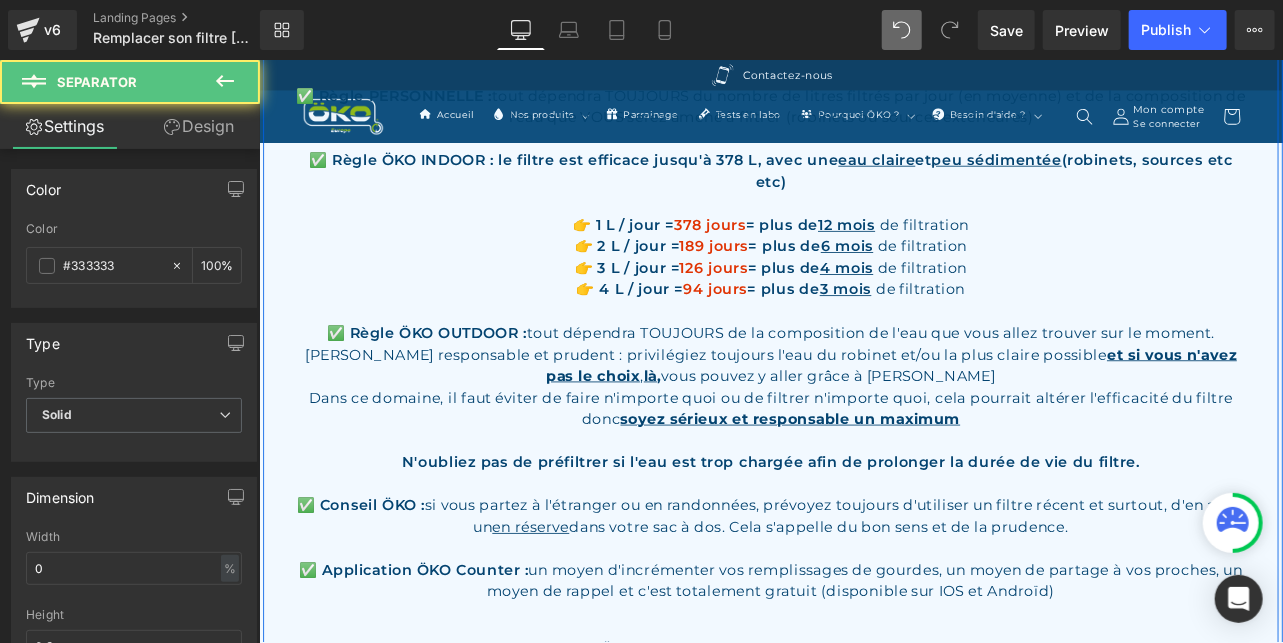 scroll, scrollTop: 431, scrollLeft: 0, axis: vertical 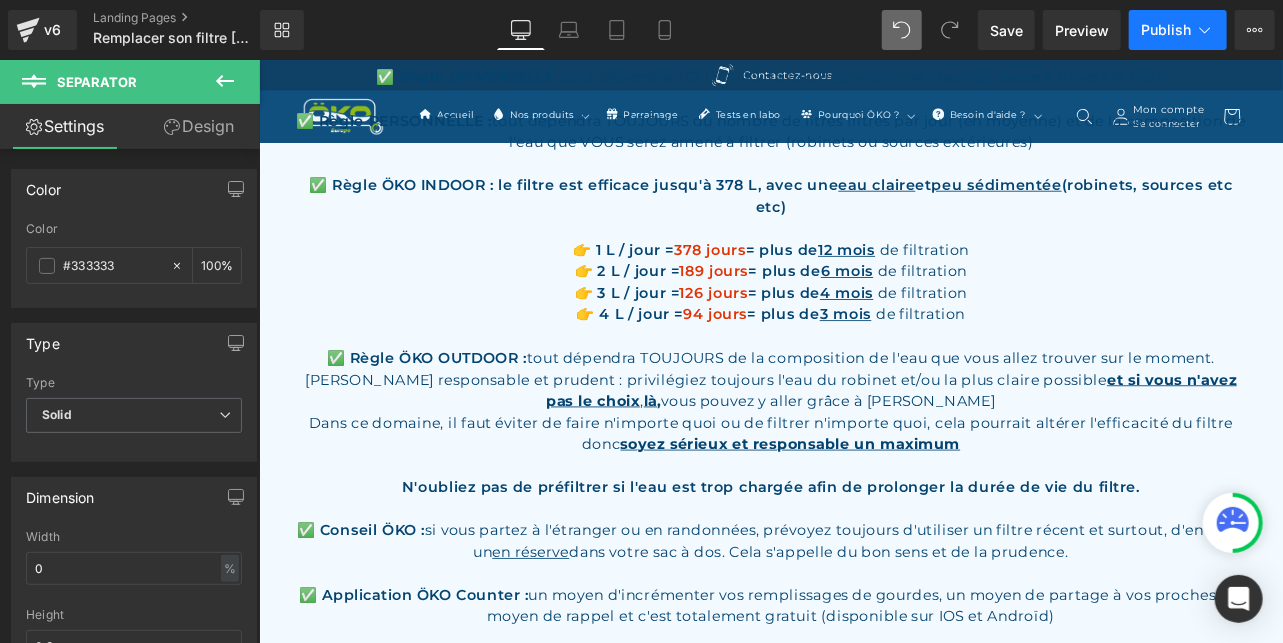 click on "Publish" at bounding box center [1166, 30] 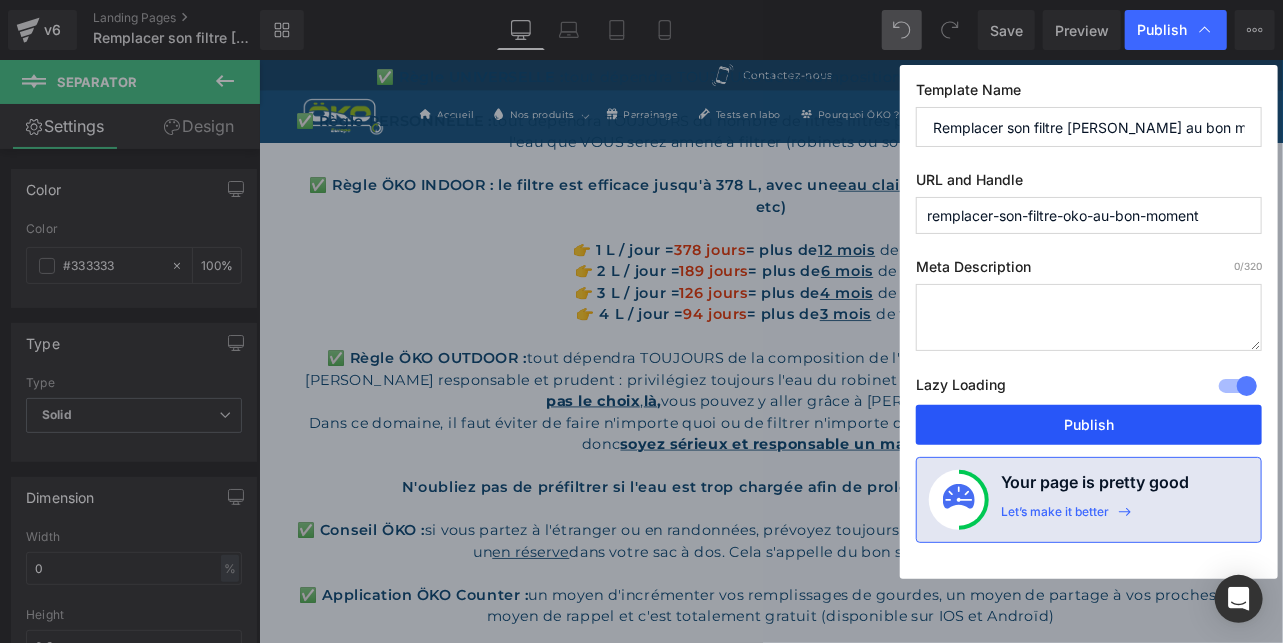 drag, startPoint x: 1094, startPoint y: 414, endPoint x: 1151, endPoint y: 157, distance: 263.24515 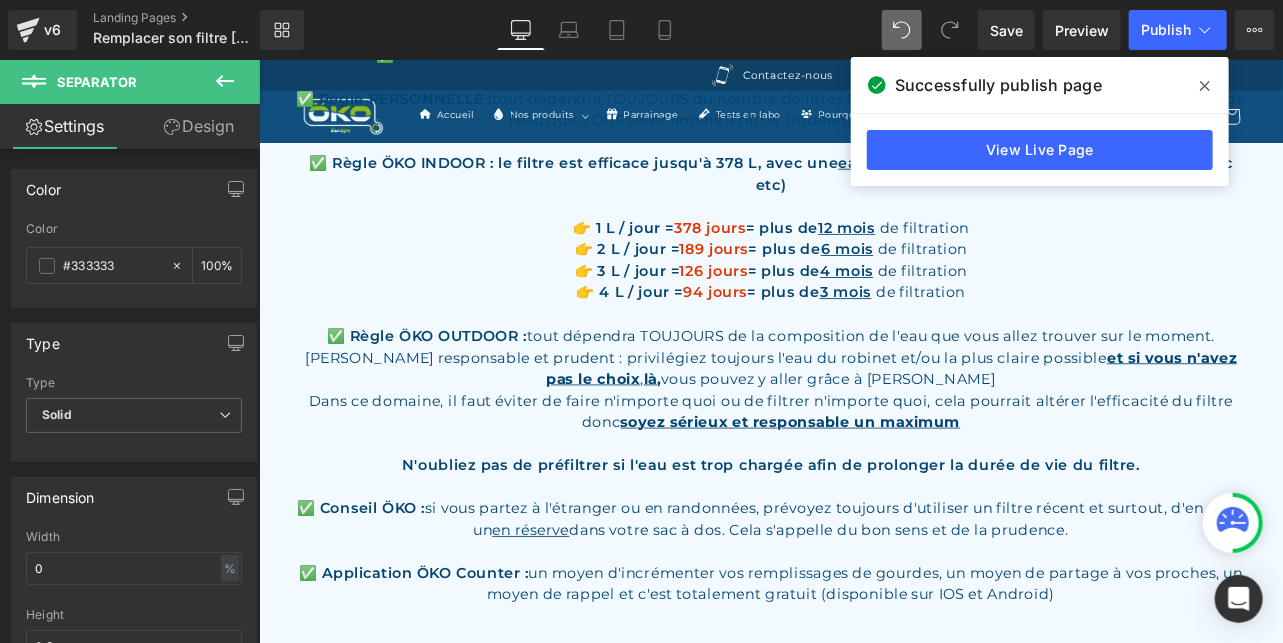 scroll, scrollTop: 0, scrollLeft: 0, axis: both 